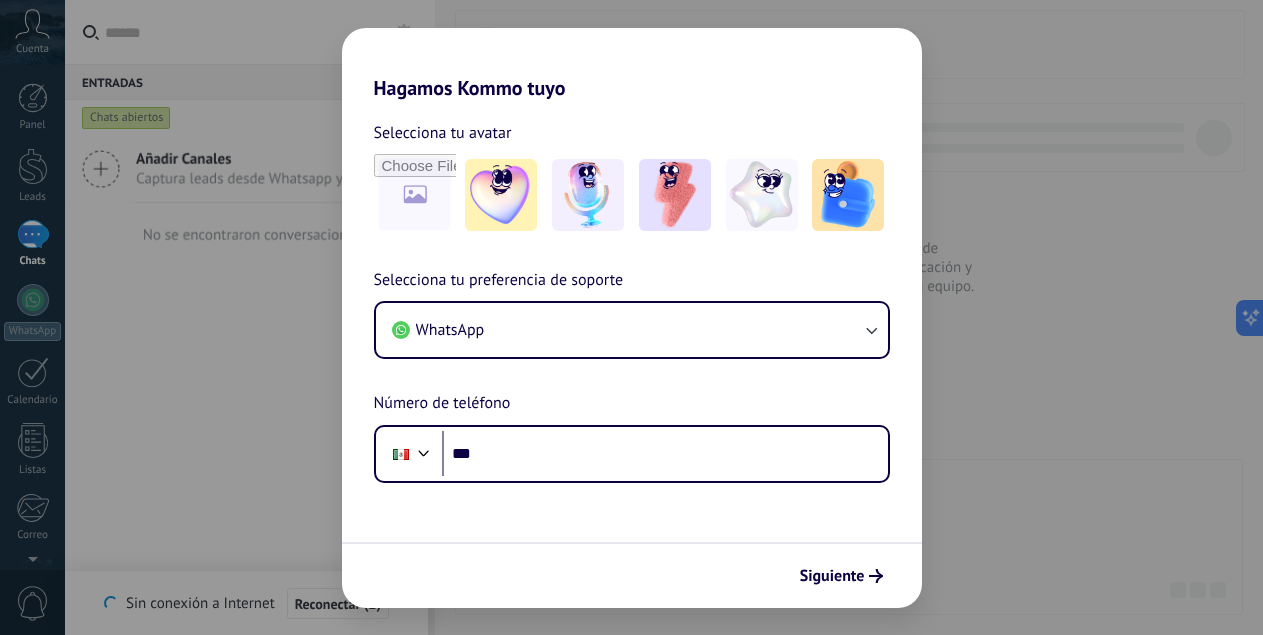 scroll, scrollTop: 0, scrollLeft: 0, axis: both 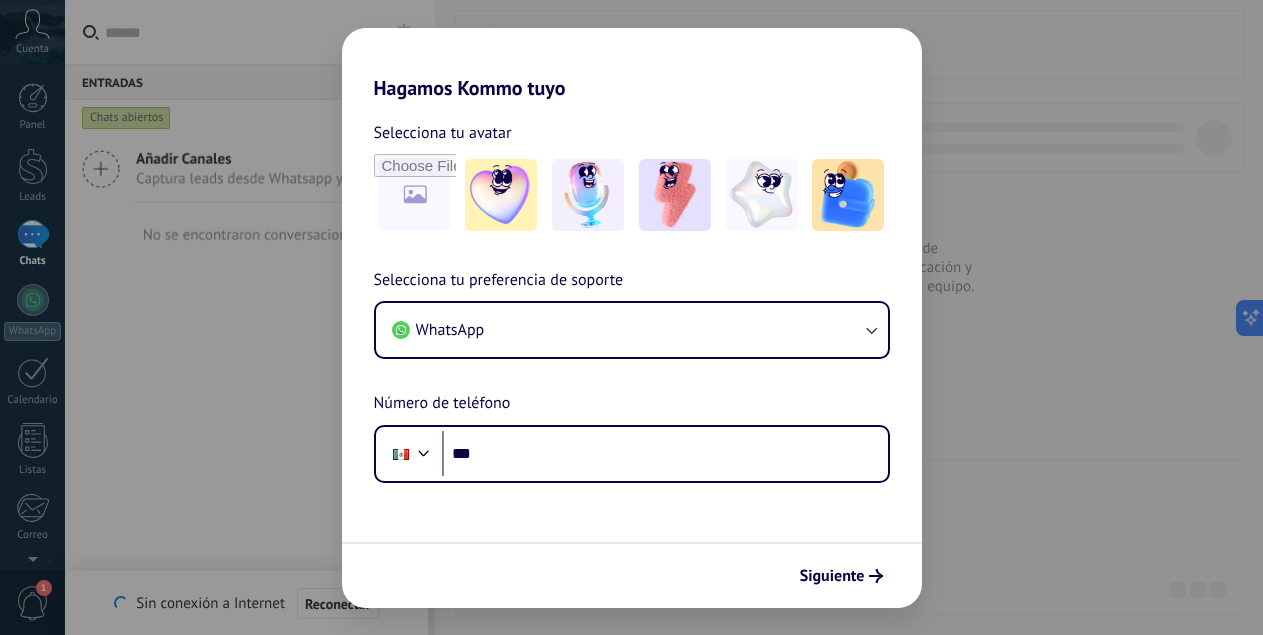 click on "Hagamos Kommo tuyo Selecciona tu avatar Selecciona tu preferencia de soporte WhatsApp Número de teléfono Phone *** Siguiente" at bounding box center [631, 317] 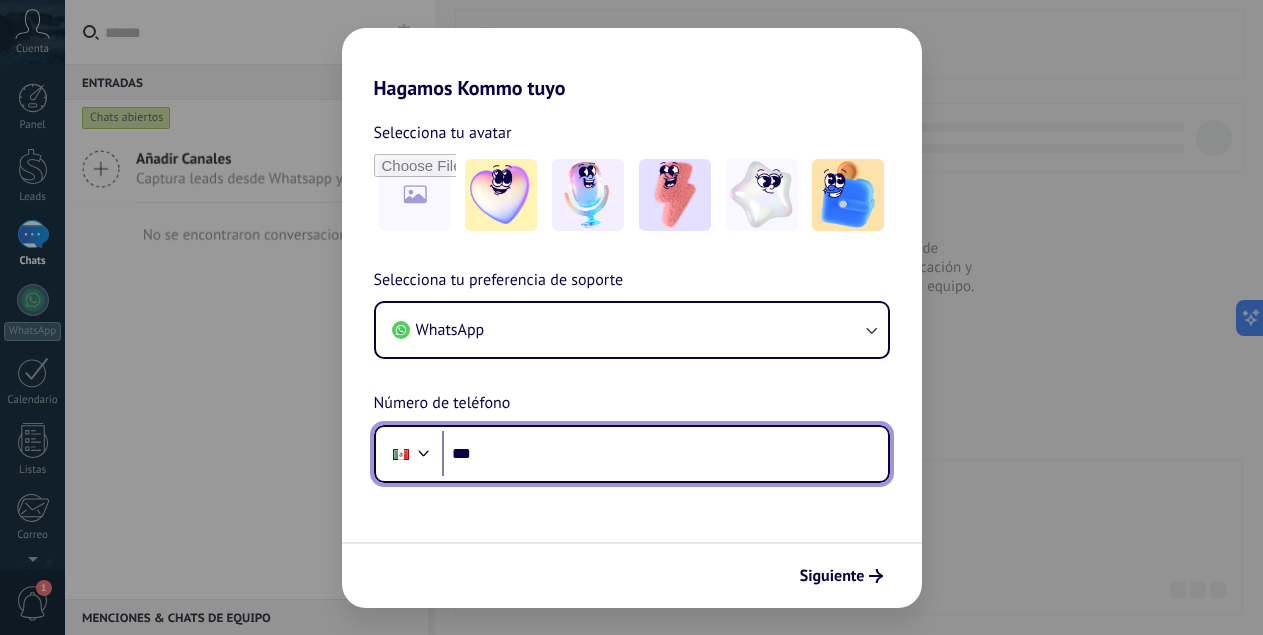 click on "***" at bounding box center (665, 454) 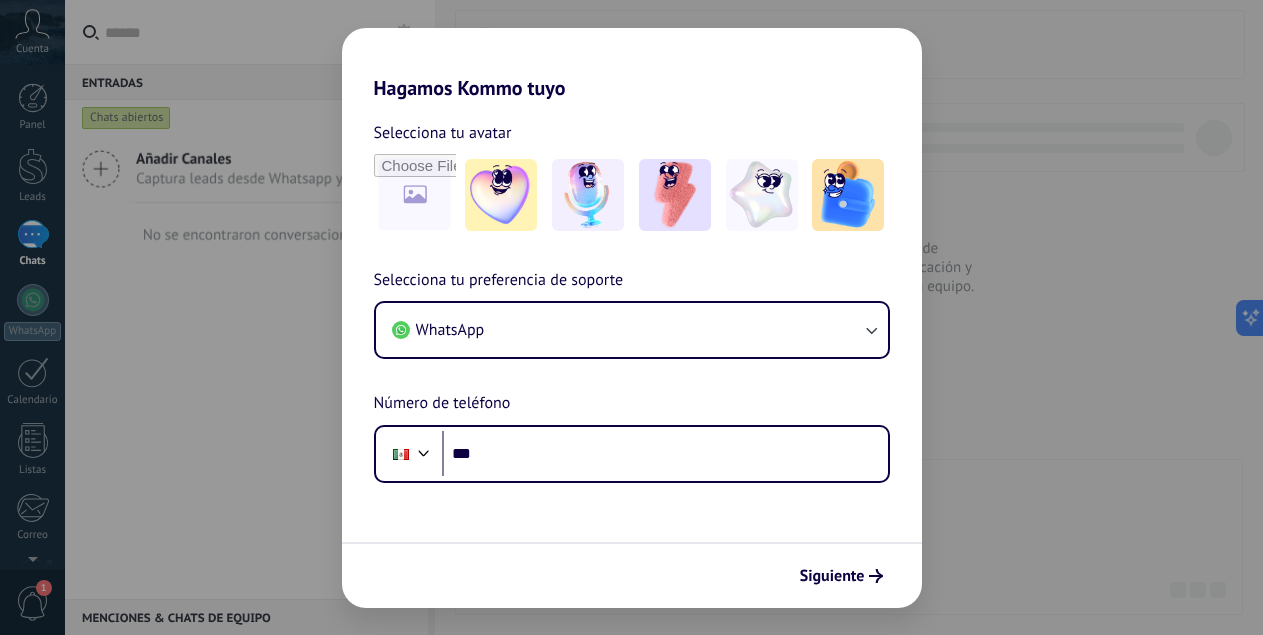 click on "Hagamos Kommo tuyo Selecciona tu avatar Selecciona tu preferencia de soporte WhatsApp Número de teléfono Phone *** Siguiente" at bounding box center [631, 317] 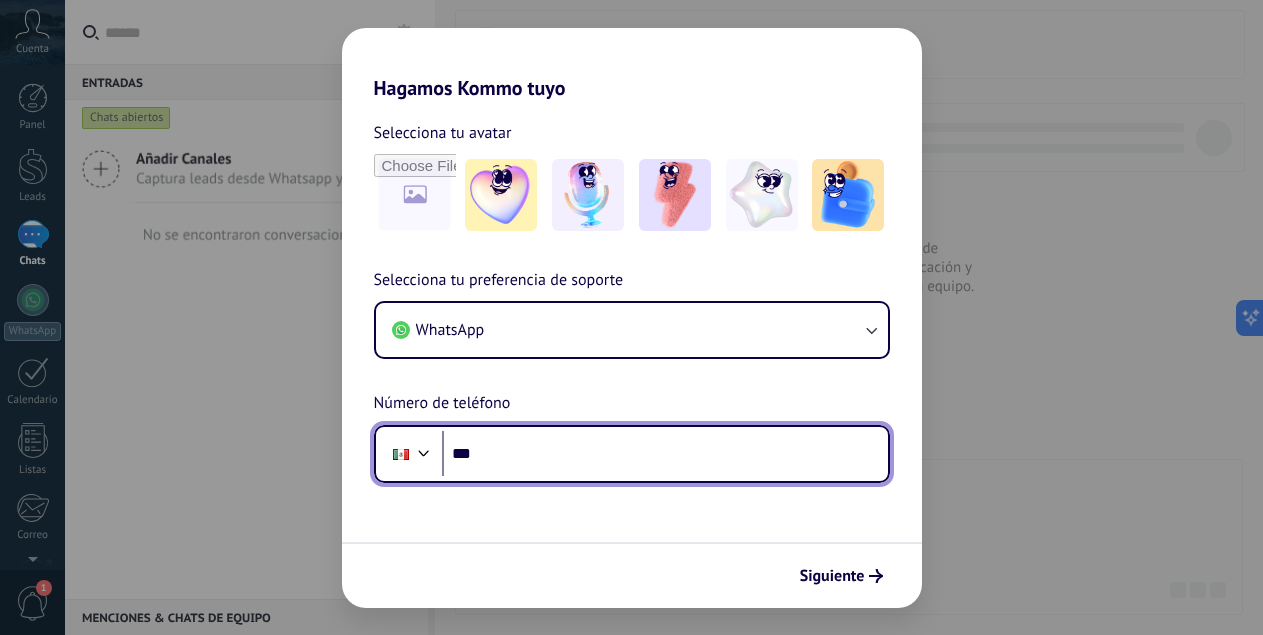 click on "***" at bounding box center [665, 454] 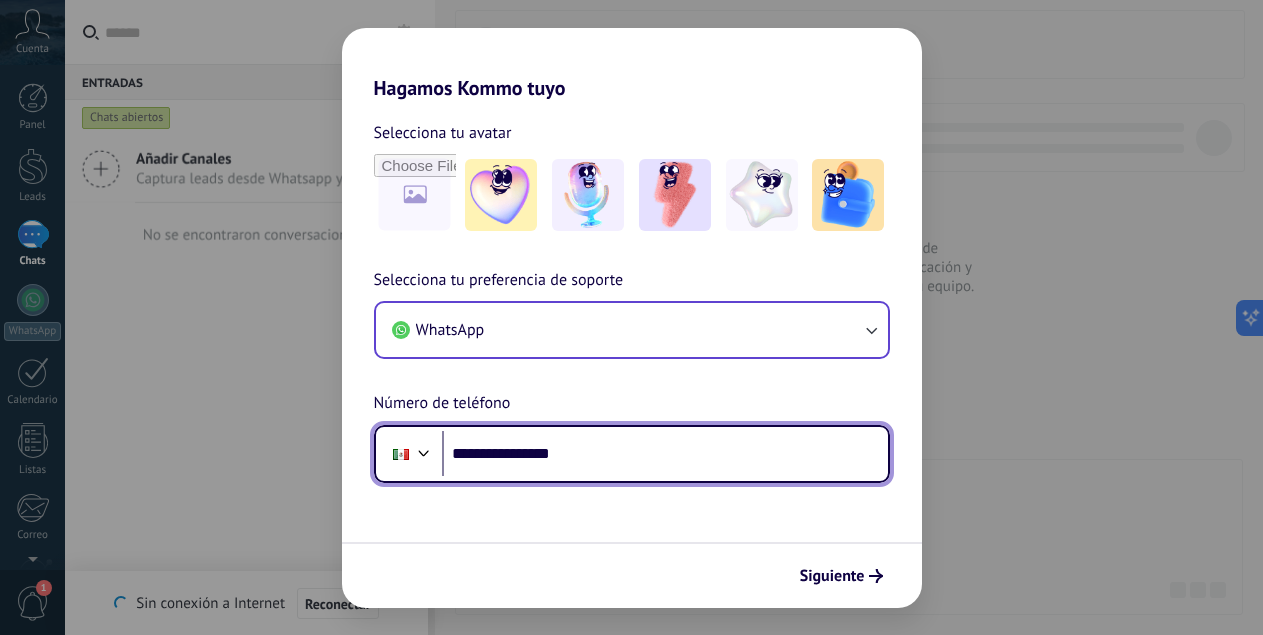 type on "**********" 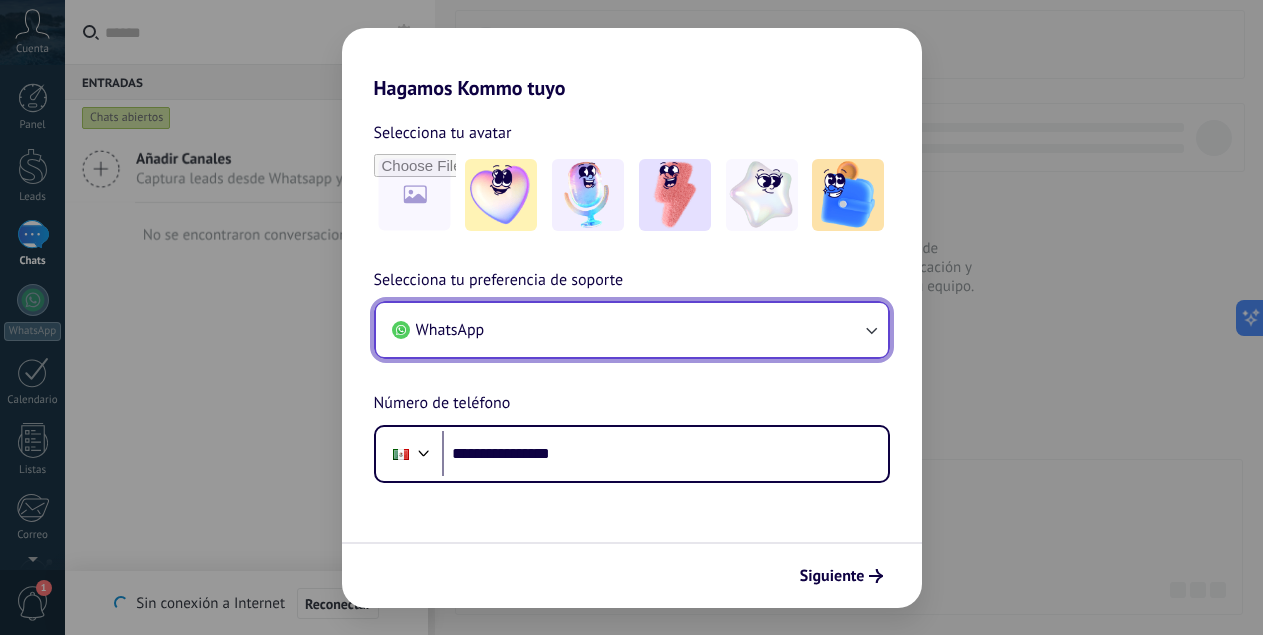 click 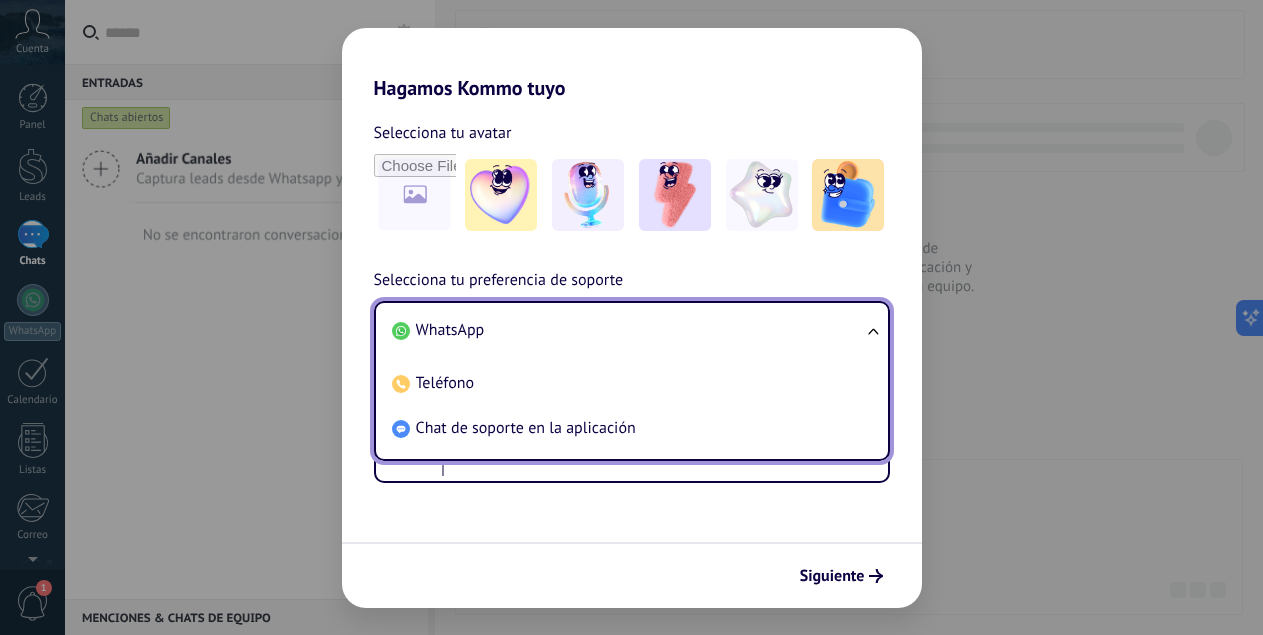click on "**********" at bounding box center (632, 375) 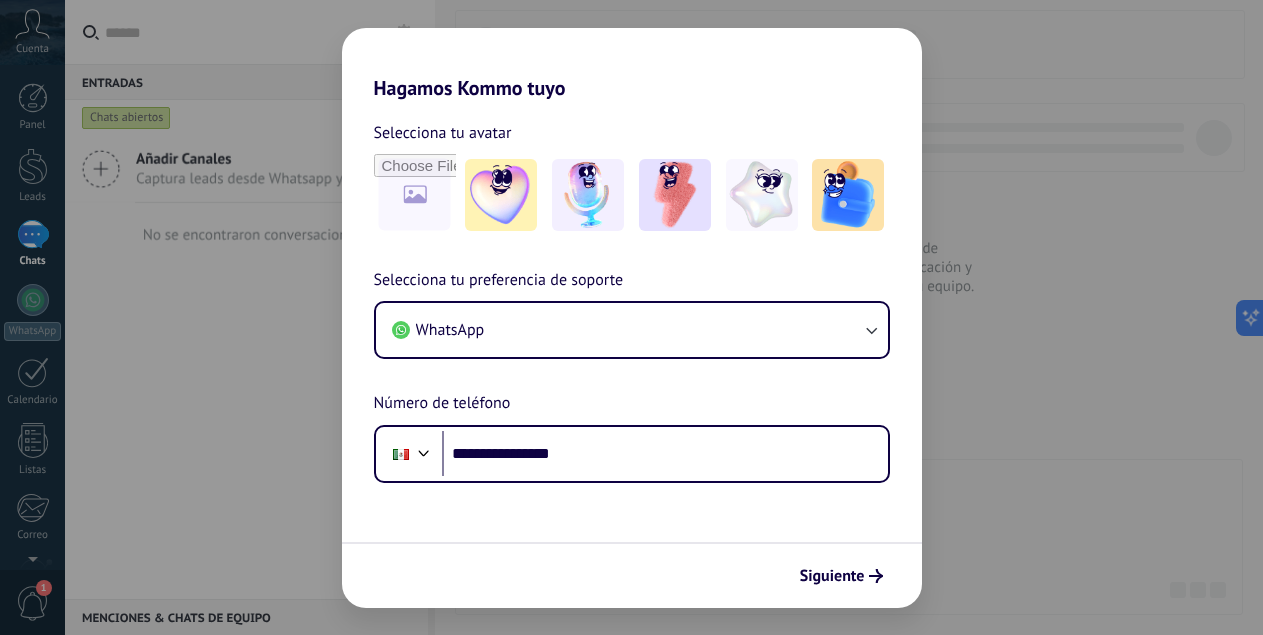 click on "Siguiente" at bounding box center [632, 575] 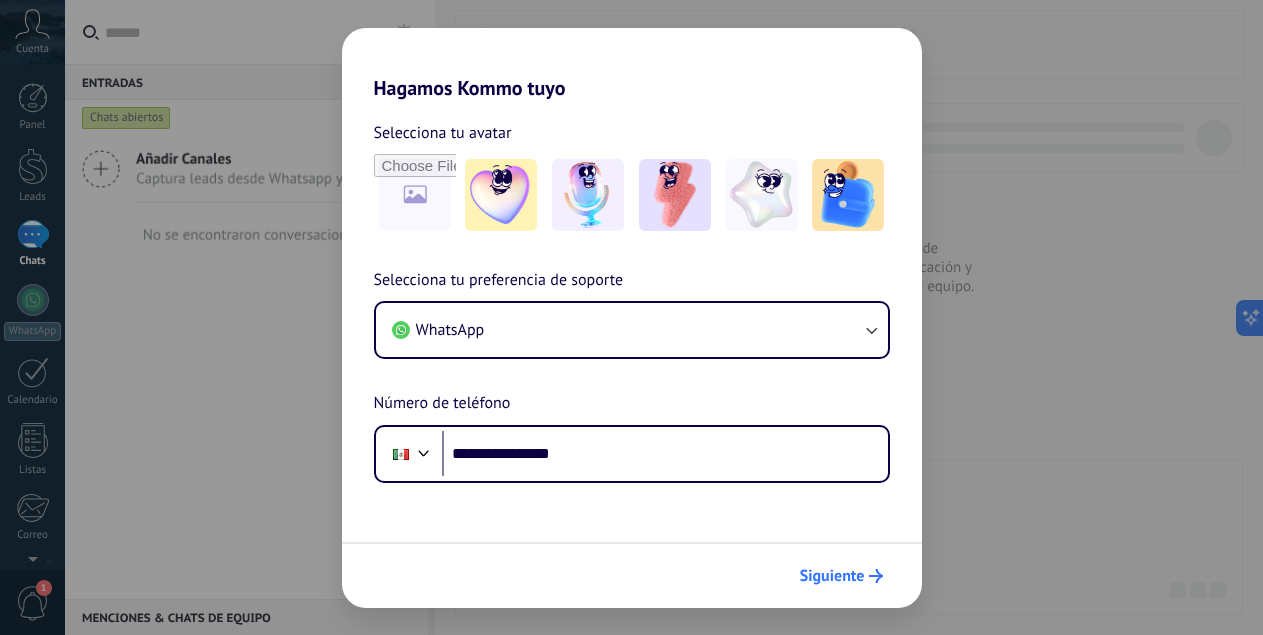click on "Siguiente" at bounding box center [832, 576] 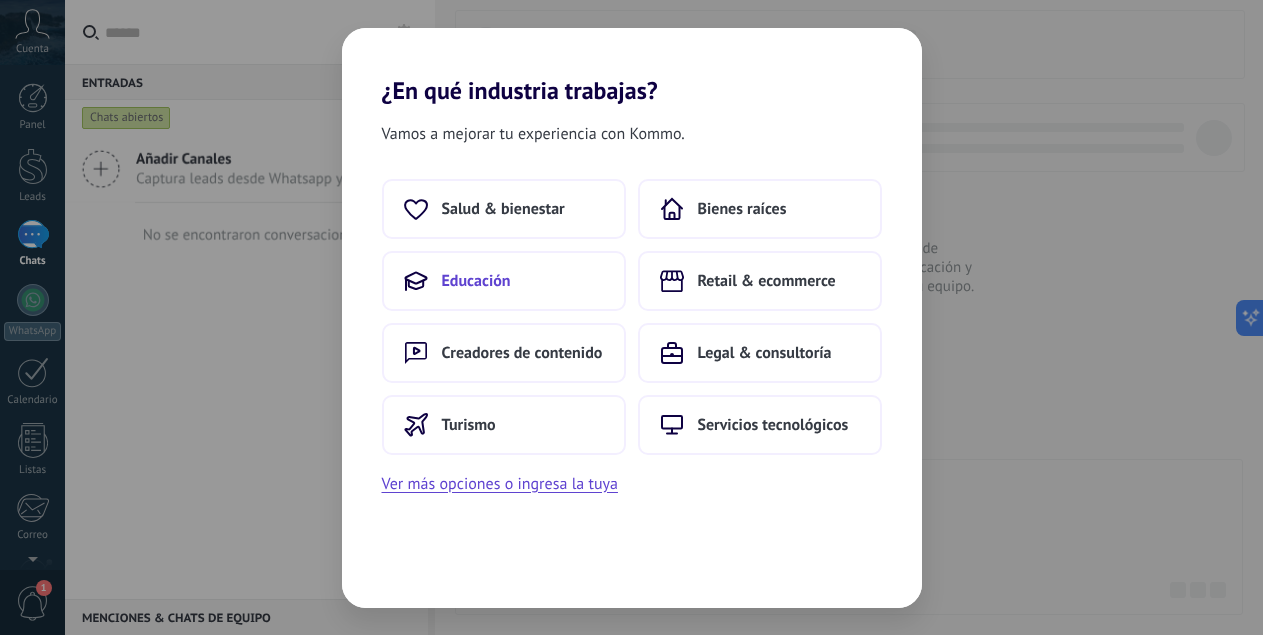 click on "Educación" at bounding box center [504, 281] 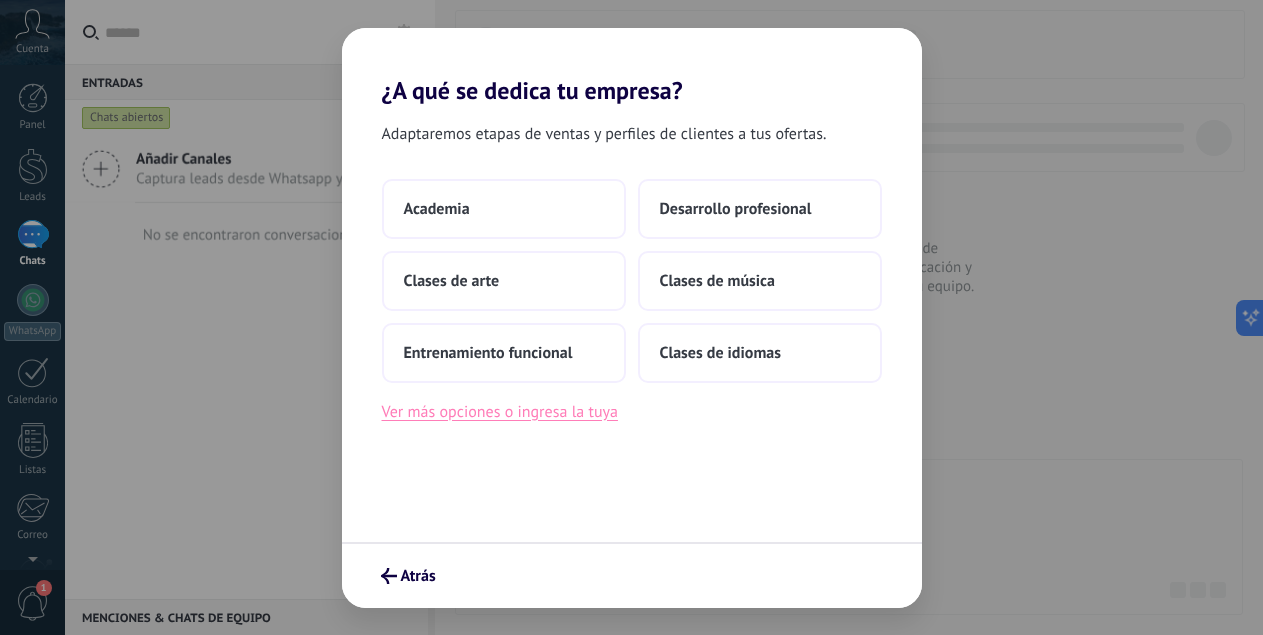 click on "Ver más opciones o ingresa la tuya" at bounding box center [500, 412] 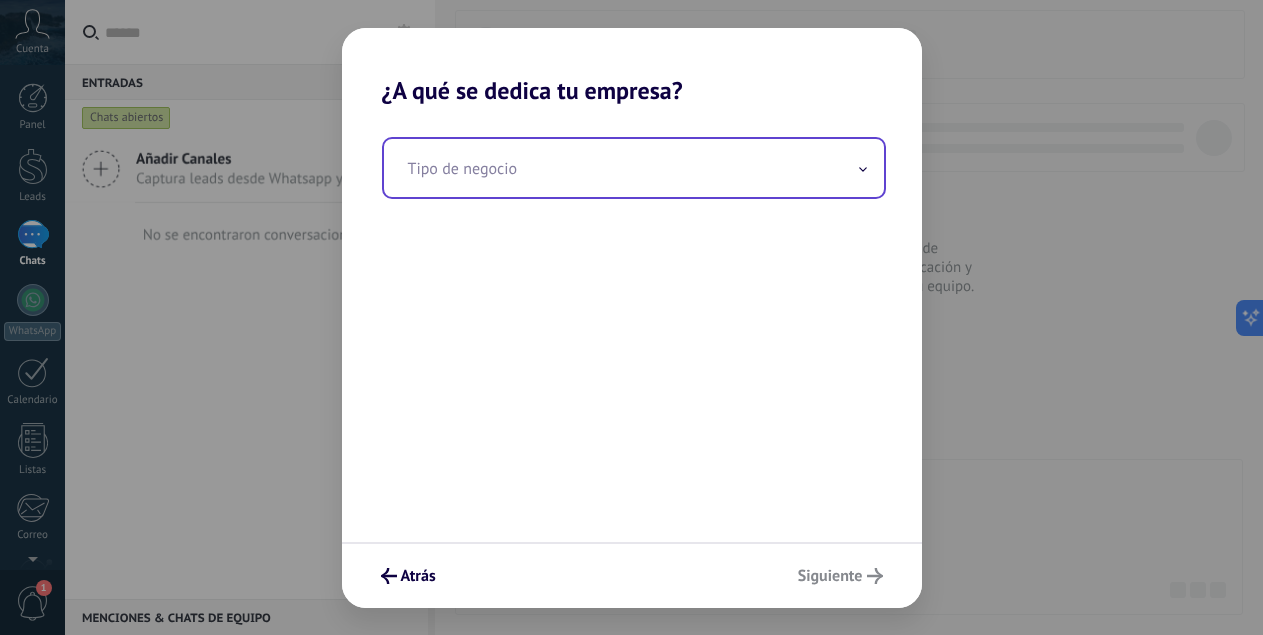 click at bounding box center (634, 168) 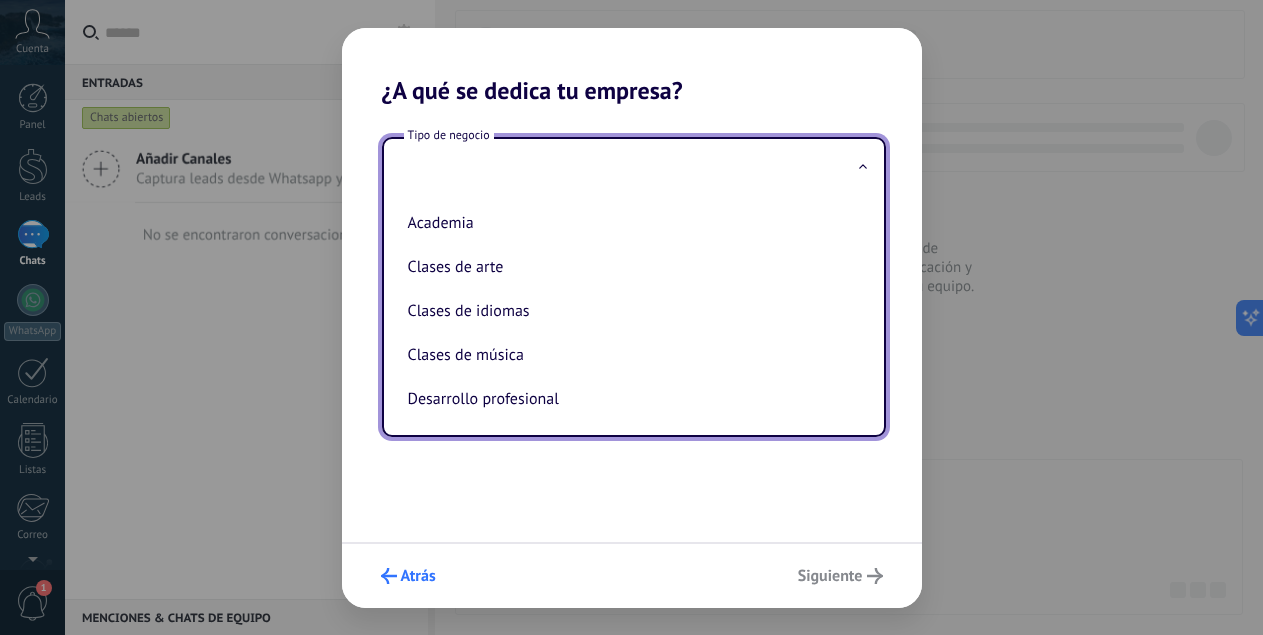 click on "Atrás" at bounding box center [408, 576] 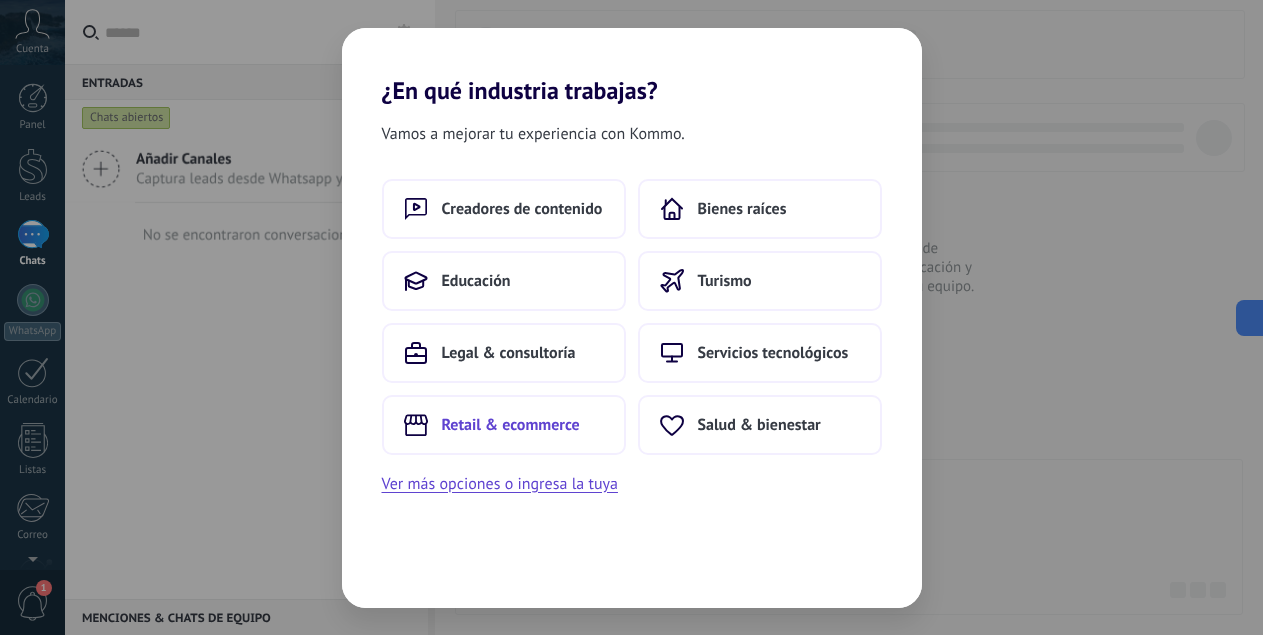 click on "Retail & ecommerce" at bounding box center (504, 425) 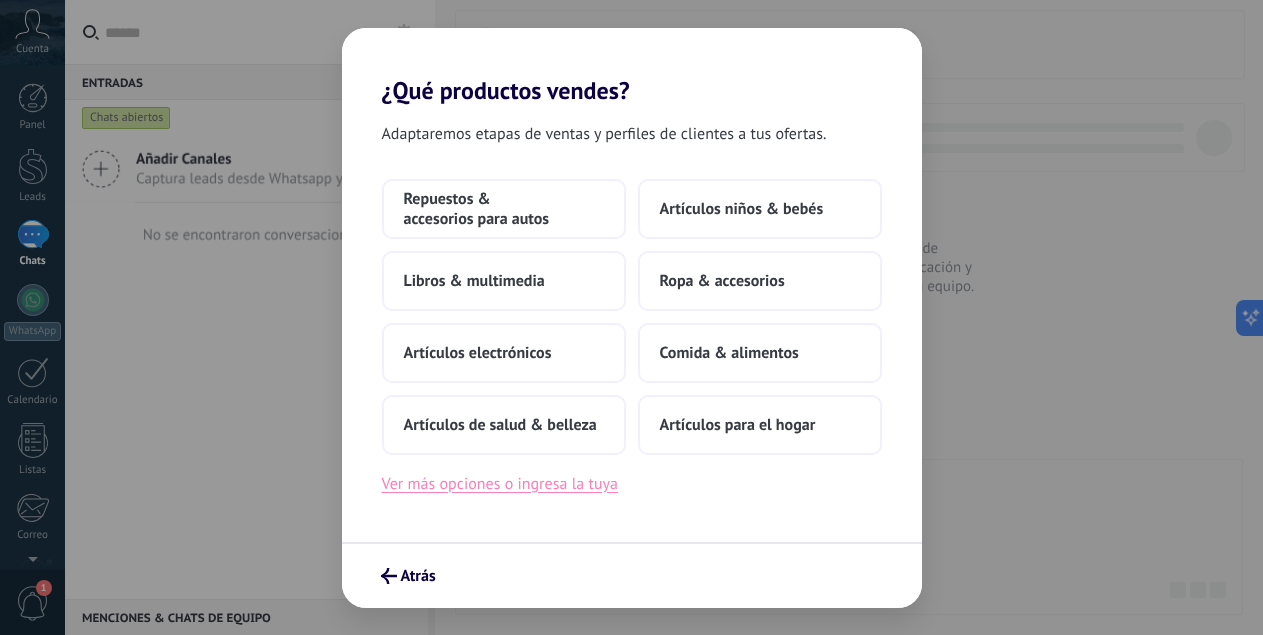 click on "Ver más opciones o ingresa la tuya" at bounding box center (500, 484) 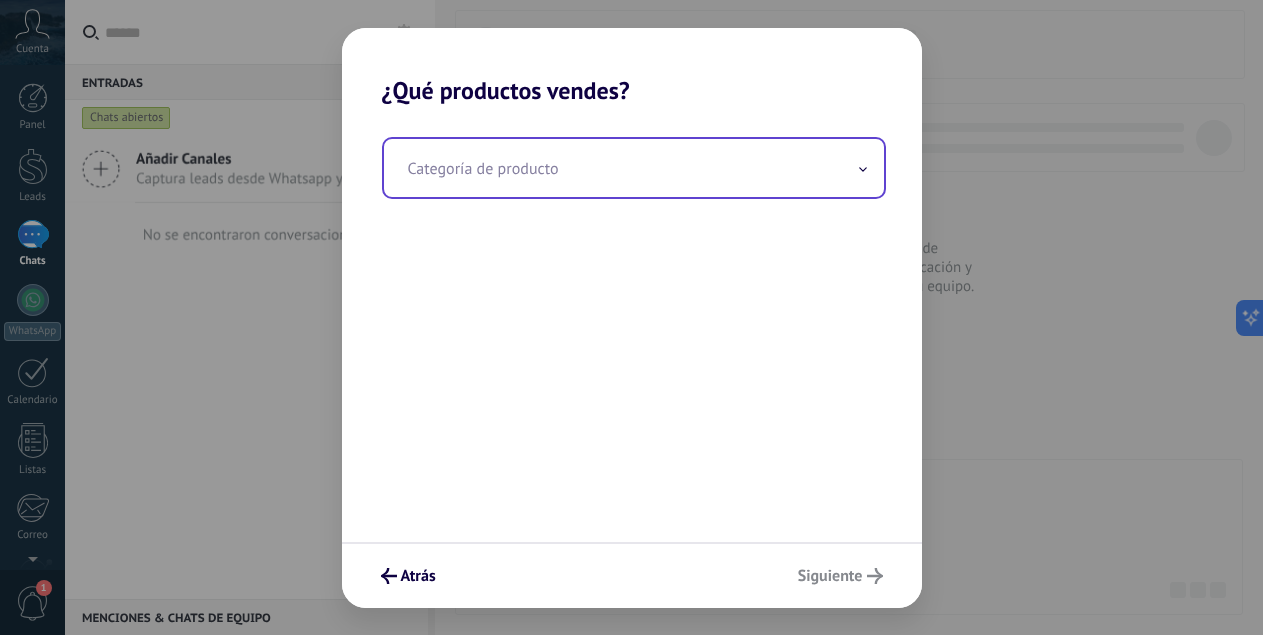click at bounding box center [634, 168] 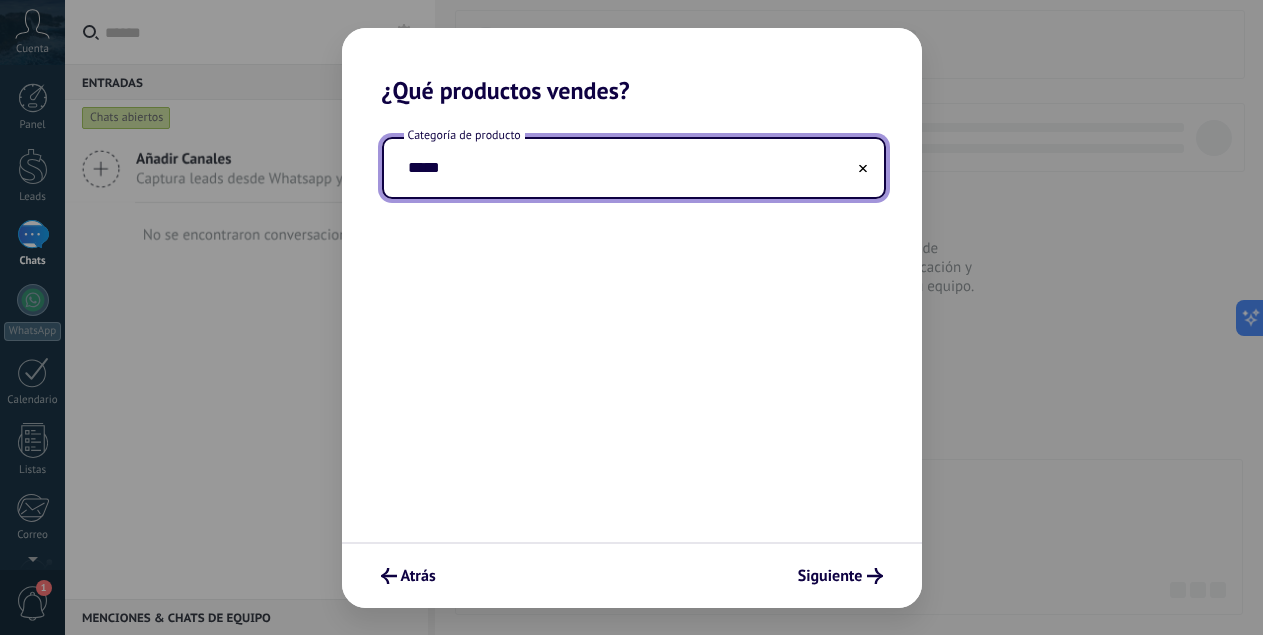 type on "******" 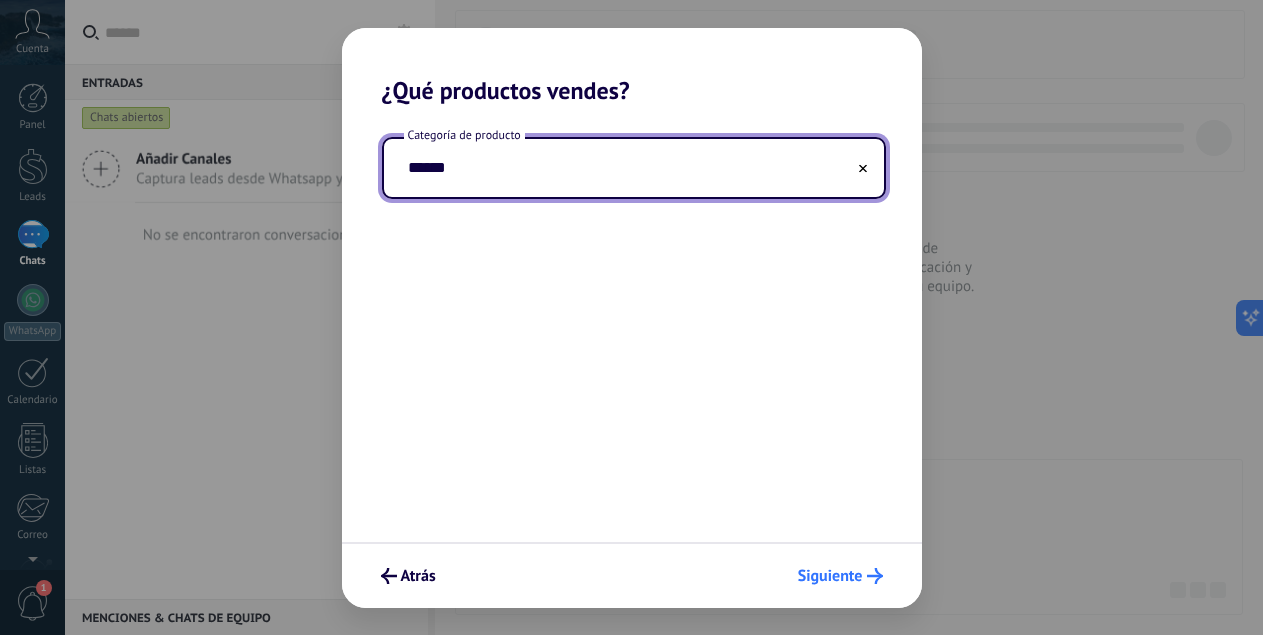 click on "Siguiente" at bounding box center [830, 576] 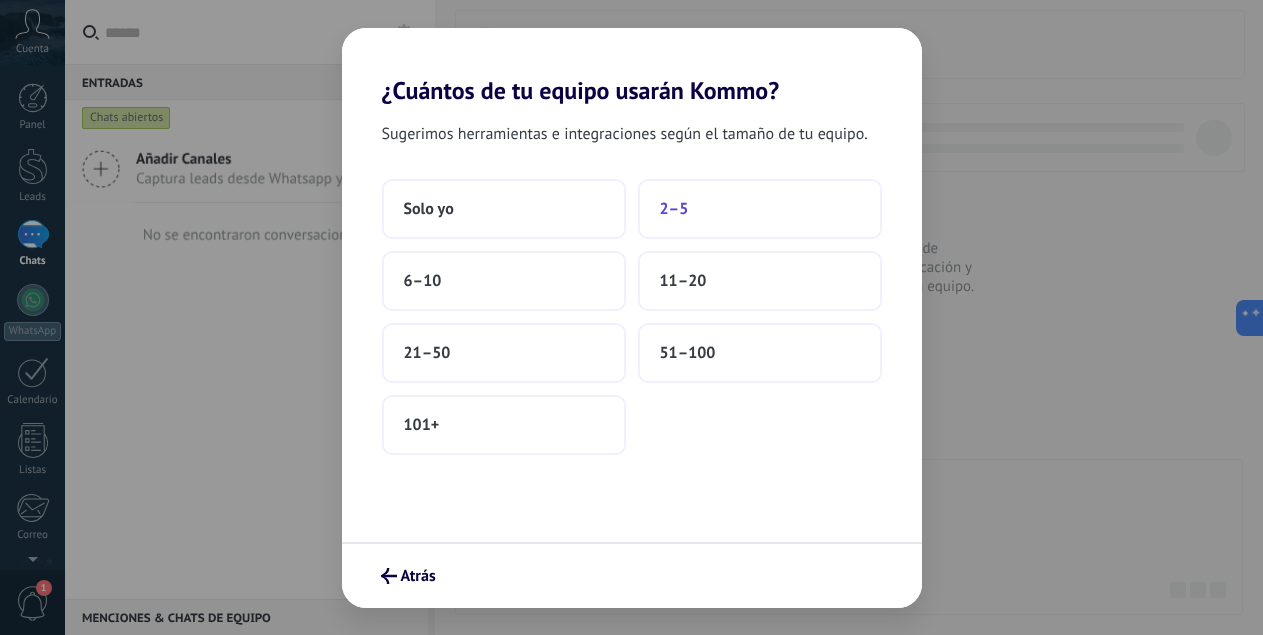 click on "2–5" at bounding box center (760, 209) 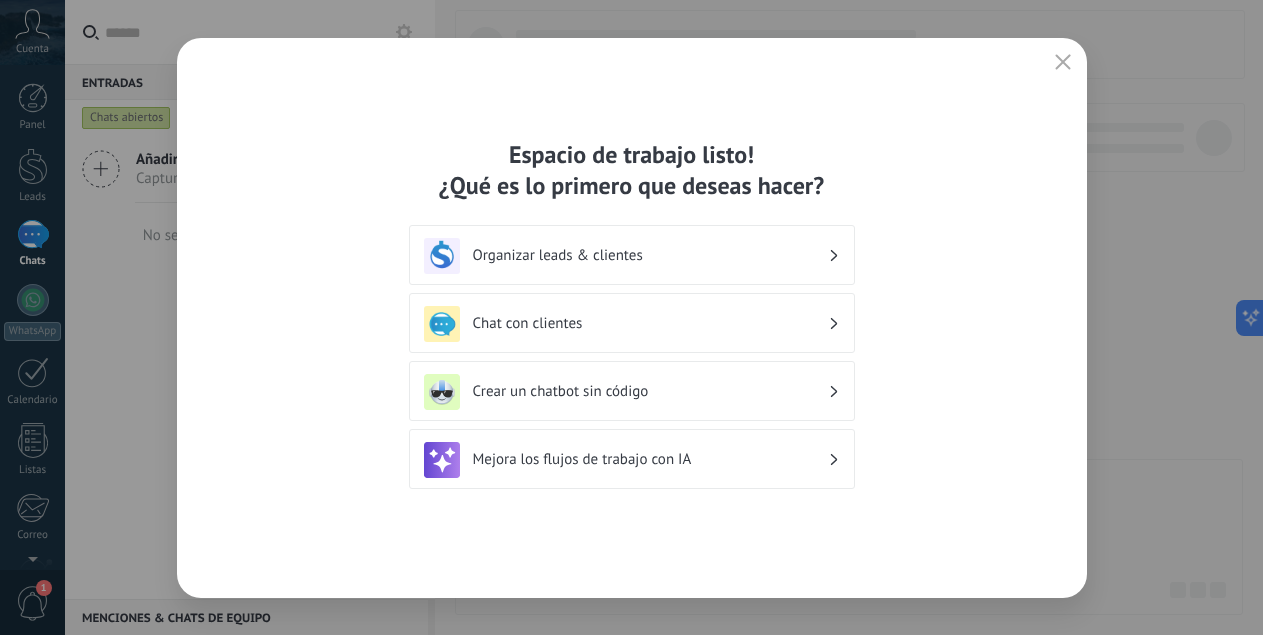 click on "Organizar leads & clientes" at bounding box center (650, 255) 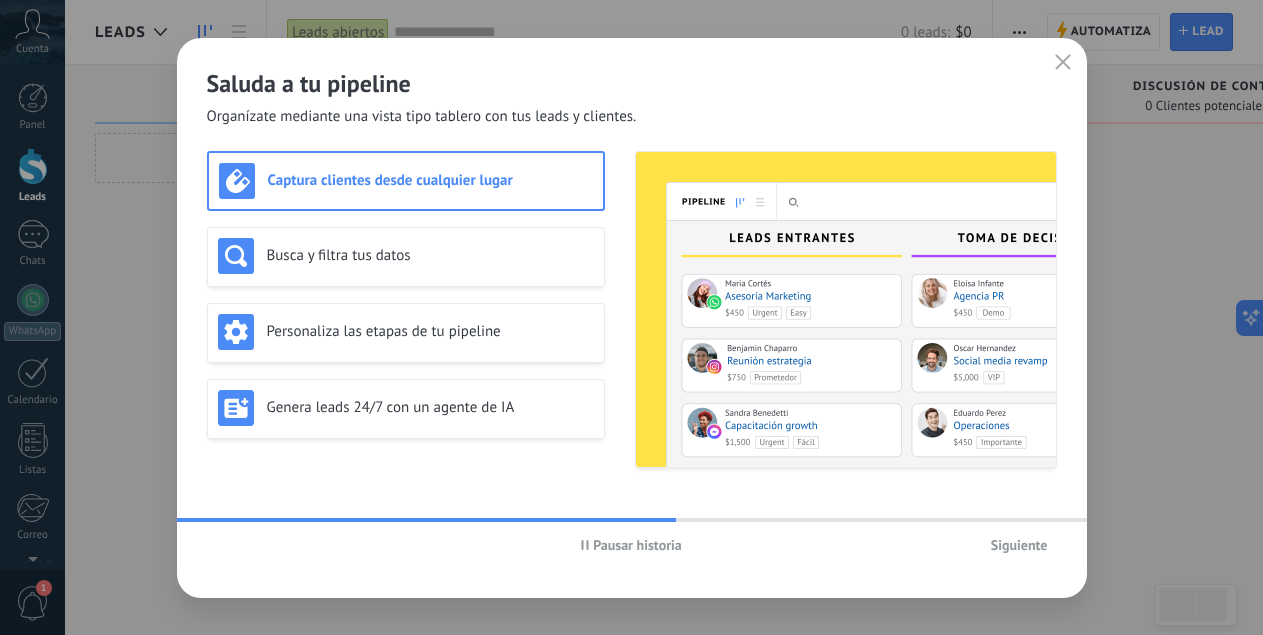 click on "Siguiente" at bounding box center [1019, 545] 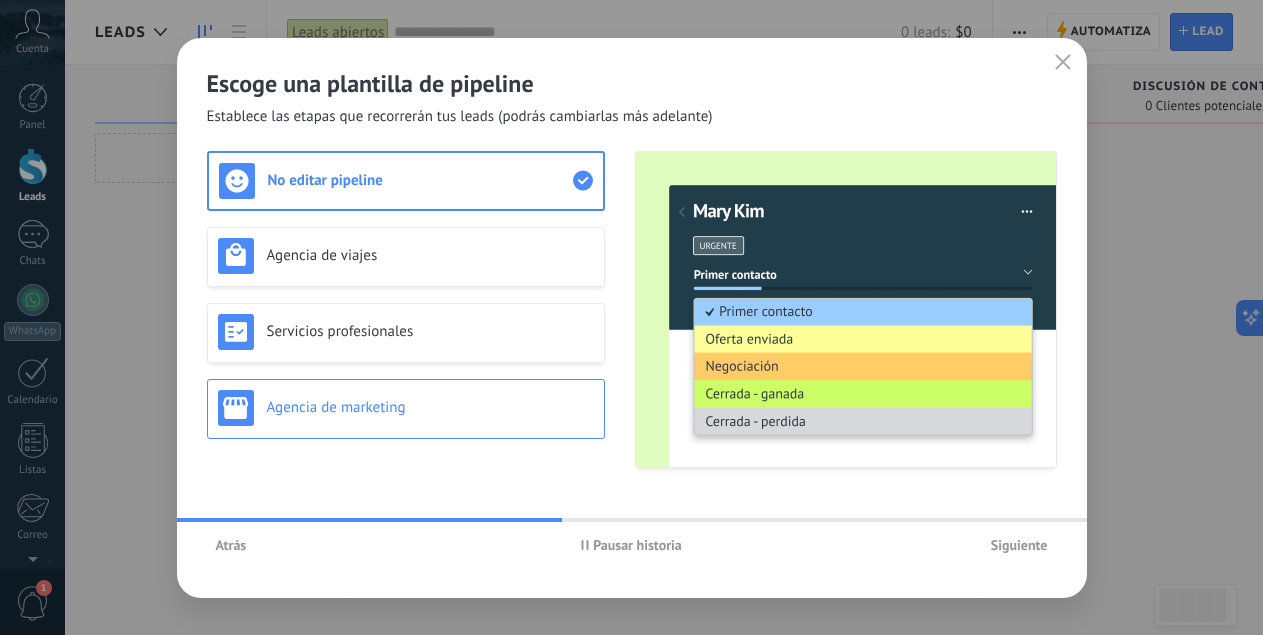 click on "Agencia de marketing" at bounding box center [430, 407] 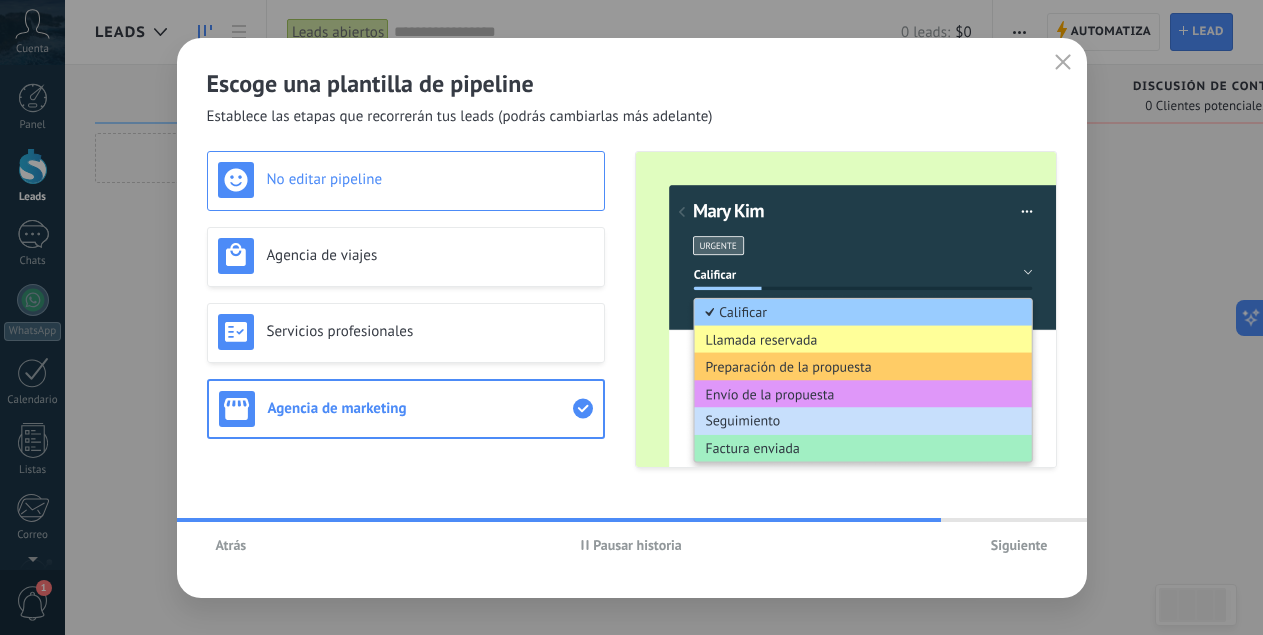 click on "No editar pipeline" at bounding box center (406, 181) 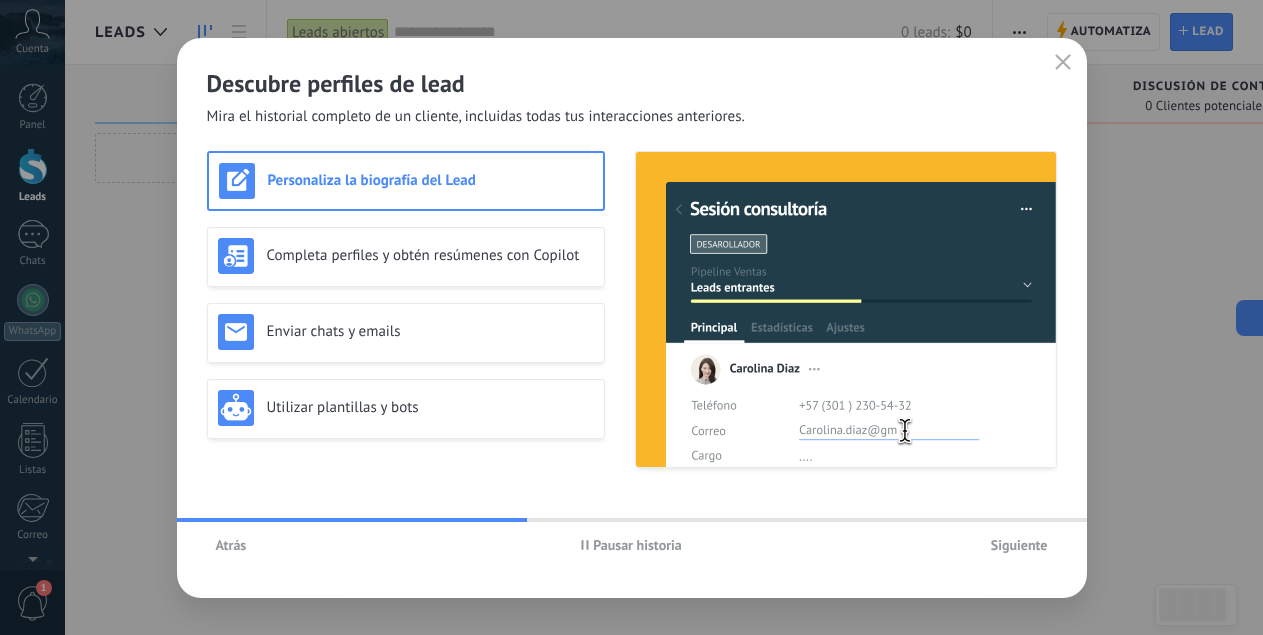 click on "Atrás Pausar historia Siguiente" at bounding box center (632, 545) 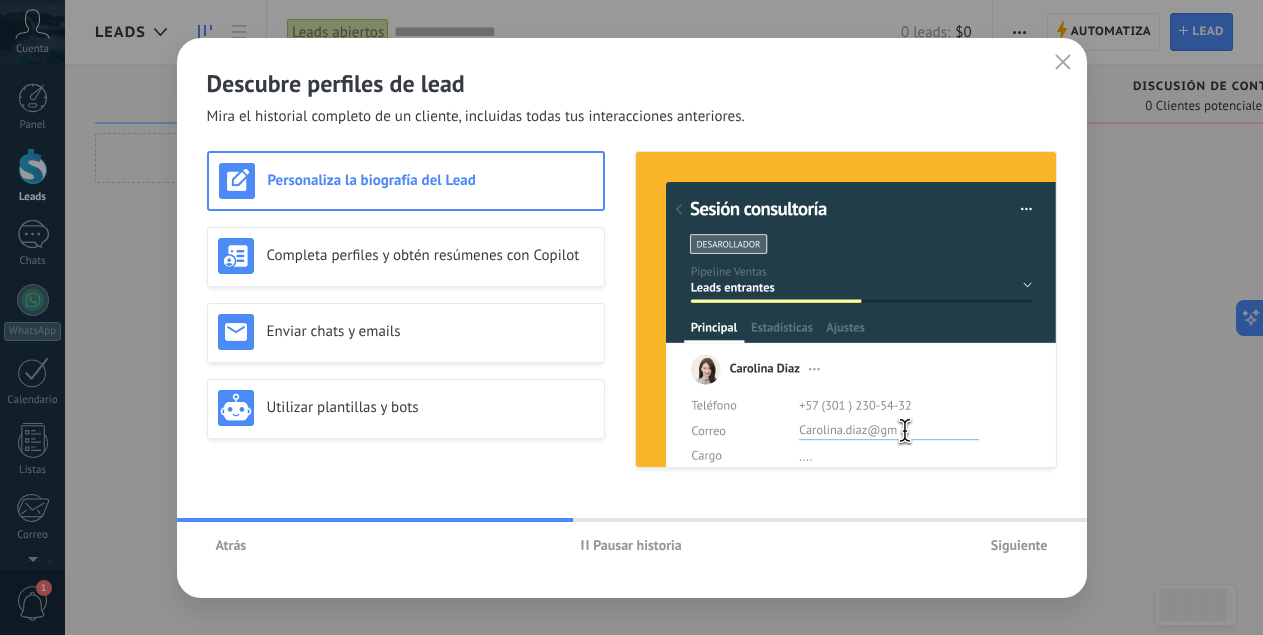 click on "Siguiente" at bounding box center (1019, 545) 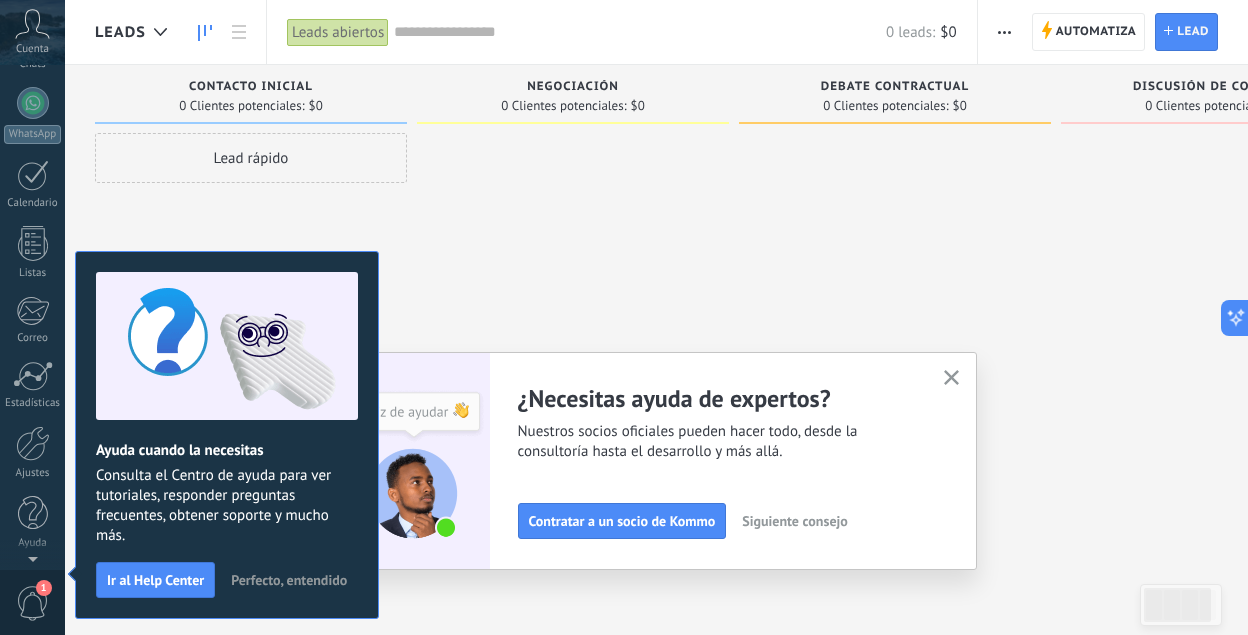 scroll, scrollTop: 0, scrollLeft: 0, axis: both 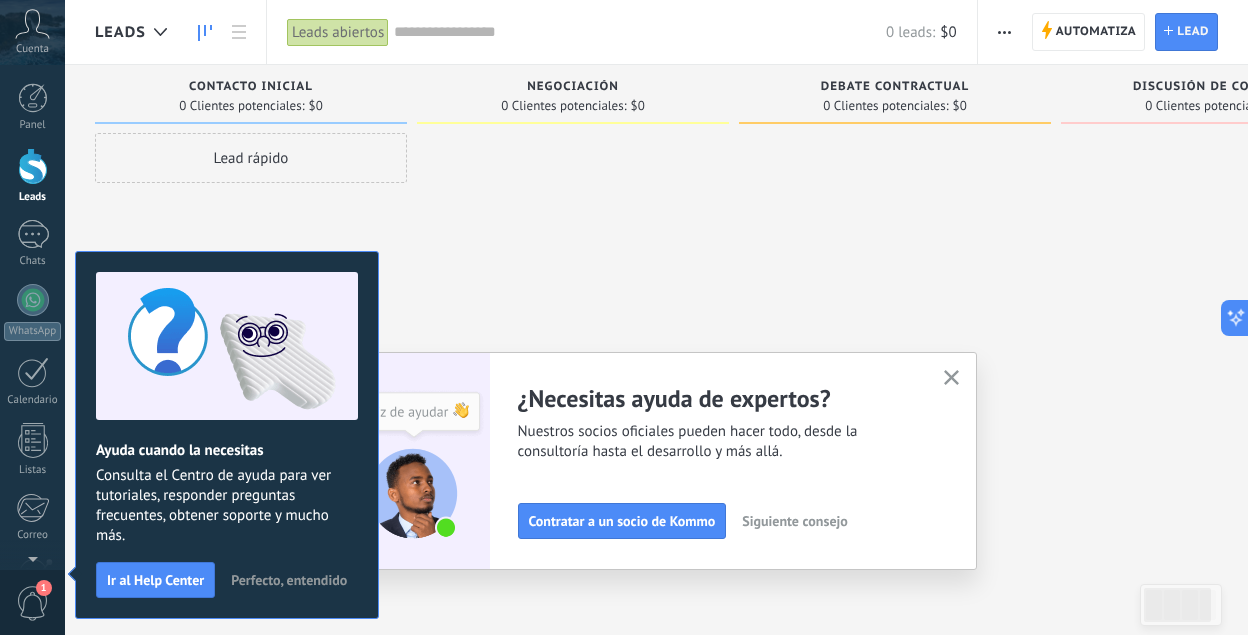 click 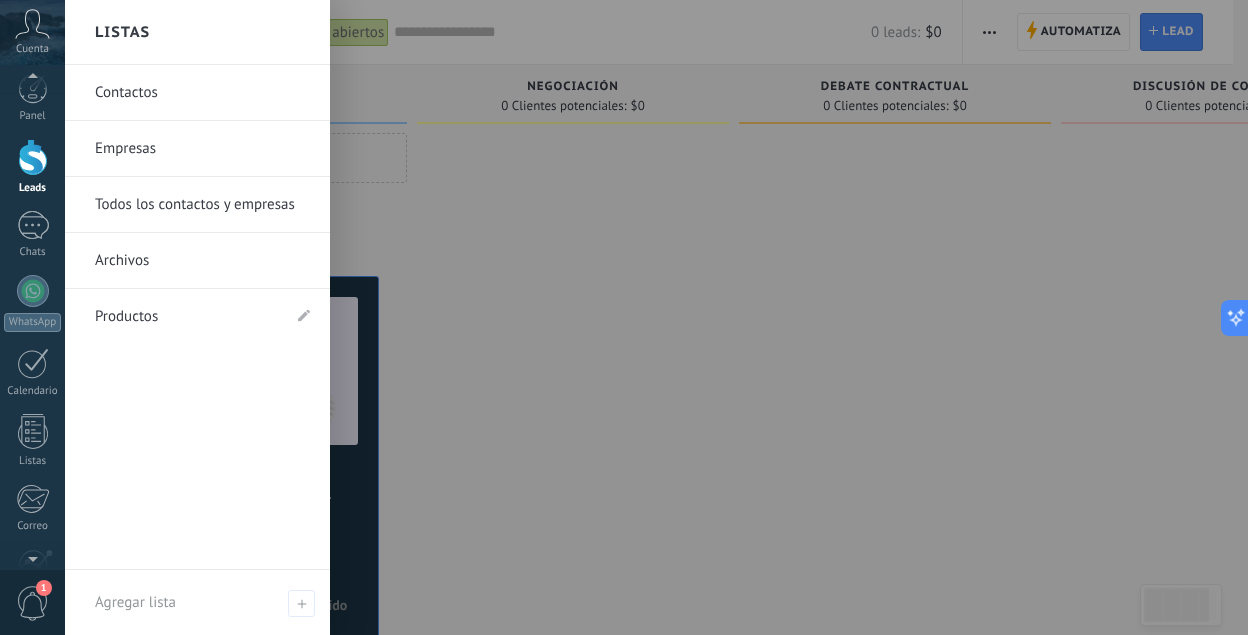 scroll, scrollTop: 0, scrollLeft: 0, axis: both 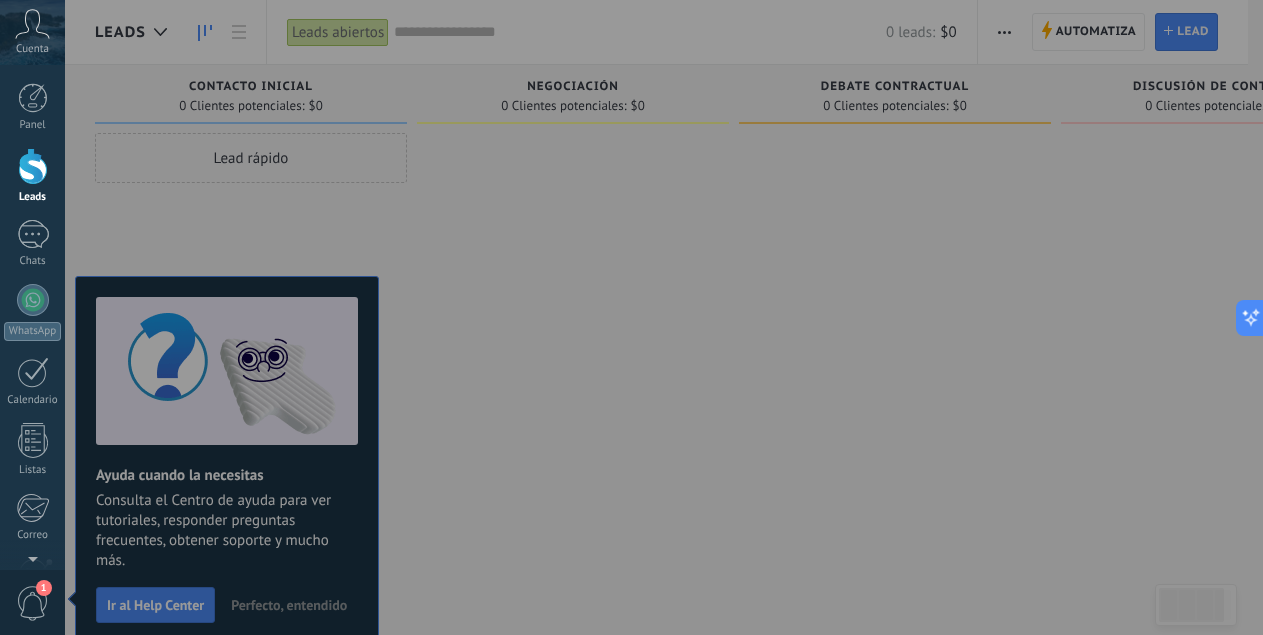 click at bounding box center [696, 317] 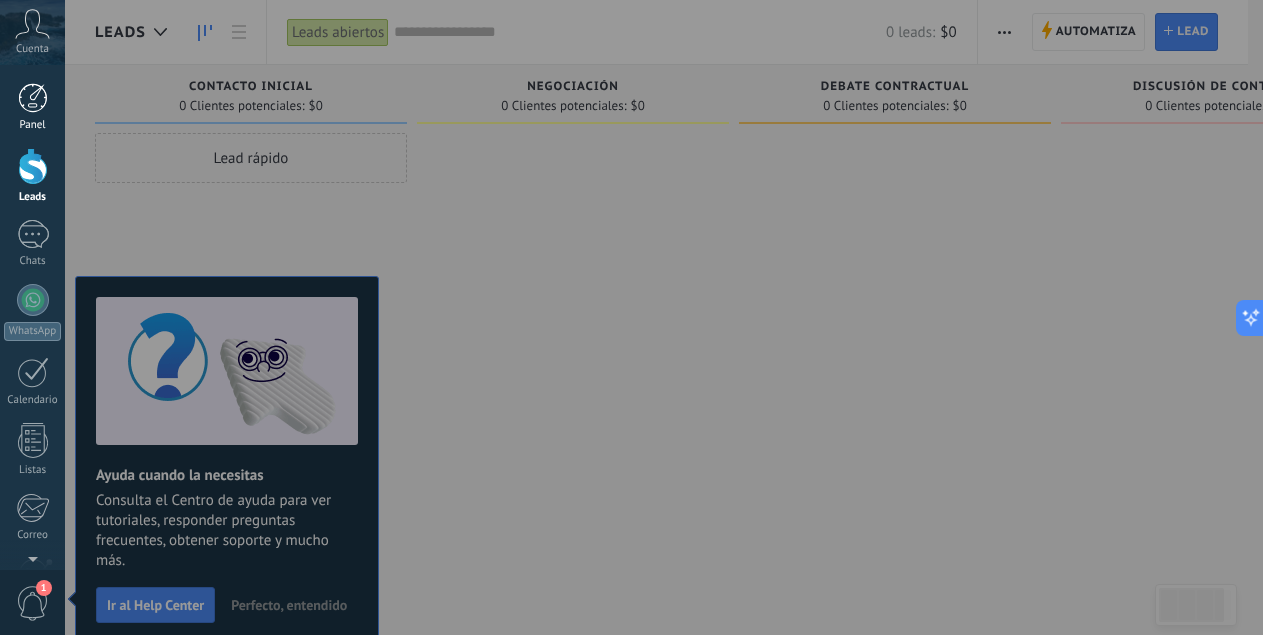 click on "Panel" at bounding box center [32, 107] 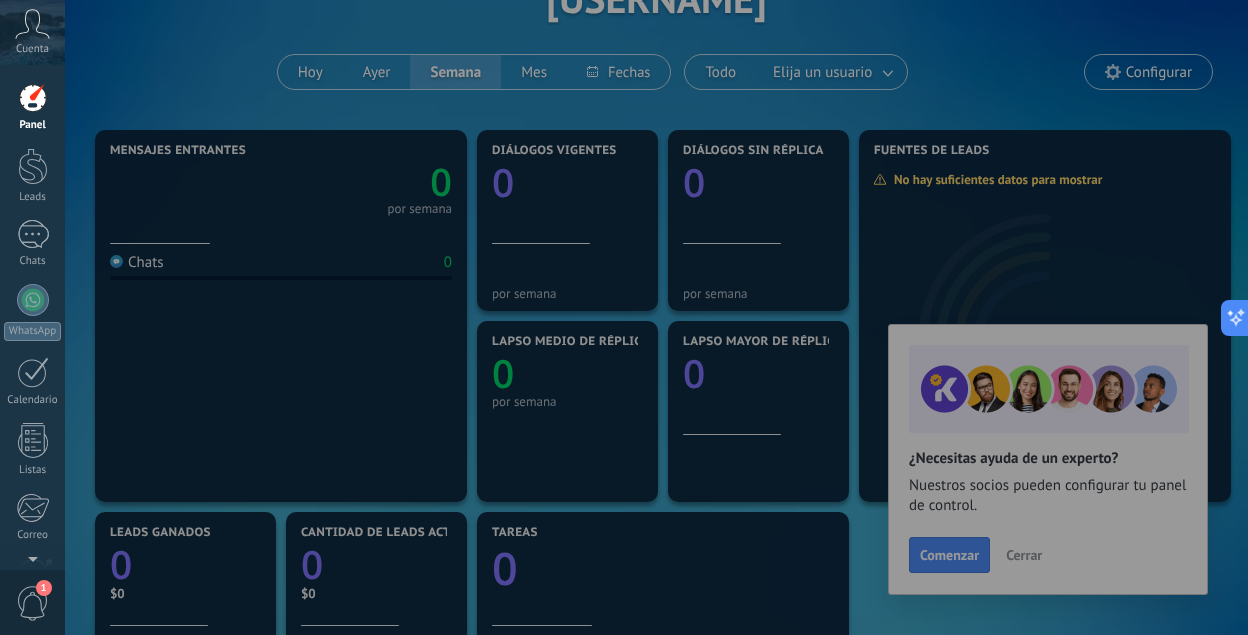 scroll, scrollTop: 300, scrollLeft: 0, axis: vertical 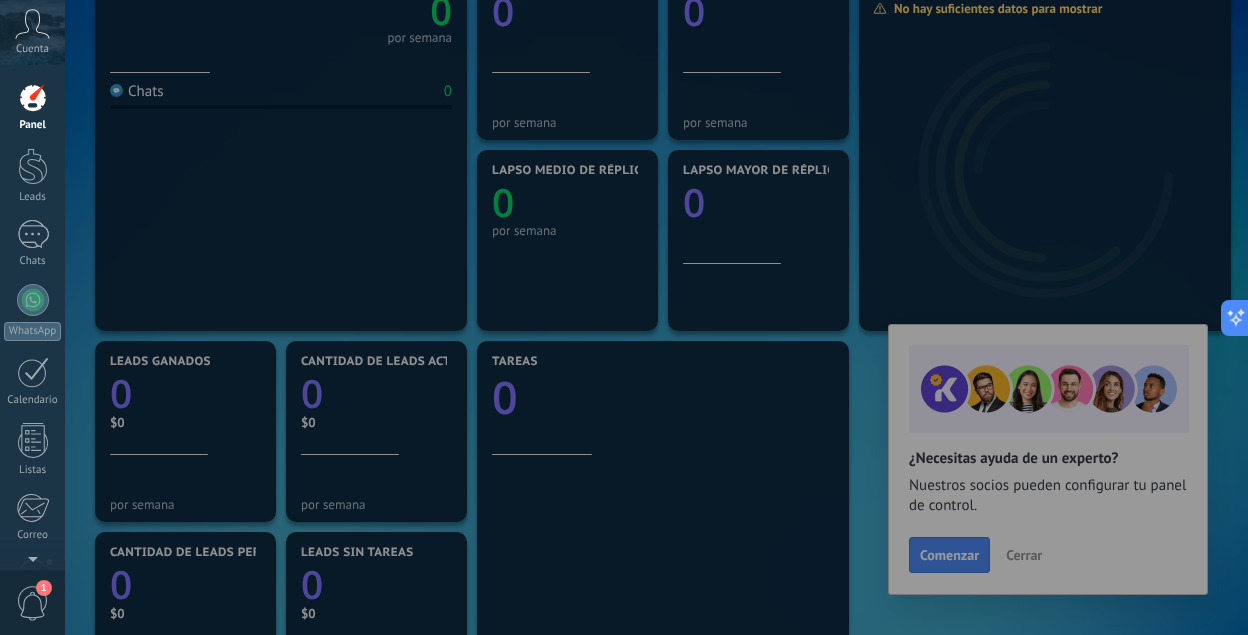 click at bounding box center (689, 317) 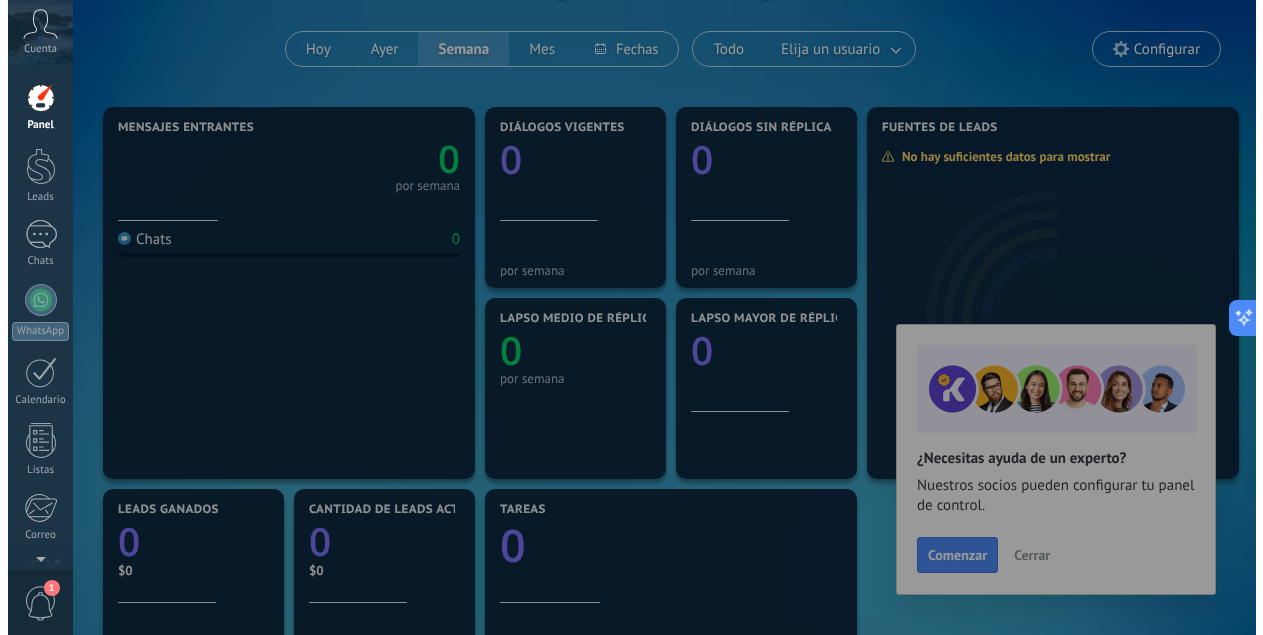 scroll, scrollTop: 0, scrollLeft: 0, axis: both 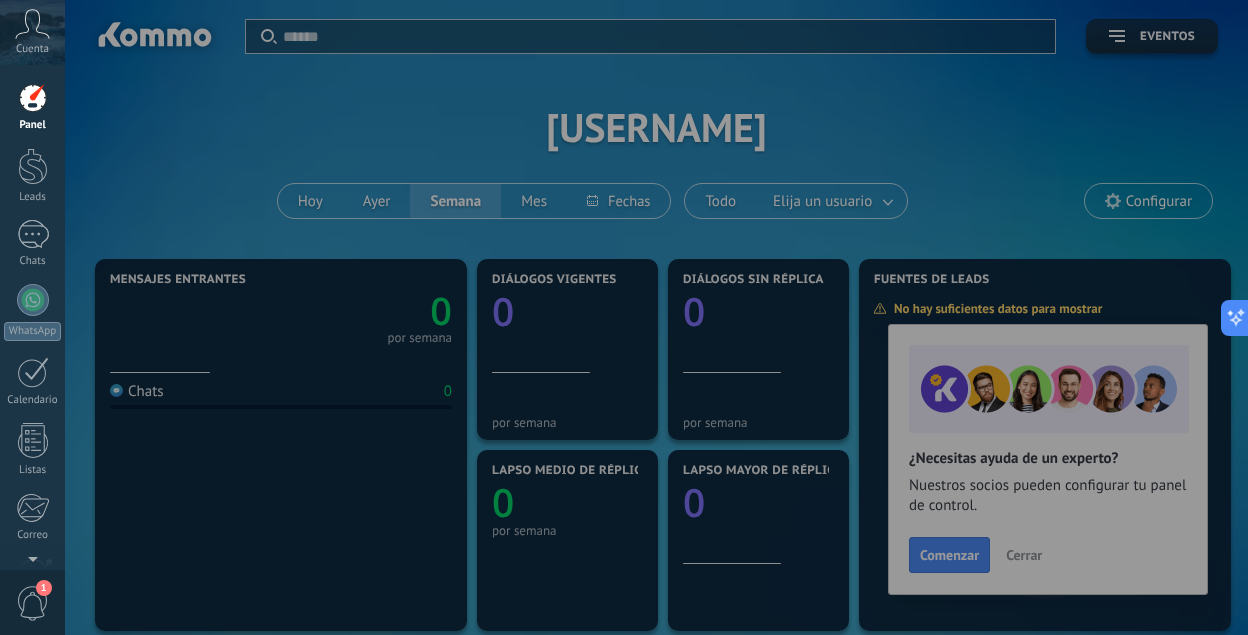 click at bounding box center [689, 317] 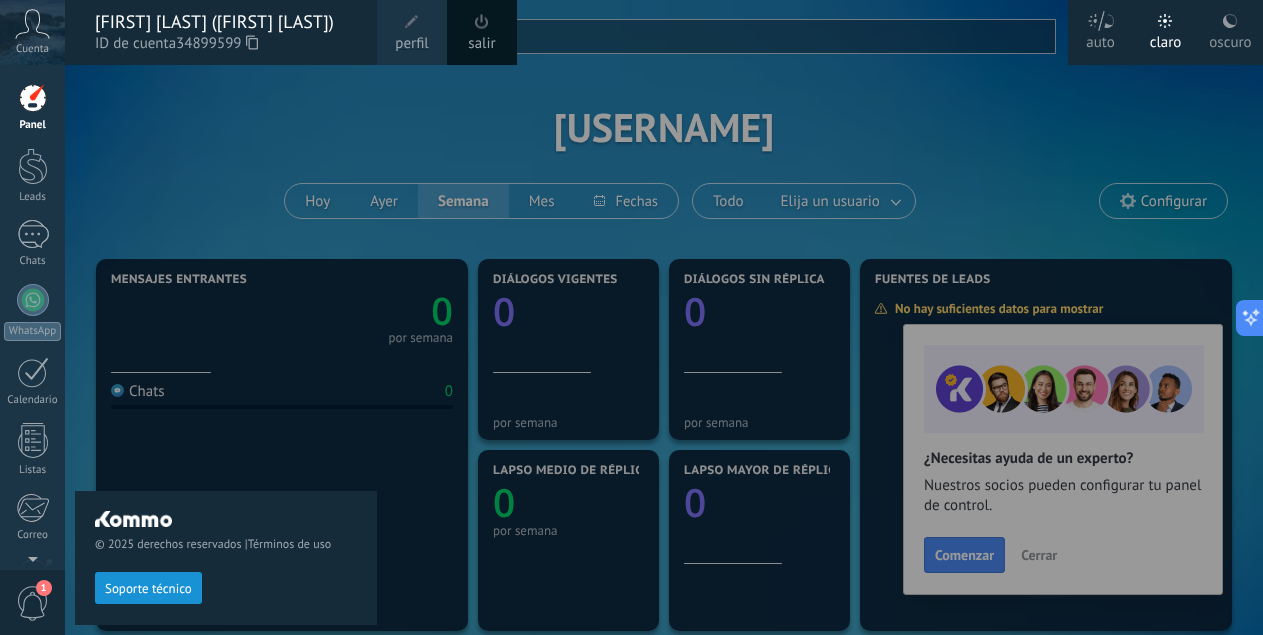 click on "1" at bounding box center [44, 588] 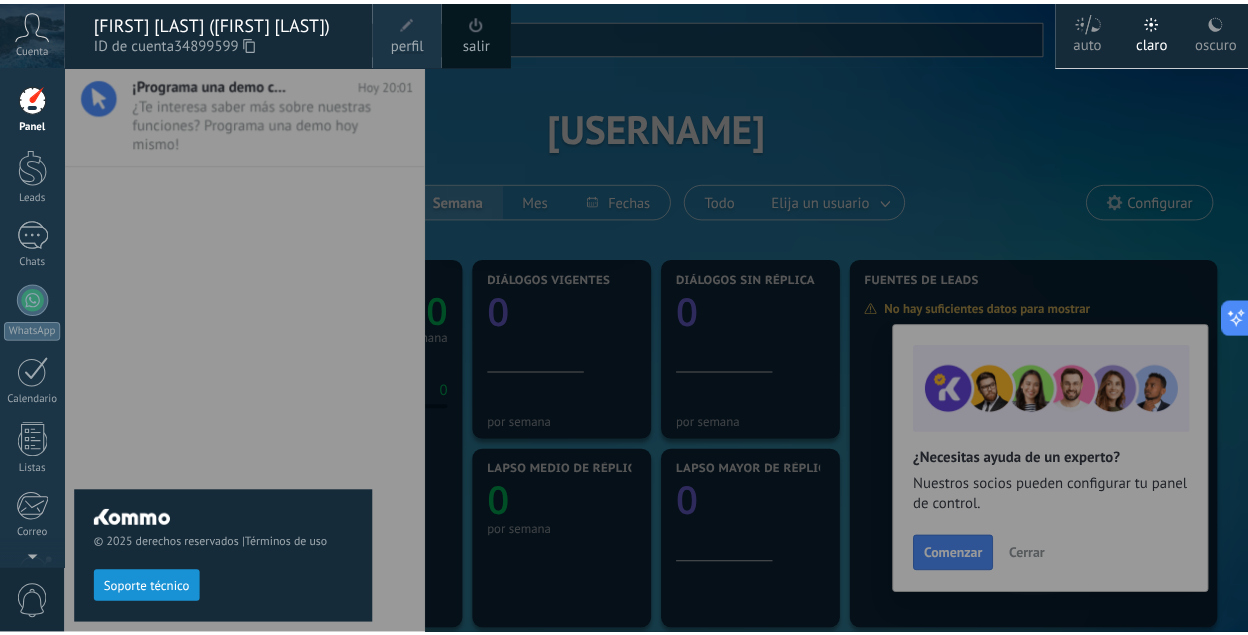 scroll, scrollTop: 3, scrollLeft: 0, axis: vertical 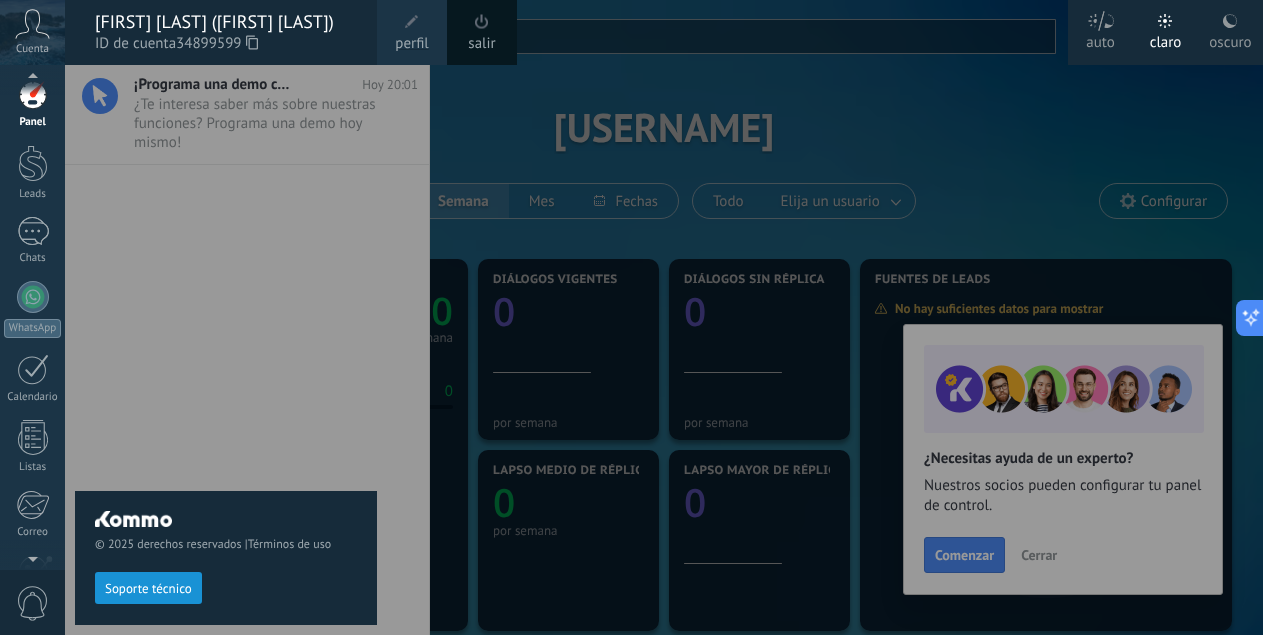 click at bounding box center [696, 317] 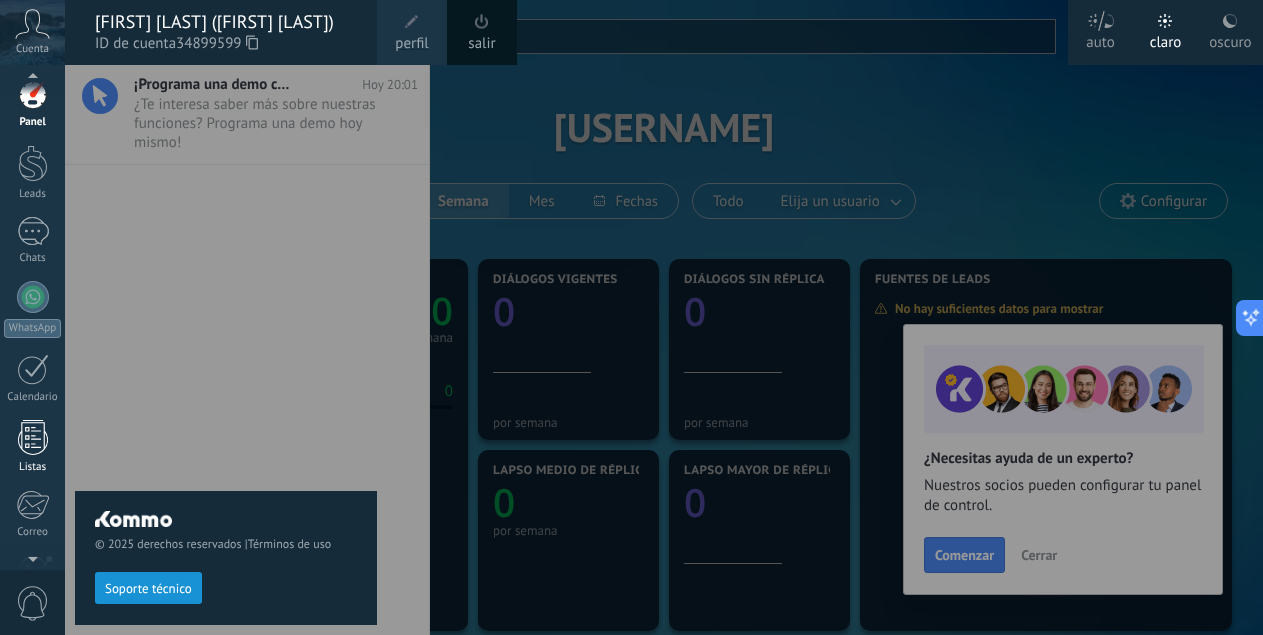 click at bounding box center [33, 437] 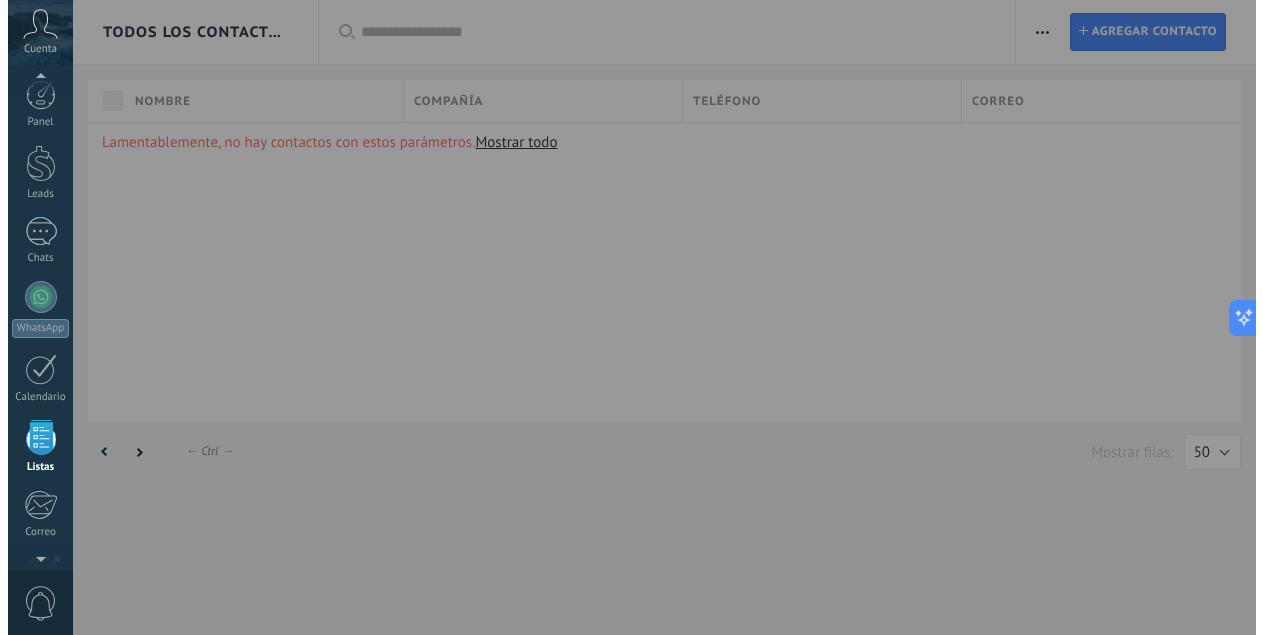 scroll, scrollTop: 124, scrollLeft: 0, axis: vertical 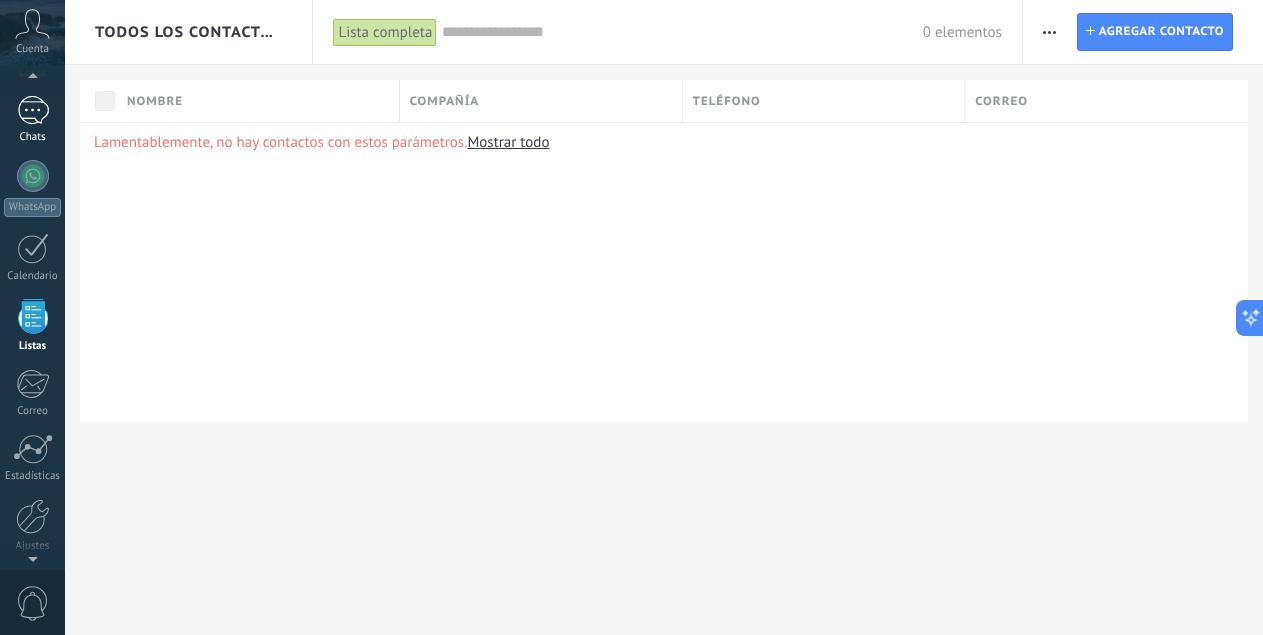 click at bounding box center [33, 110] 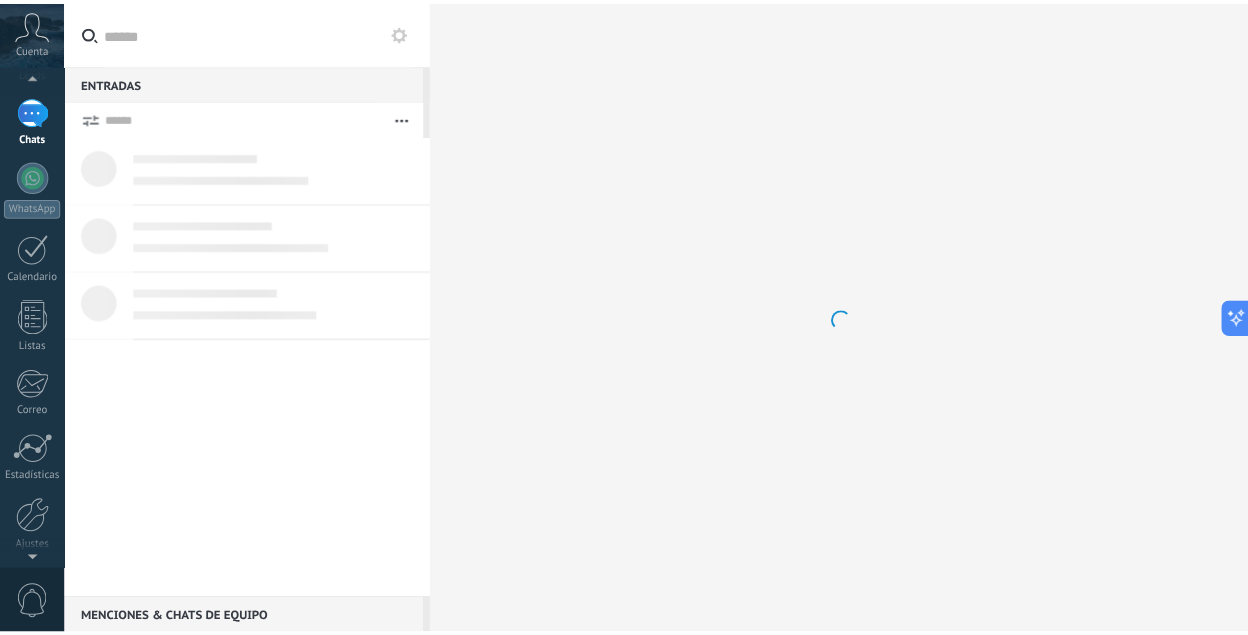 scroll, scrollTop: 0, scrollLeft: 0, axis: both 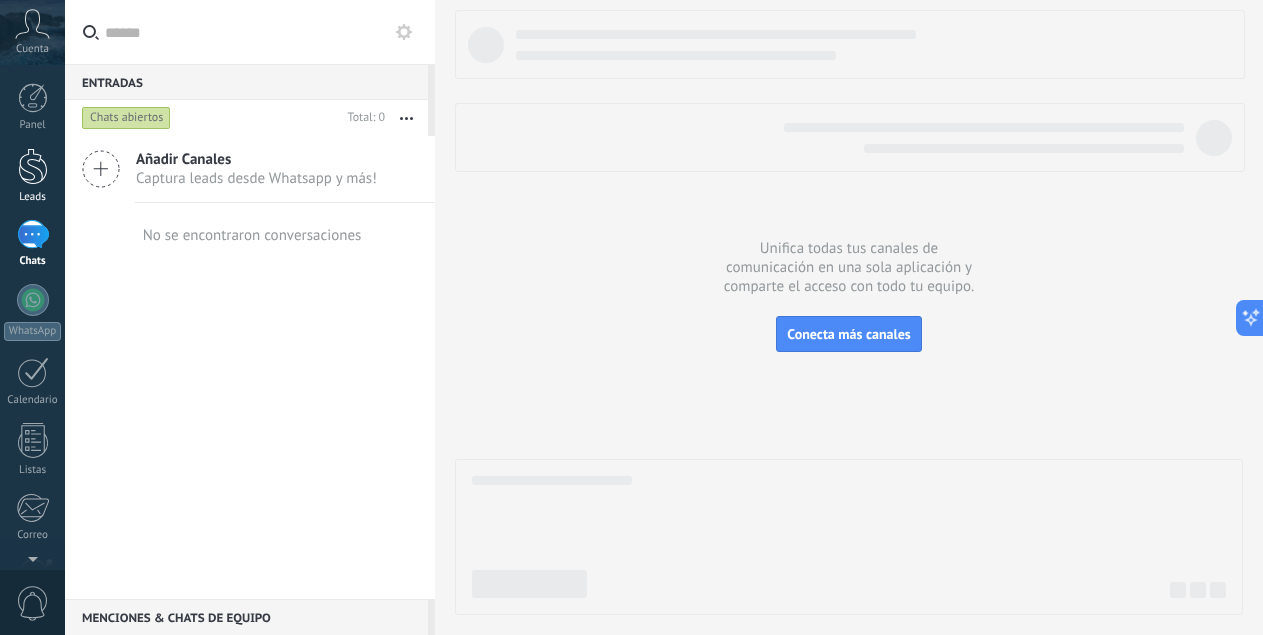 click at bounding box center (33, 166) 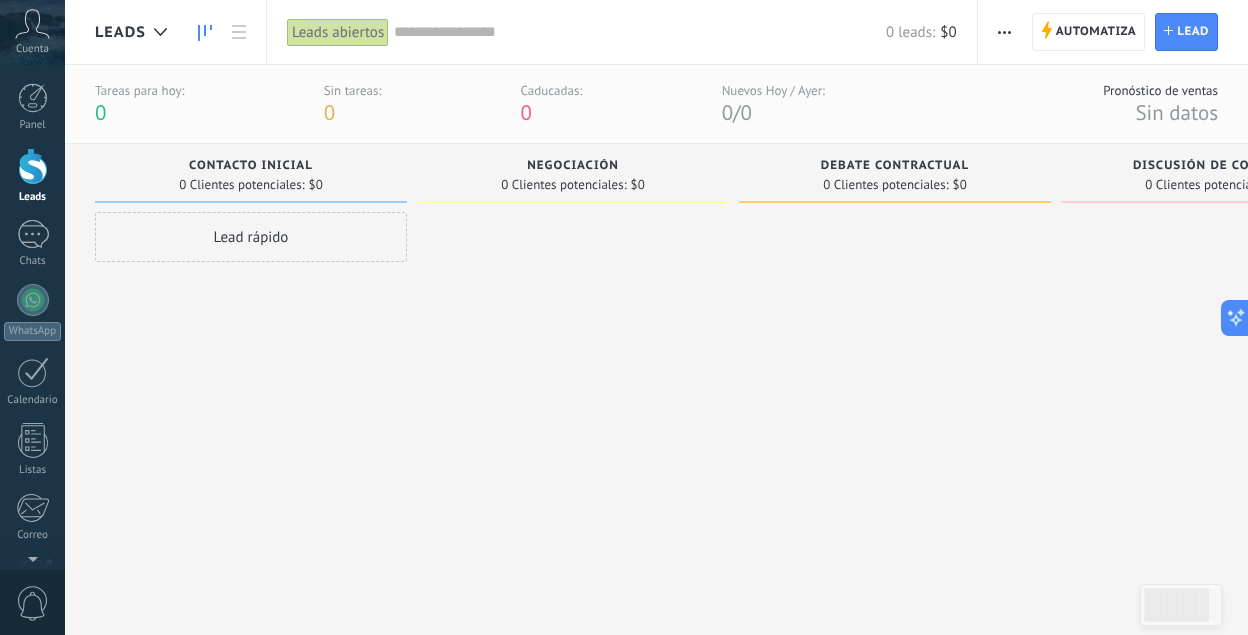 scroll, scrollTop: 0, scrollLeft: 0, axis: both 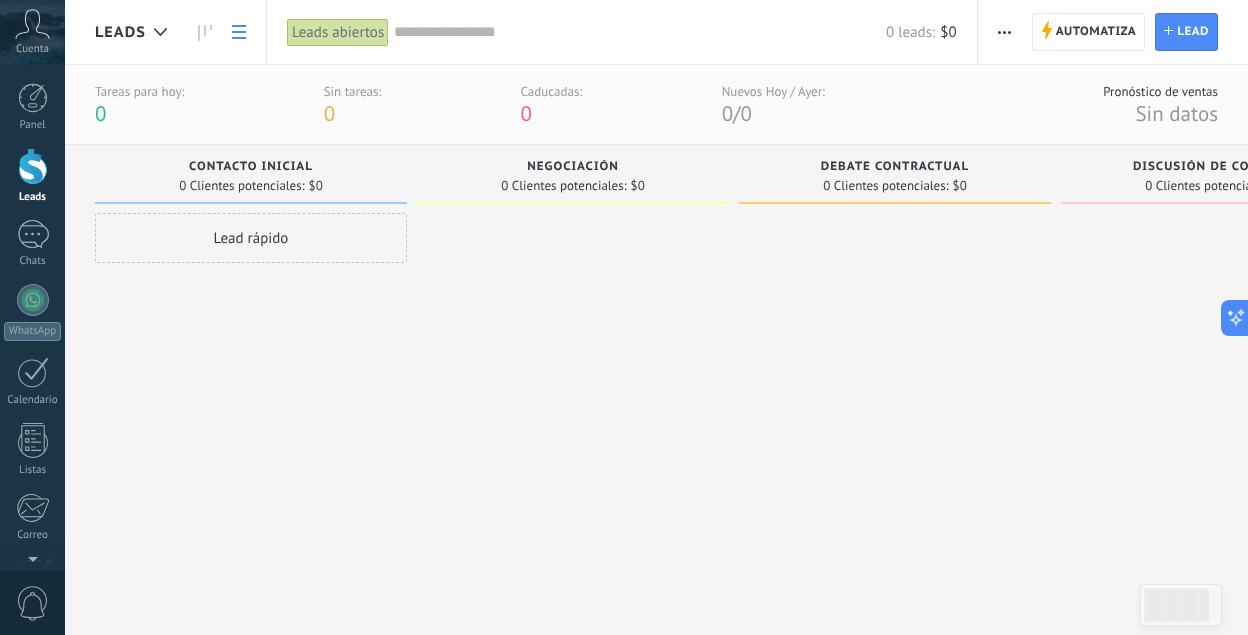 click 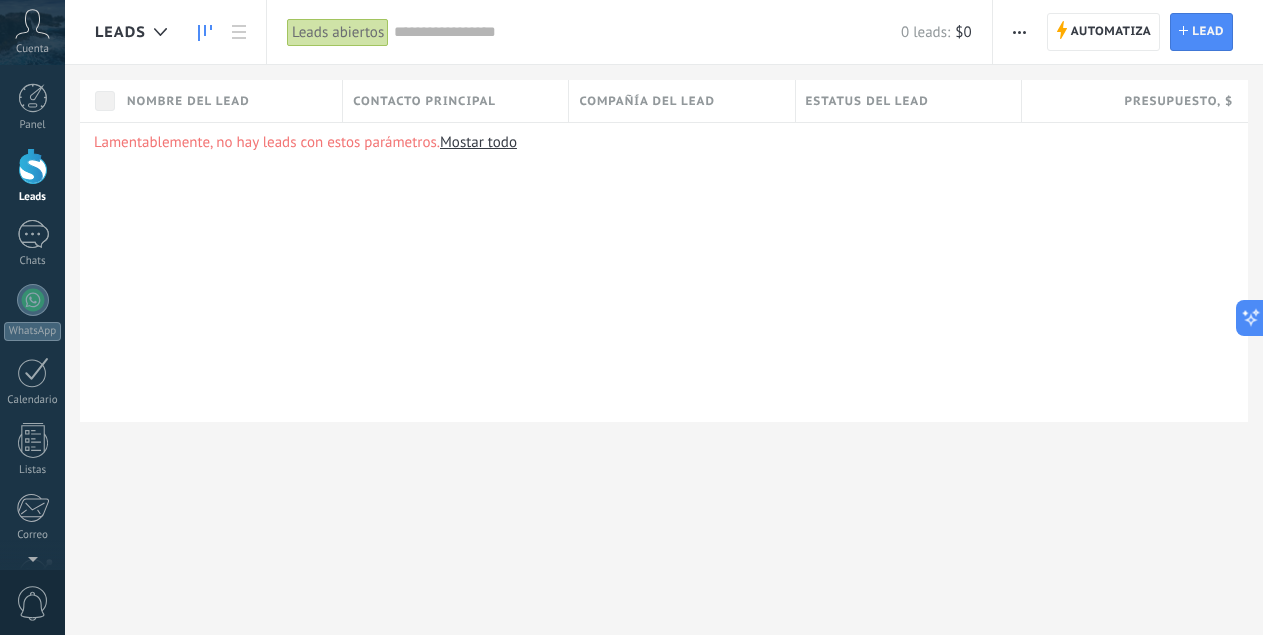 click 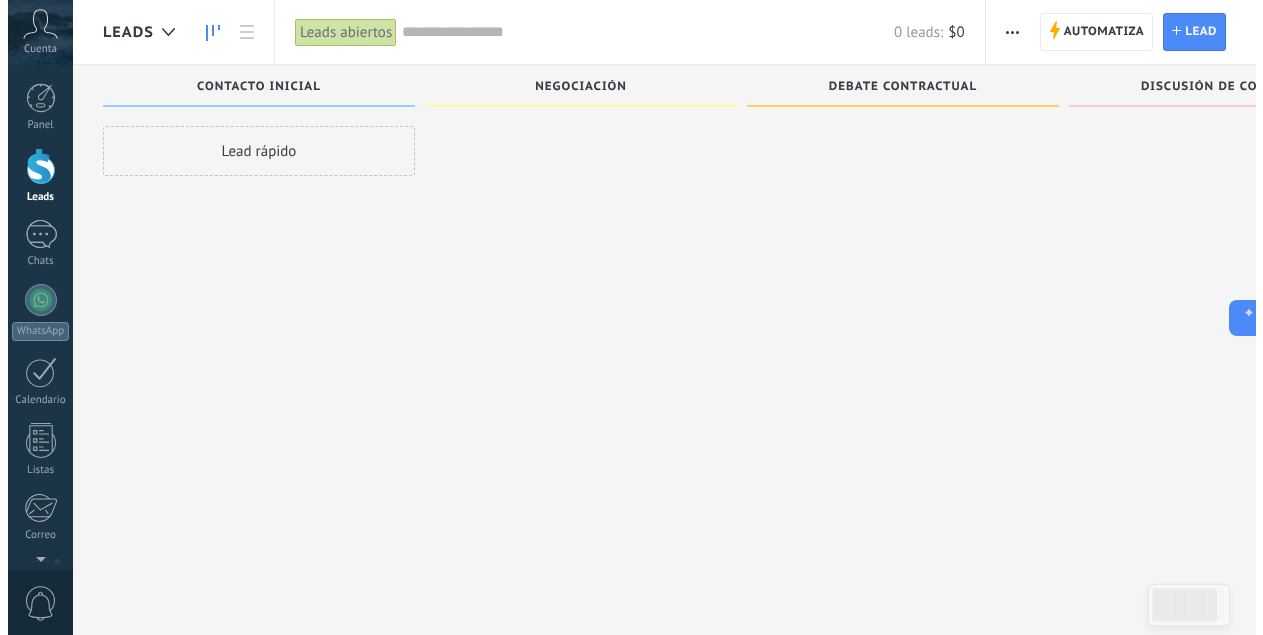 scroll, scrollTop: 0, scrollLeft: 0, axis: both 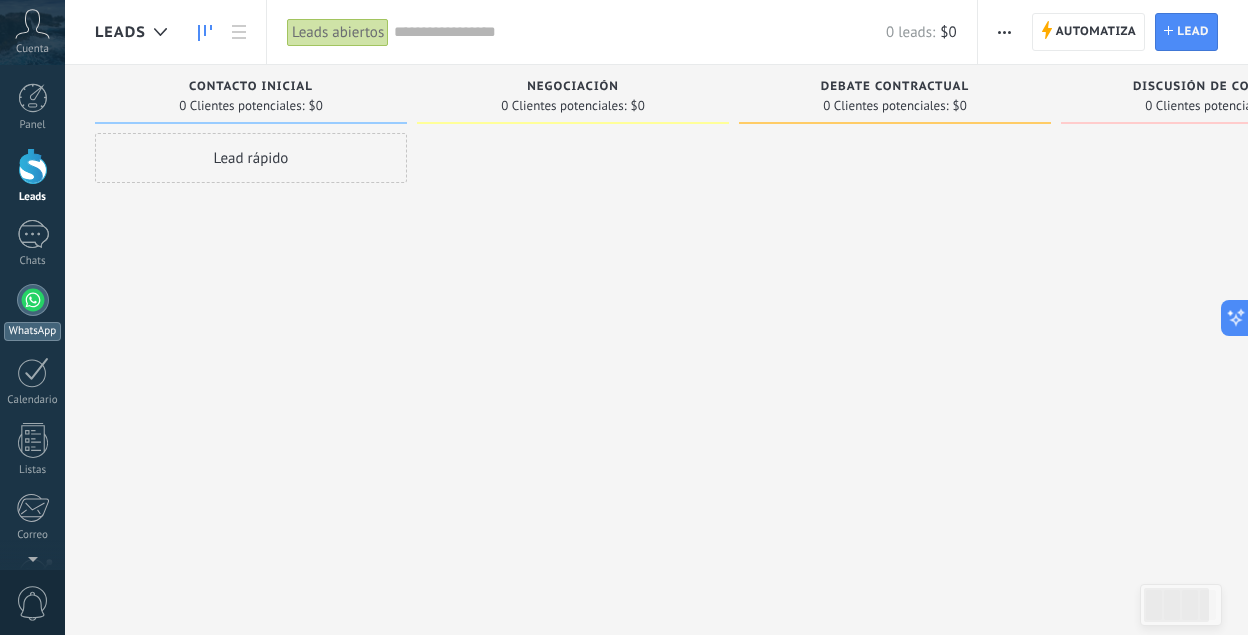 click at bounding box center (33, 300) 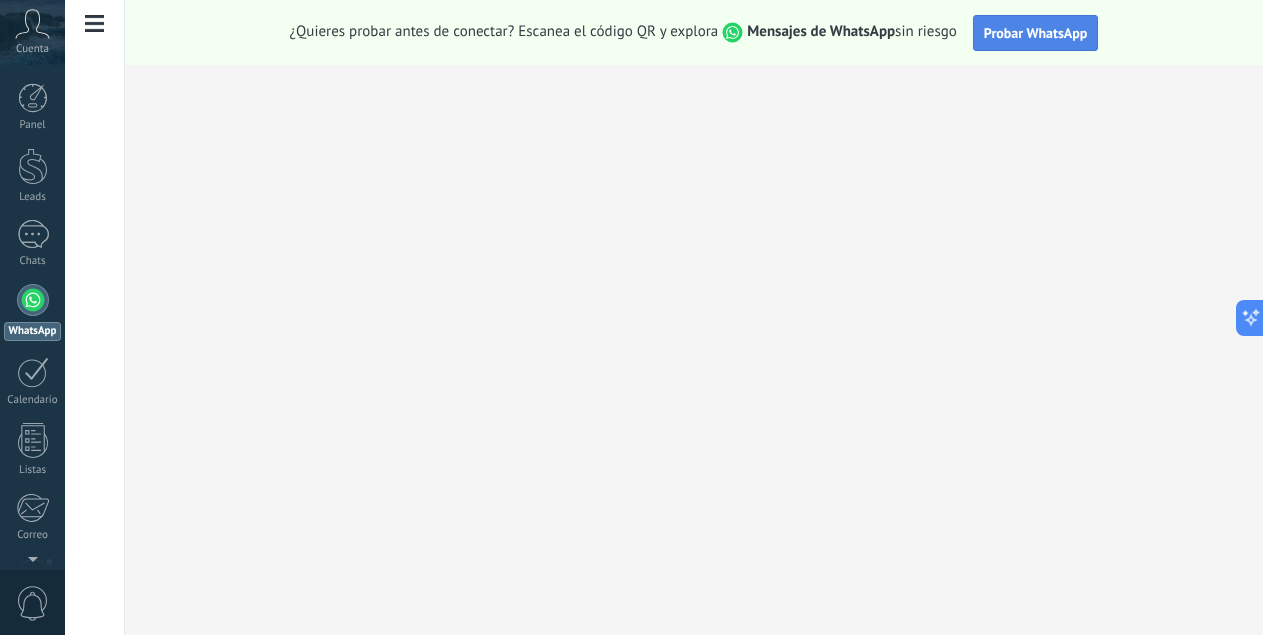 click on "Probar WhatsApp" at bounding box center [1036, 33] 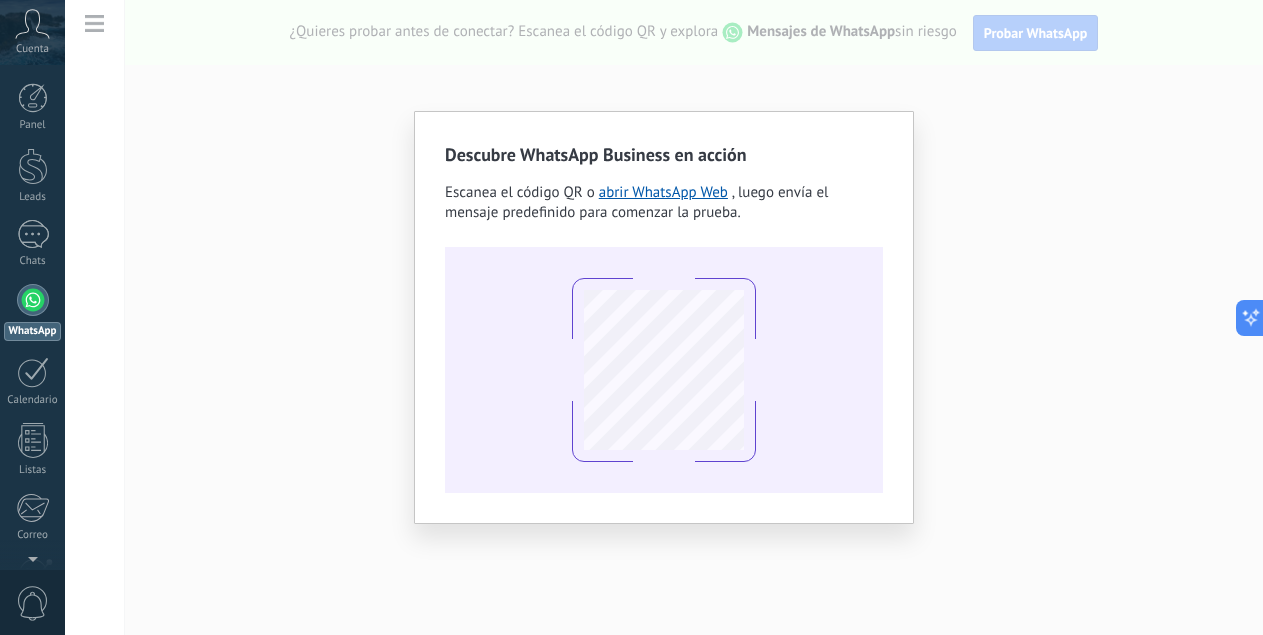 click on ", luego envía el mensaje predefinido para comenzar la prueba." at bounding box center [637, 202] 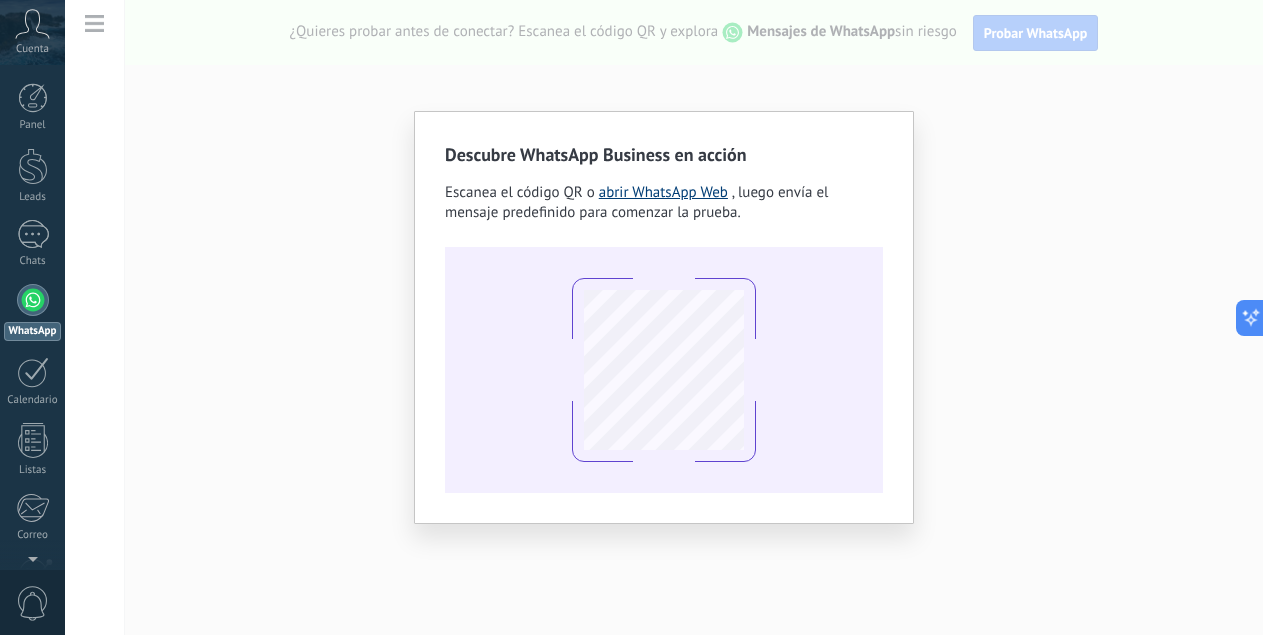 click on "abrir WhatsApp Web" at bounding box center [663, 192] 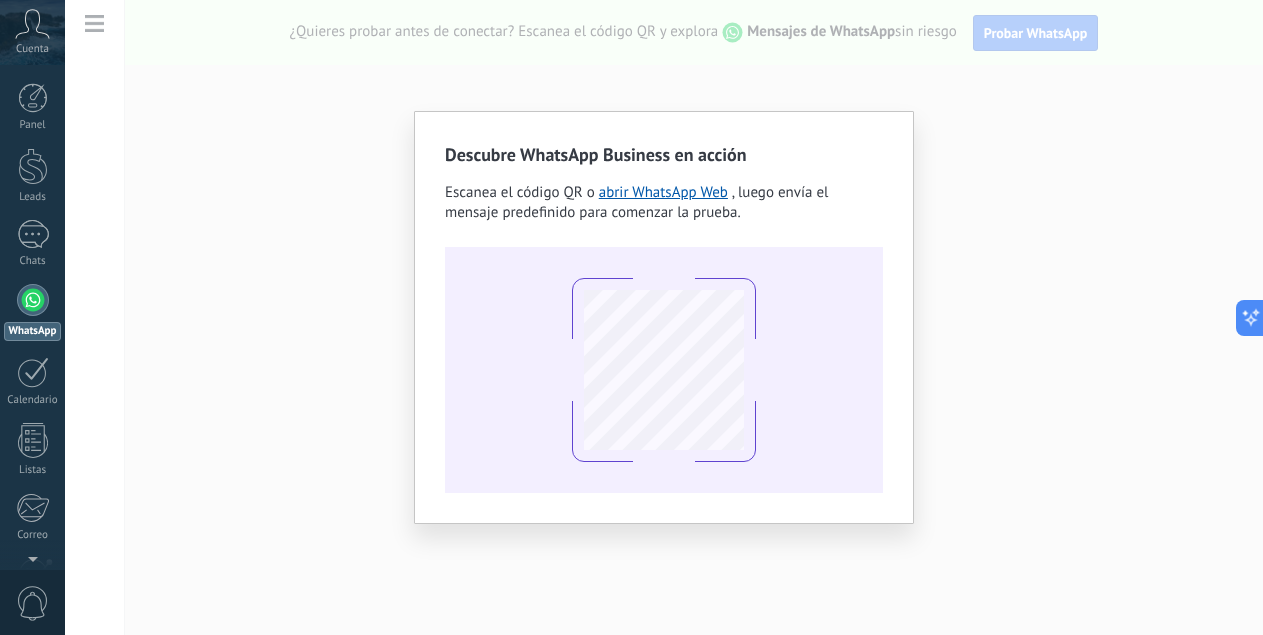 click on "Descubre WhatsApp Business en acción Escanea el código QR o   abrir WhatsApp Web   , luego envía el mensaje predefinido para comenzar la prueba." at bounding box center (664, 317) 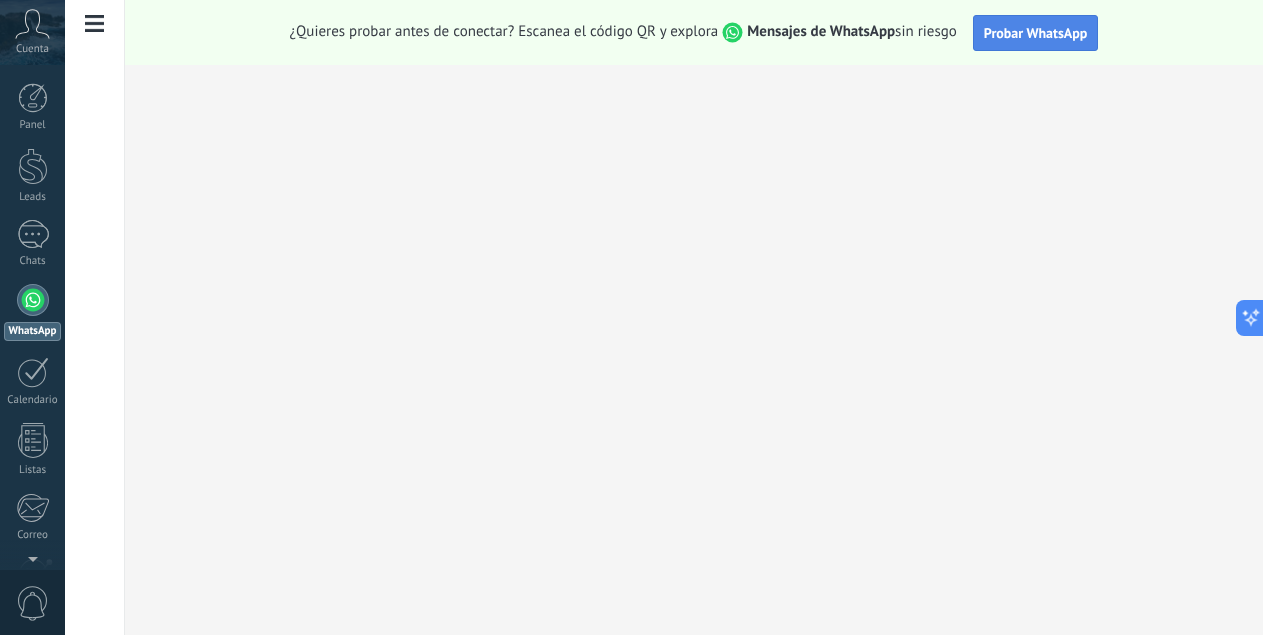 click on "Probar WhatsApp" at bounding box center [1036, 33] 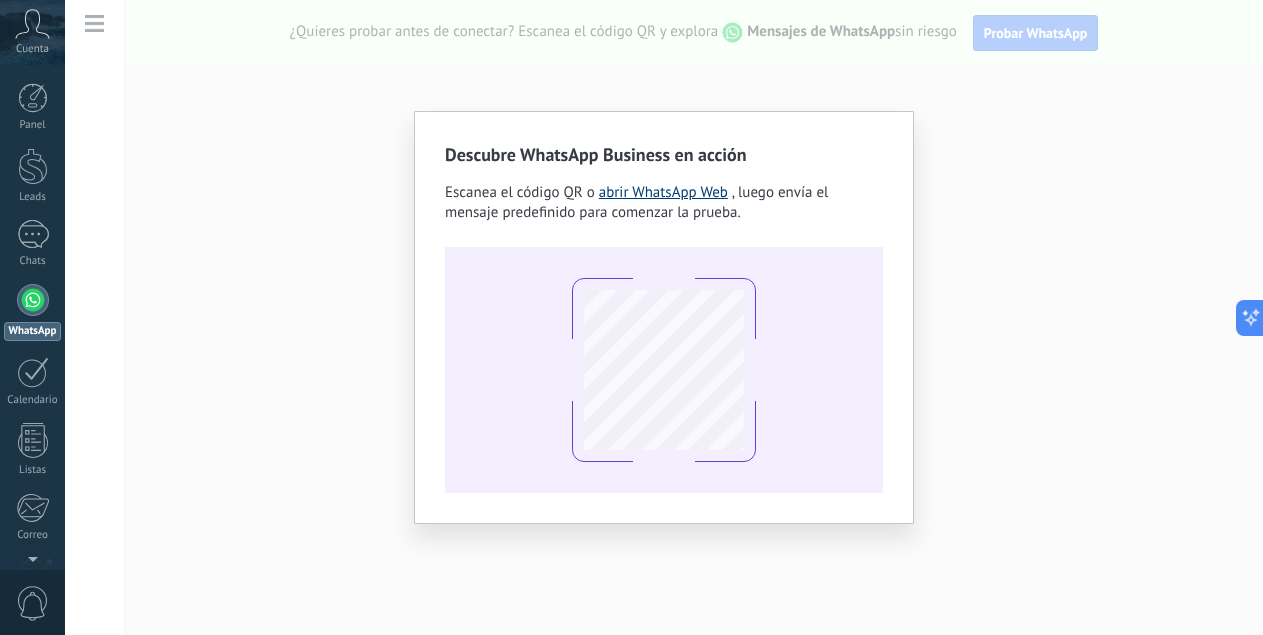 click on "abrir WhatsApp Web" at bounding box center (663, 192) 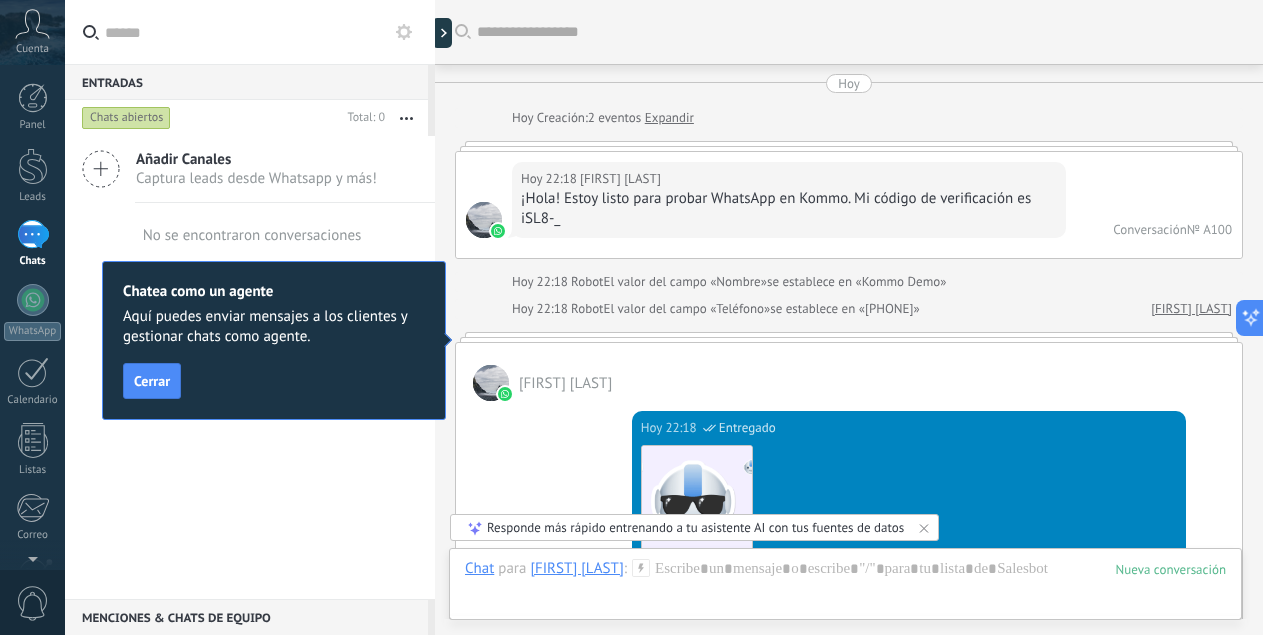 scroll, scrollTop: 5030, scrollLeft: 0, axis: vertical 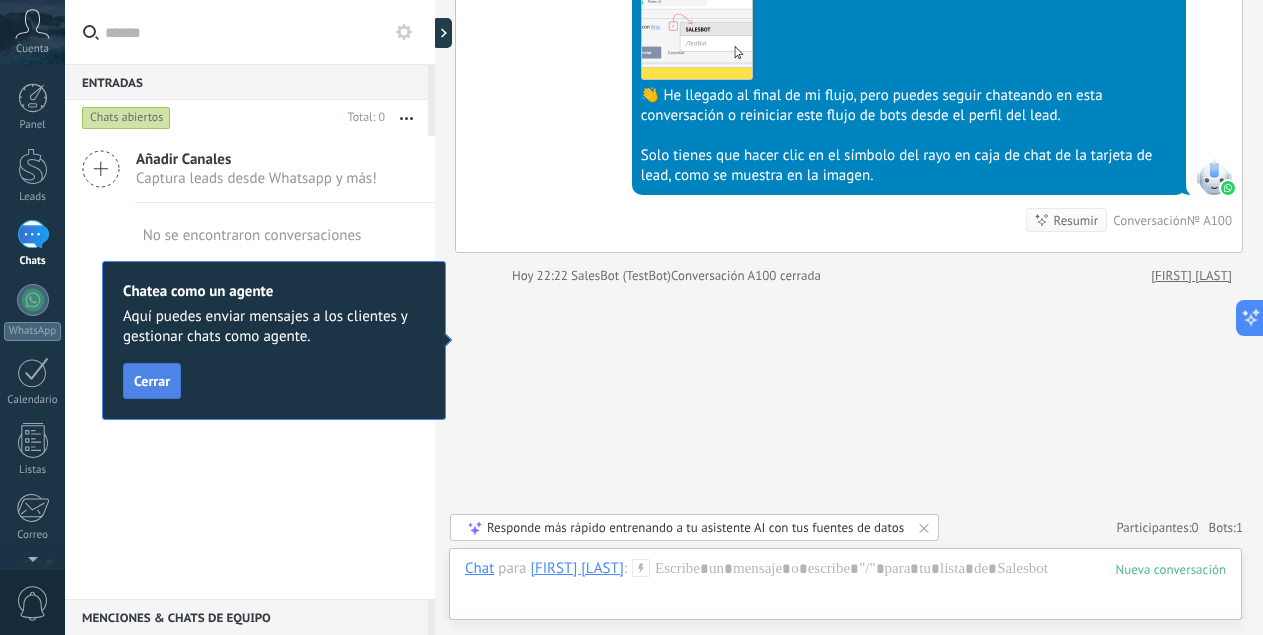 click on "Cerrar" at bounding box center [152, 381] 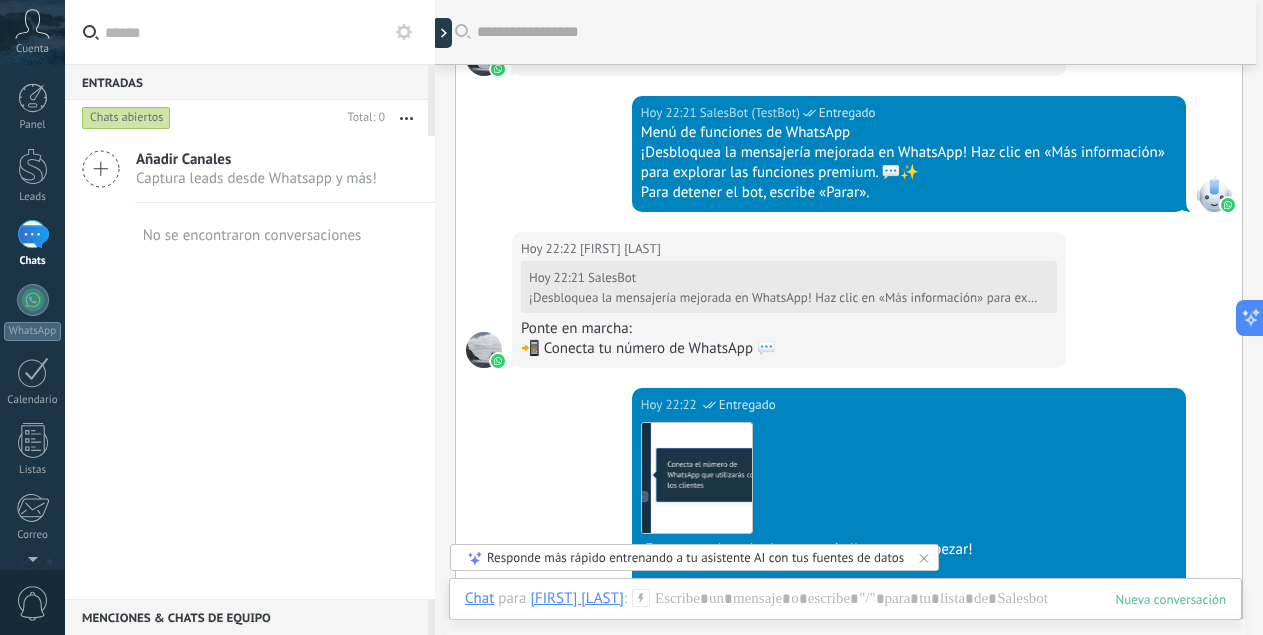 scroll, scrollTop: 3730, scrollLeft: 0, axis: vertical 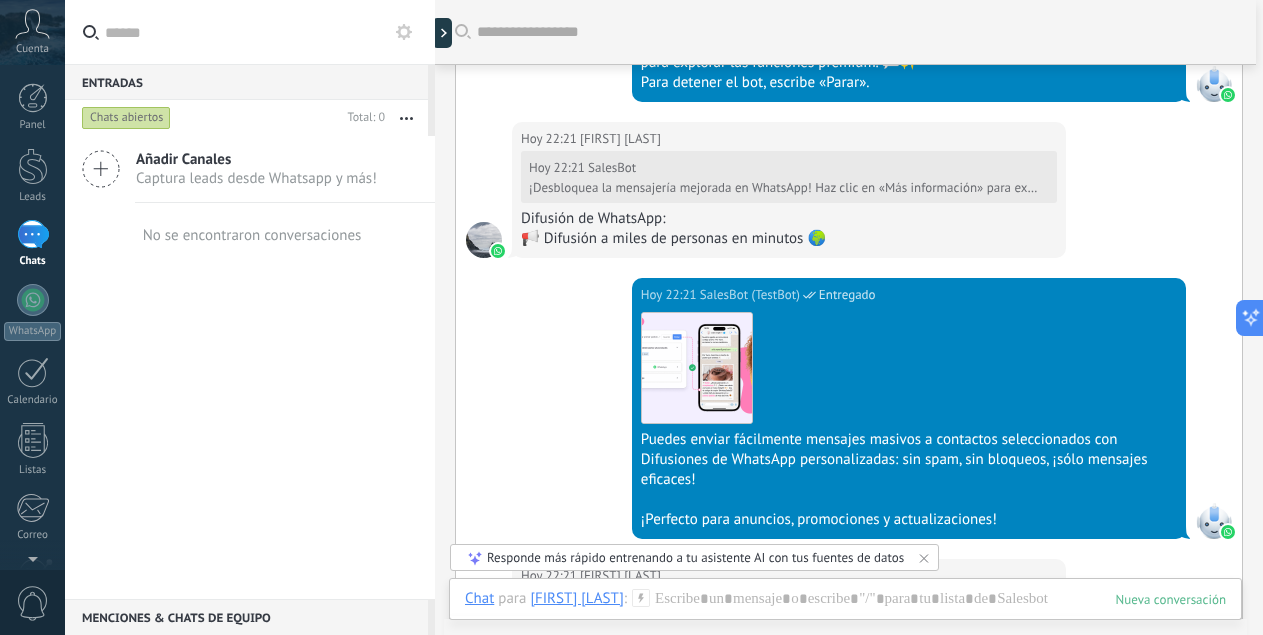 click at bounding box center (435, 317) 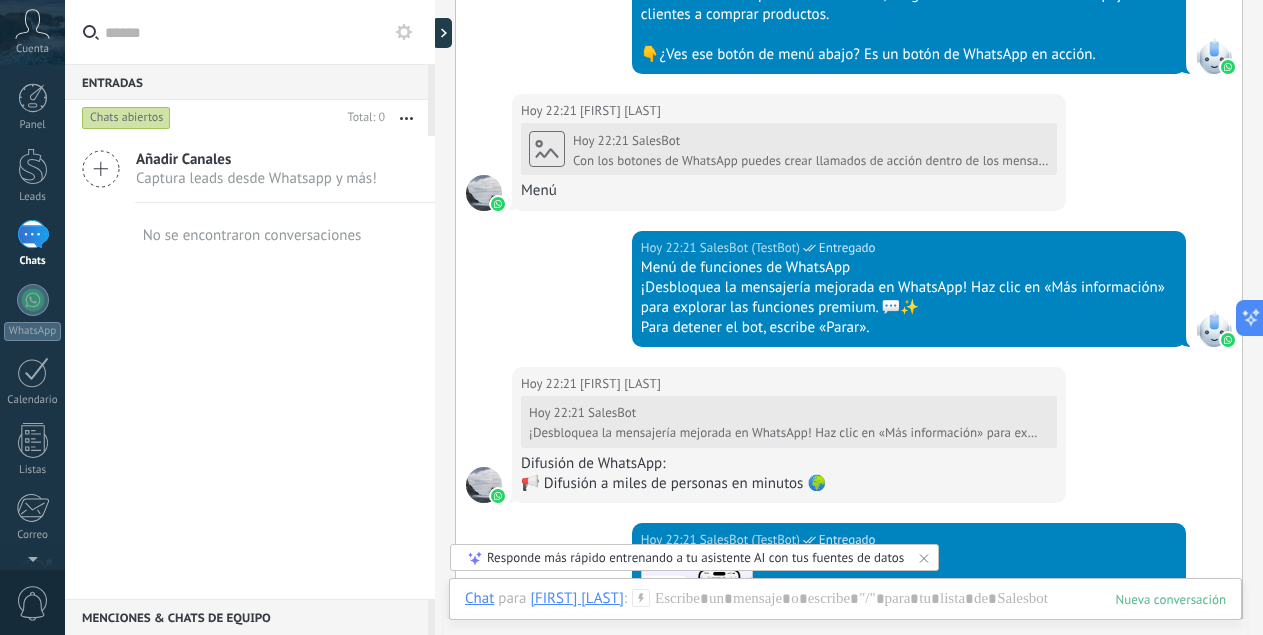 scroll, scrollTop: 3330, scrollLeft: 0, axis: vertical 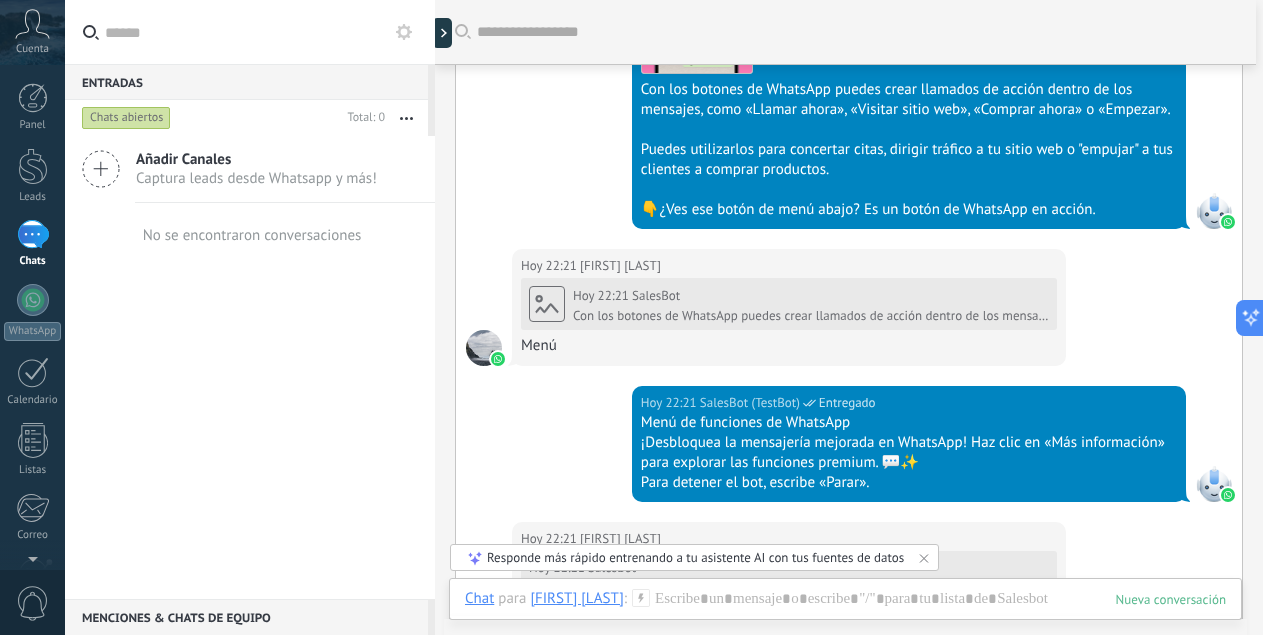 click at bounding box center [435, 317] 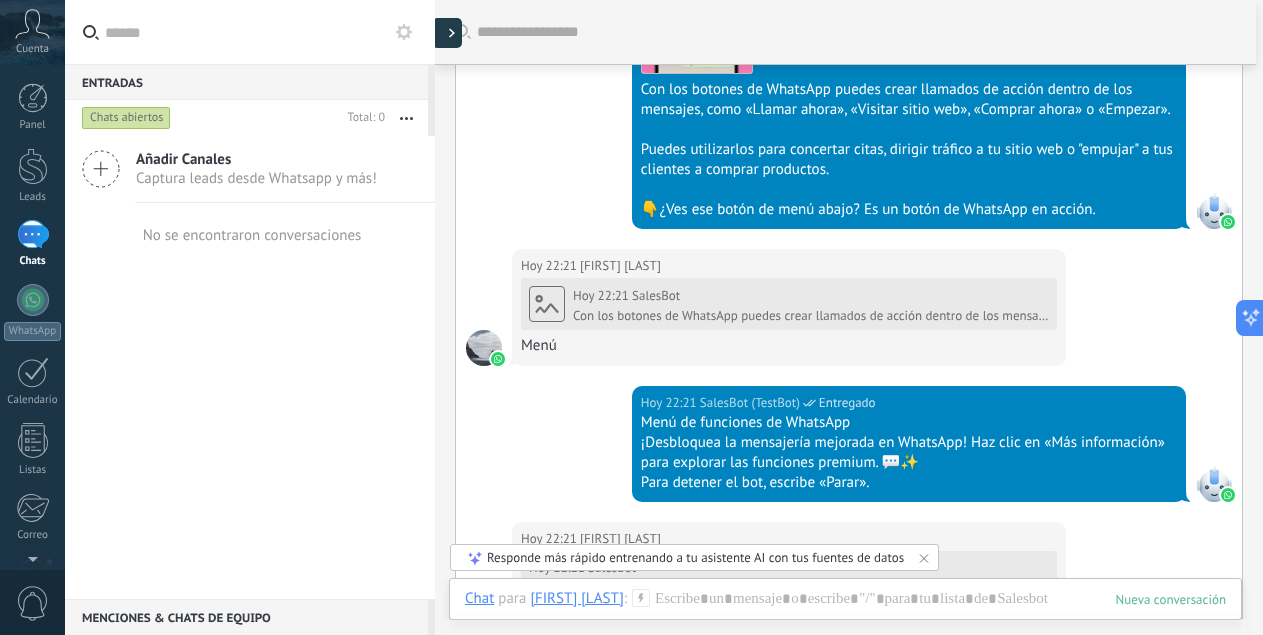 click at bounding box center (447, 33) 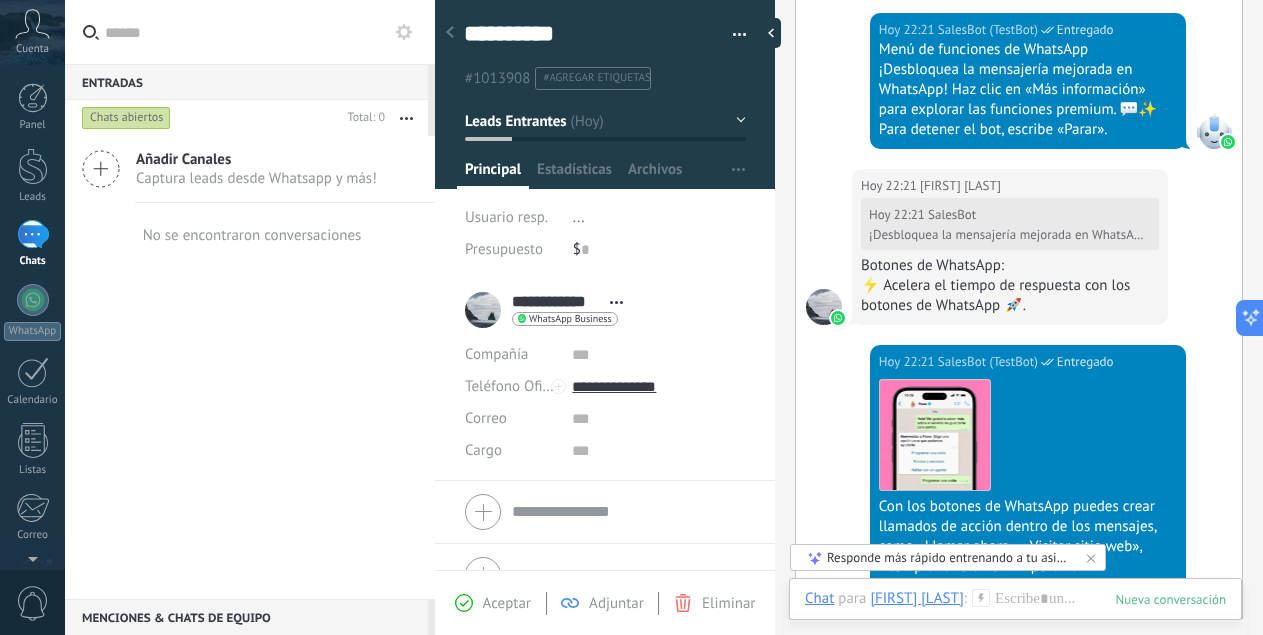 scroll, scrollTop: 30, scrollLeft: 0, axis: vertical 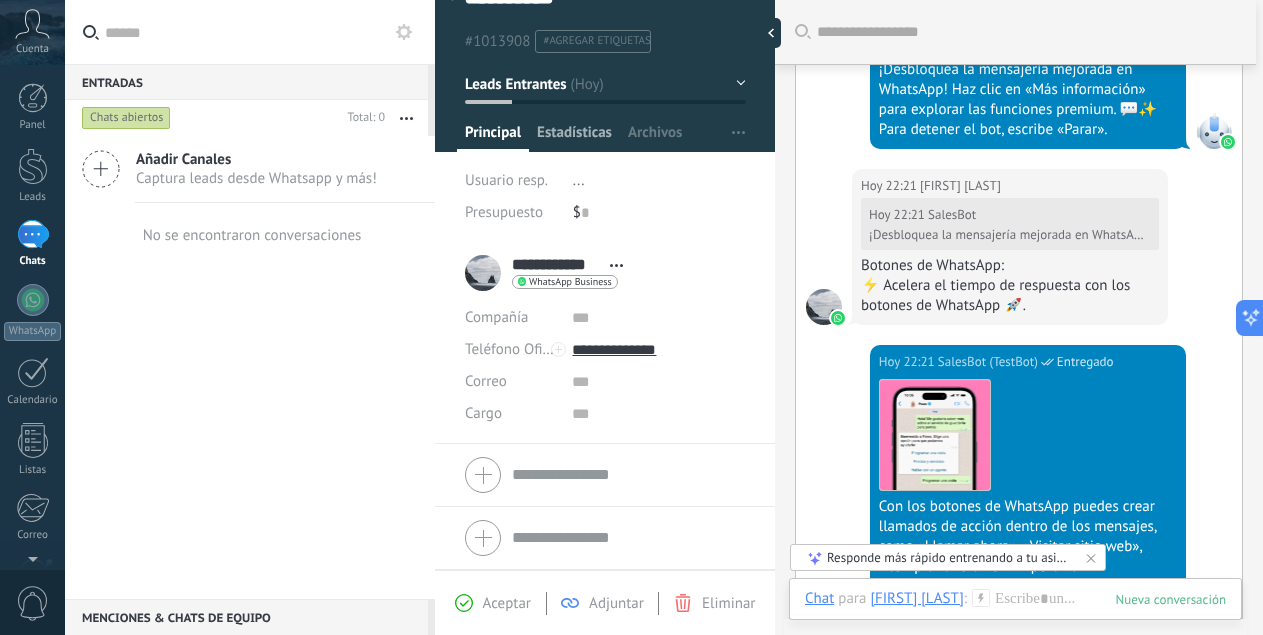 click on "Estadísticas" at bounding box center (574, 137) 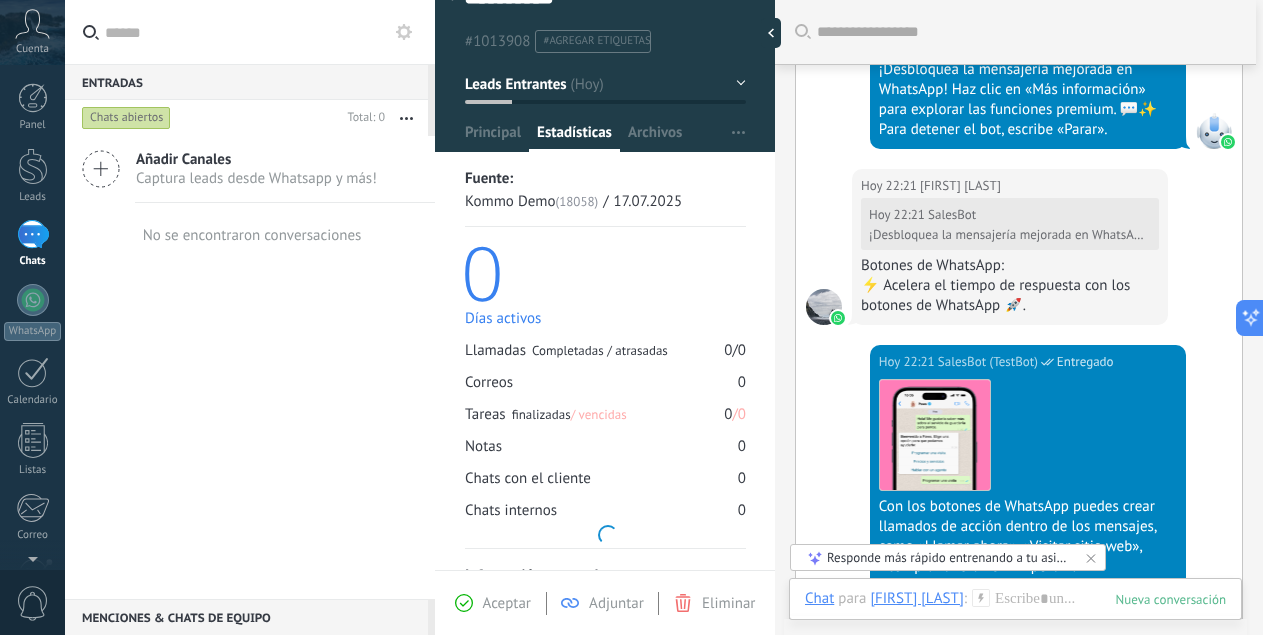 scroll, scrollTop: 0, scrollLeft: 0, axis: both 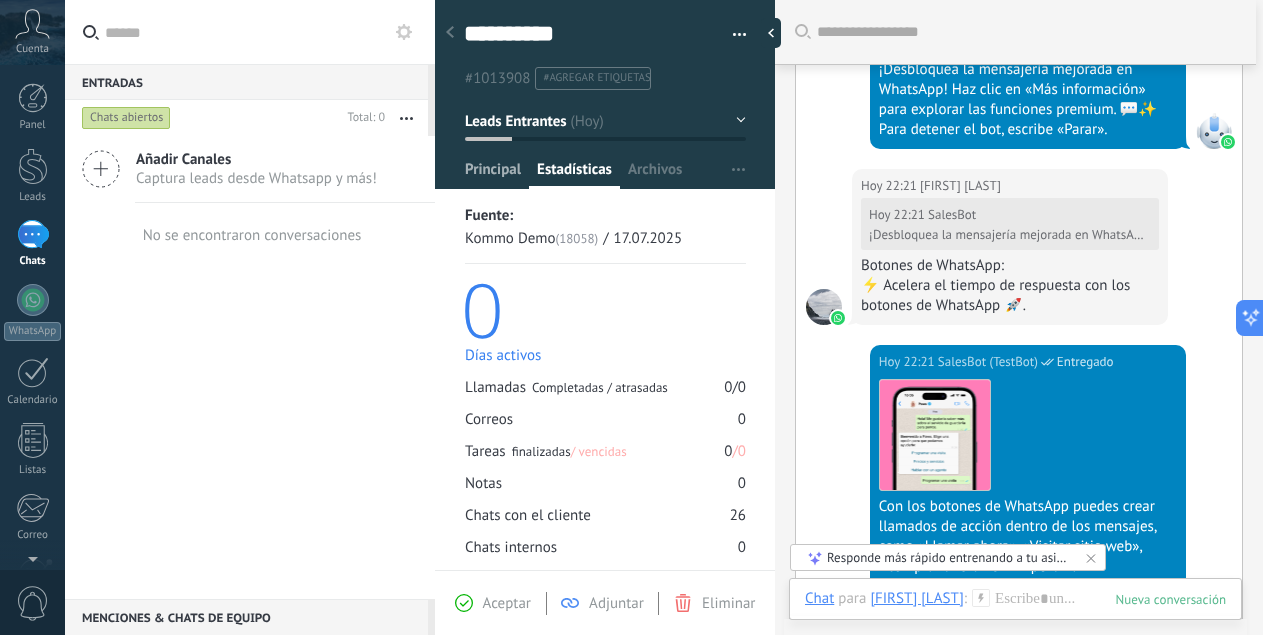 click on "Principal" at bounding box center [493, 174] 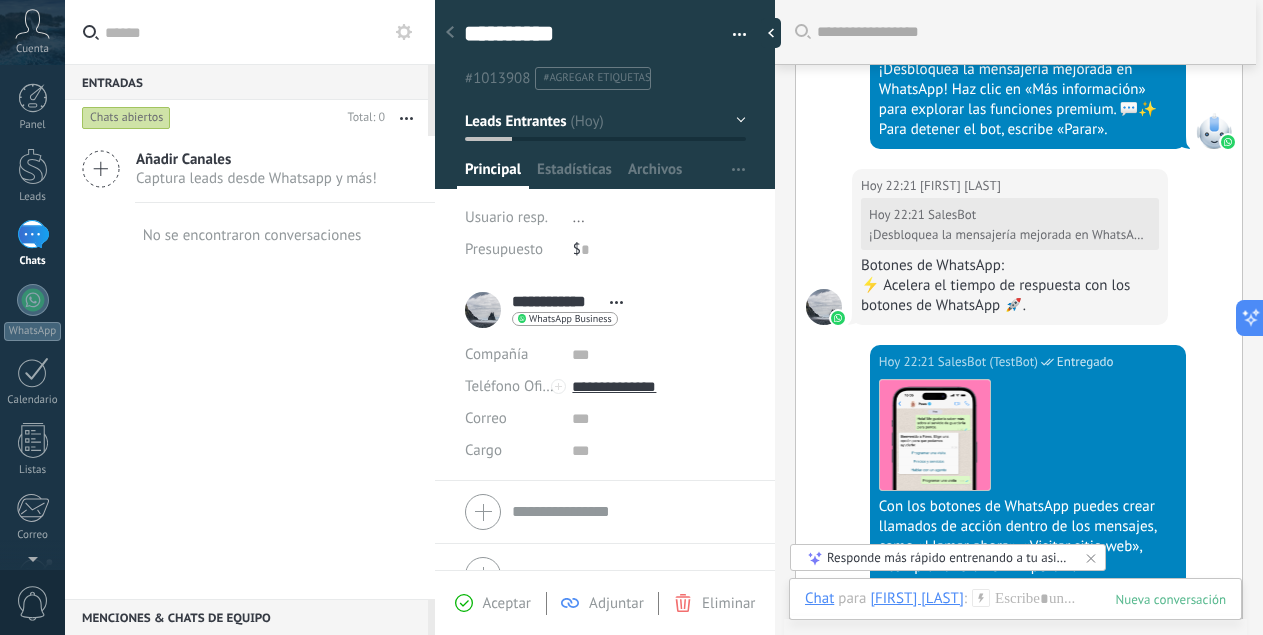 click on "Abrir detalle
Copie el nombre
Desatar
Contacto principal" at bounding box center [616, 302] 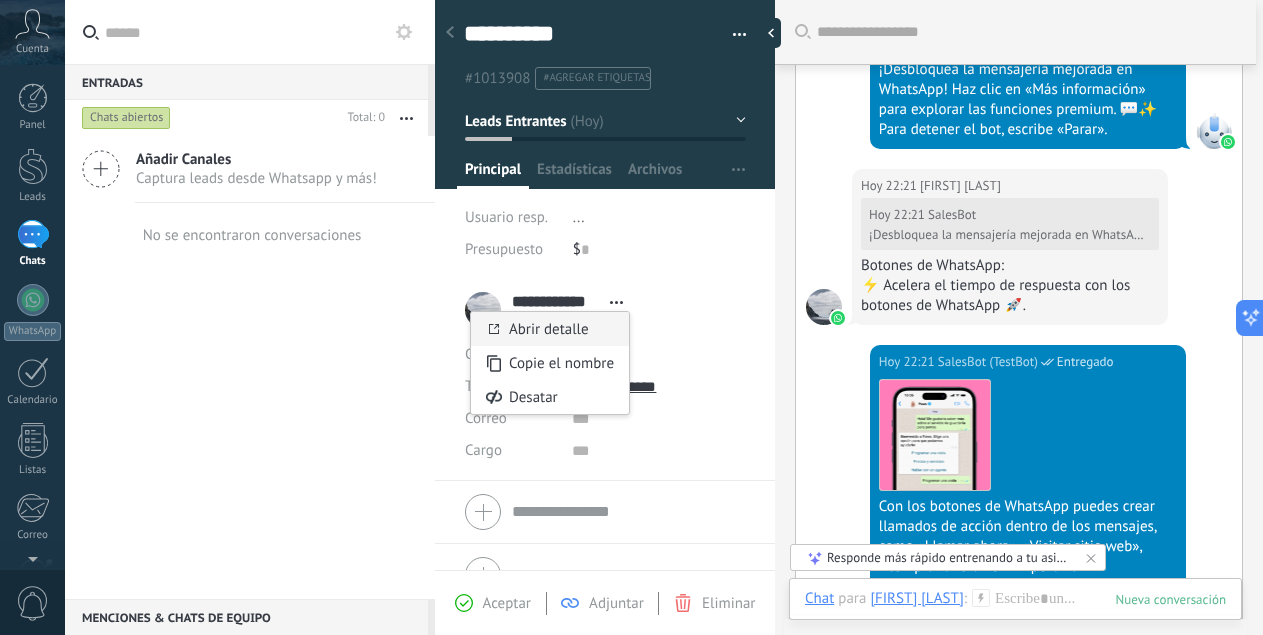 click on "Abrir detalle" at bounding box center (549, 329) 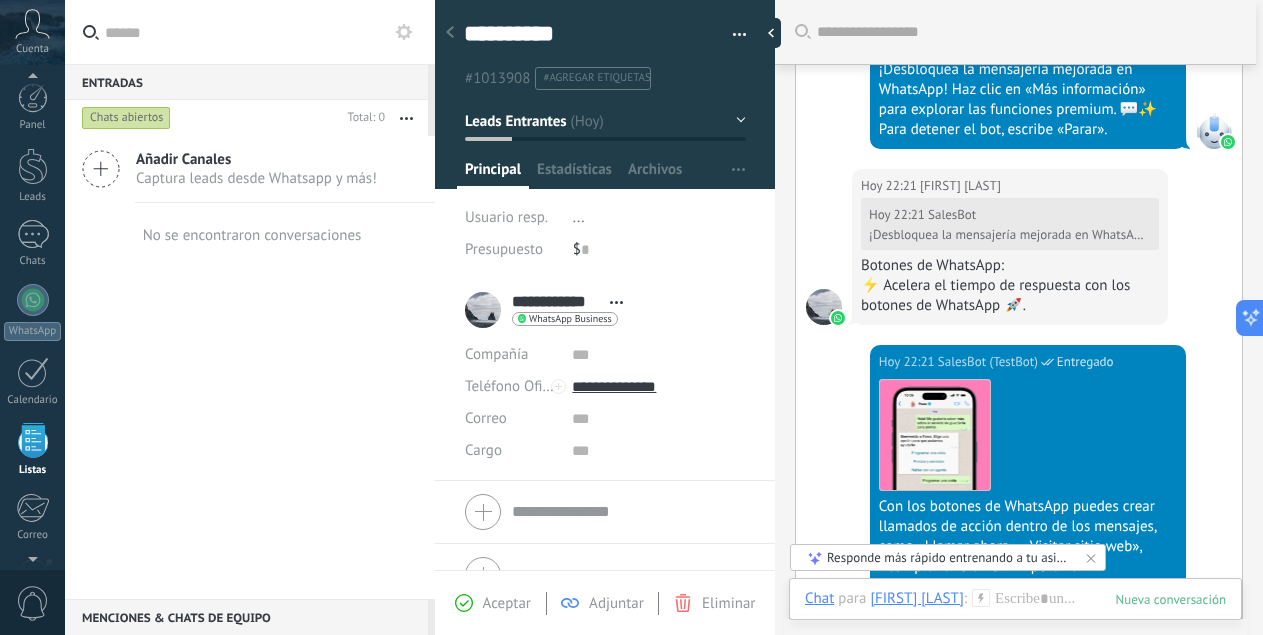 scroll, scrollTop: 124, scrollLeft: 0, axis: vertical 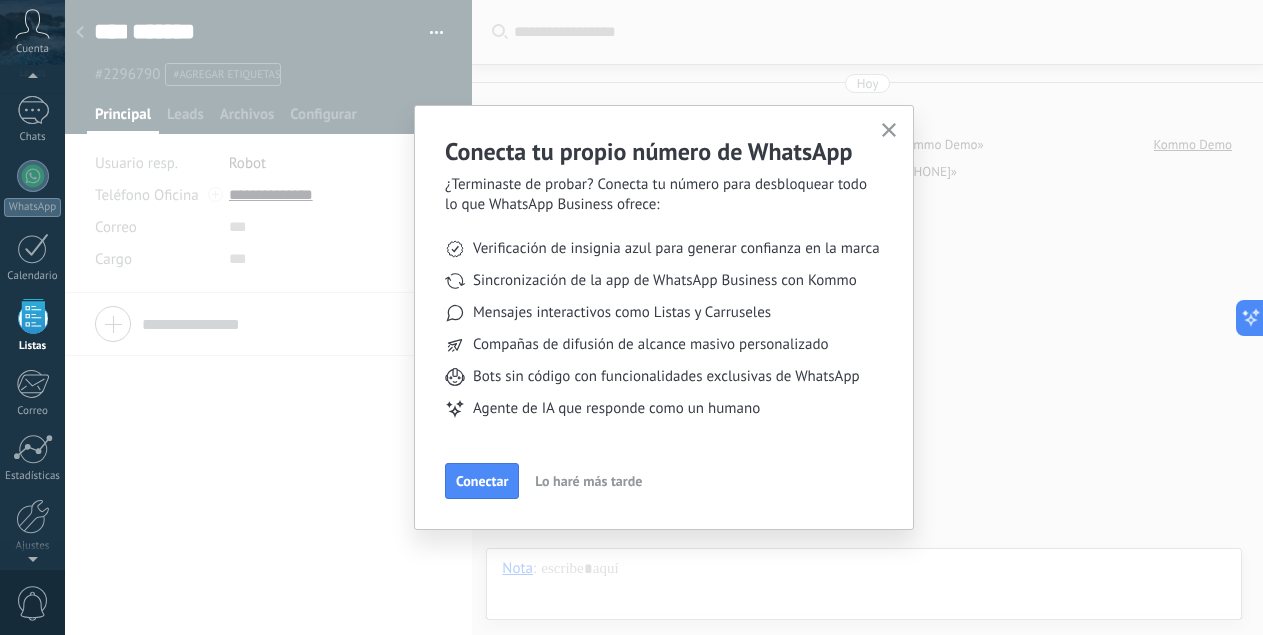 click 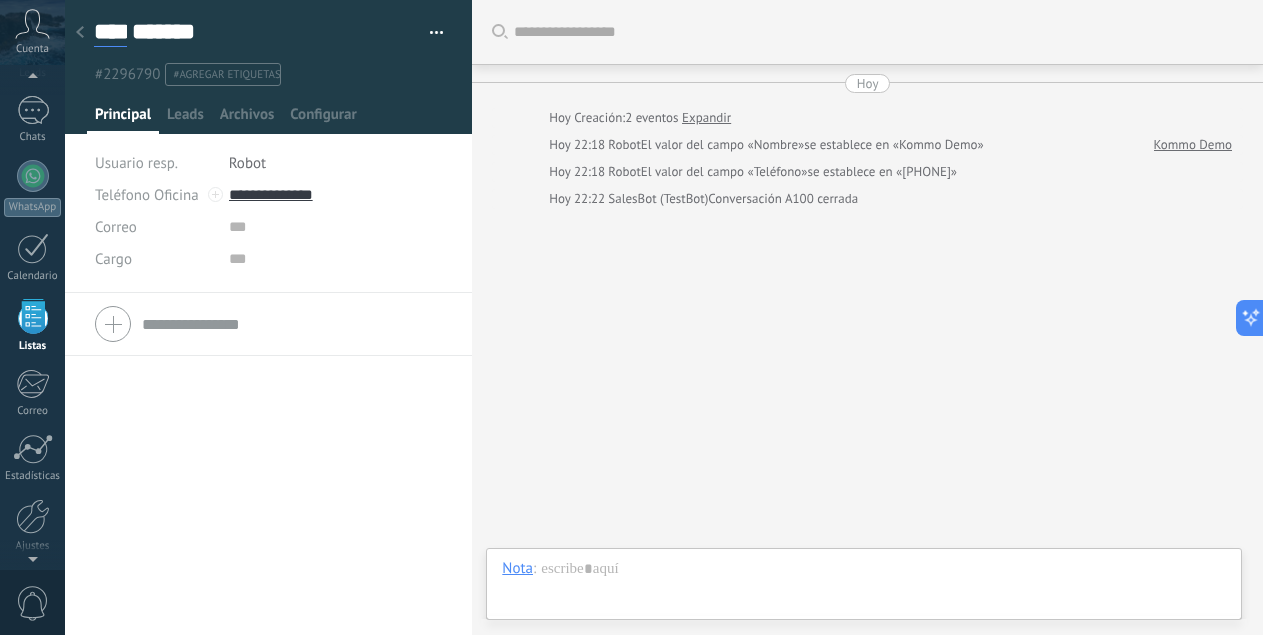 click on "****" at bounding box center (110, 32) 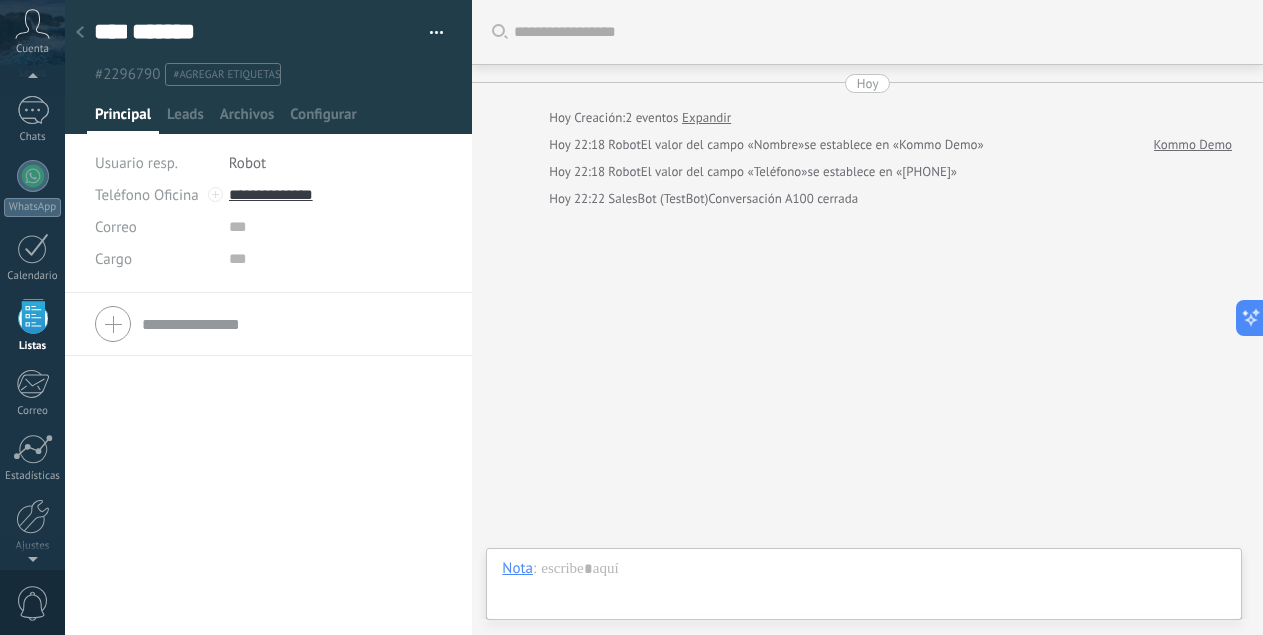 click at bounding box center (80, 33) 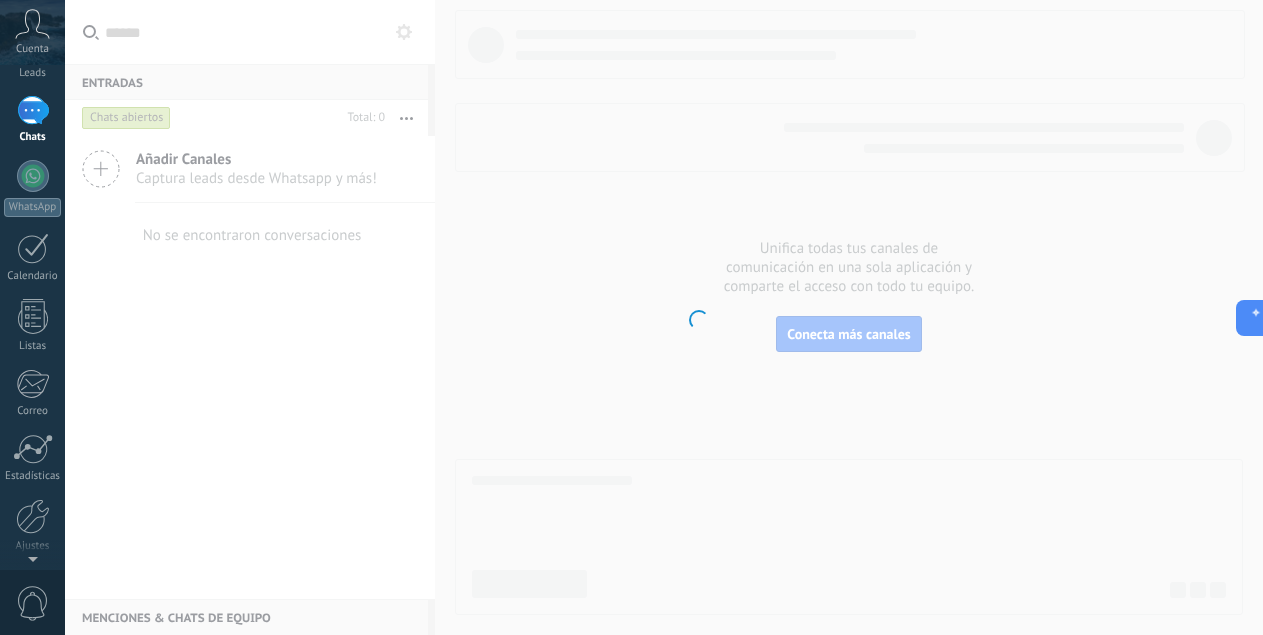 scroll, scrollTop: 0, scrollLeft: 0, axis: both 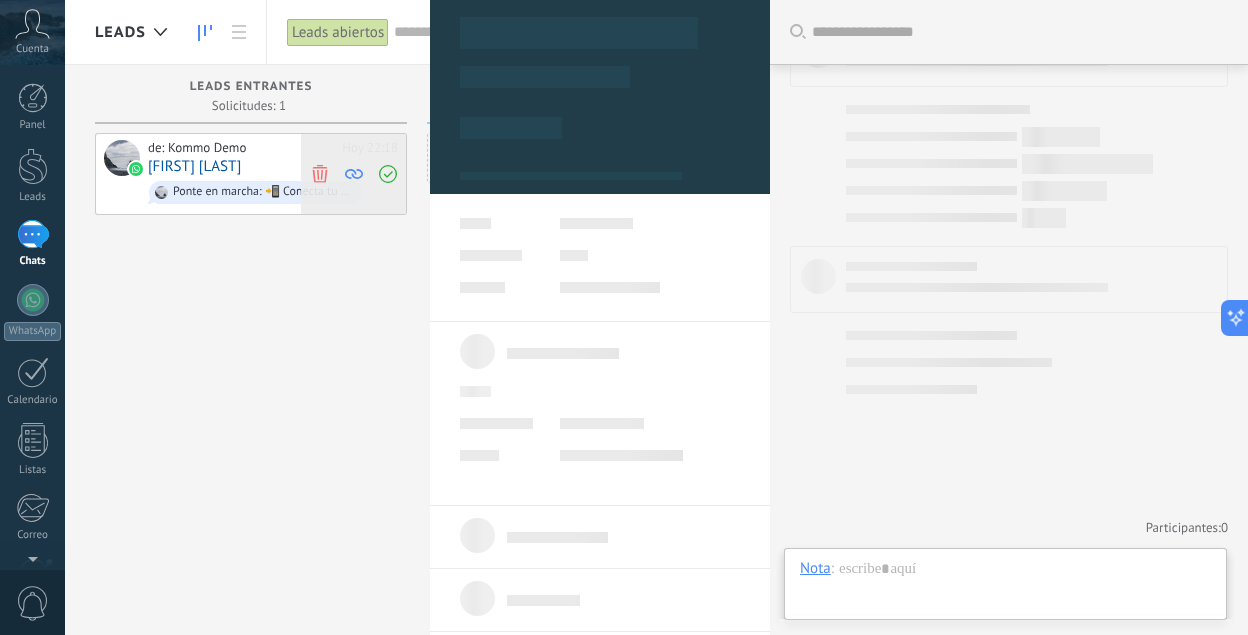 click 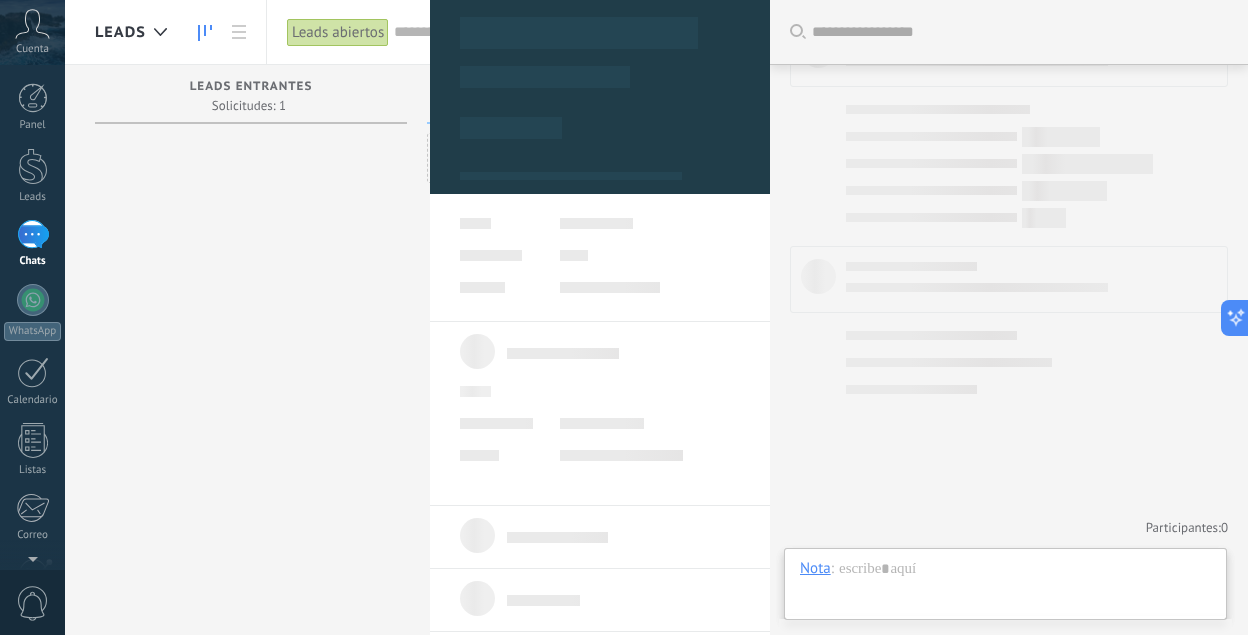 click on "1" at bounding box center (33, 234) 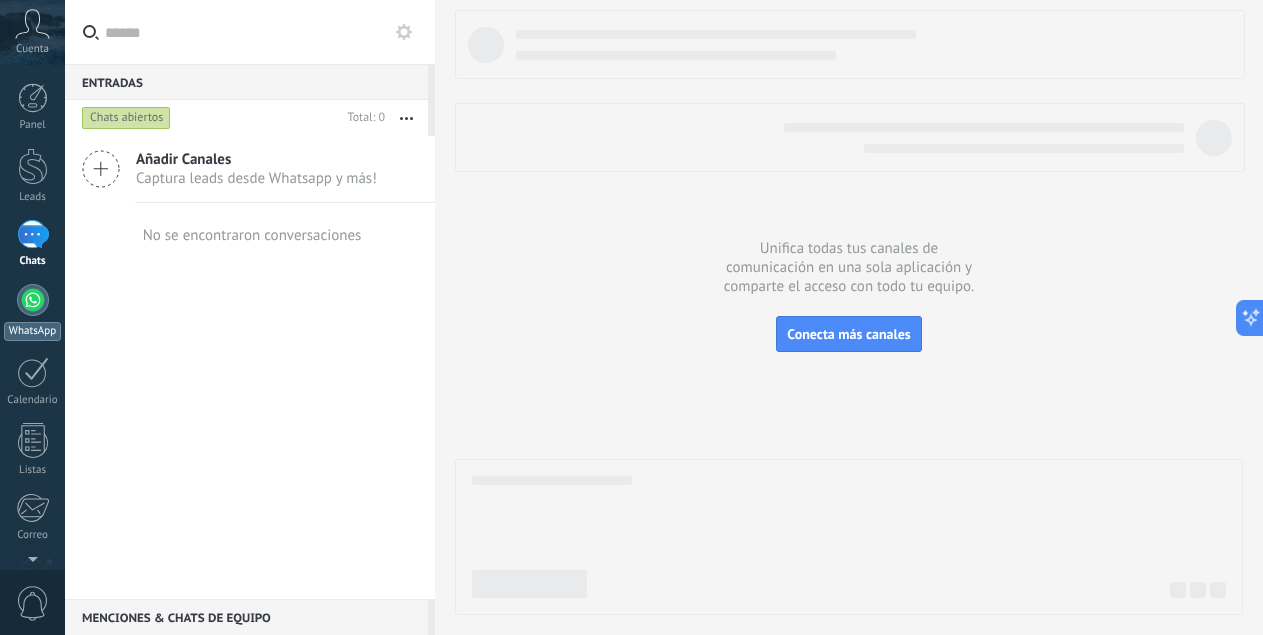 click at bounding box center (33, 300) 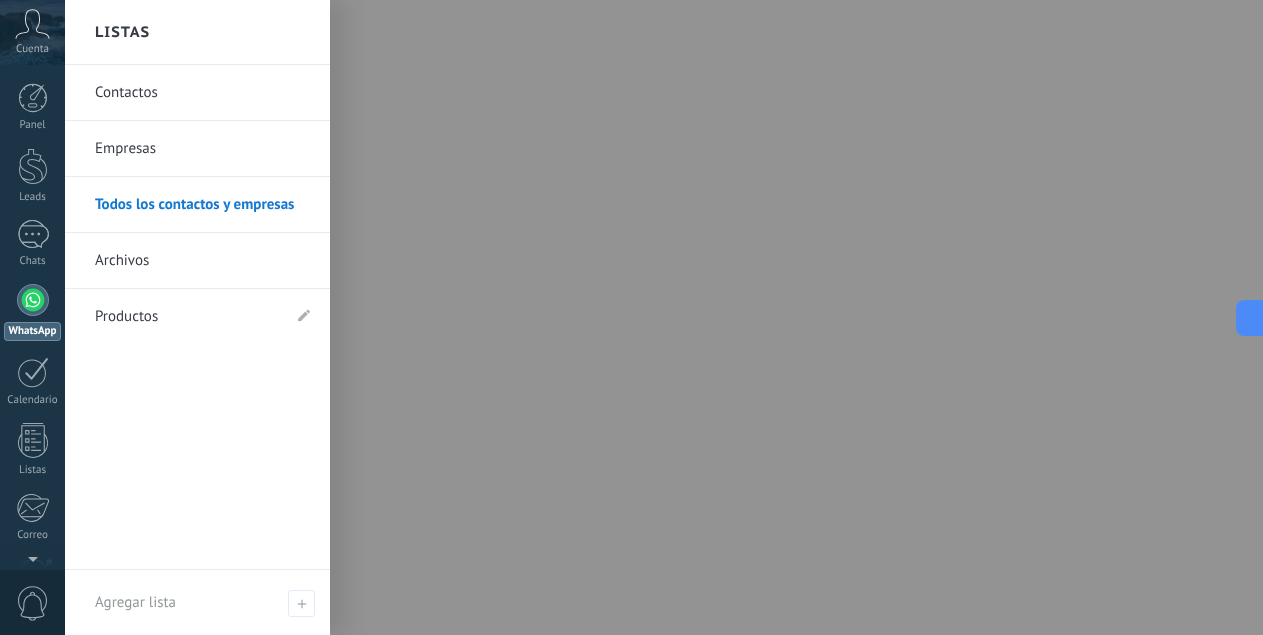 click on "Contactos" at bounding box center [202, 93] 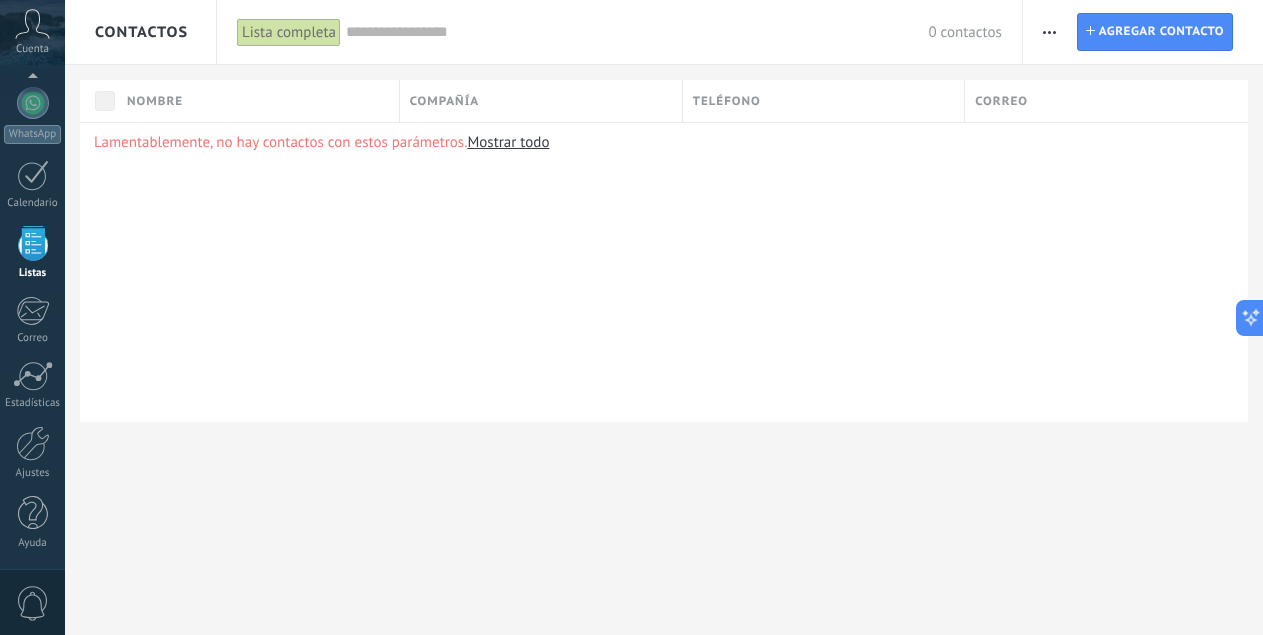 scroll, scrollTop: 124, scrollLeft: 0, axis: vertical 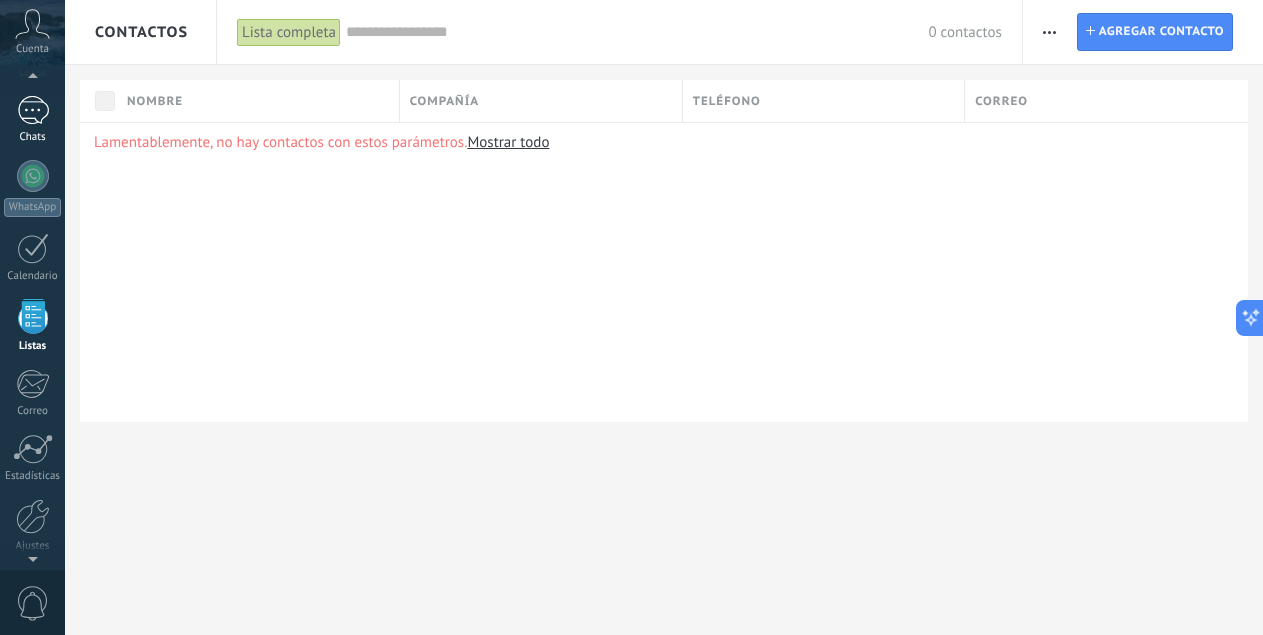 click on "1" at bounding box center [33, 110] 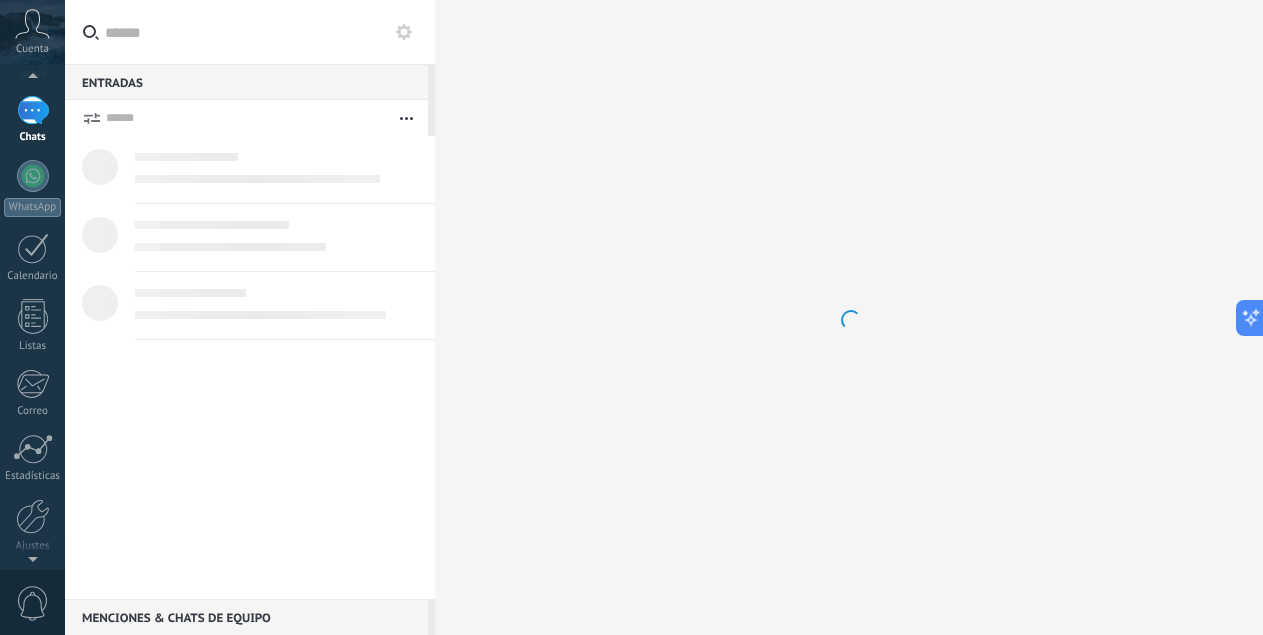 scroll, scrollTop: 0, scrollLeft: 0, axis: both 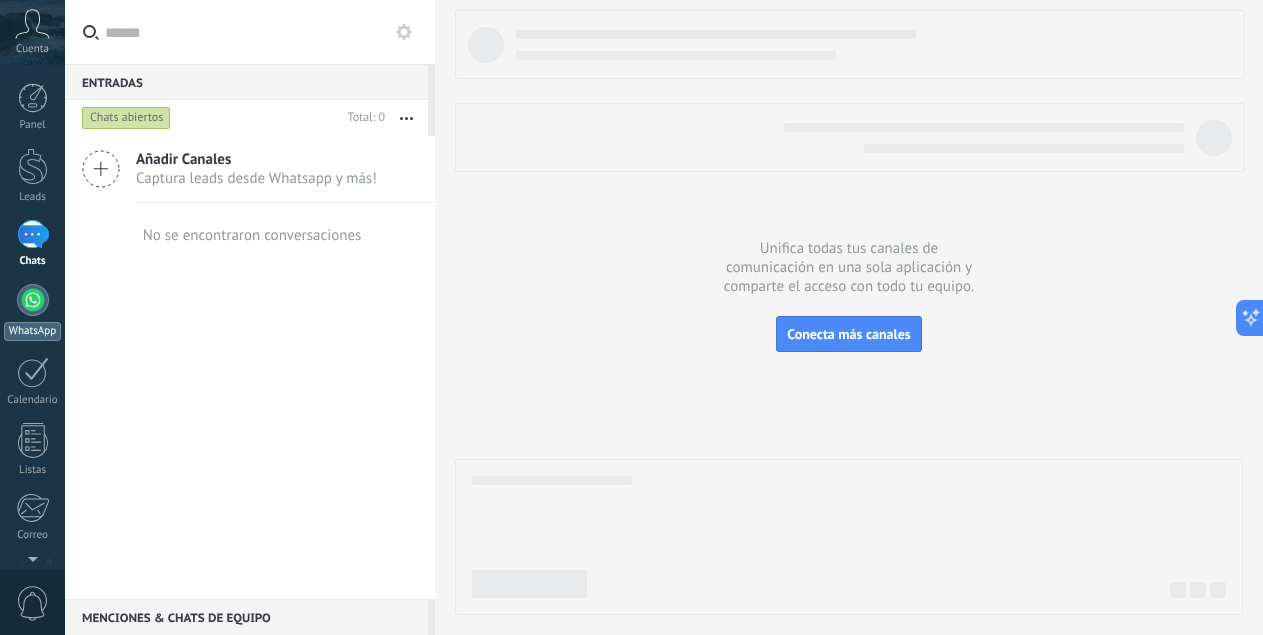 click at bounding box center [33, 300] 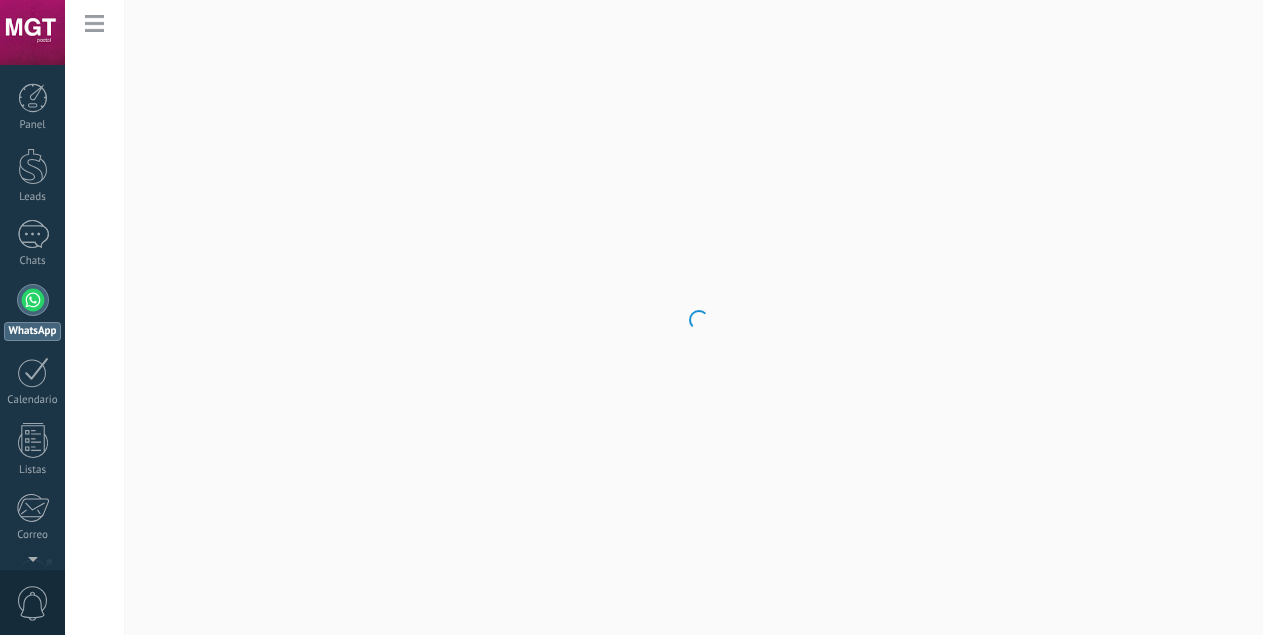 scroll, scrollTop: 0, scrollLeft: 0, axis: both 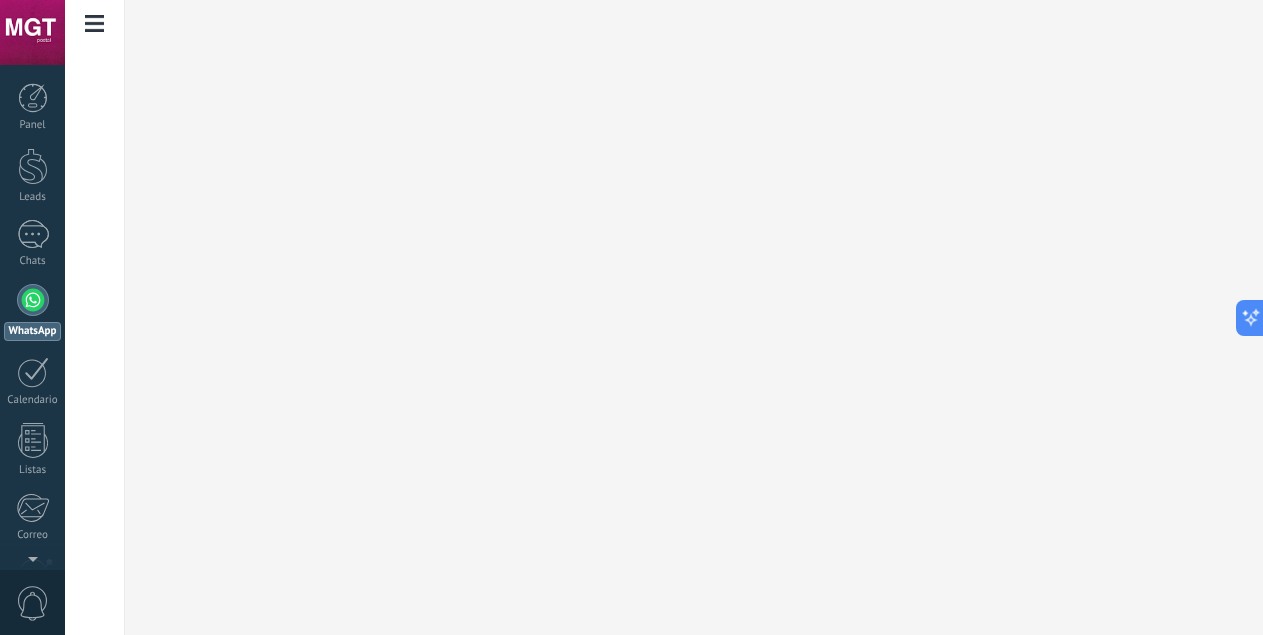 click on "WhatsApp" at bounding box center [32, 312] 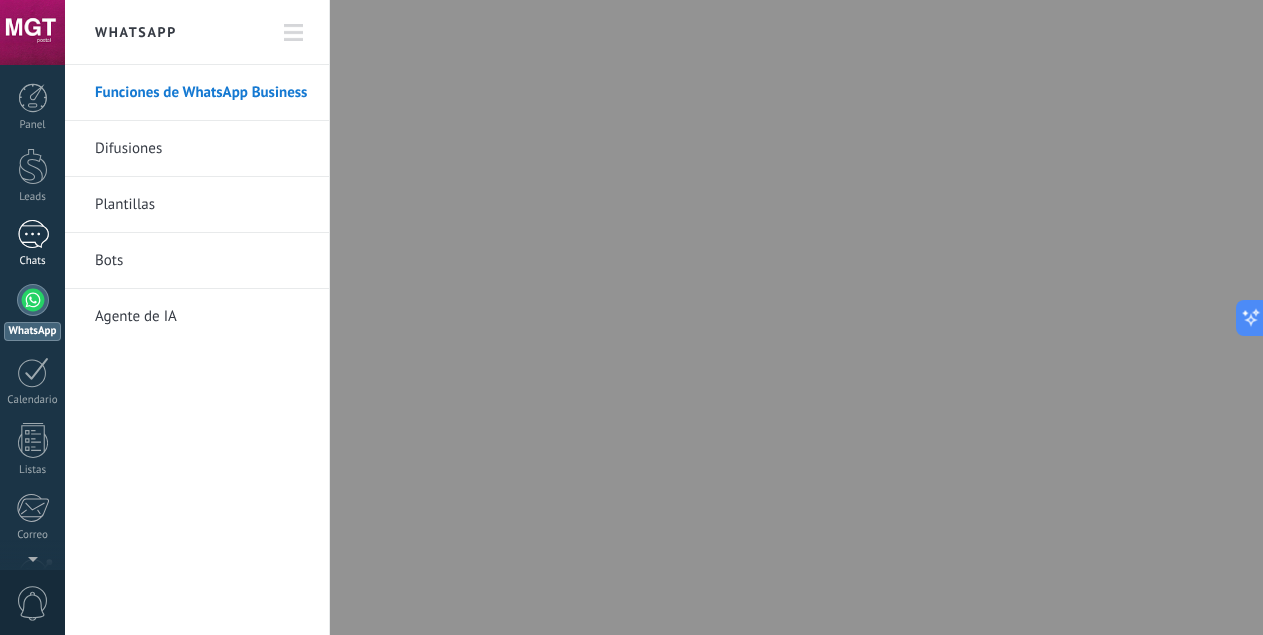 click at bounding box center (33, 234) 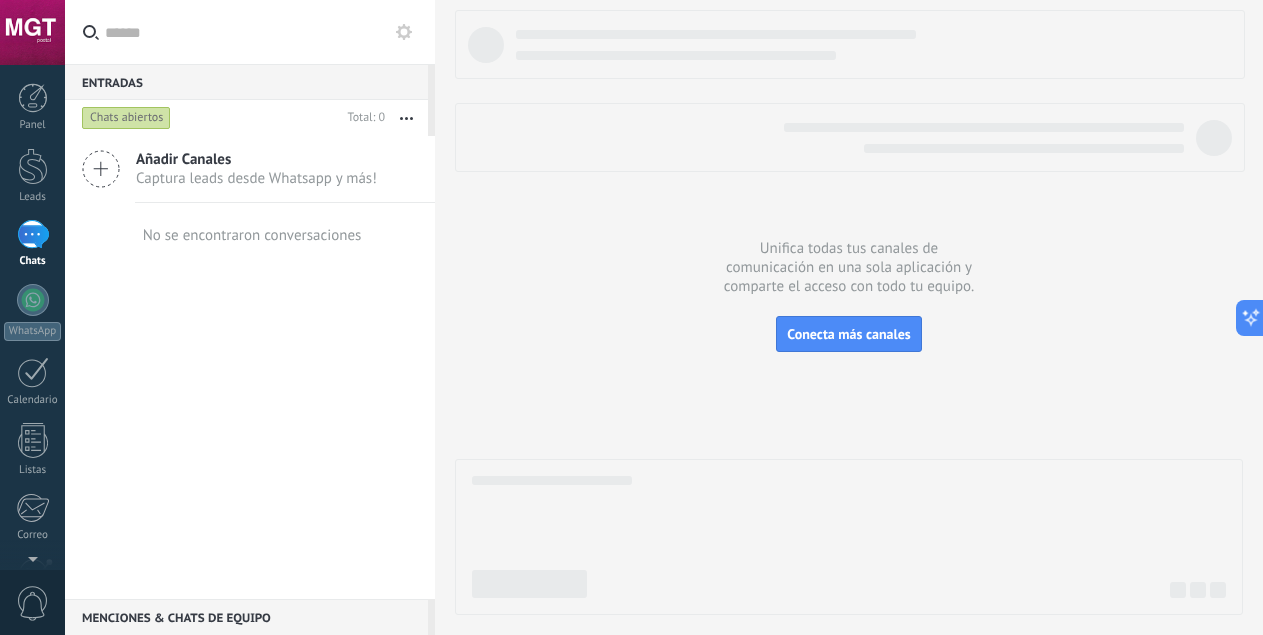 click on "Añadir Canales
Captura leads desde Whatsapp y más!" at bounding box center [250, 169] 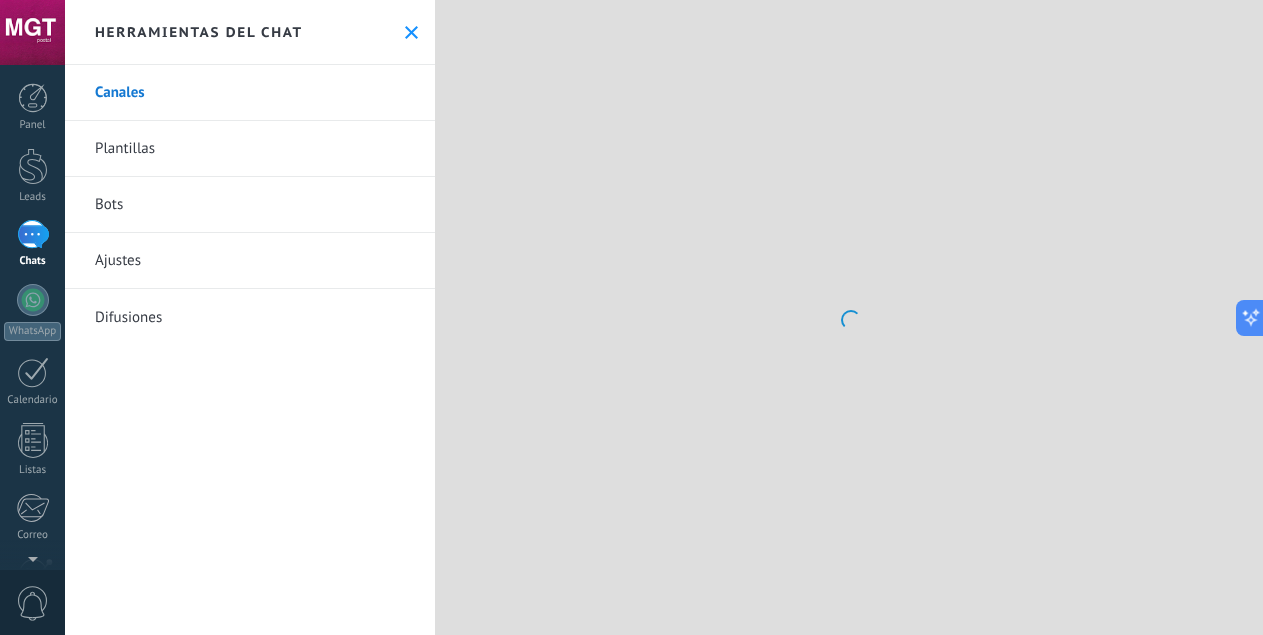 click on "Plantillas" at bounding box center [250, 149] 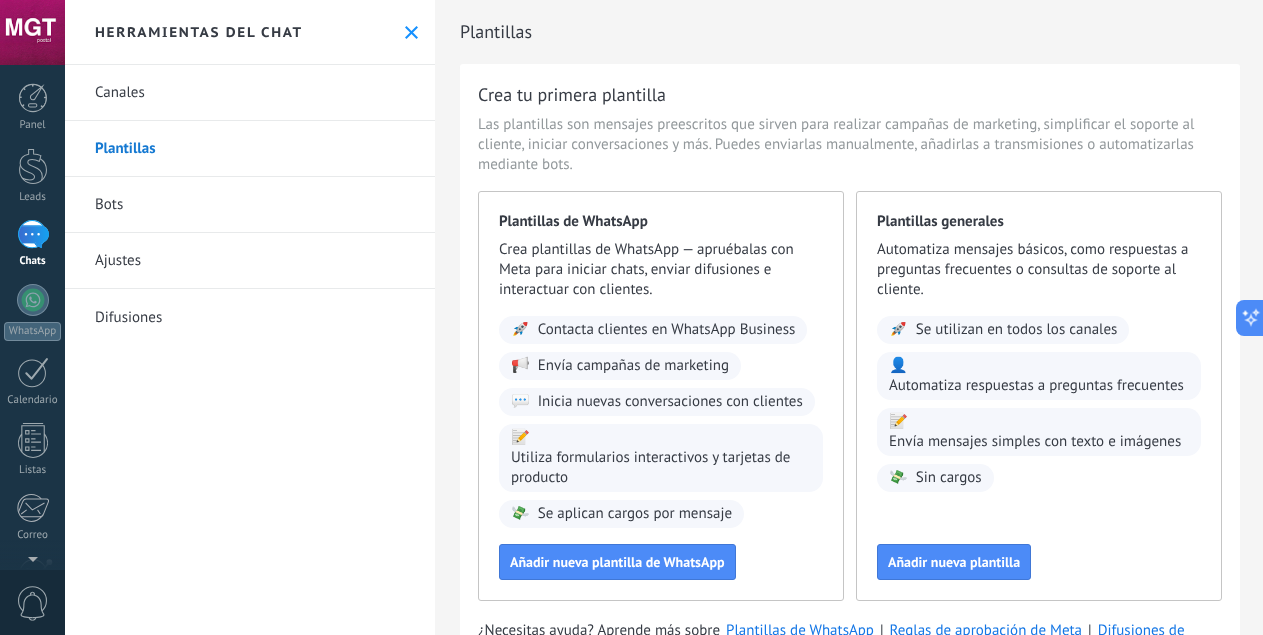 click on "Canales" at bounding box center [250, 93] 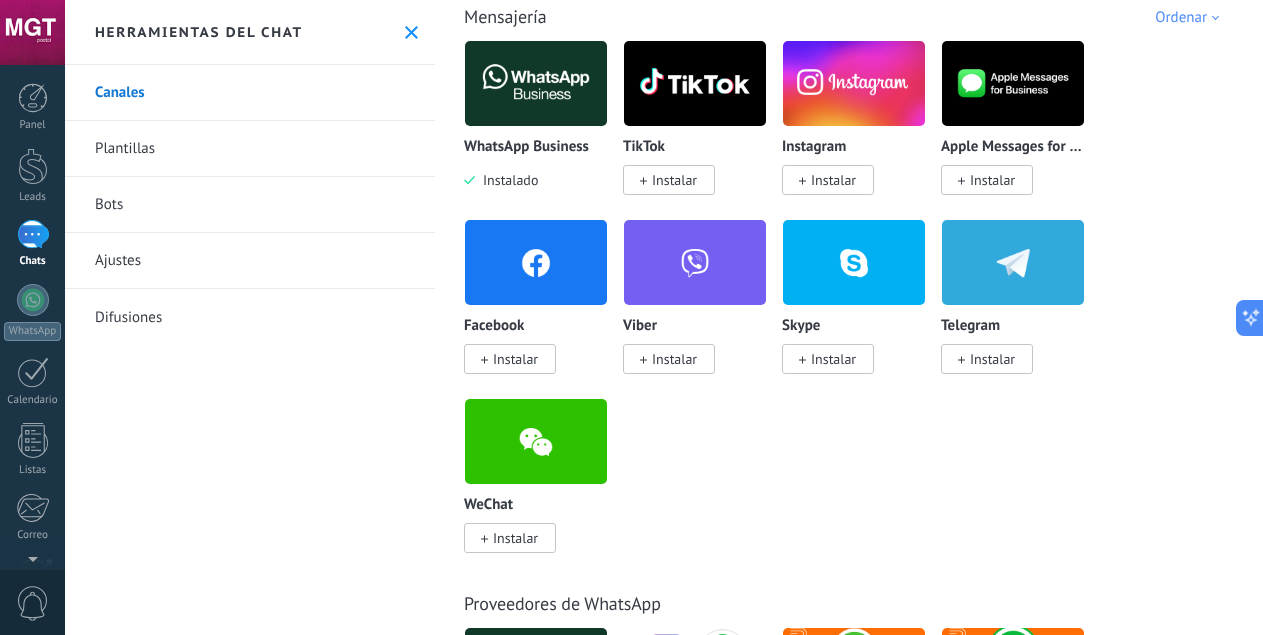 scroll, scrollTop: 400, scrollLeft: 0, axis: vertical 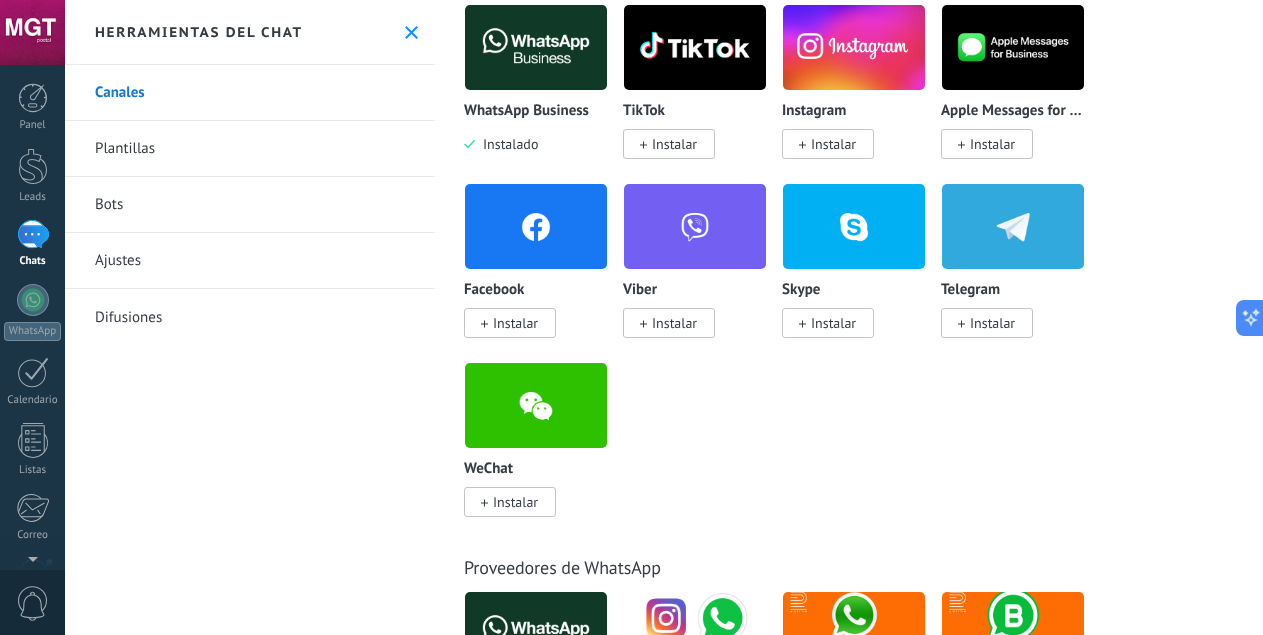 click 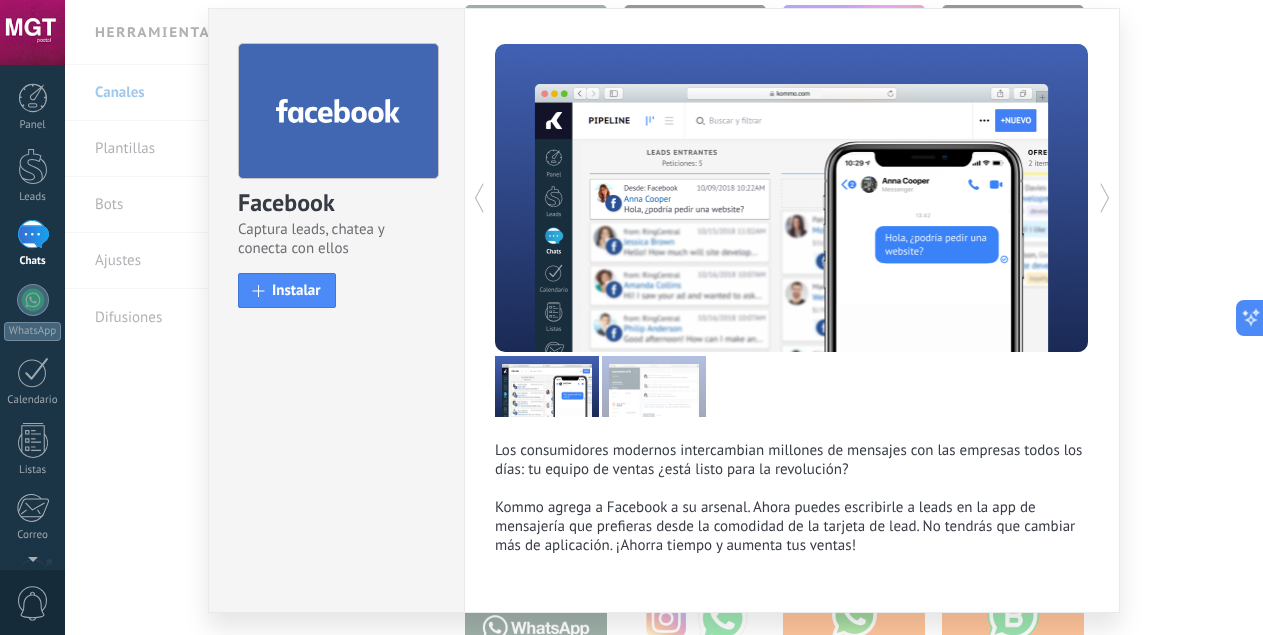 scroll, scrollTop: 110, scrollLeft: 0, axis: vertical 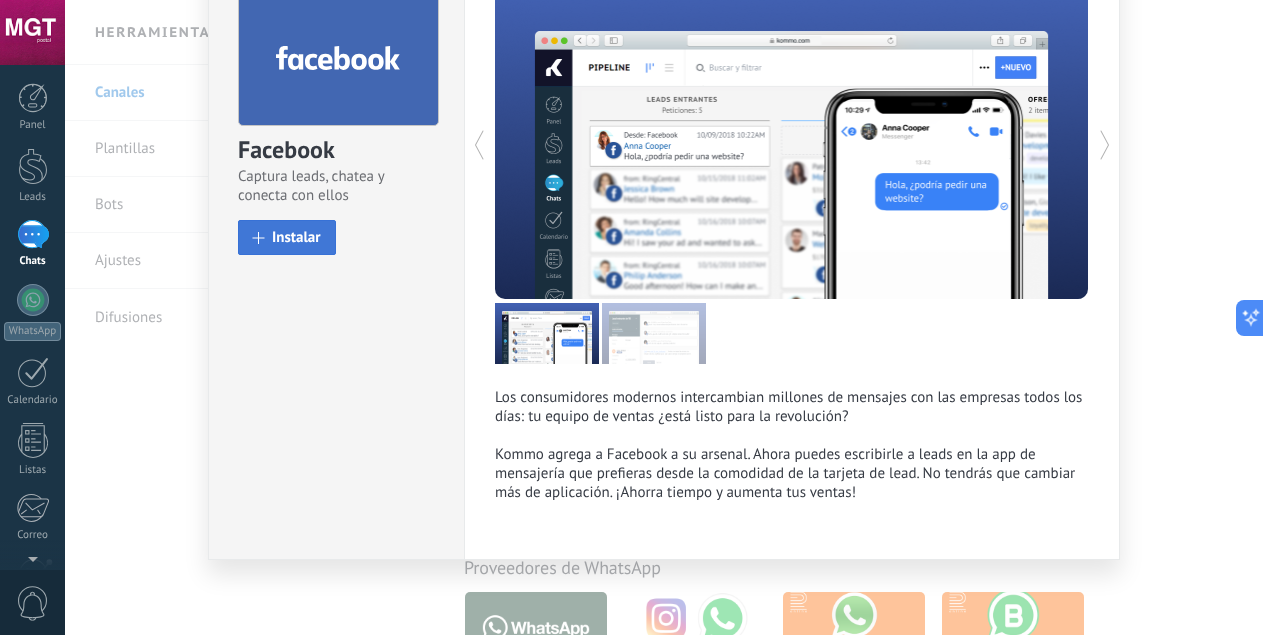 click on "Instalar" at bounding box center (287, 237) 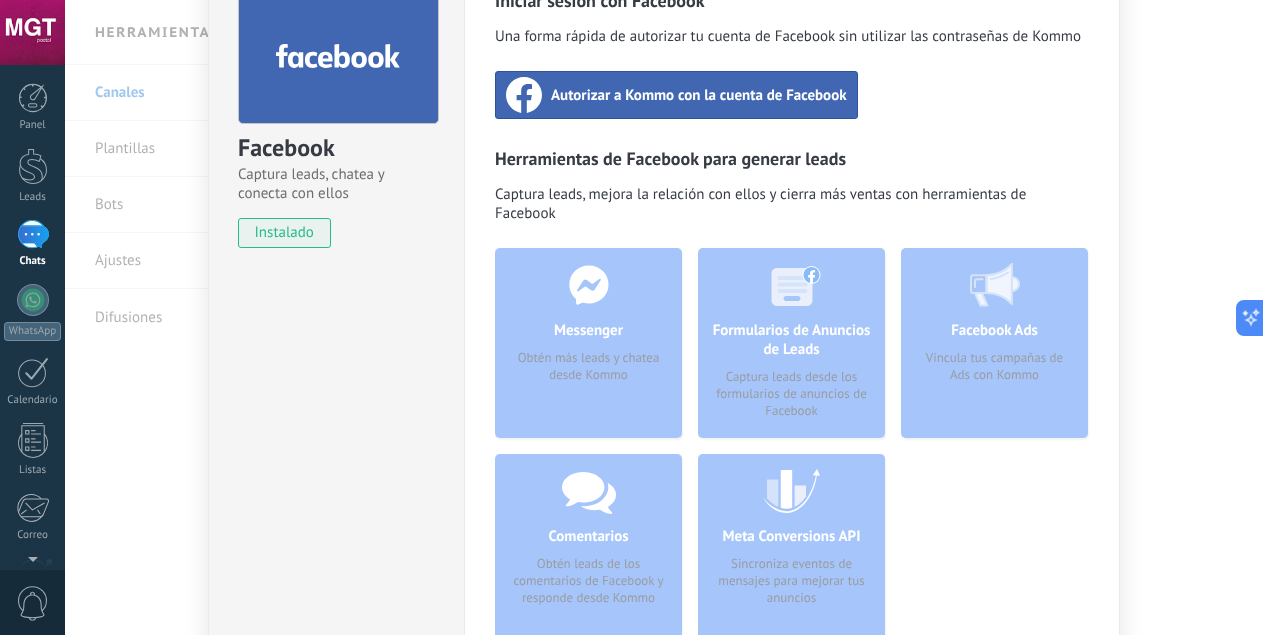 scroll, scrollTop: 0, scrollLeft: 0, axis: both 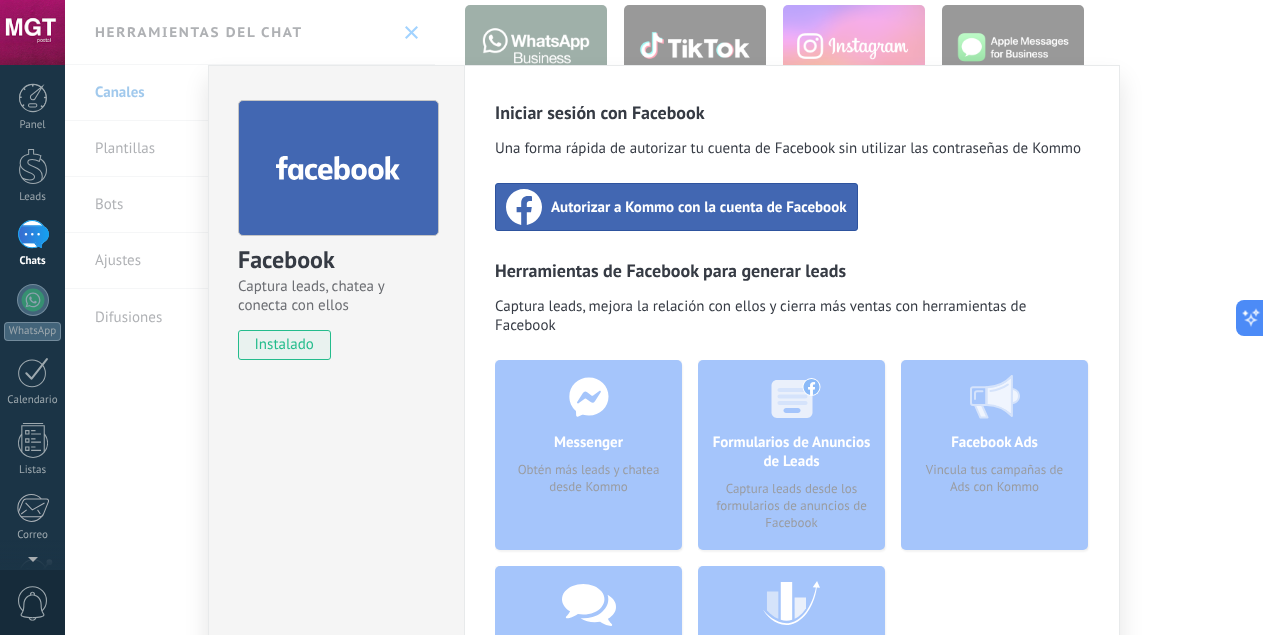 click on "Autorizar a Kommo con la cuenta de Facebook" at bounding box center (699, 207) 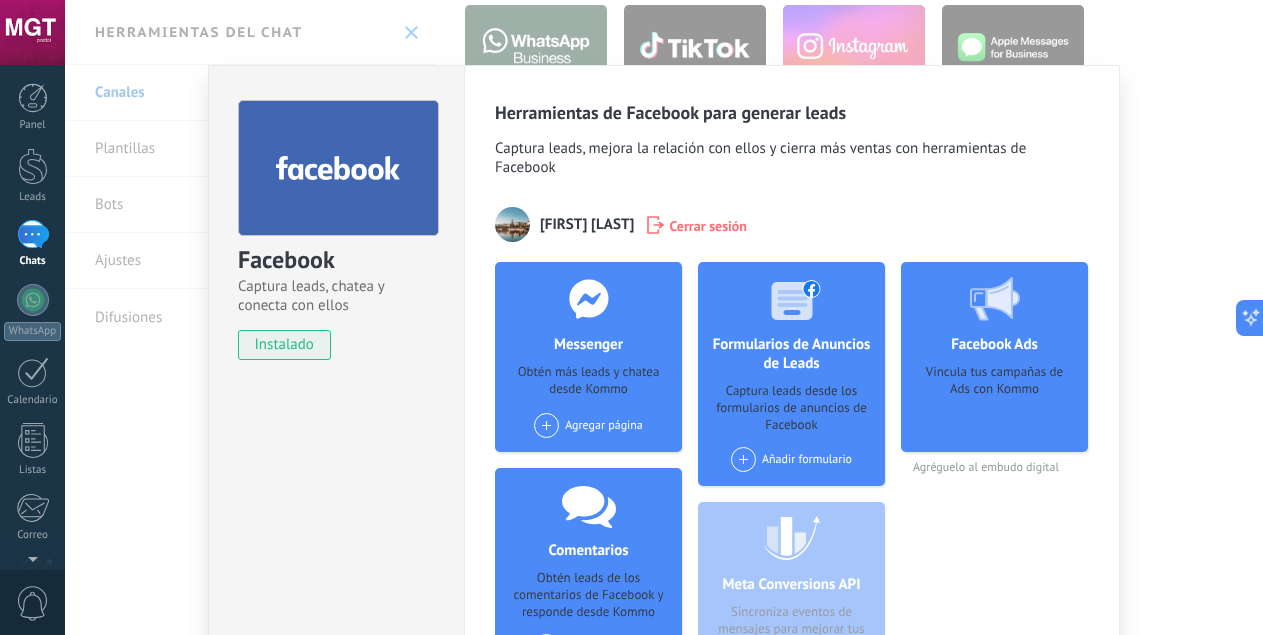 scroll, scrollTop: 0, scrollLeft: 0, axis: both 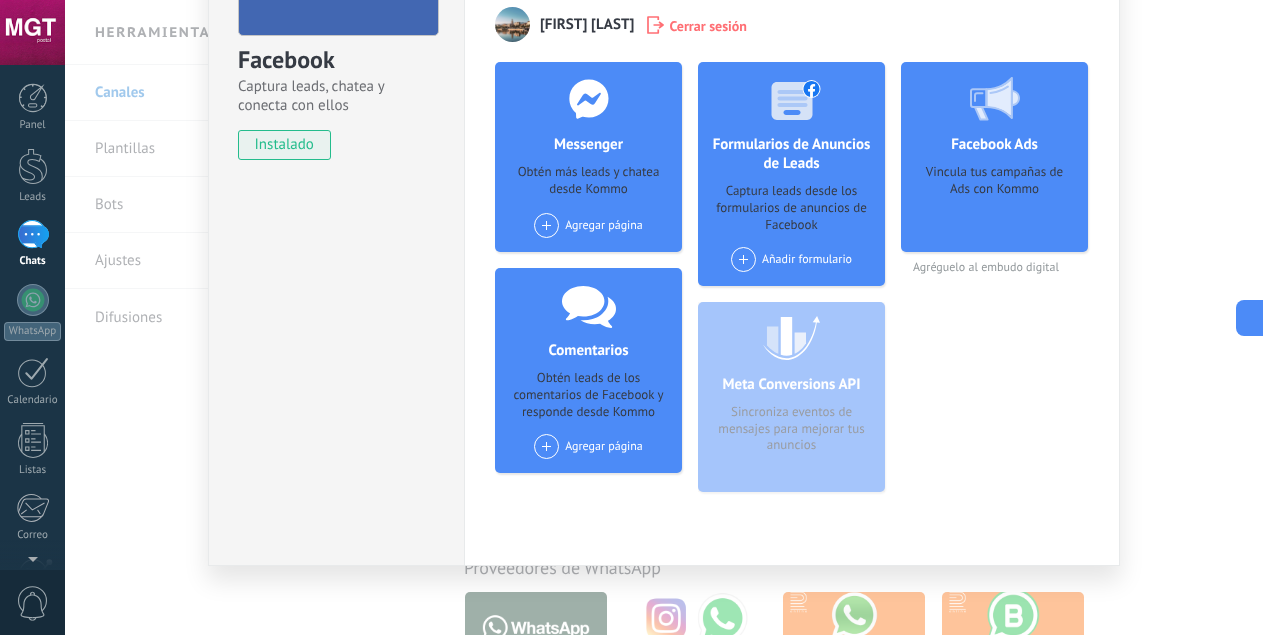 click at bounding box center [743, 259] 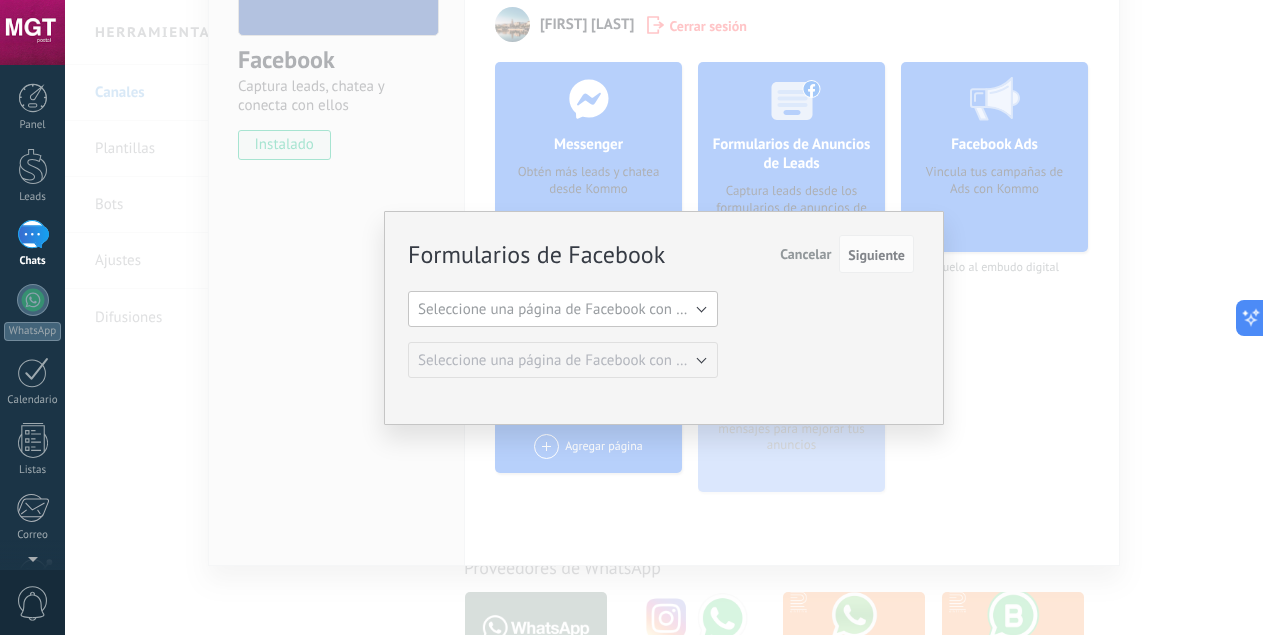 click on "Seleccione una página de Facebook con formas" at bounding box center [569, 309] 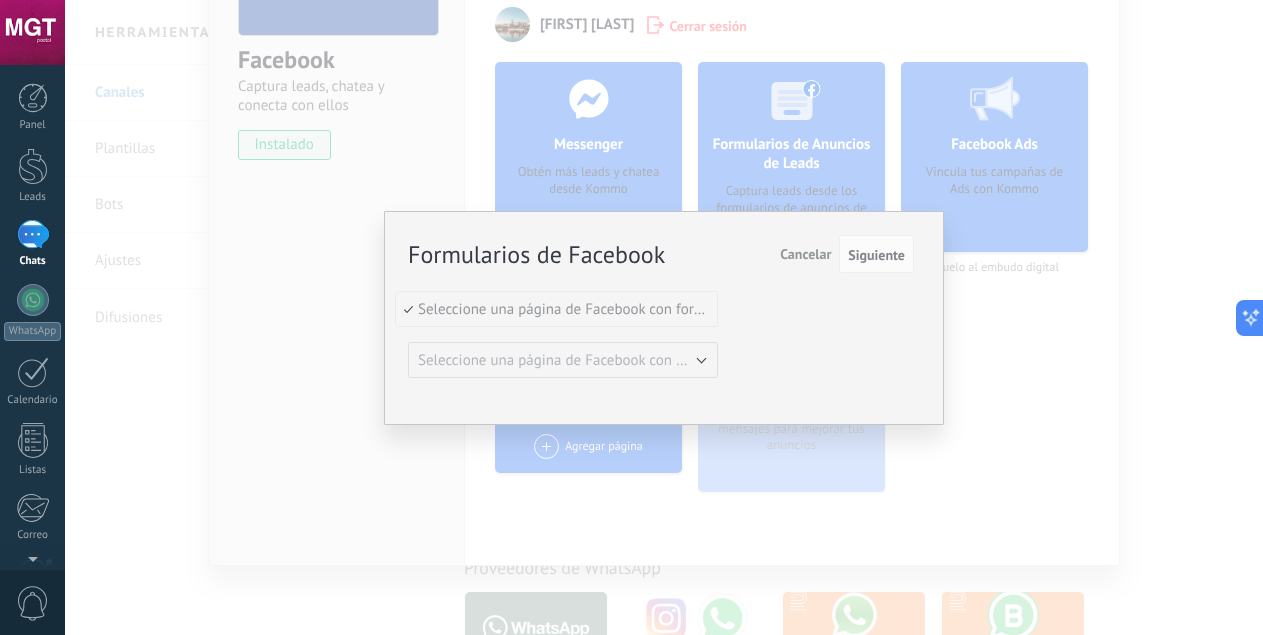 click on "Seleccione una página de Facebook con formas" at bounding box center (553, 309) 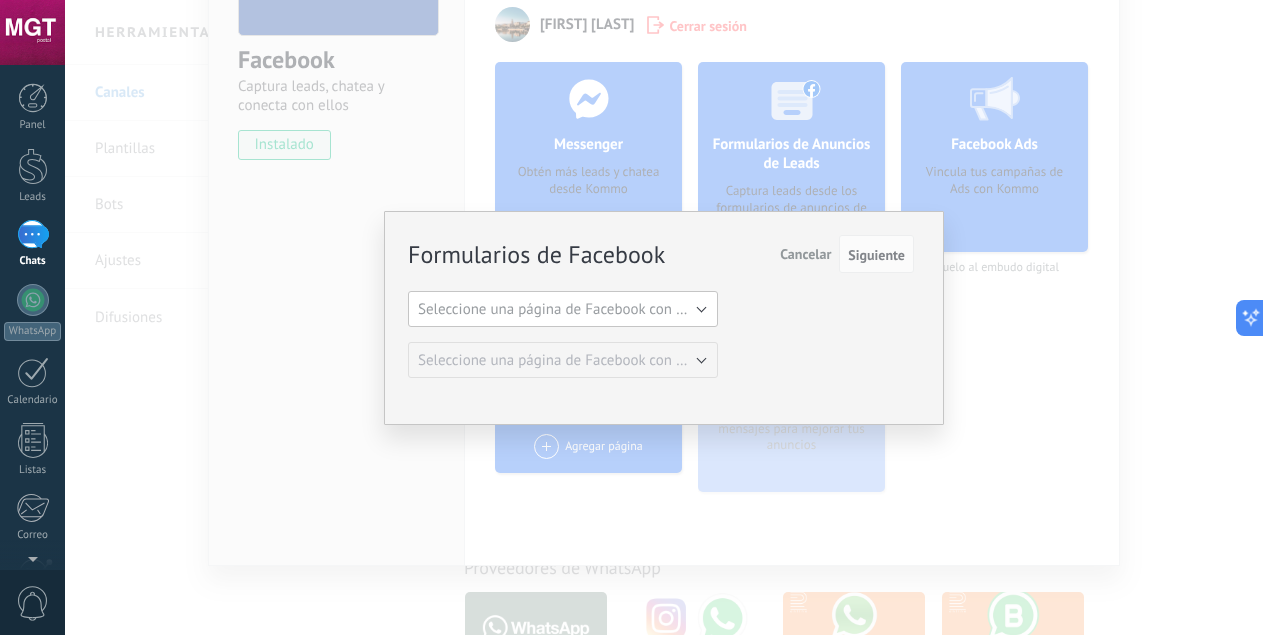 click on "Seleccione una página de Facebook con formas" at bounding box center (569, 309) 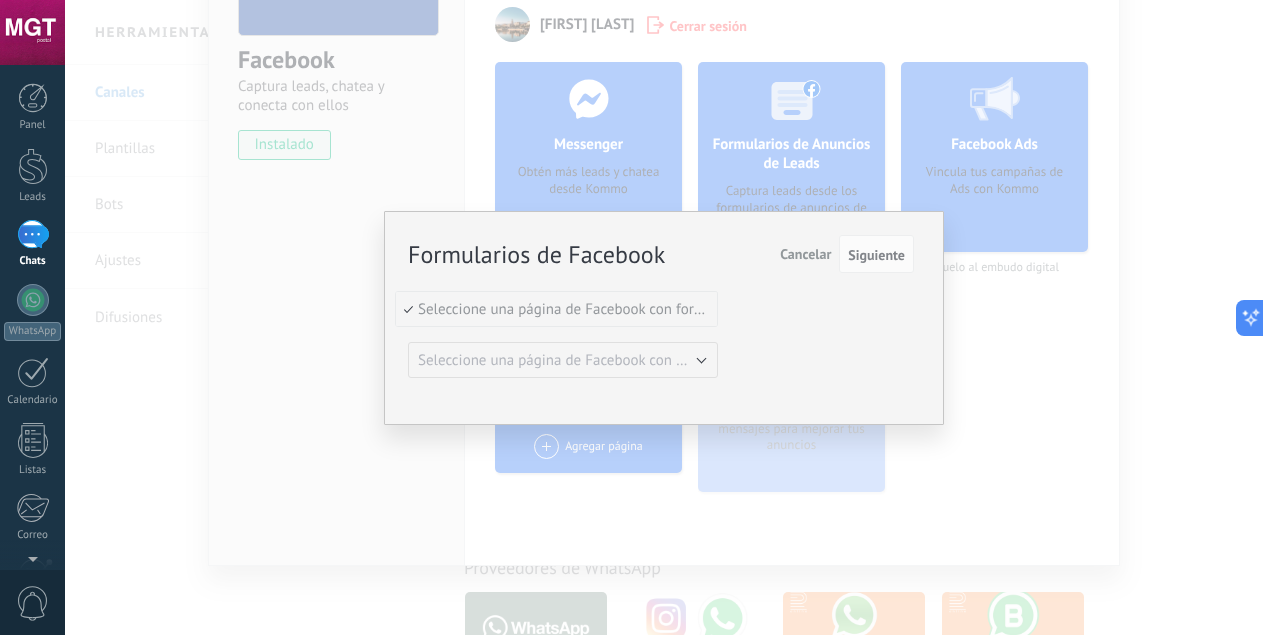 click on "Seleccione una página de Facebook con formas" at bounding box center (556, 309) 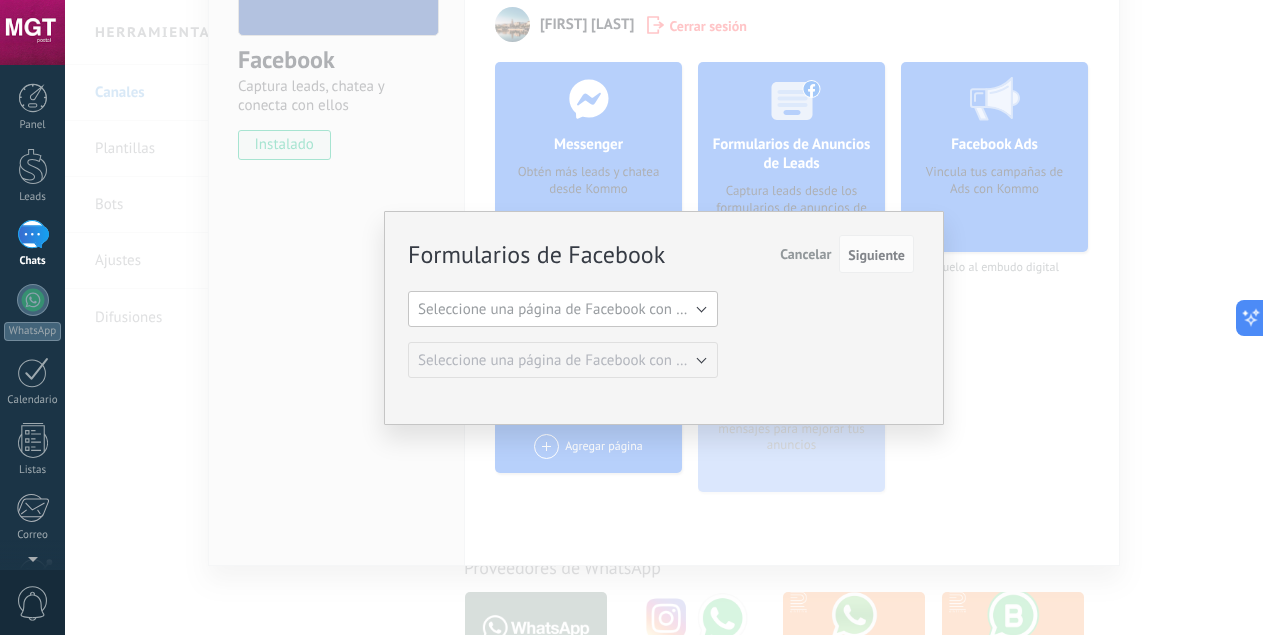click on "Seleccione una página de Facebook con formas" at bounding box center (569, 309) 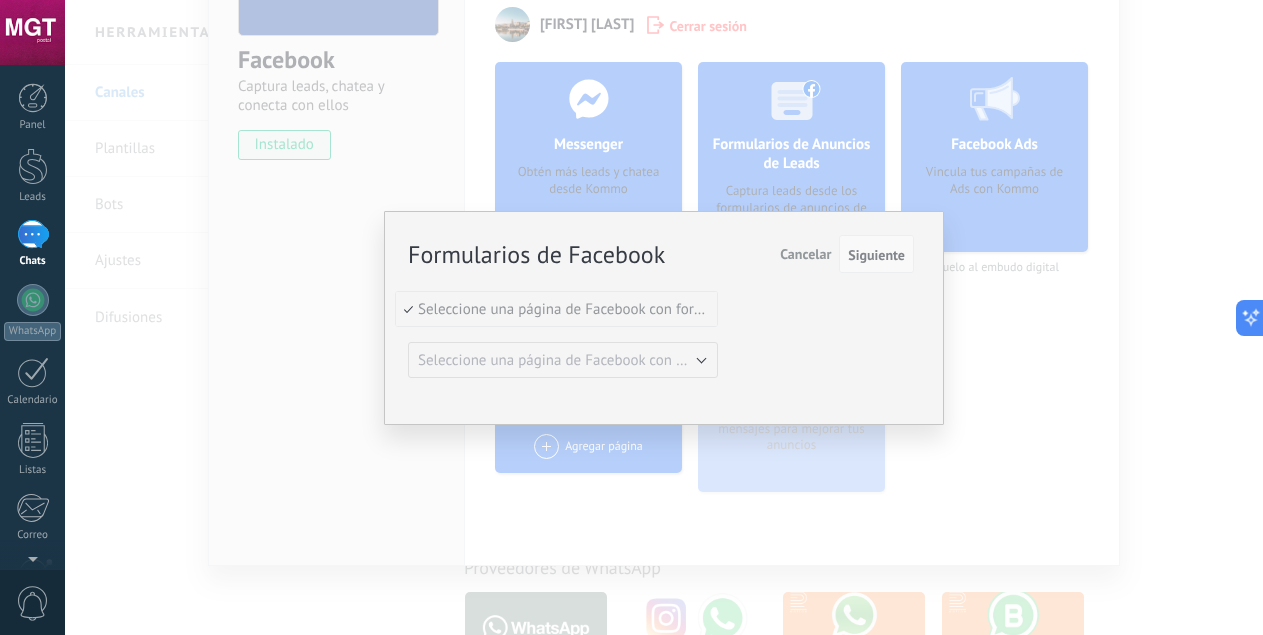 click on "Siguiente" at bounding box center [876, 255] 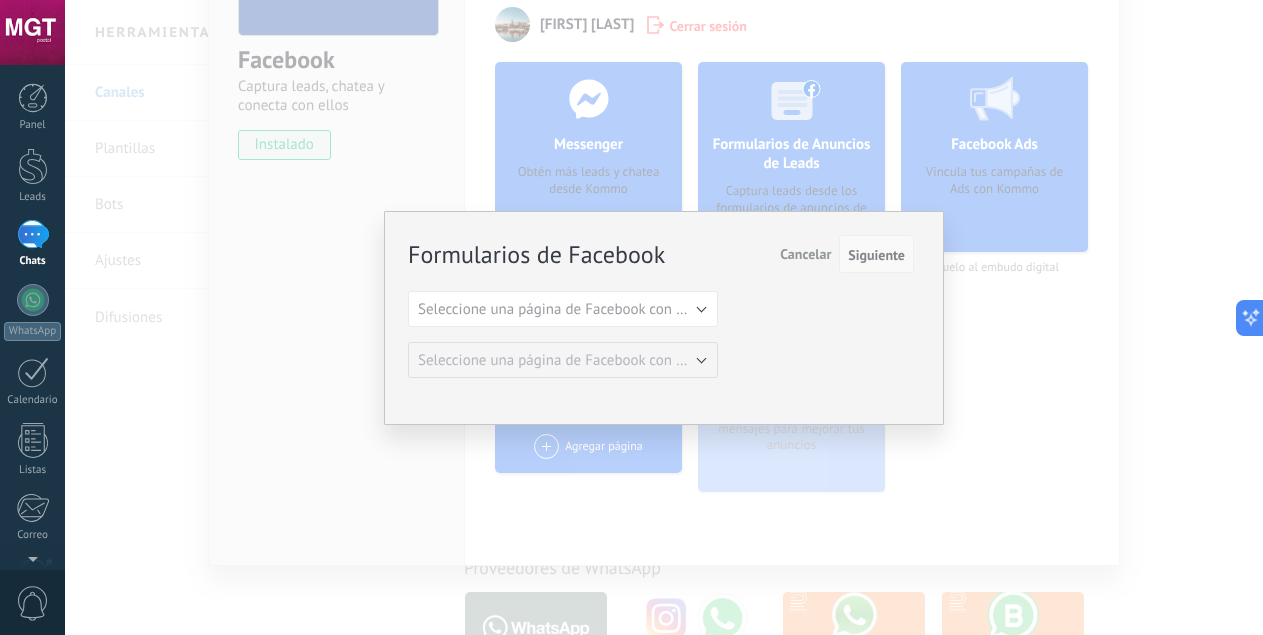 click on "Siguiente" at bounding box center [876, 254] 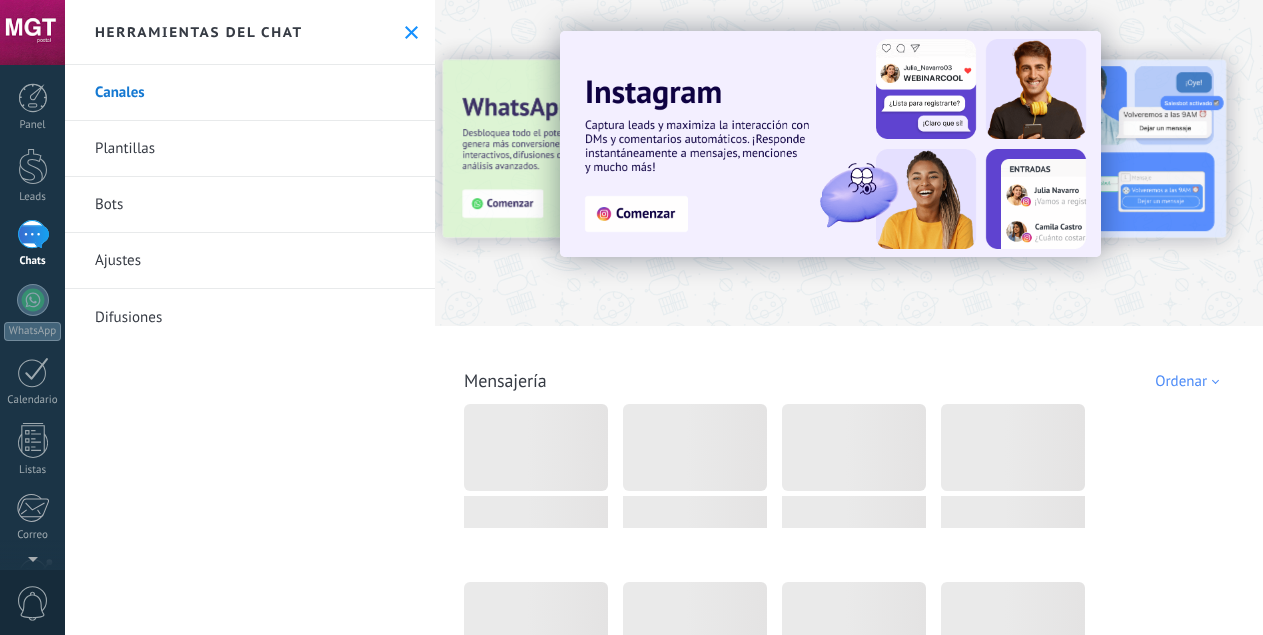 scroll, scrollTop: 0, scrollLeft: 0, axis: both 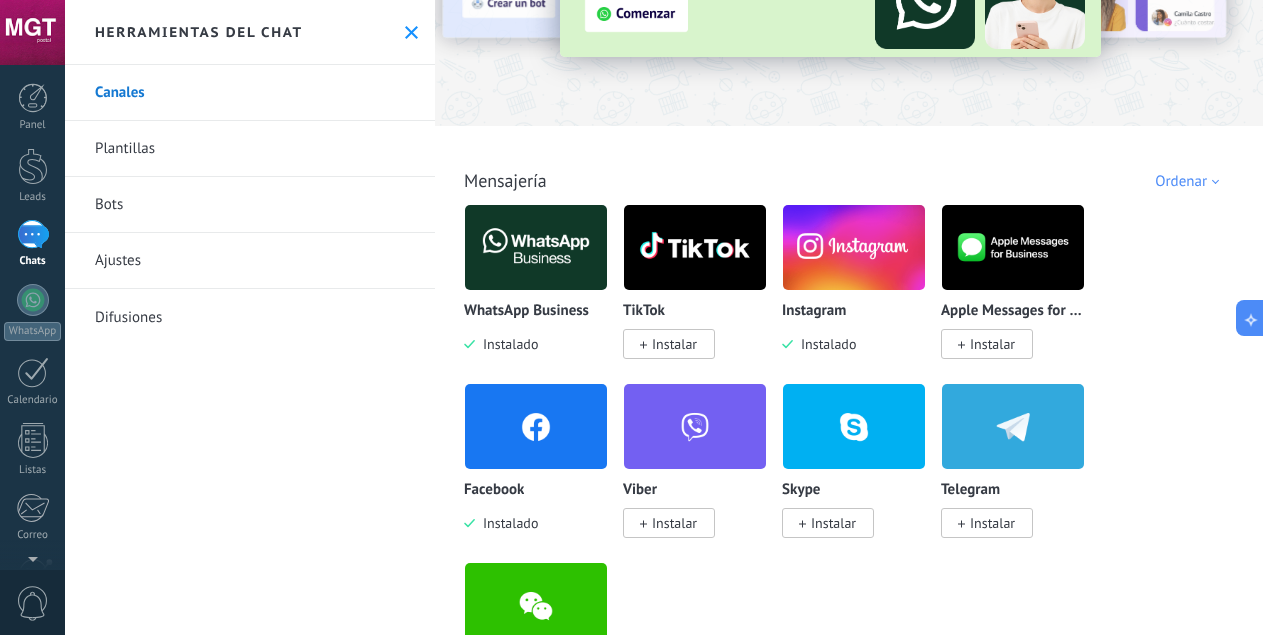 click at bounding box center [536, 426] 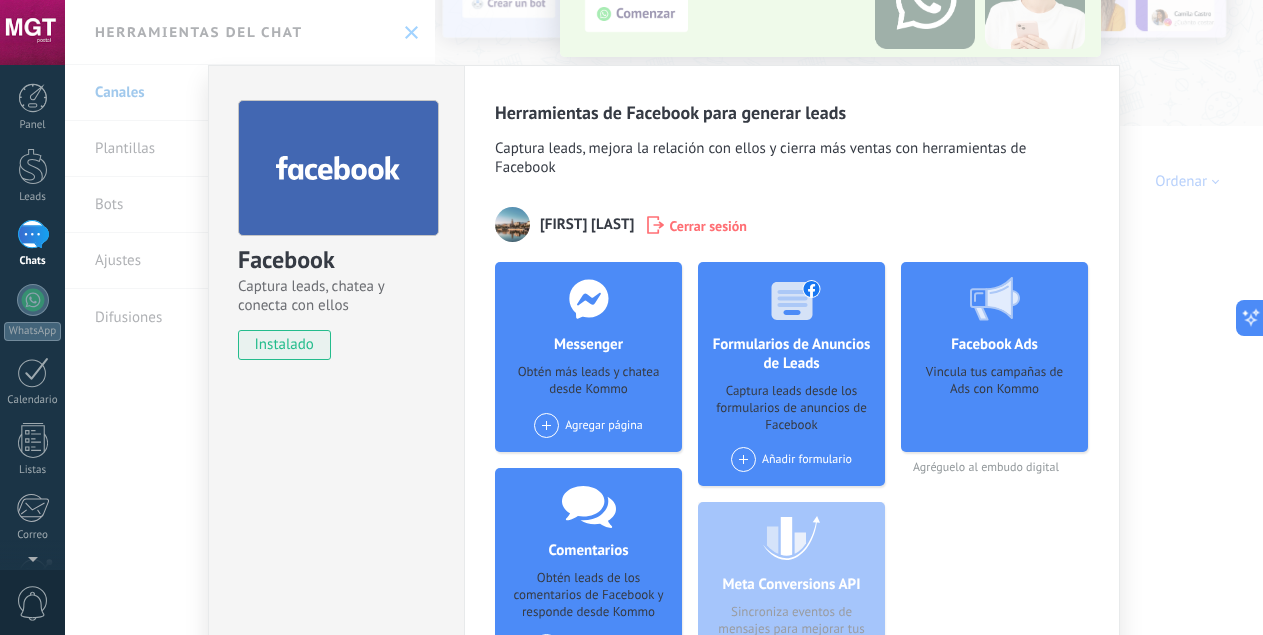 scroll, scrollTop: 100, scrollLeft: 0, axis: vertical 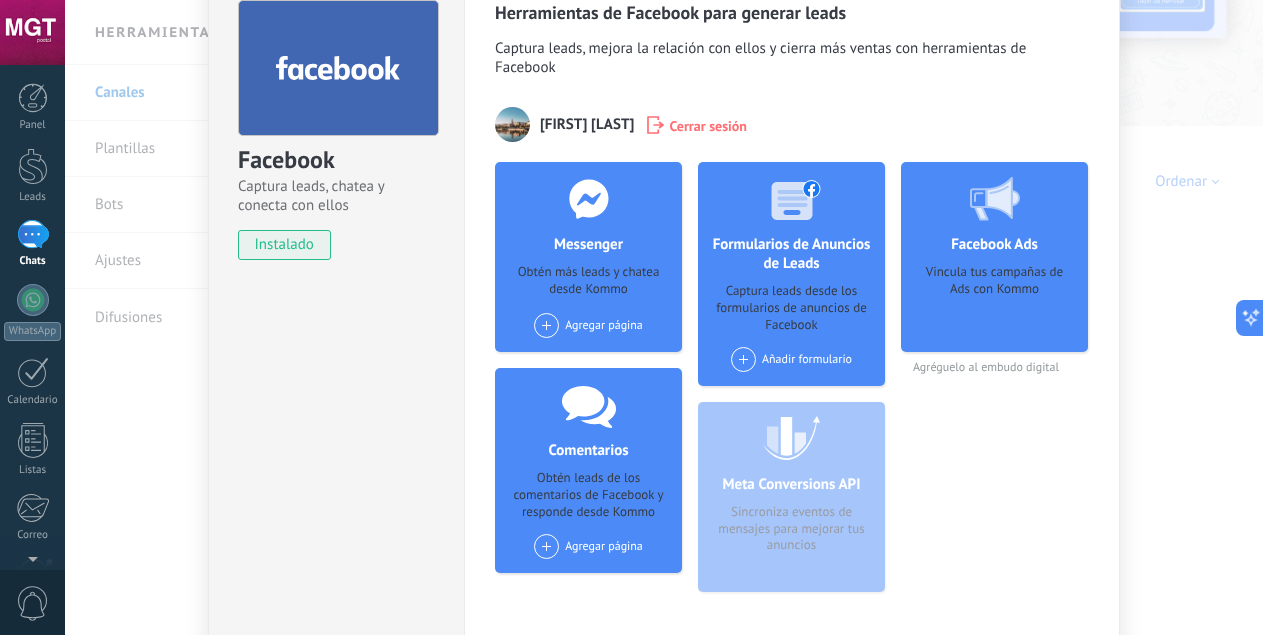 click at bounding box center (743, 359) 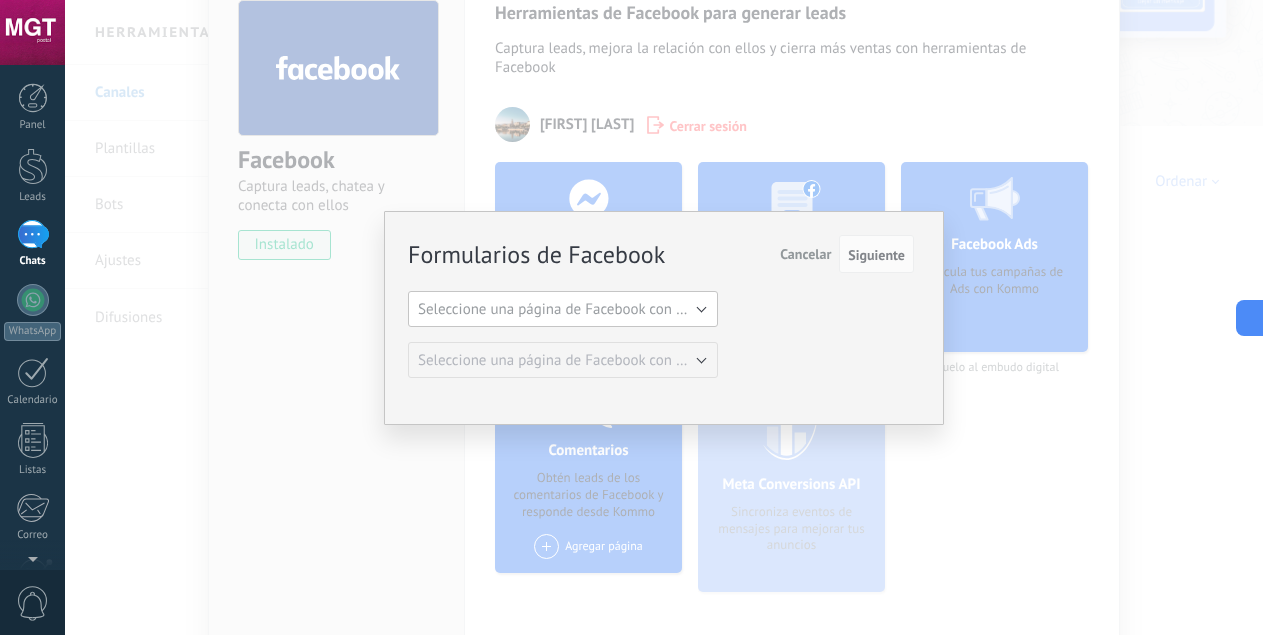 click on "Seleccione una página de Facebook con formas" at bounding box center [569, 309] 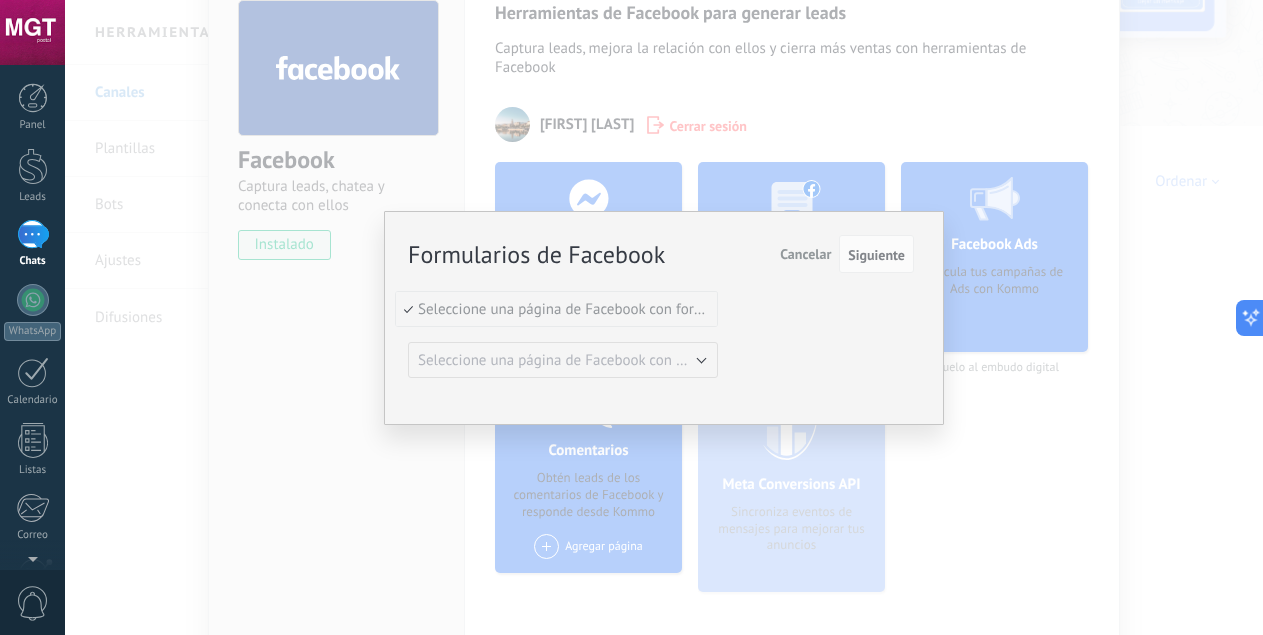 click on "Seleccione una página de Facebook con formas" at bounding box center [553, 309] 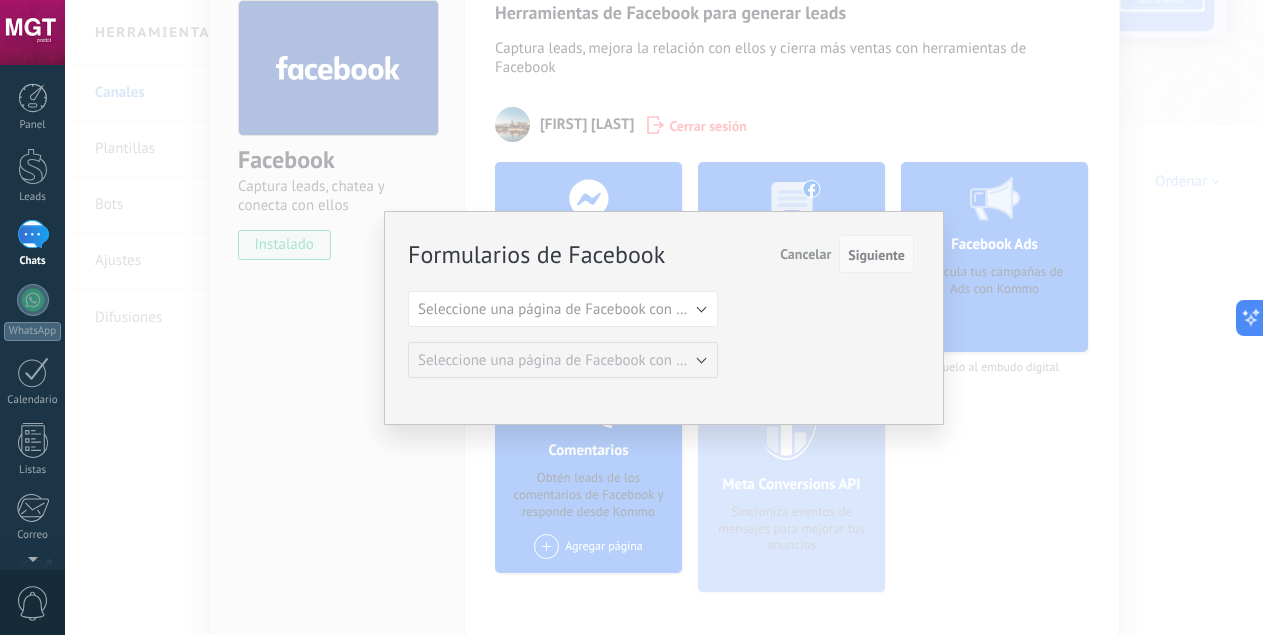 click on "Siguiente" at bounding box center [876, 255] 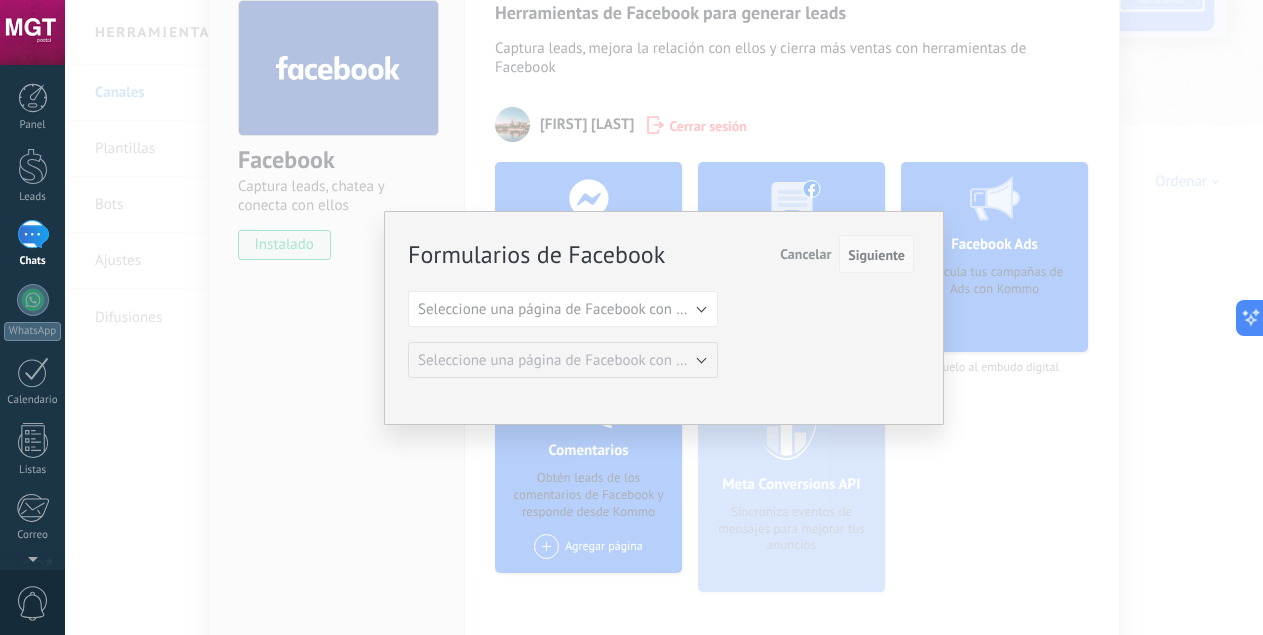 click on "Siguiente" at bounding box center [876, 255] 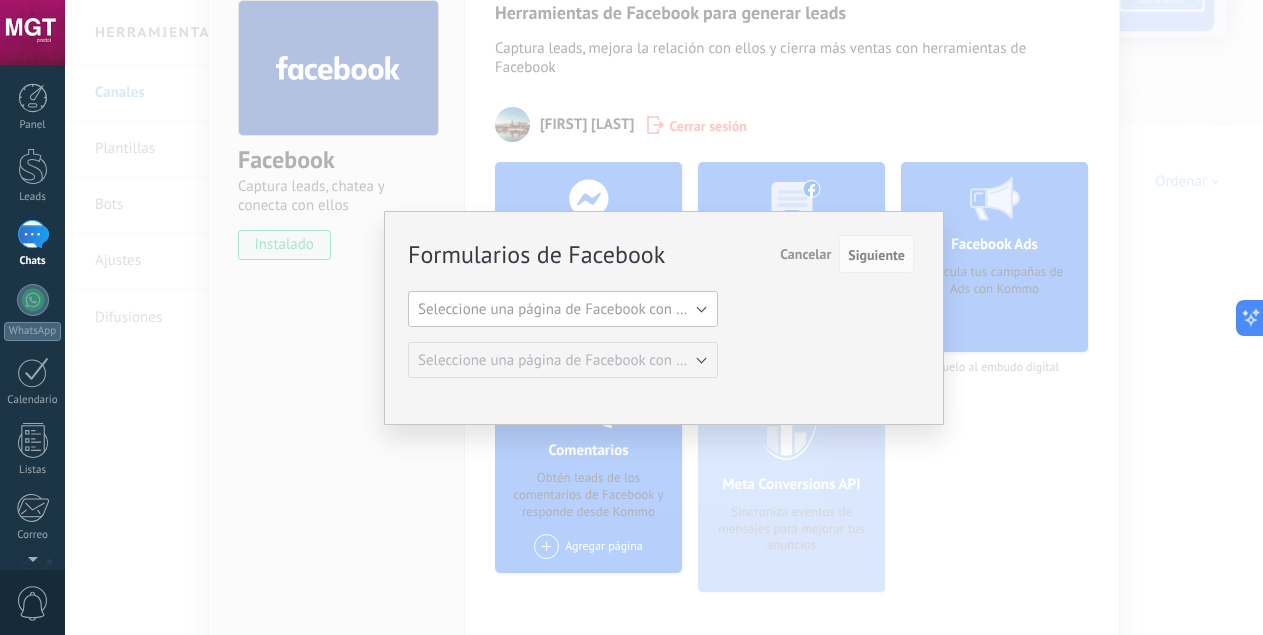 click on "Seleccione una página de Facebook con formas" at bounding box center [563, 309] 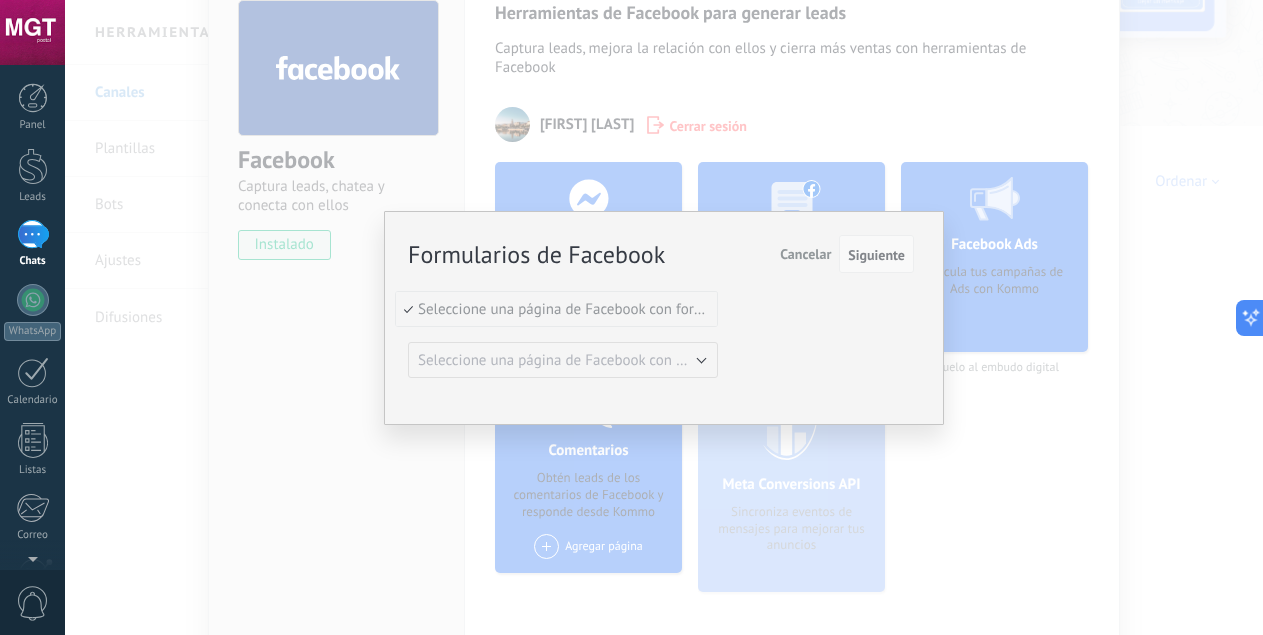click on "Siguiente" at bounding box center [876, 255] 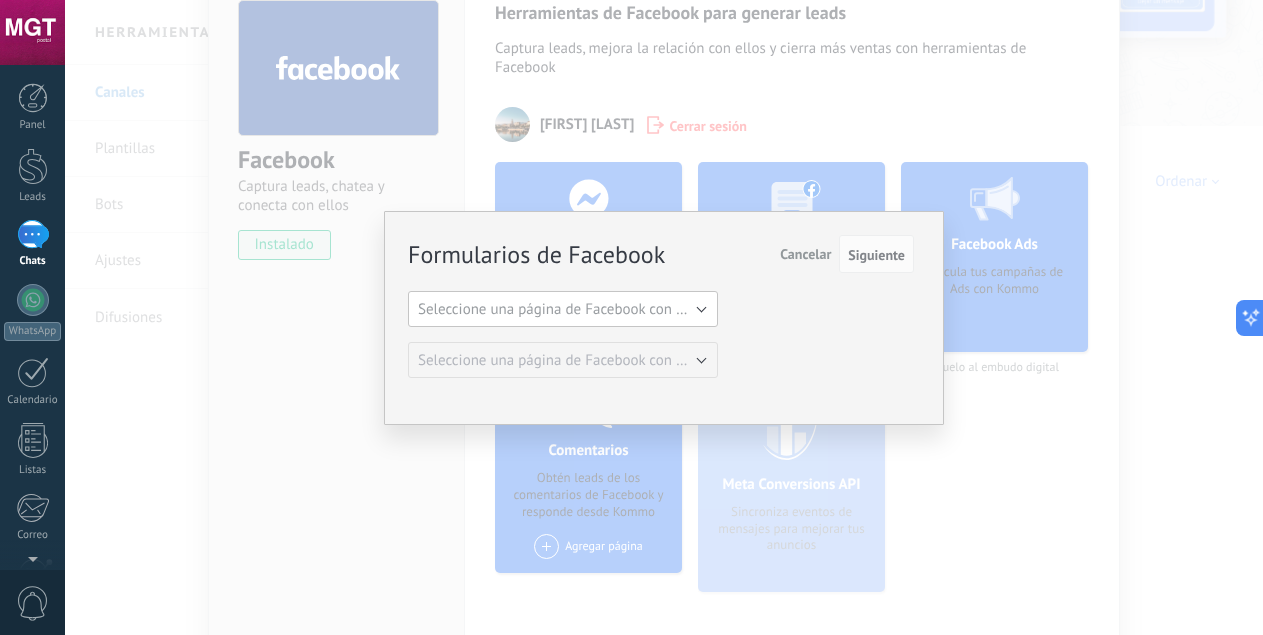 click on "Seleccione una página de Facebook con formas" at bounding box center (569, 309) 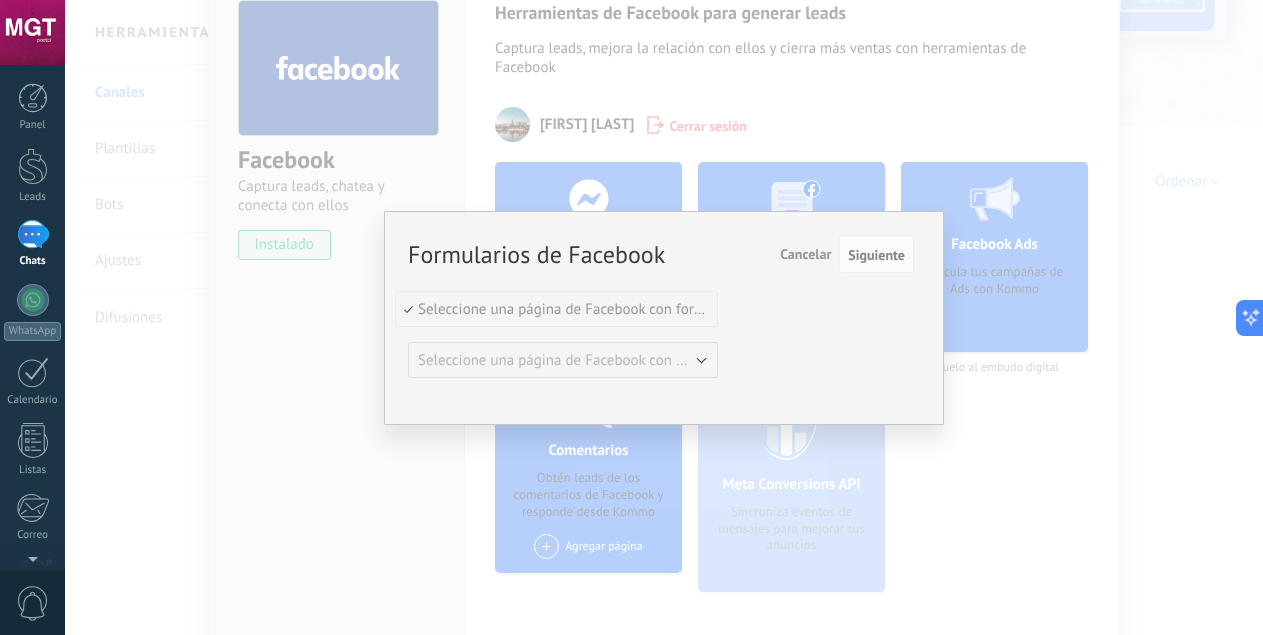 click on "Seleccione una página de Facebook con formas" at bounding box center [553, 309] 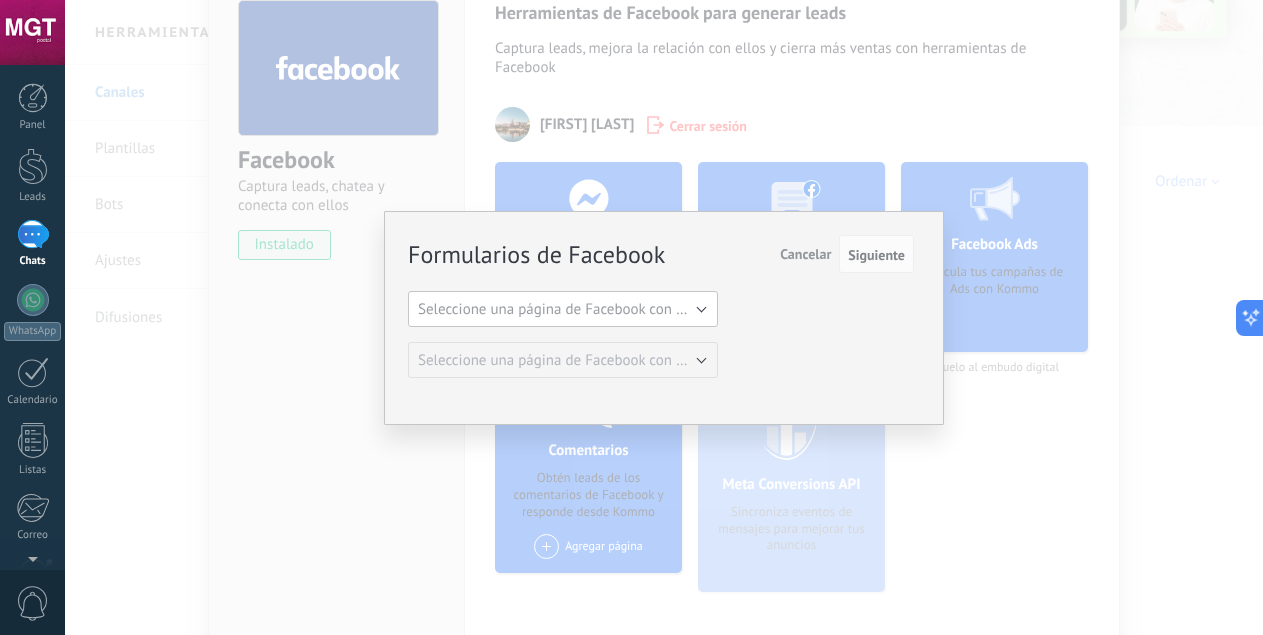 click on "Seleccione una página de Facebook con formas" at bounding box center (563, 309) 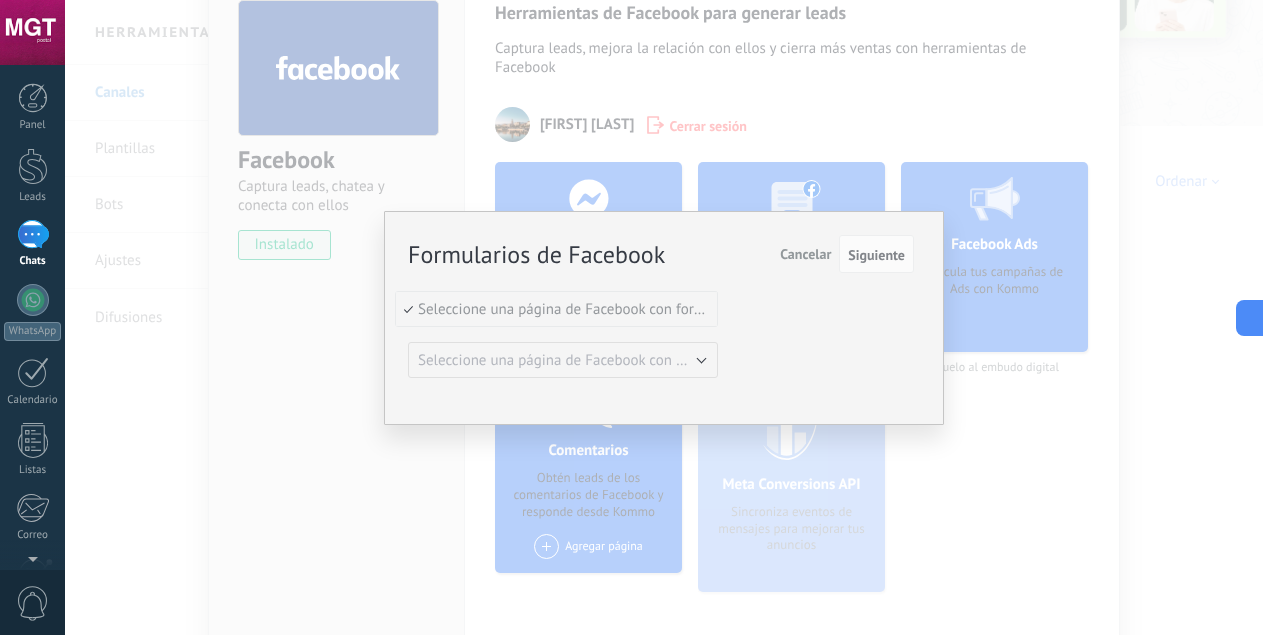 click on "Seleccione una página de Facebook con formas" at bounding box center (553, 309) 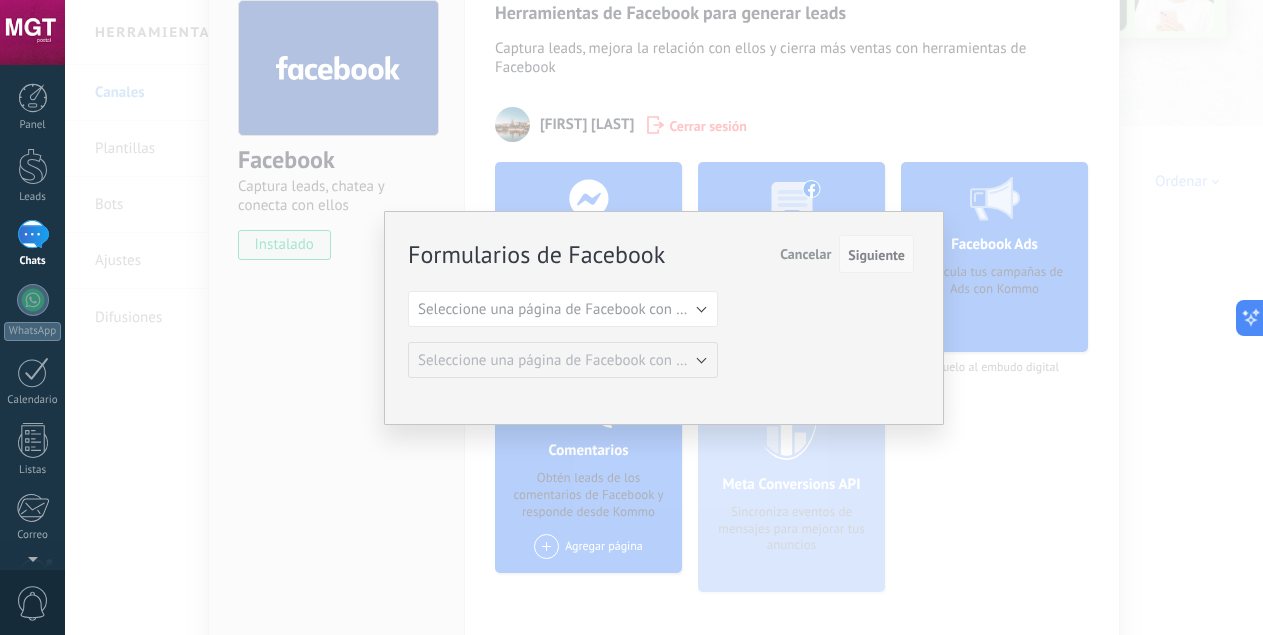click on "Siguiente" at bounding box center [876, 255] 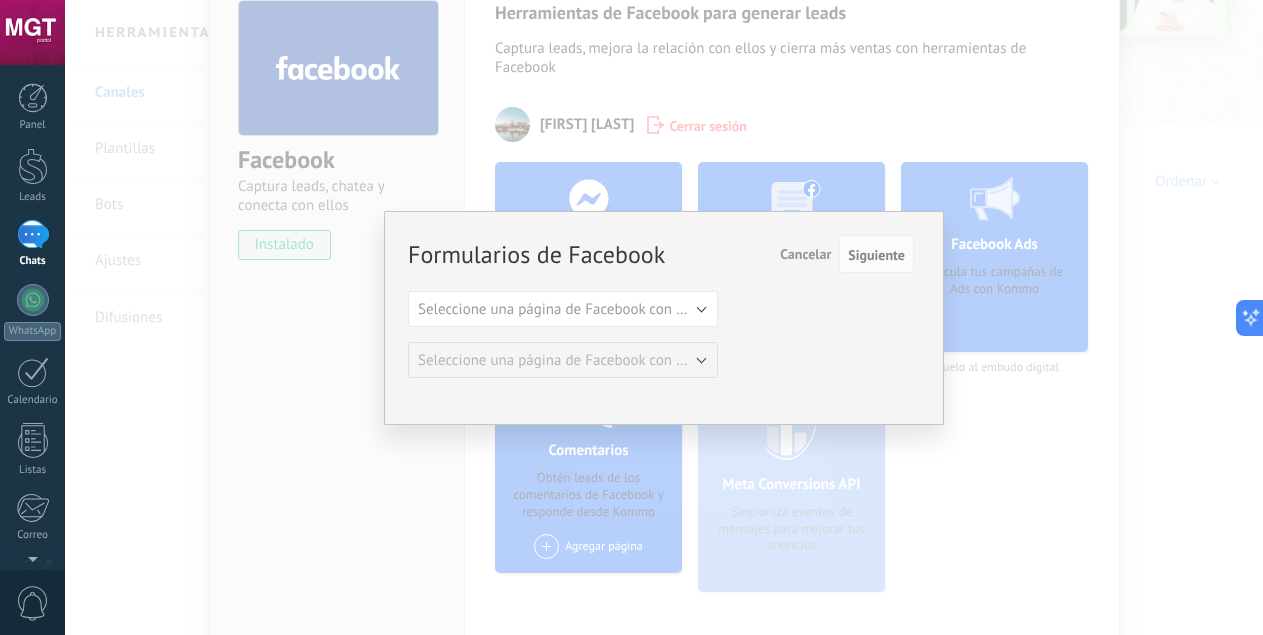 click on "Cancelar" at bounding box center [805, 254] 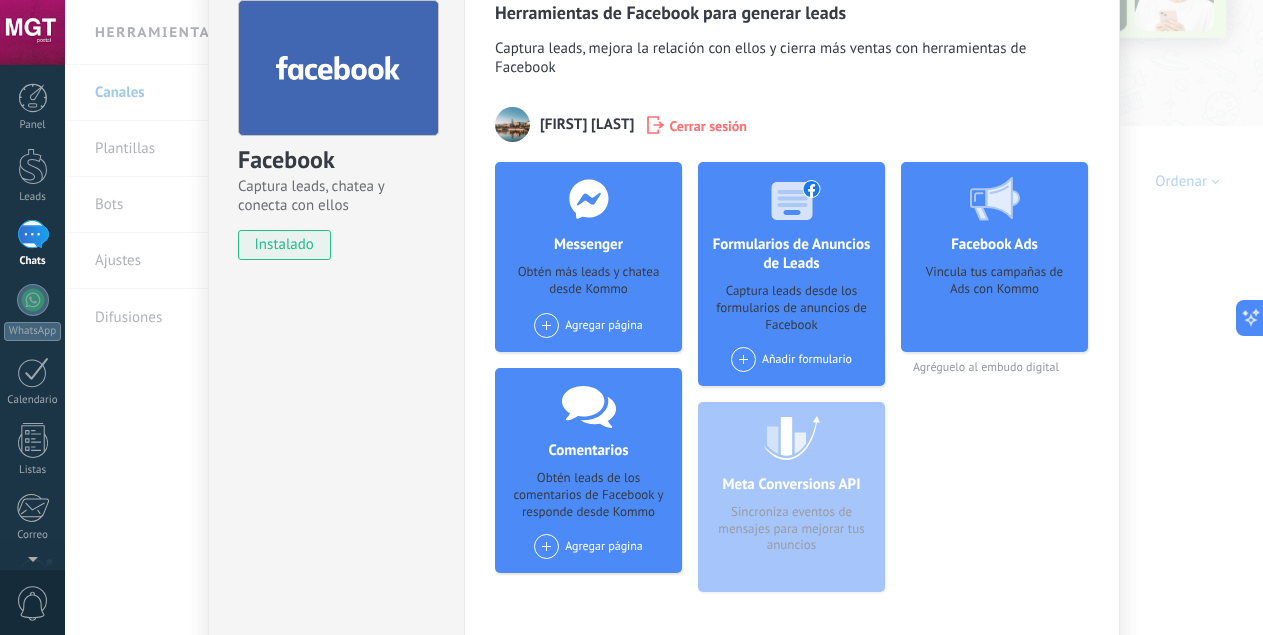 click 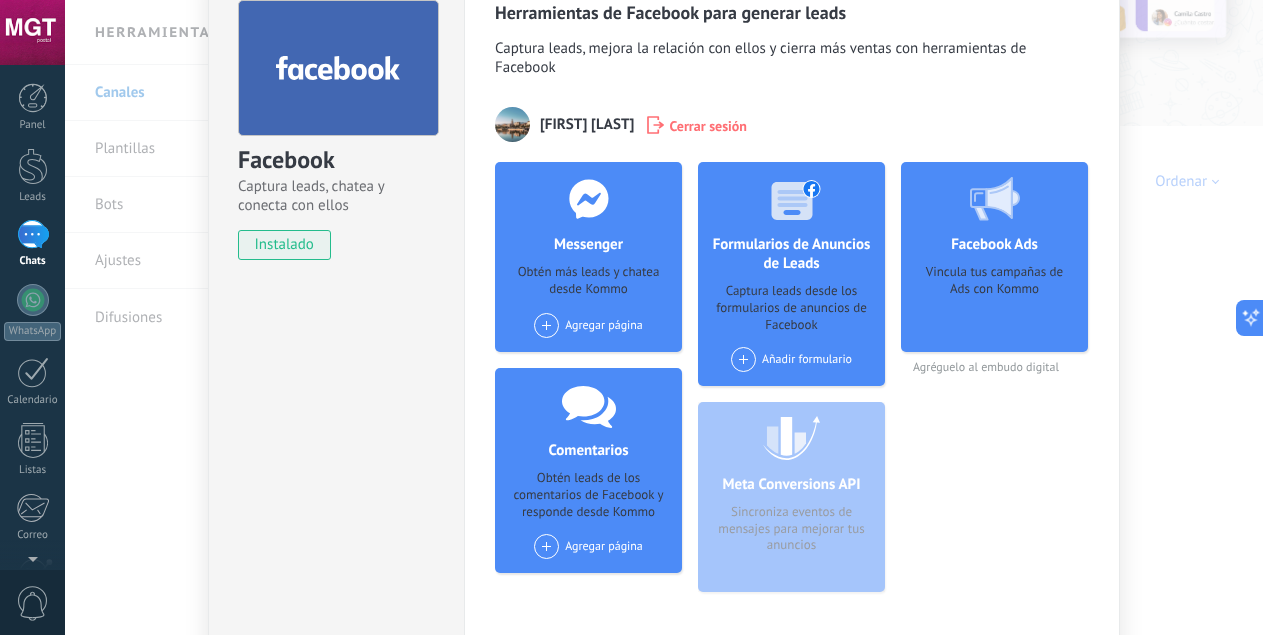 click at bounding box center [743, 359] 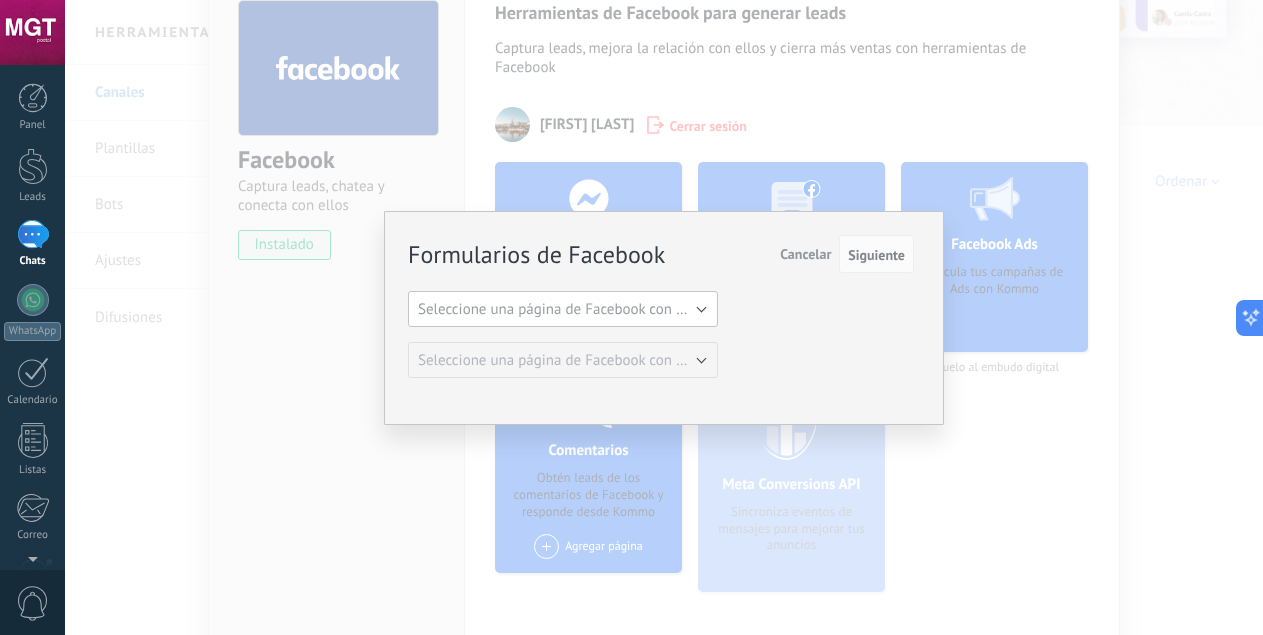 click on "Seleccione una página de Facebook con formas" at bounding box center [569, 309] 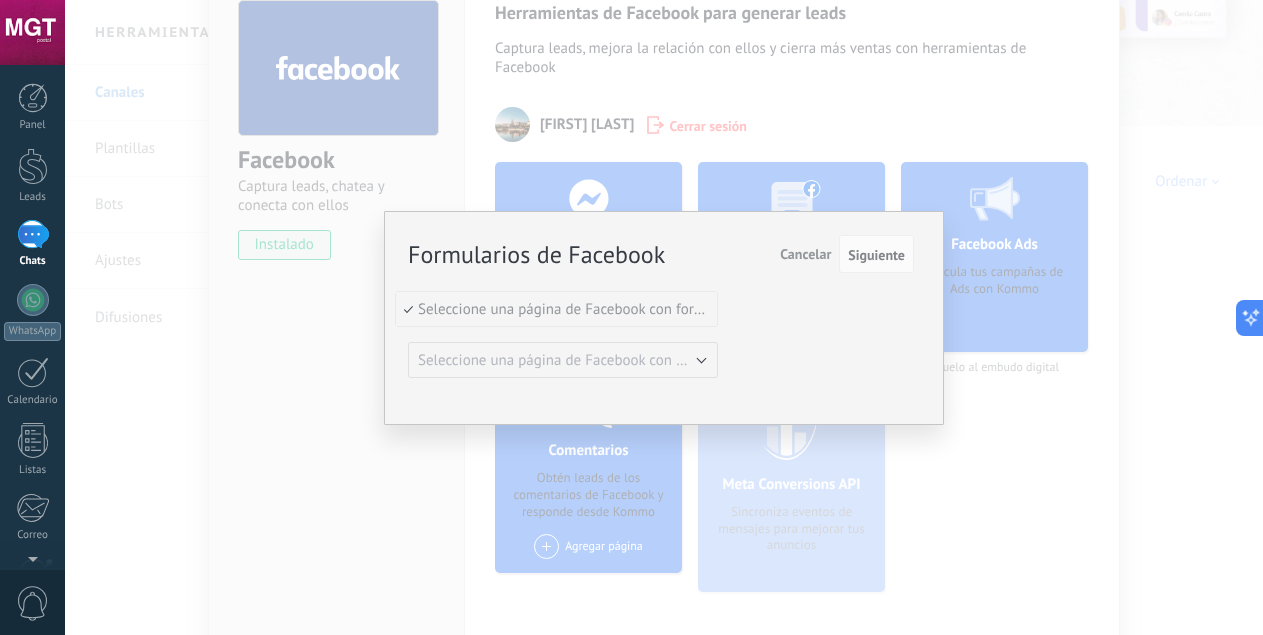 click on "Seleccione una página de Facebook con formas" at bounding box center [556, 309] 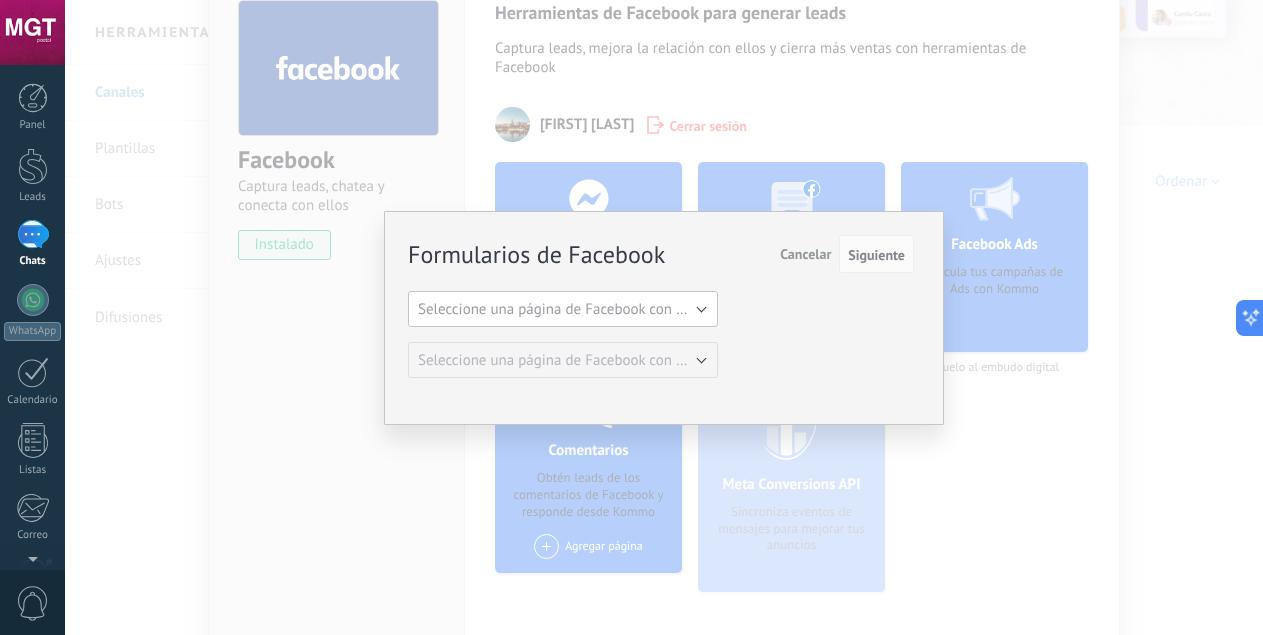 click on "Seleccione una página de Facebook con formas" at bounding box center (563, 309) 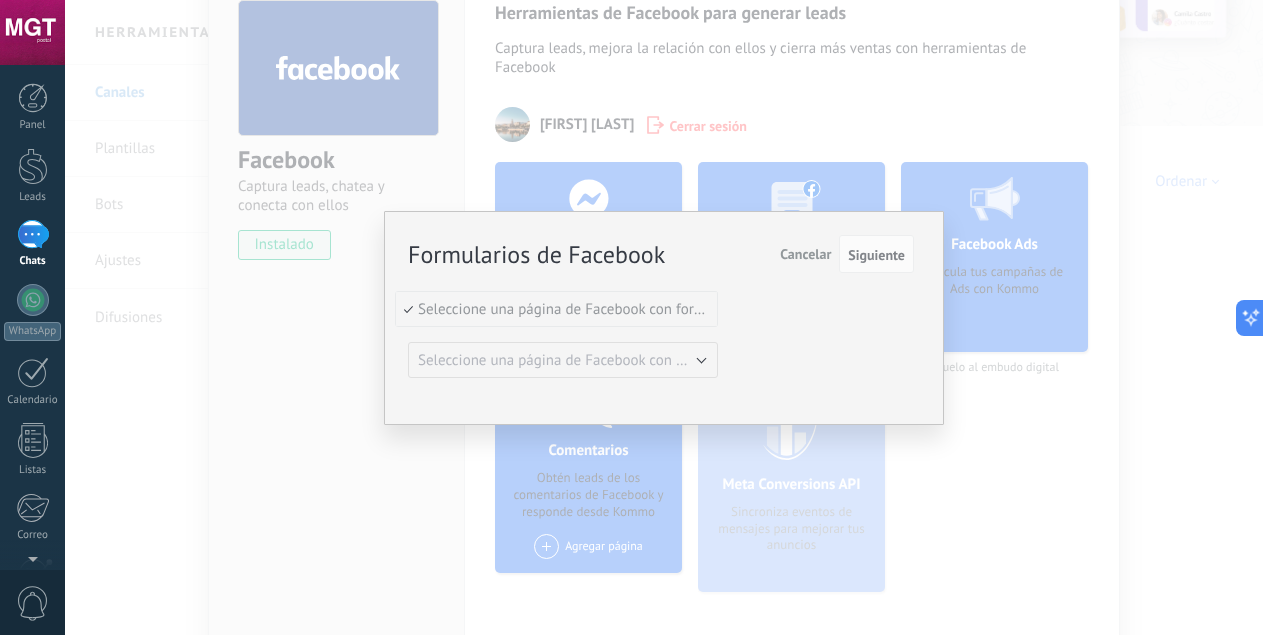 click on "Seleccione una página de Facebook con formas" at bounding box center [553, 309] 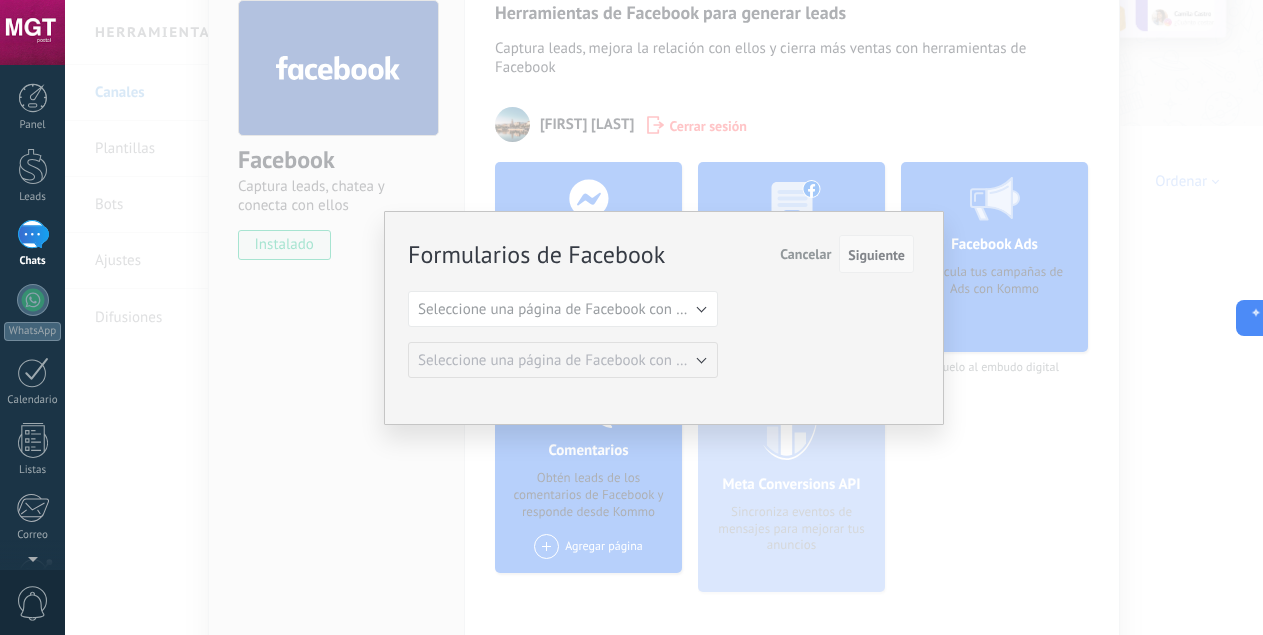 click on "Siguiente" at bounding box center (876, 255) 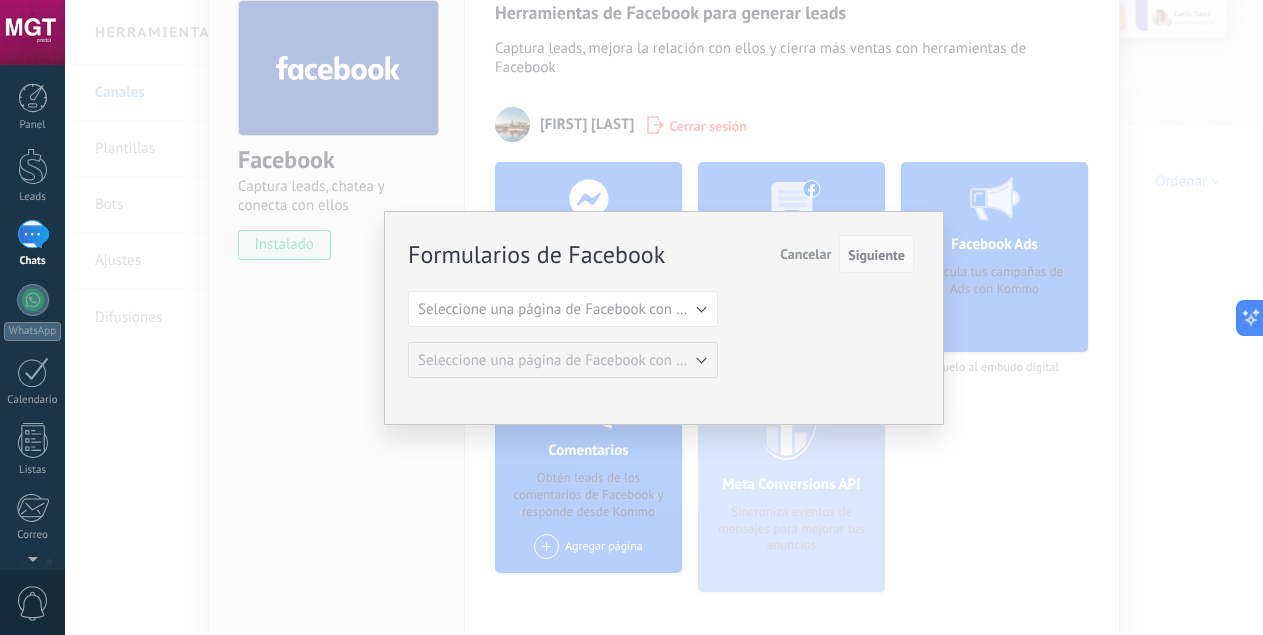 click on "Siguiente" at bounding box center [876, 255] 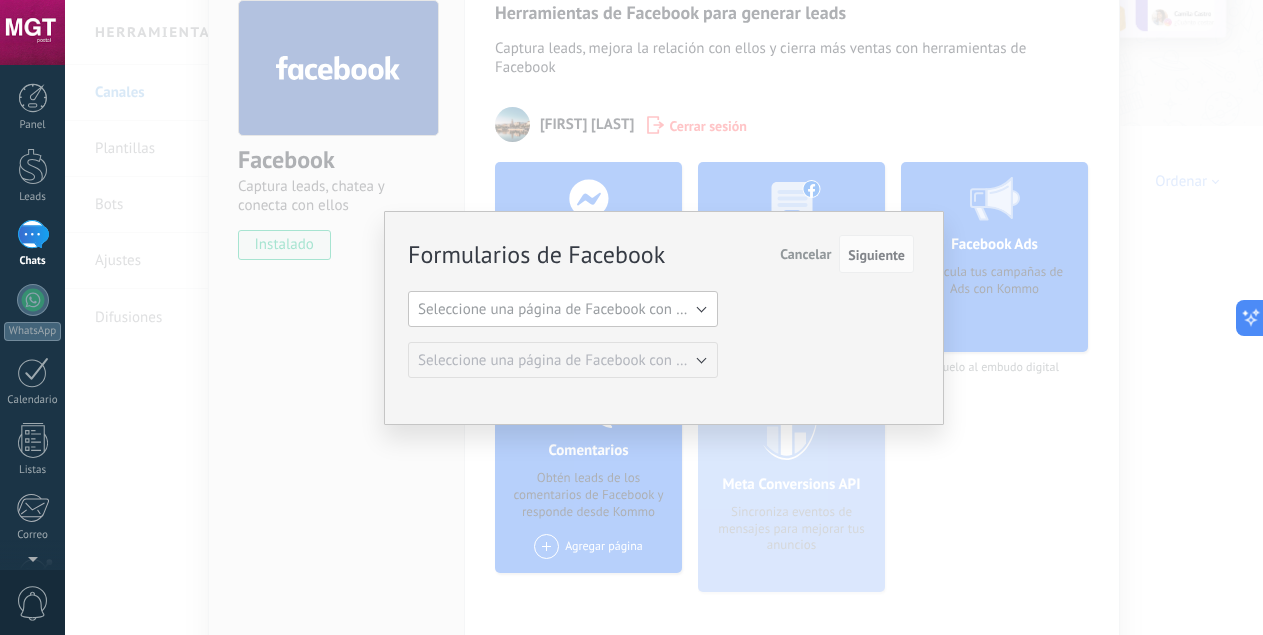 click on "Seleccione una página de Facebook con formas" at bounding box center [569, 309] 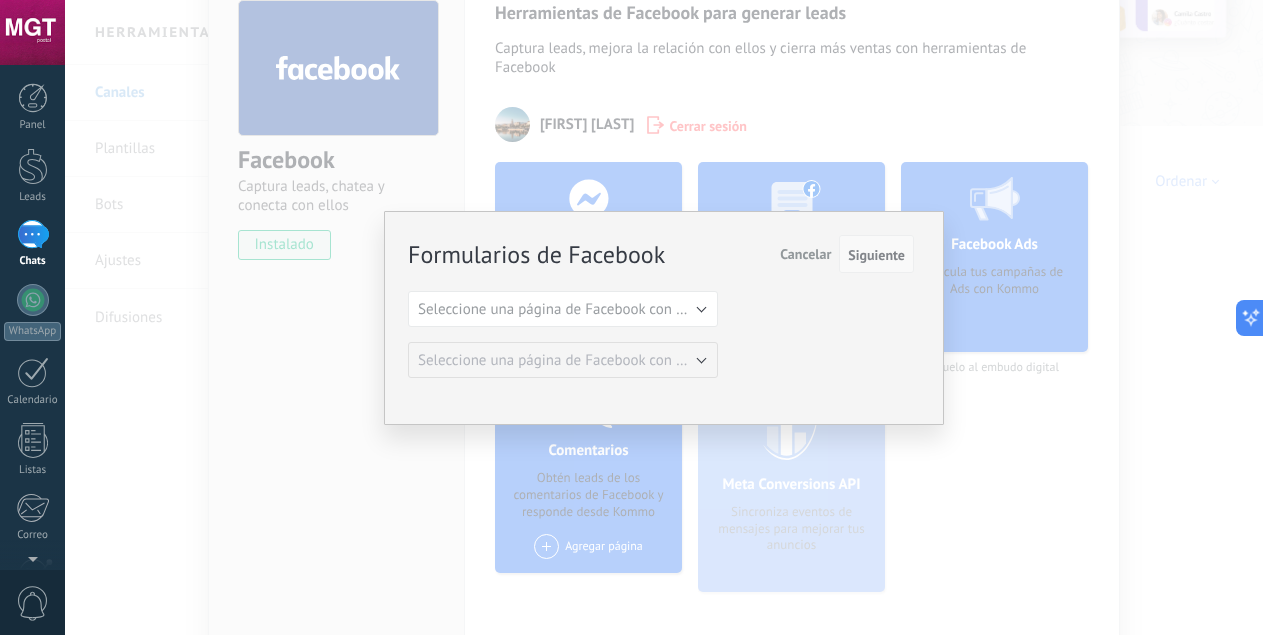 click on "Siguiente" at bounding box center [876, 254] 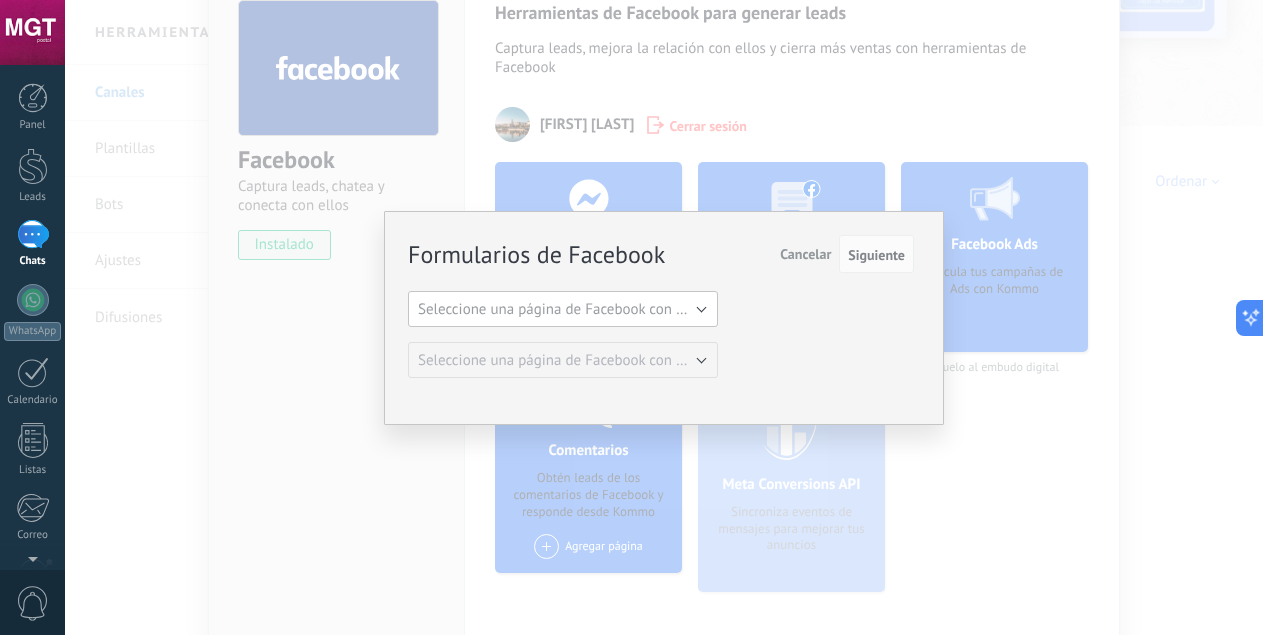 click on "Seleccione una página de Facebook con formas" at bounding box center (569, 309) 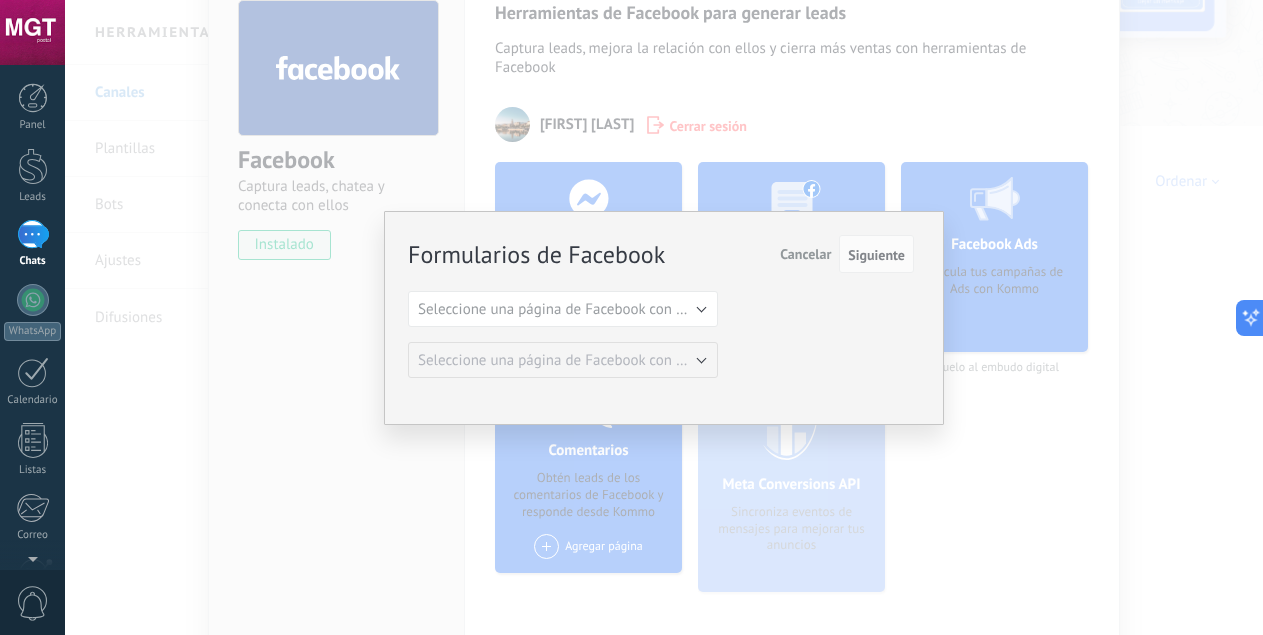 click on "Formularios de Facebook Siguiente Cancelar Seleccione una página de Facebook con formas Seleccione una página de Facebook con formas Seleccione una página de Facebook con formas Seleccione una página de Facebook con formas" at bounding box center (664, 317) 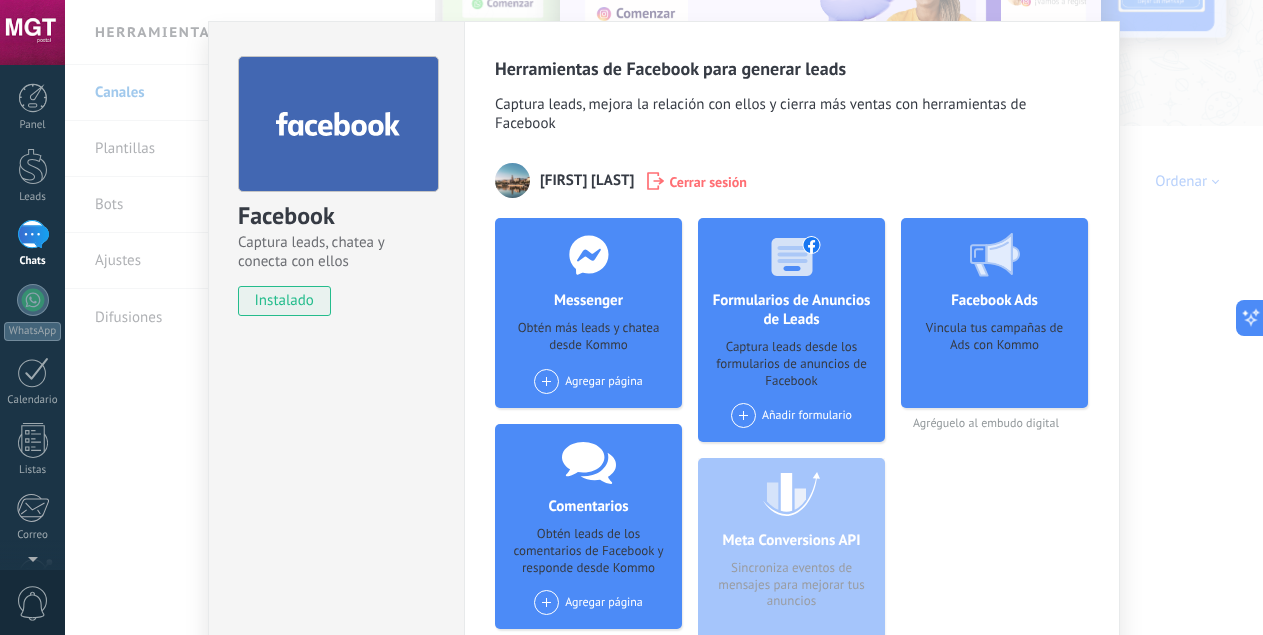 scroll, scrollTop: 0, scrollLeft: 0, axis: both 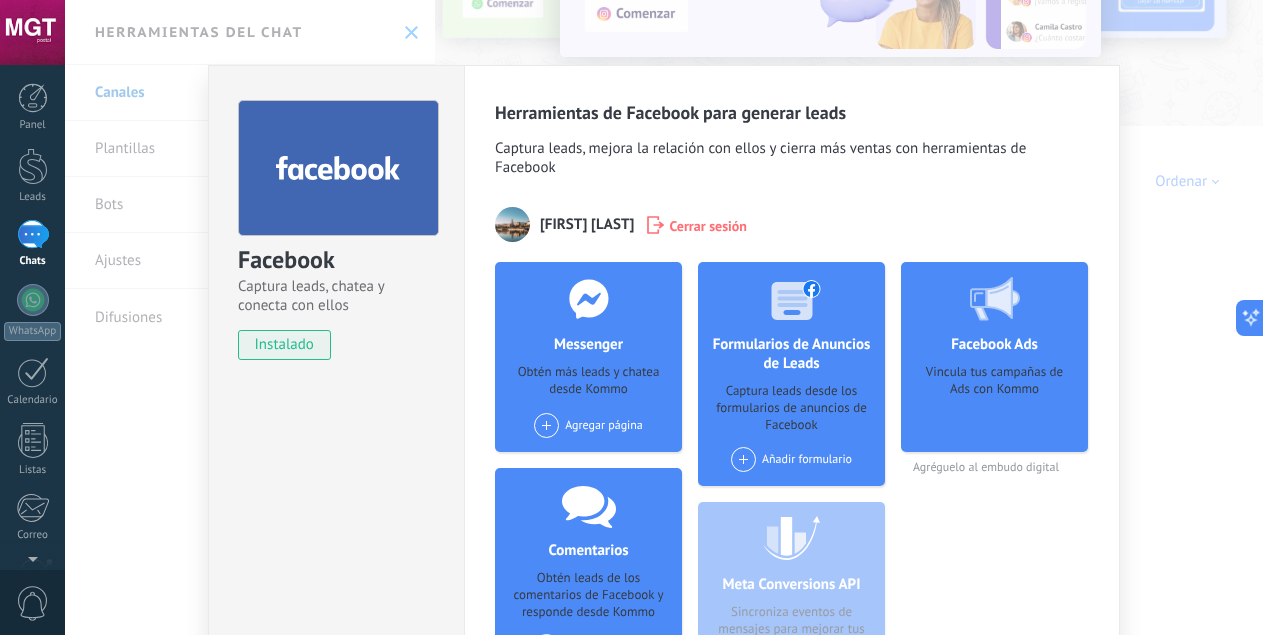 click on "Facebook Captura leads, chatea y conecta con ellos instalado Desinstalar Herramientas de Facebook para generar leads Captura leads, mejora la relación con ellos y cierra más ventas con herramientas de Facebook Ehecatl Munguia Cerrar sesión Messenger Obtén más leads y chatea desde Kommo Agregar página Comentarios Obtén leads de los comentarios de Facebook y responde desde Kommo Agregar página Formularios de Anuncios de Leads Captura leads desde los formularios de anuncios de Facebook Añadir formulario Meta Conversions API Sincroniza eventos de mensajes para mejorar tus anuncios Facebook Ads Vincula tus campañas de Ads con Kommo Agréguelo al embudo digital más" at bounding box center [664, 317] 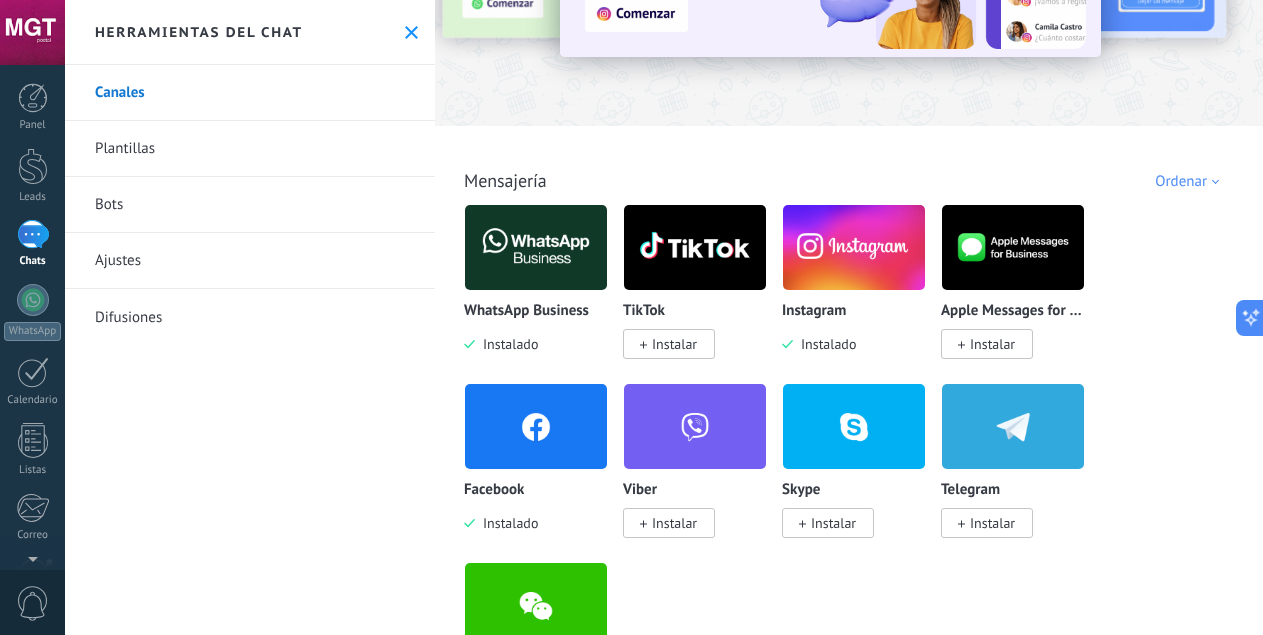 click on "Canales" at bounding box center (250, 93) 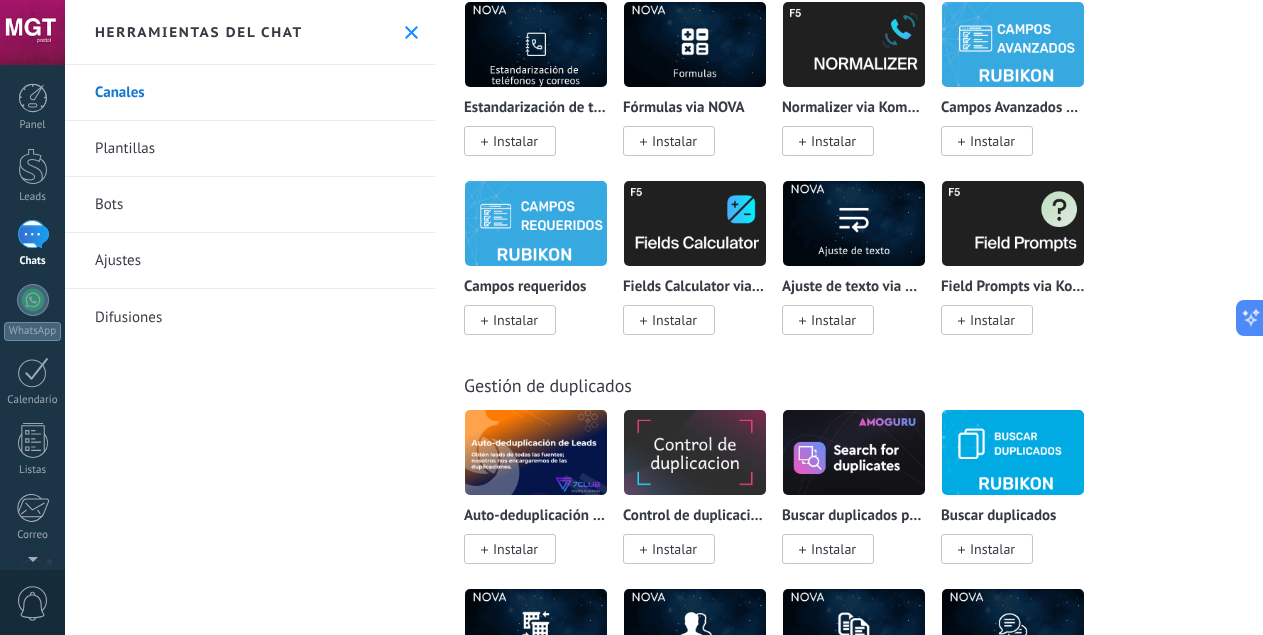scroll, scrollTop: 10897, scrollLeft: 0, axis: vertical 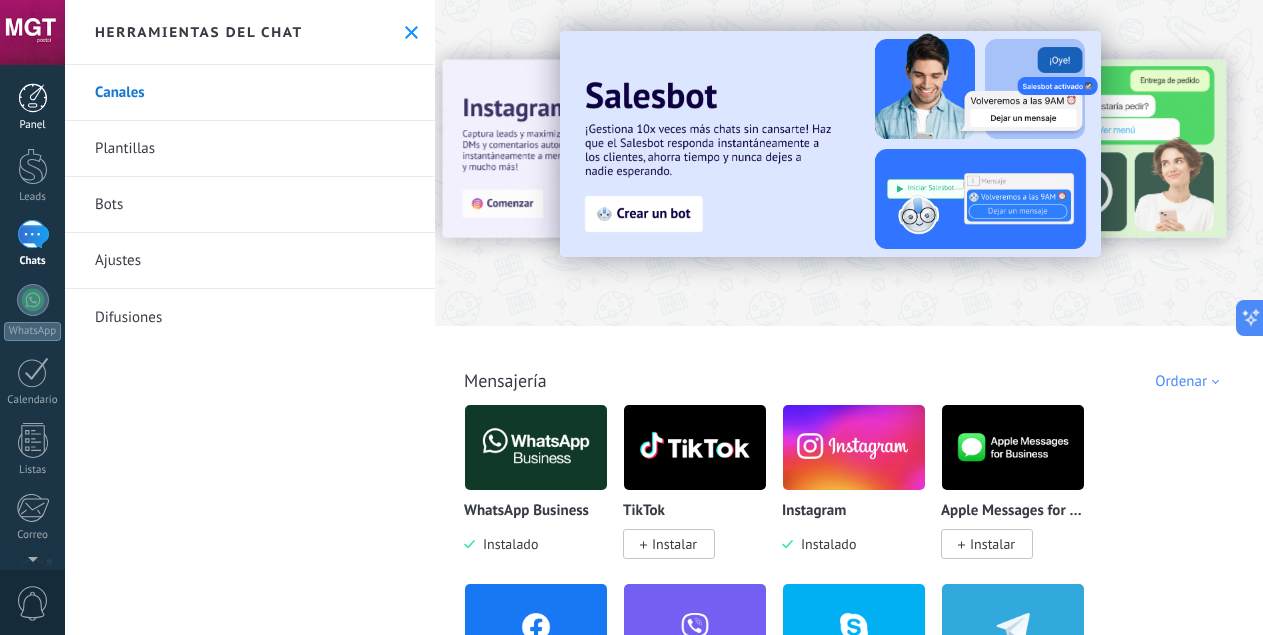 click on "Panel" at bounding box center (33, 125) 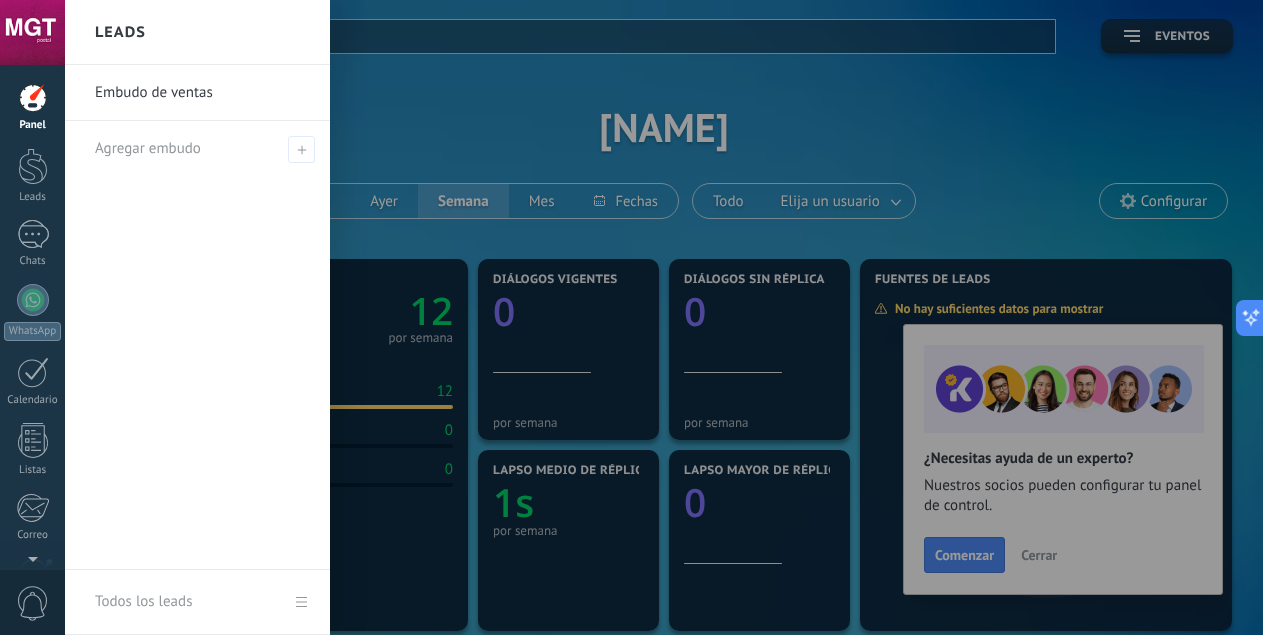 click at bounding box center [696, 317] 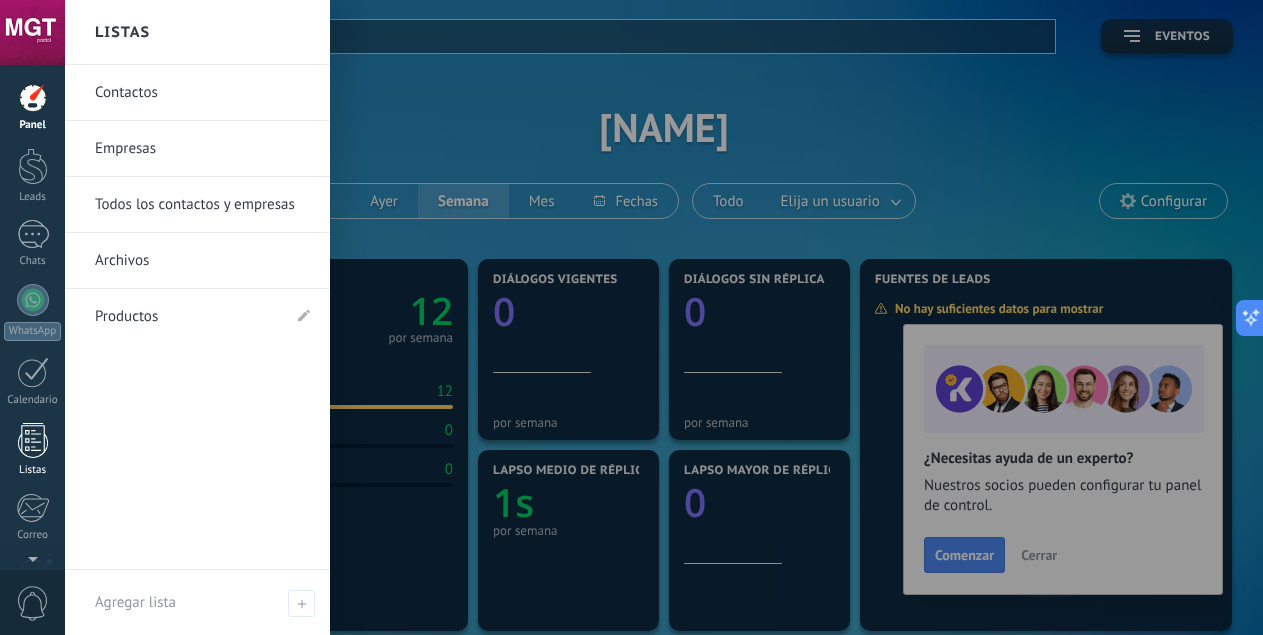 click at bounding box center (33, 440) 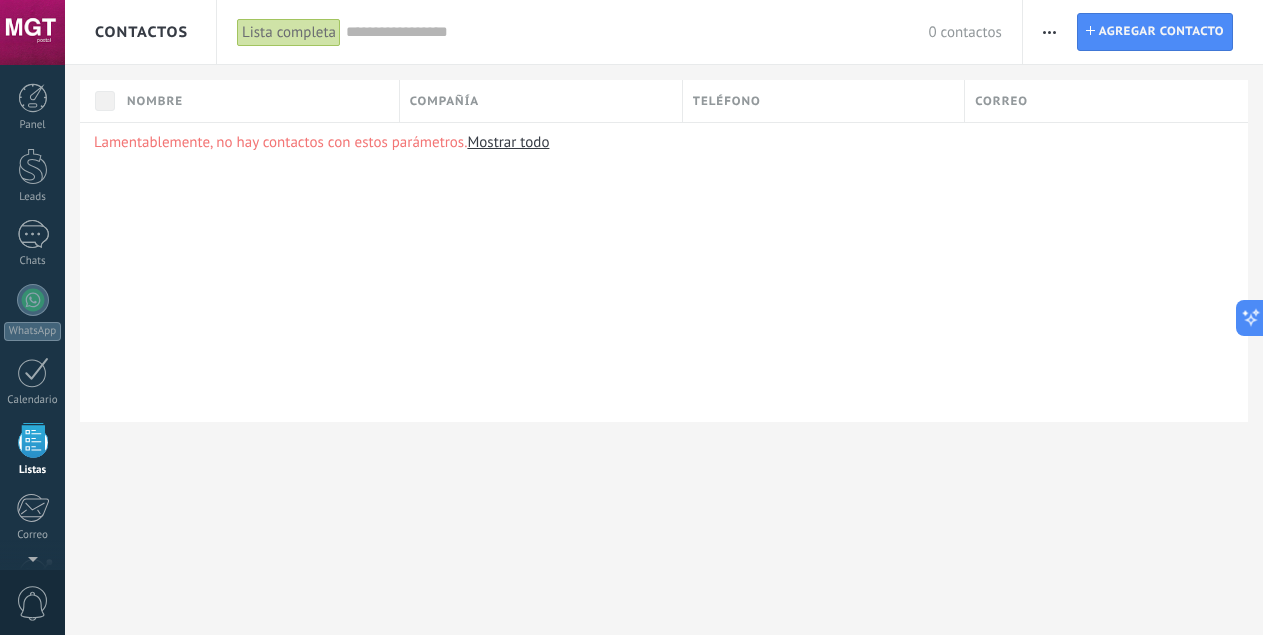 scroll, scrollTop: 124, scrollLeft: 0, axis: vertical 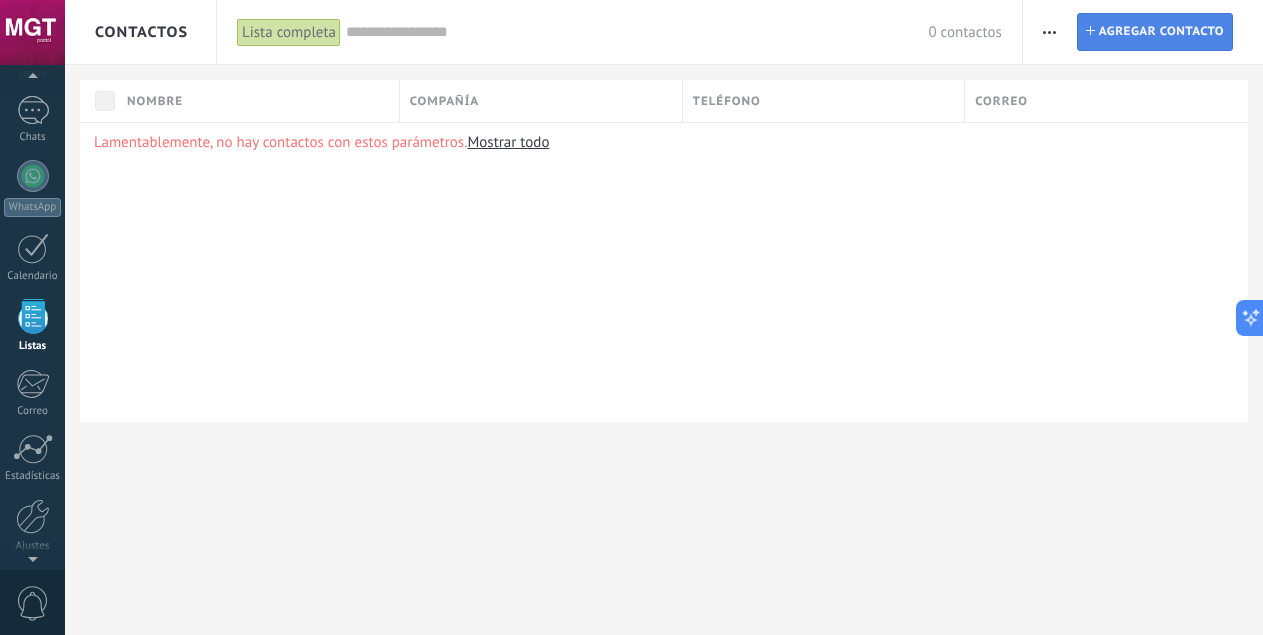 click on "Agregar contacto" at bounding box center (1161, 32) 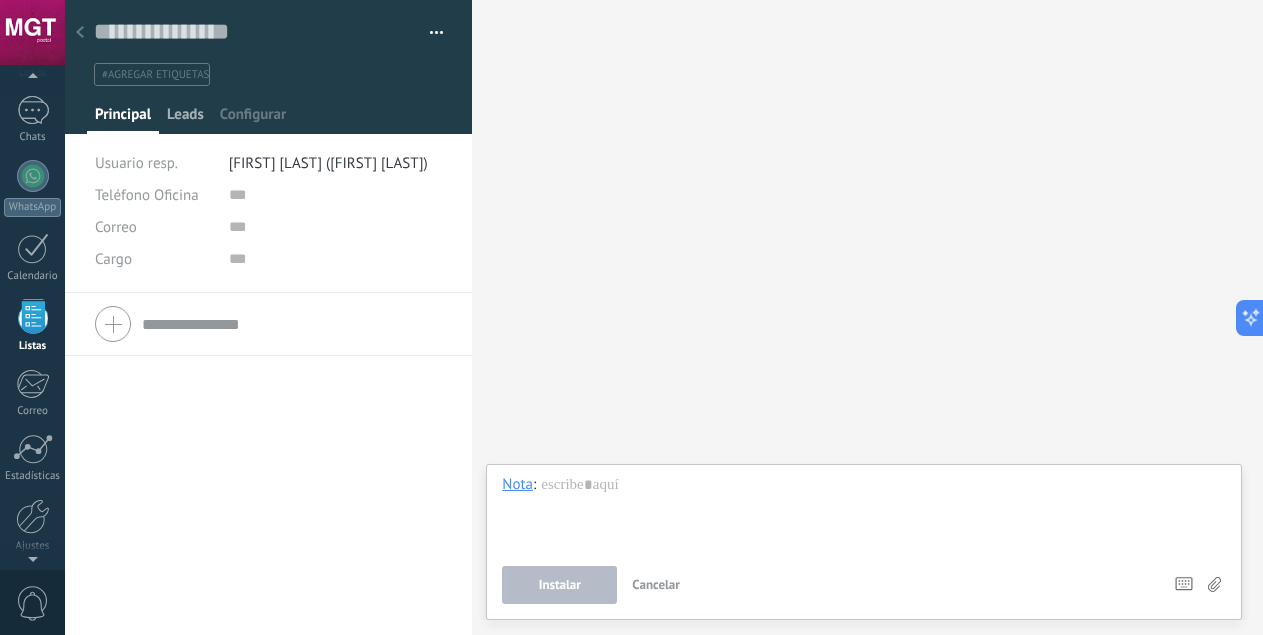 click on "Leads" at bounding box center (185, 119) 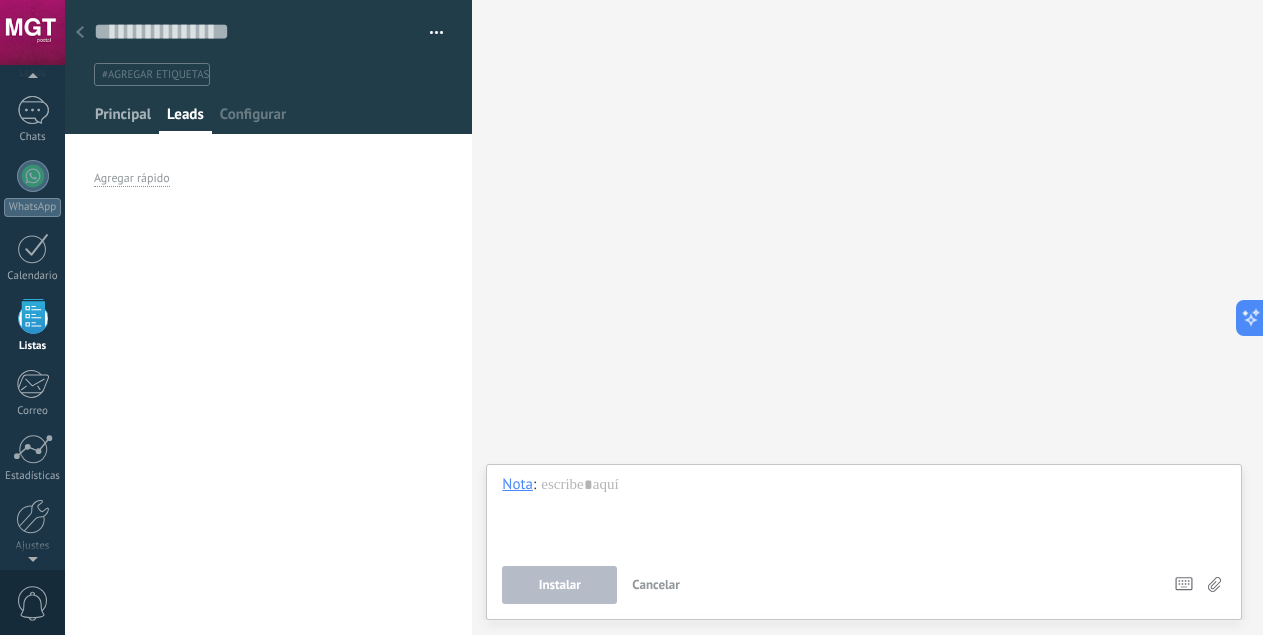 click on "Principal" at bounding box center (123, 119) 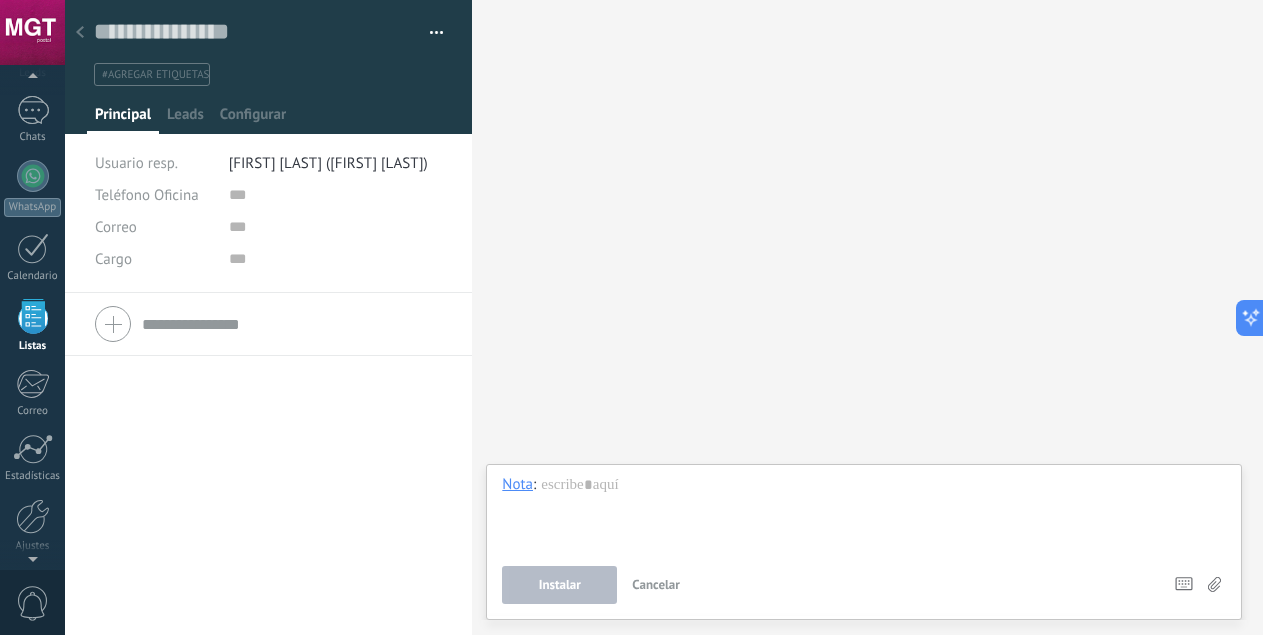 click on "Instalar" at bounding box center (559, 585) 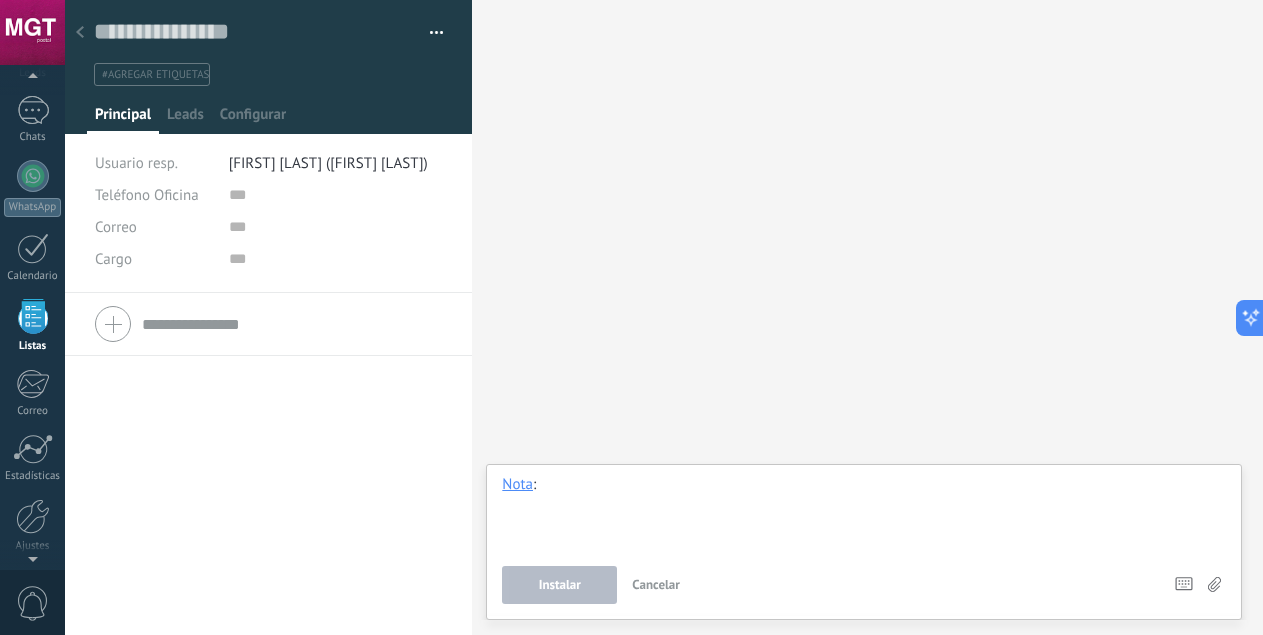click at bounding box center [864, 513] 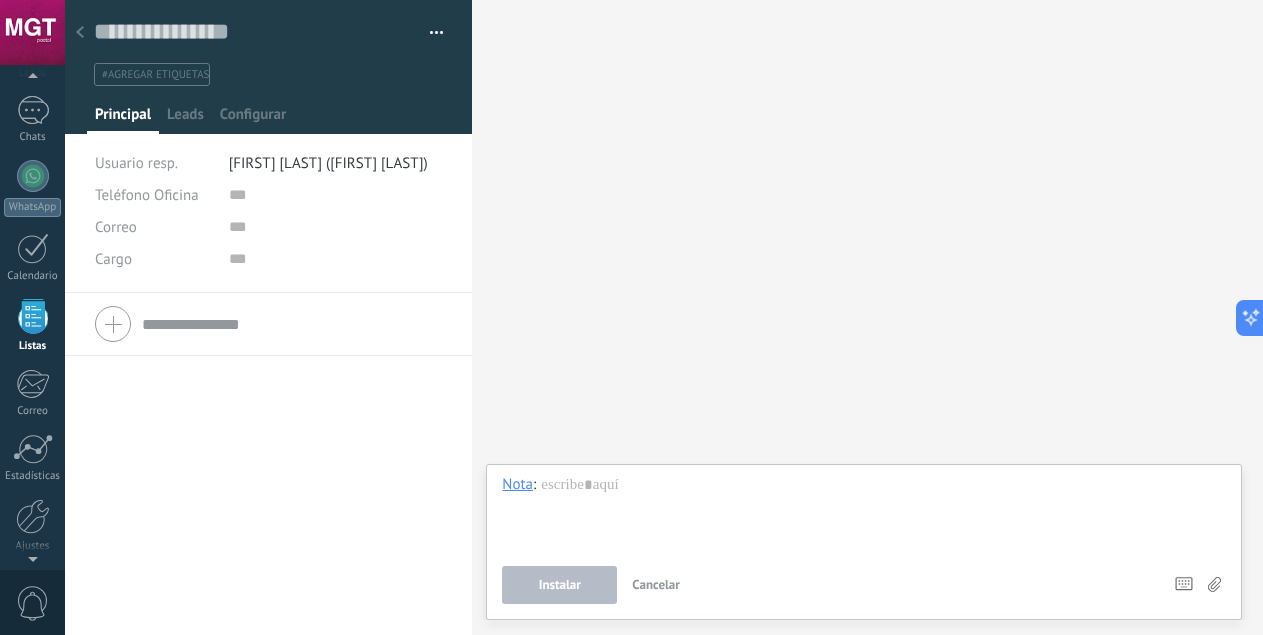 click at bounding box center (292, 324) 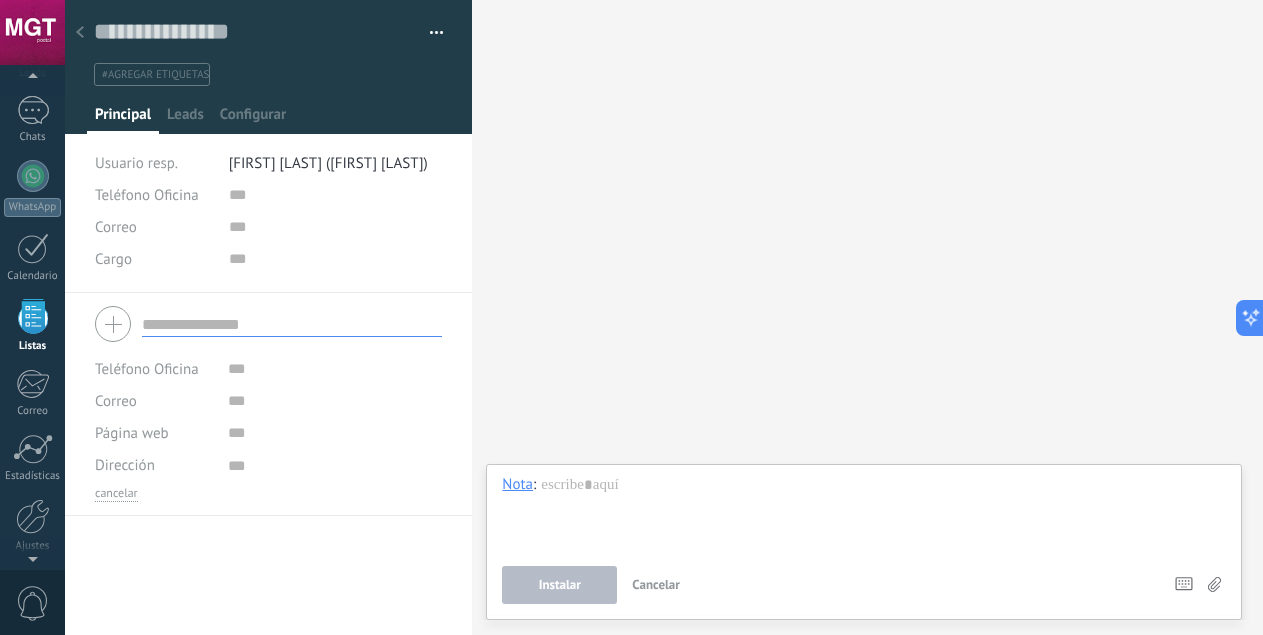 click at bounding box center (429, 33) 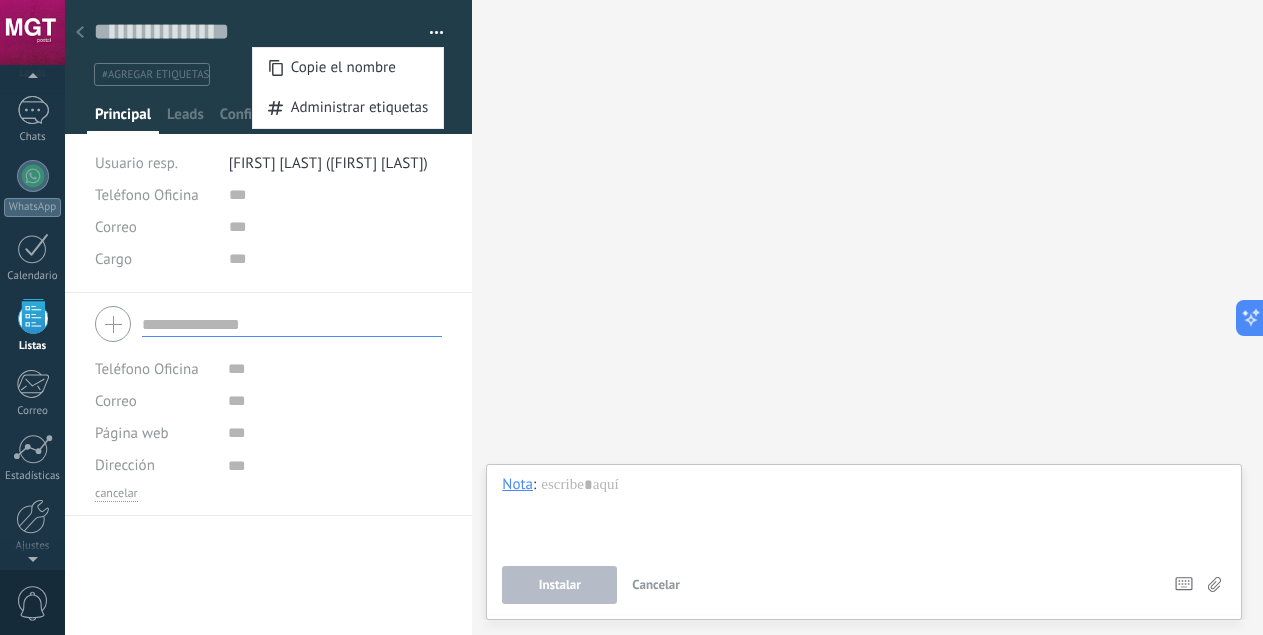 click at bounding box center [268, 324] 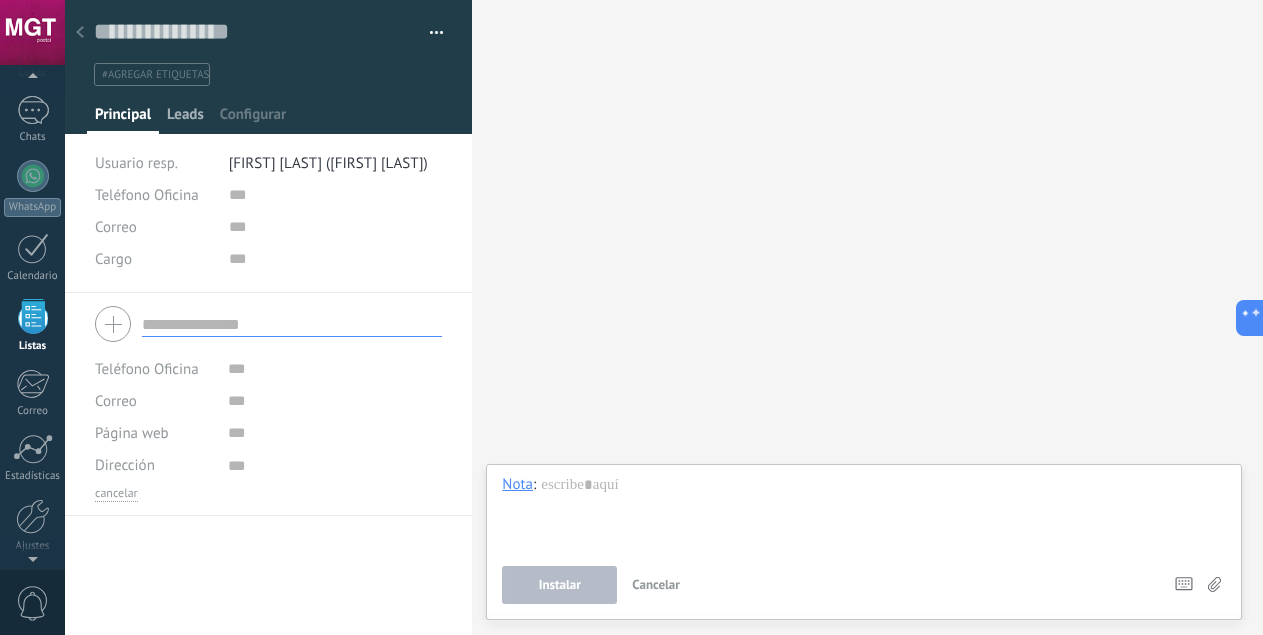 click on "Leads" at bounding box center (185, 119) 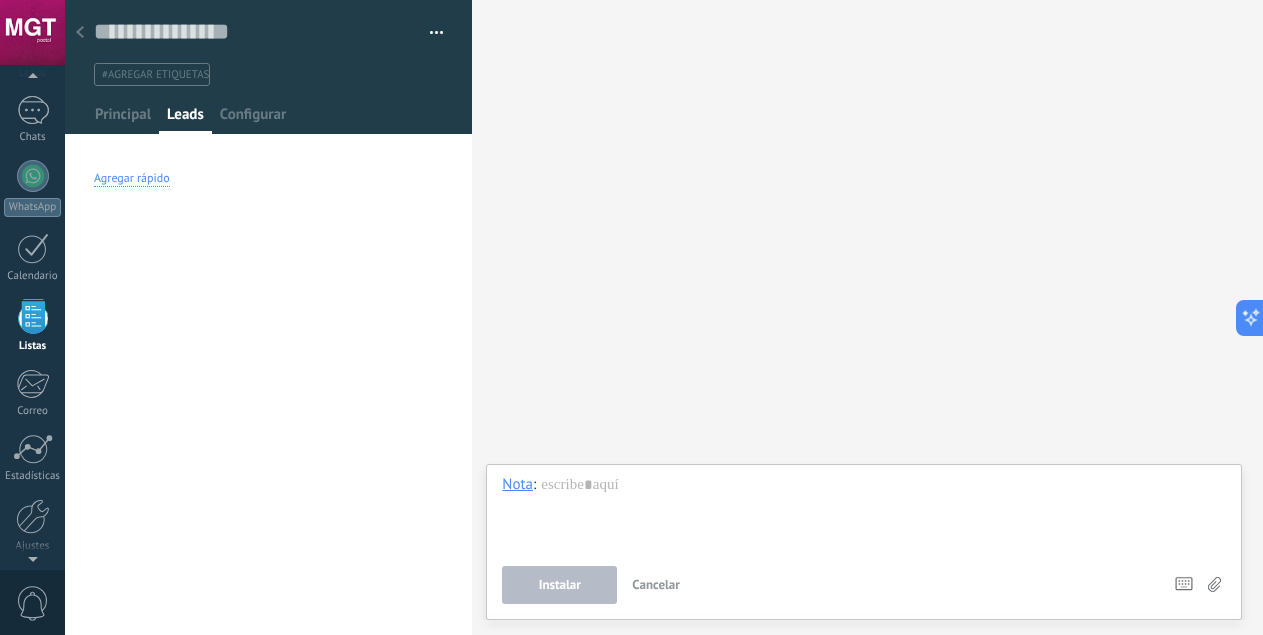 click on "Agregar rápido" at bounding box center (132, 179) 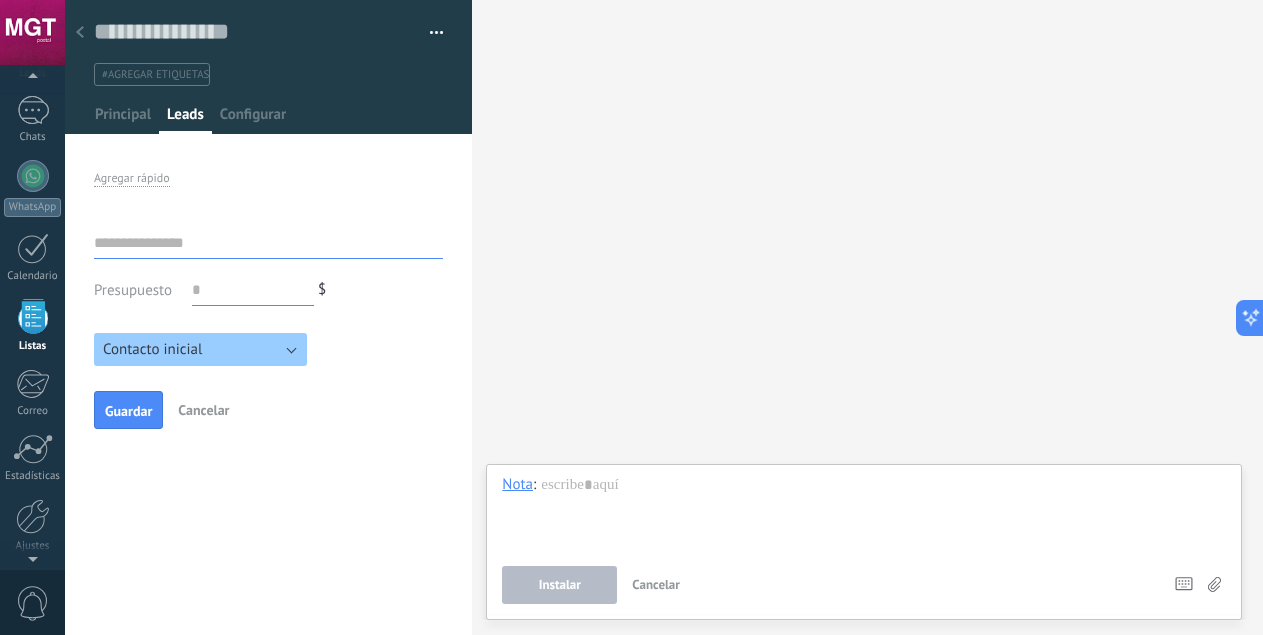 click on "Contacto inicial" at bounding box center [200, 349] 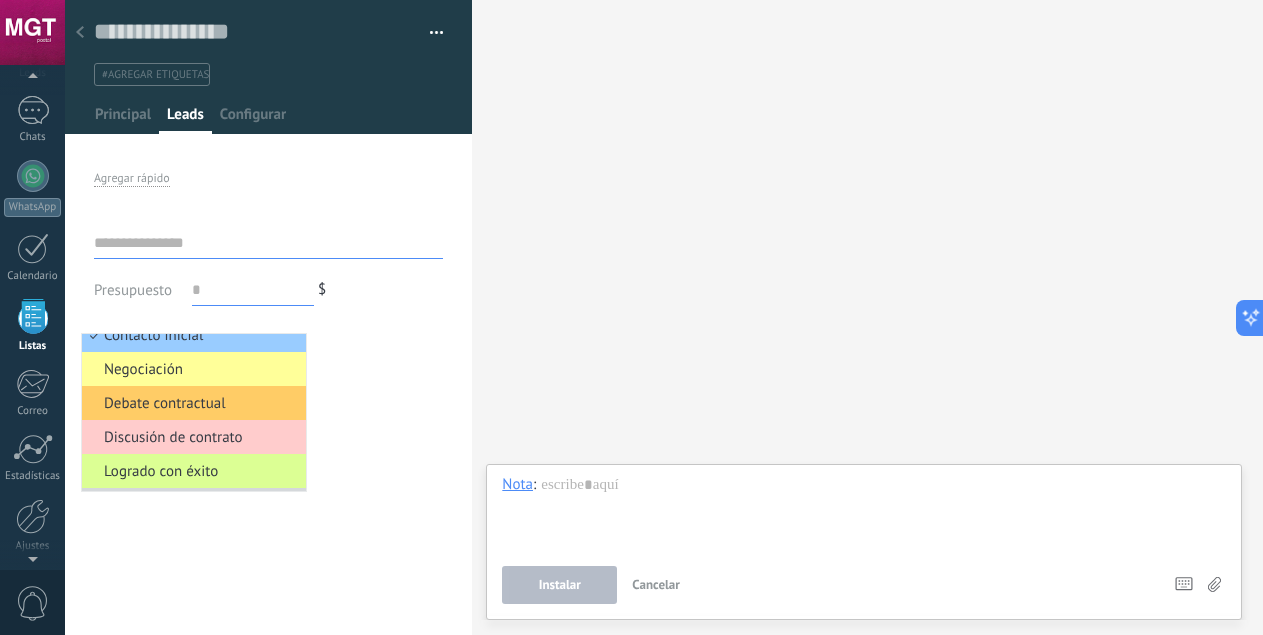 scroll, scrollTop: 0, scrollLeft: 0, axis: both 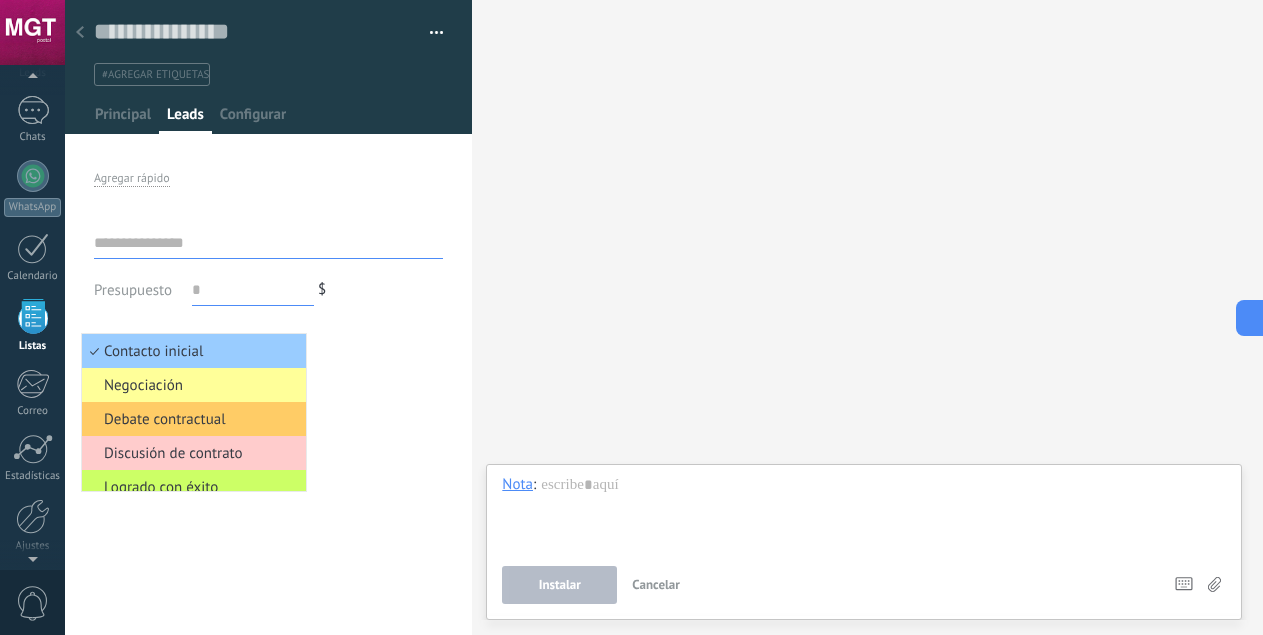 click on "Presupuesto
$" at bounding box center [268, 290] 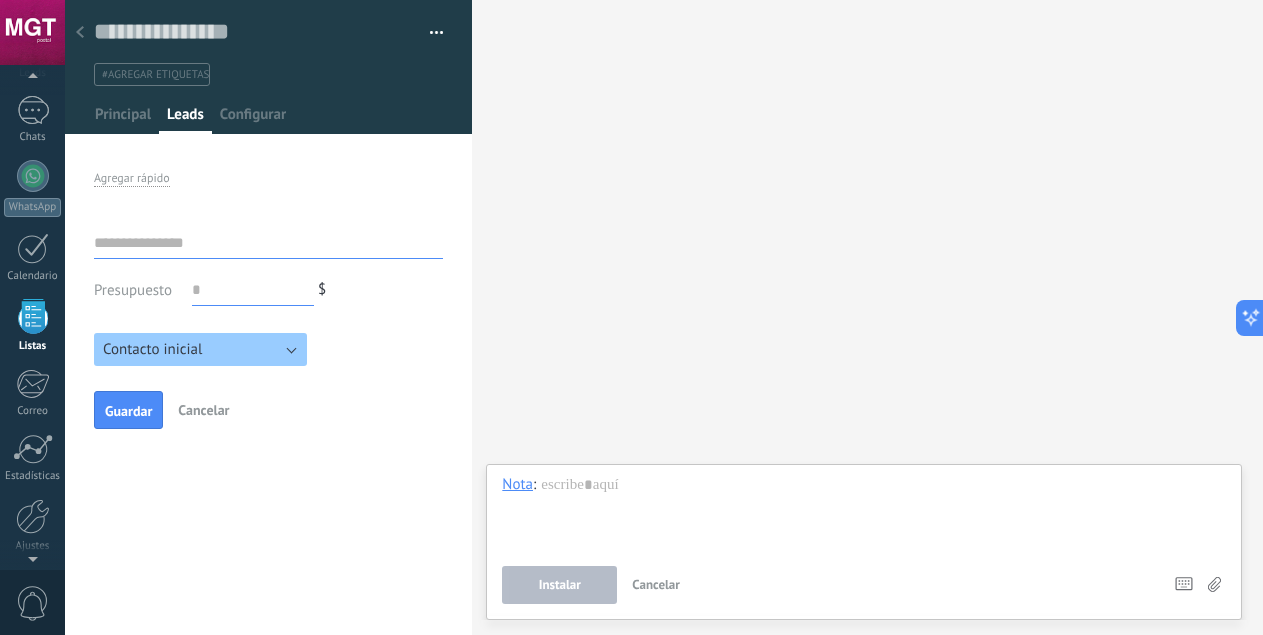 click on "Cancelar" at bounding box center (203, 410) 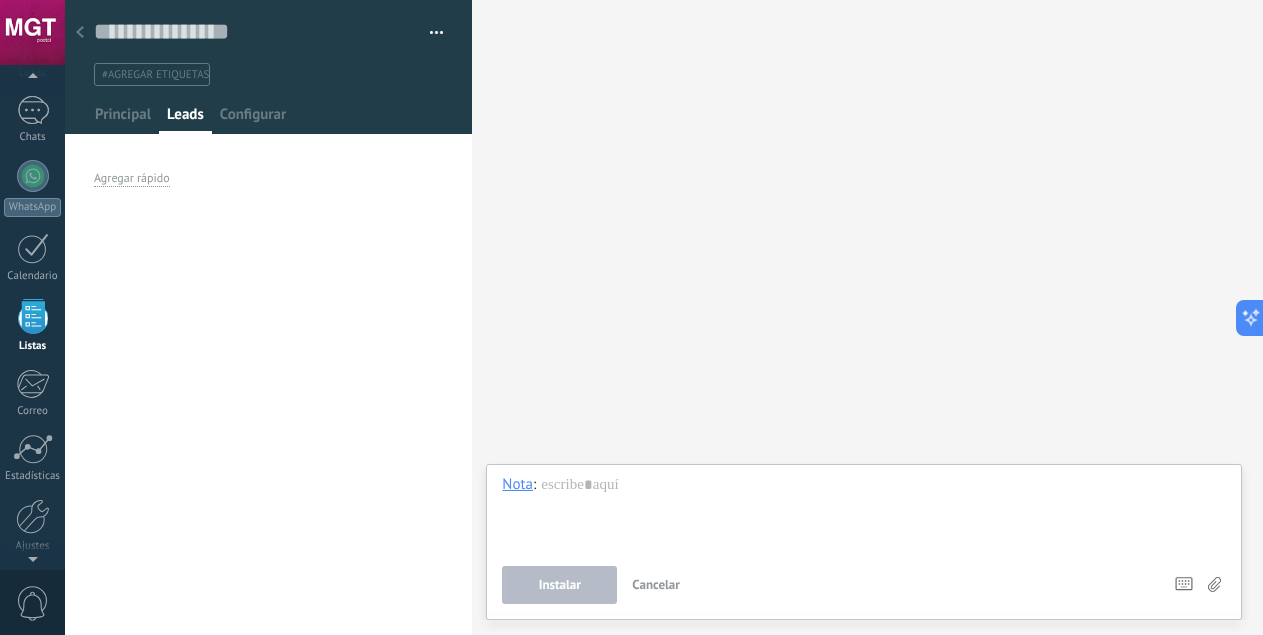 click 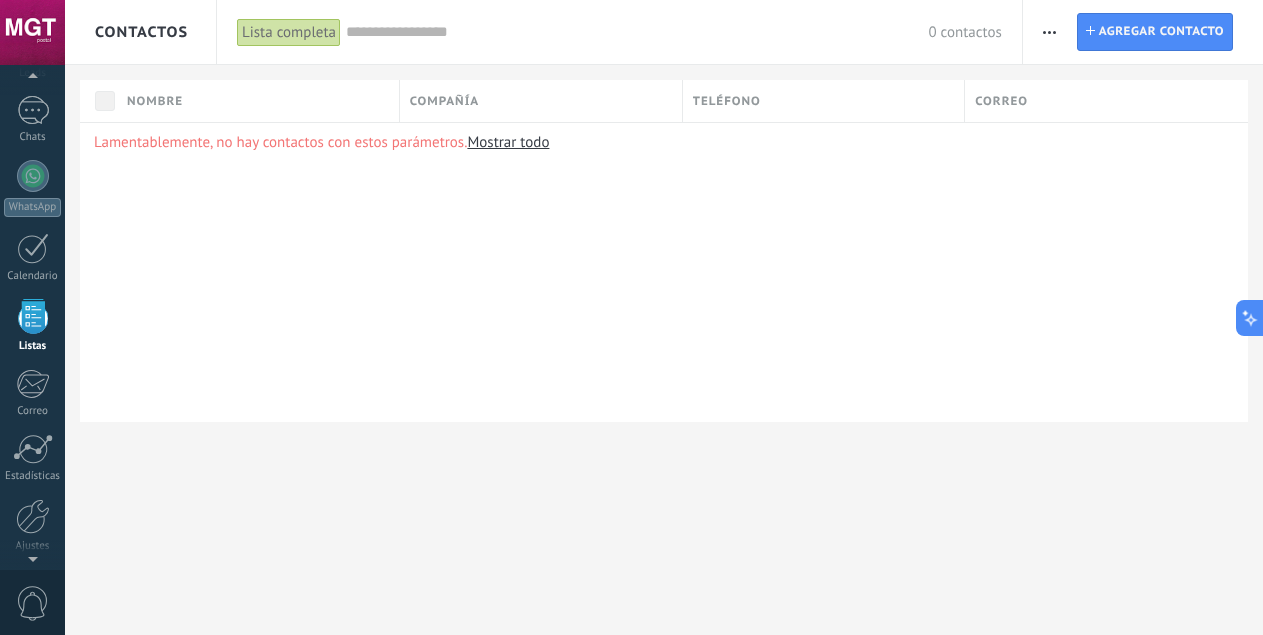 click 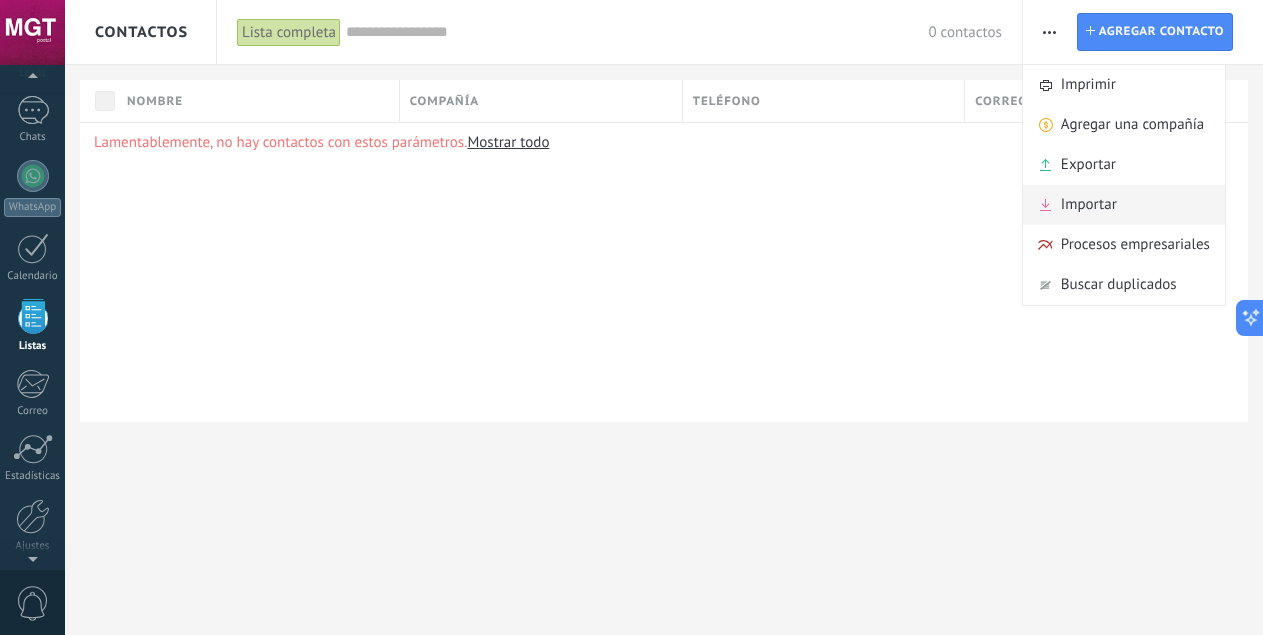 click on "Importar" at bounding box center [1089, 205] 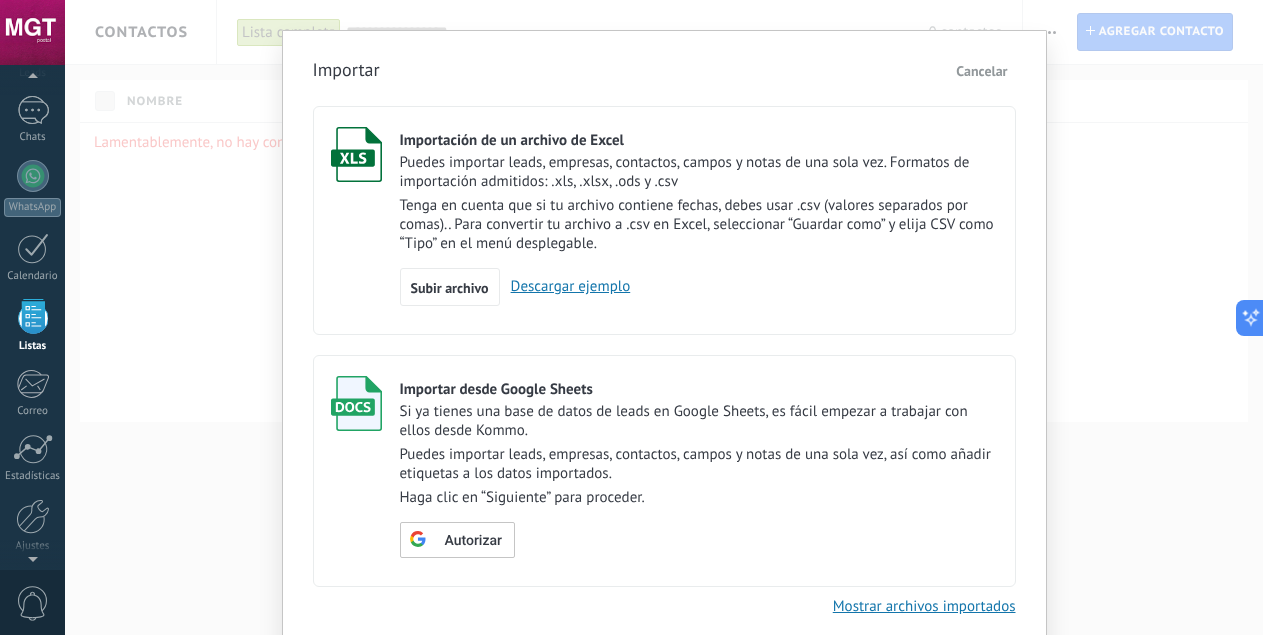 scroll, scrollTop: 0, scrollLeft: 0, axis: both 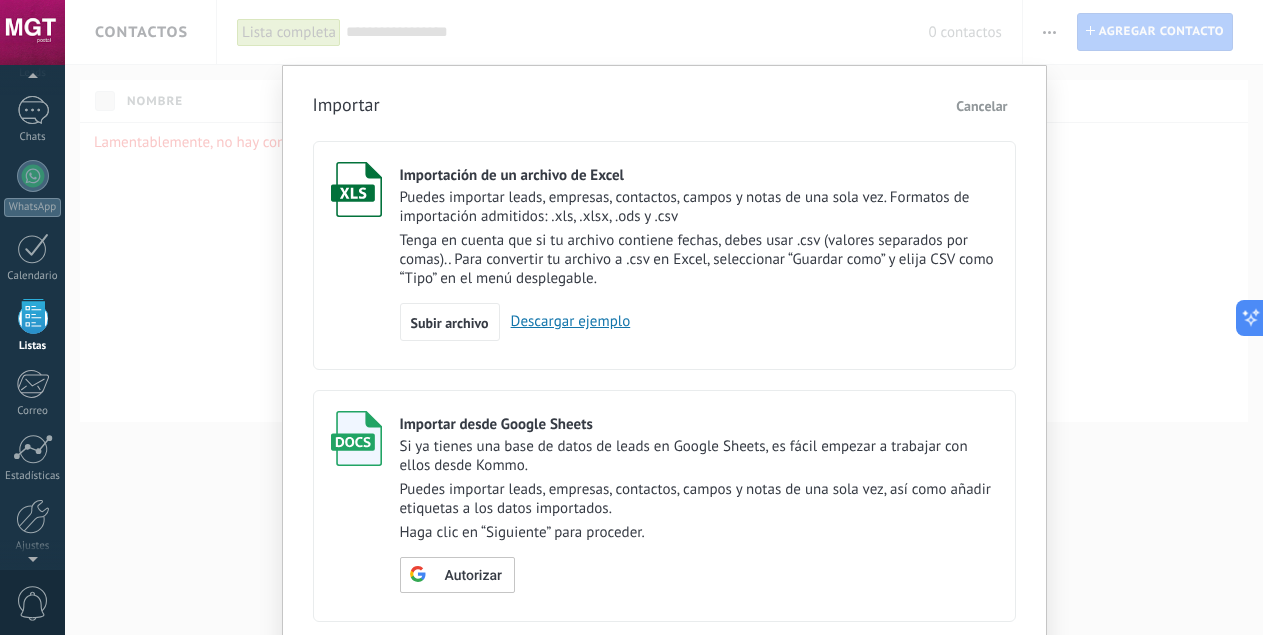 click on "Cancelar" at bounding box center (981, 106) 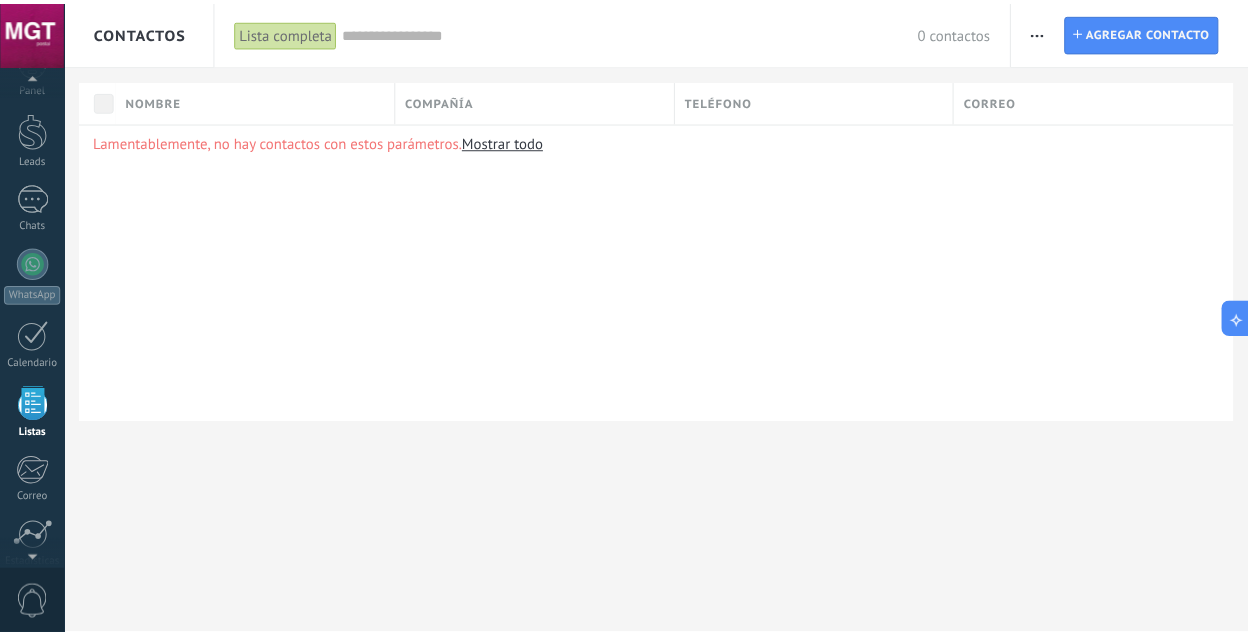 scroll, scrollTop: 0, scrollLeft: 0, axis: both 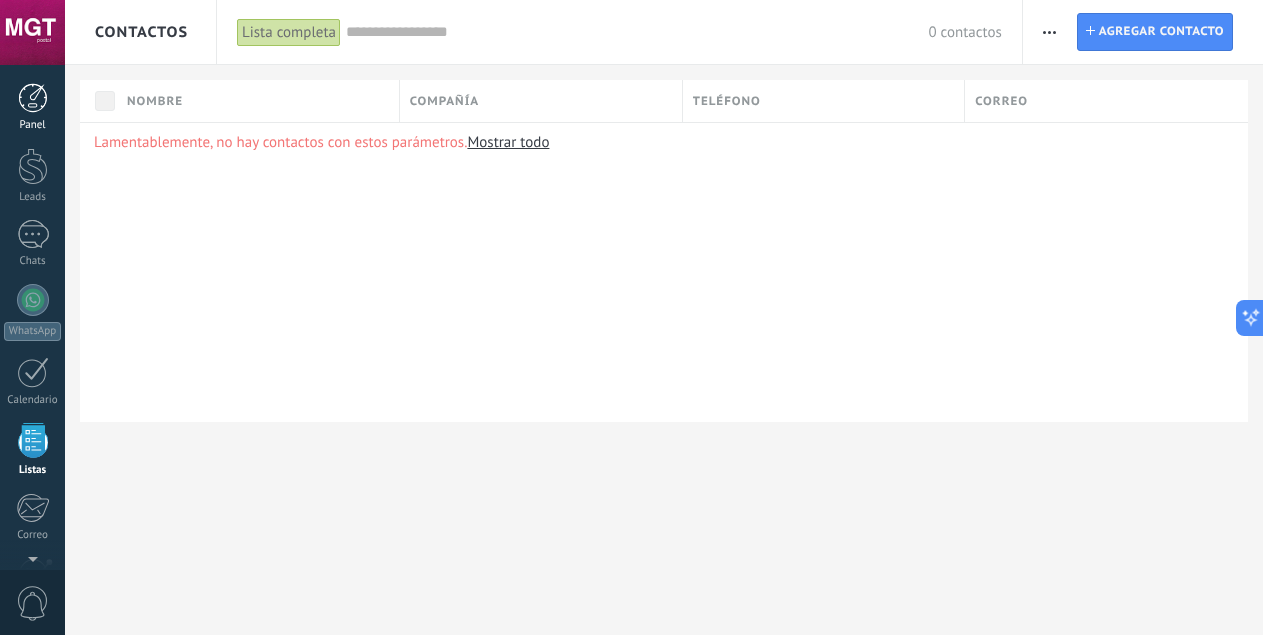 click at bounding box center [33, 98] 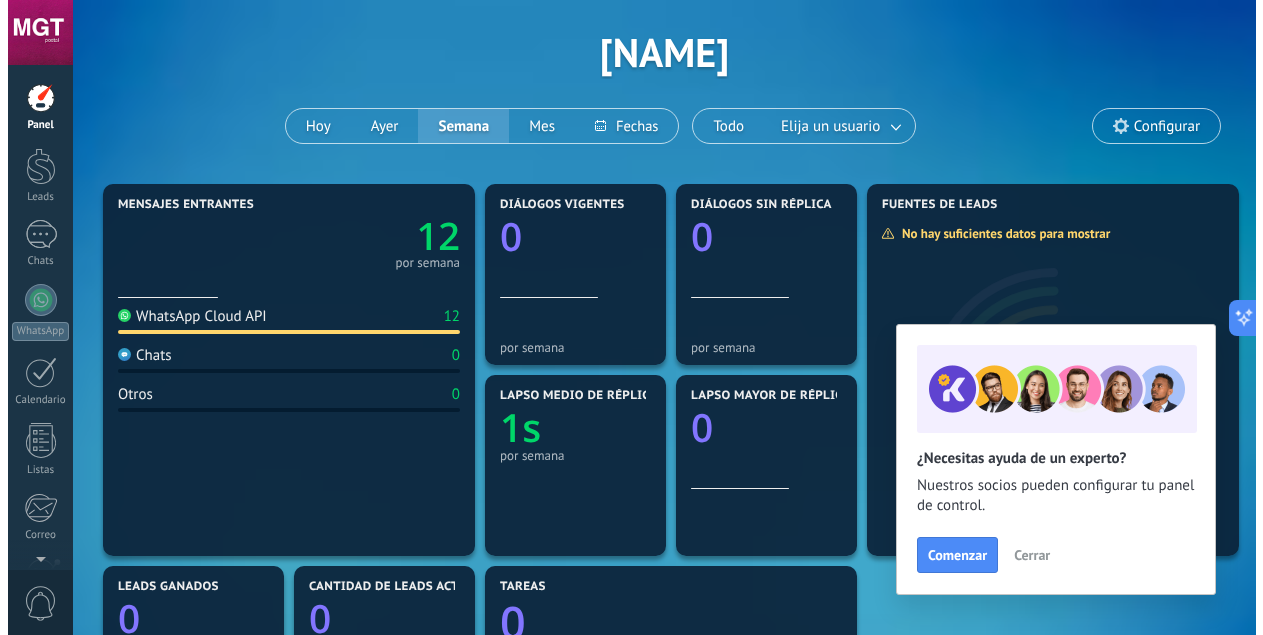 scroll, scrollTop: 0, scrollLeft: 0, axis: both 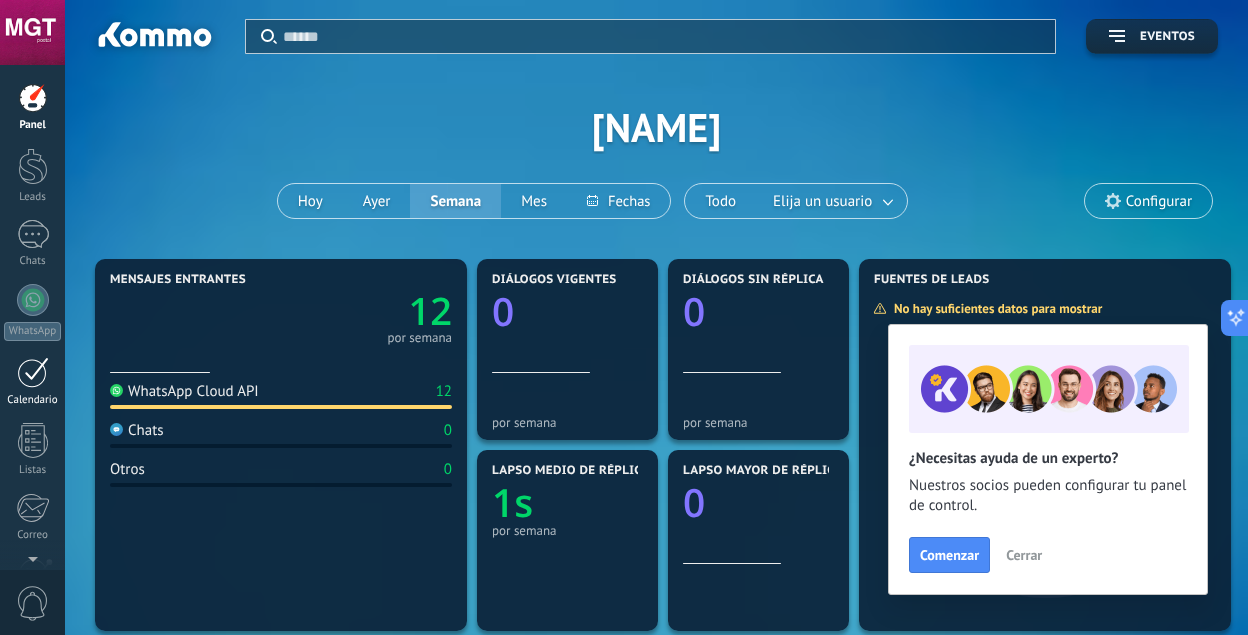 click at bounding box center (33, 372) 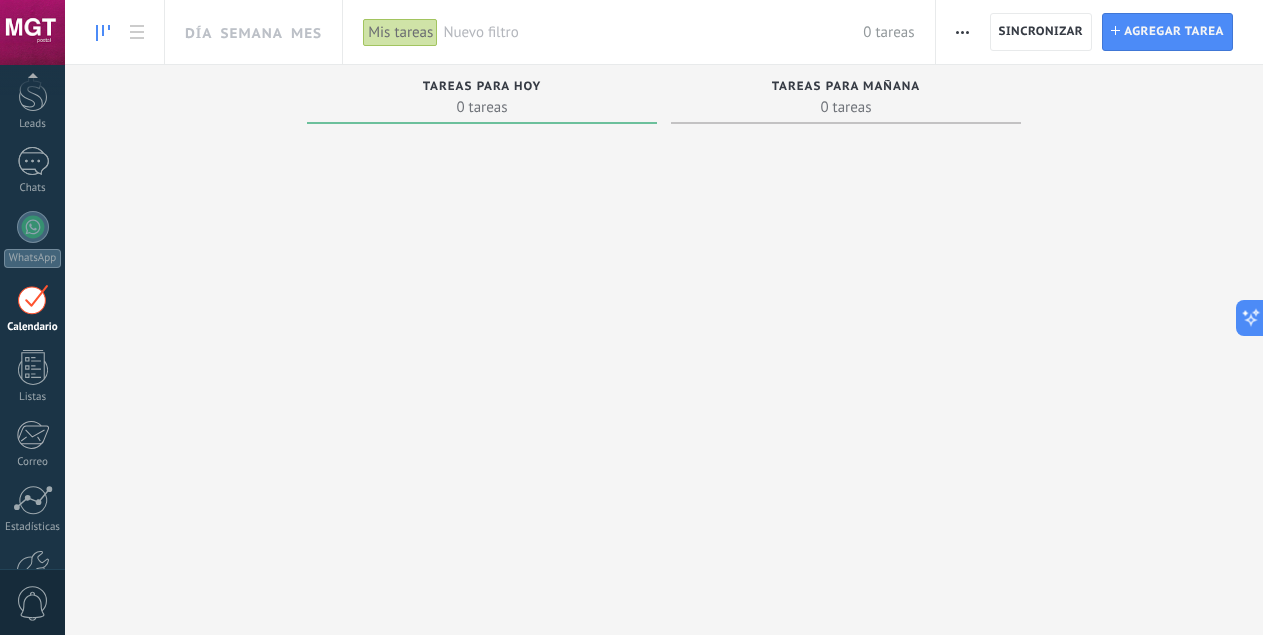 scroll, scrollTop: 0, scrollLeft: 0, axis: both 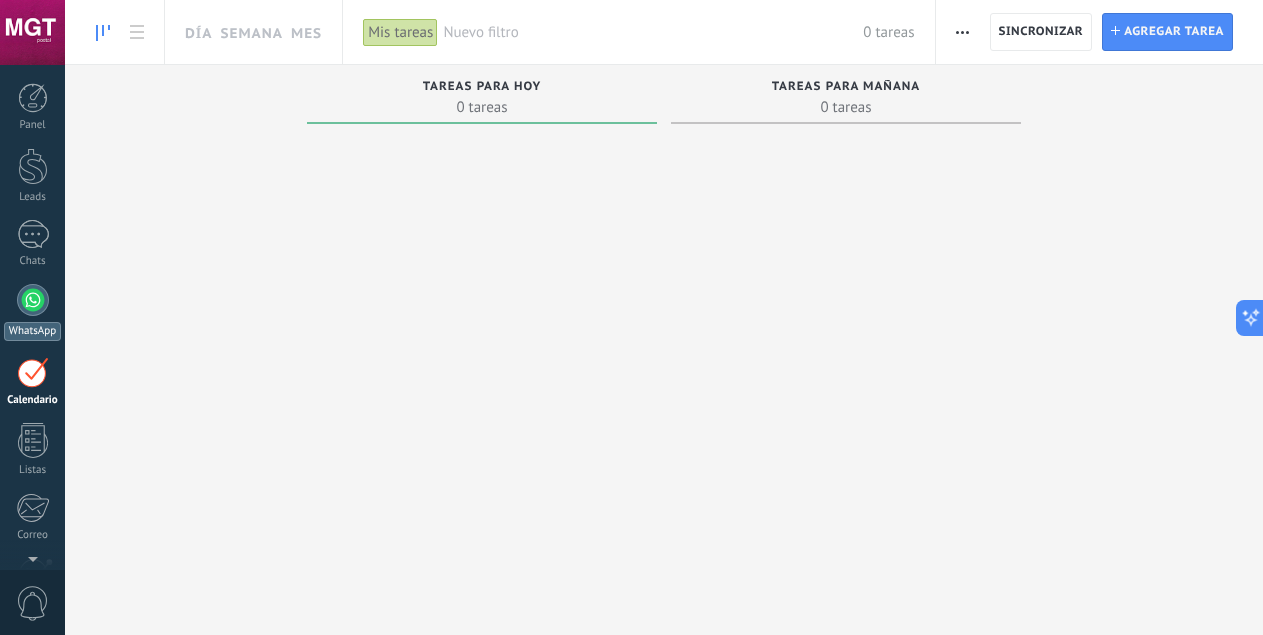 click at bounding box center [33, 300] 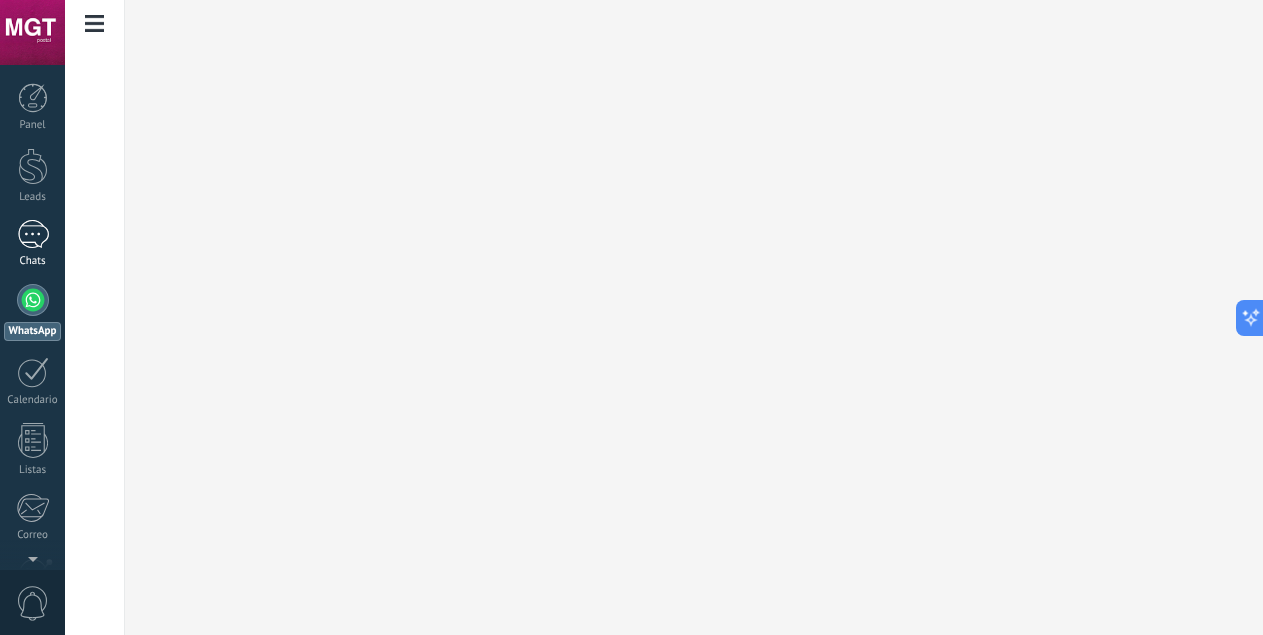 click at bounding box center [33, 234] 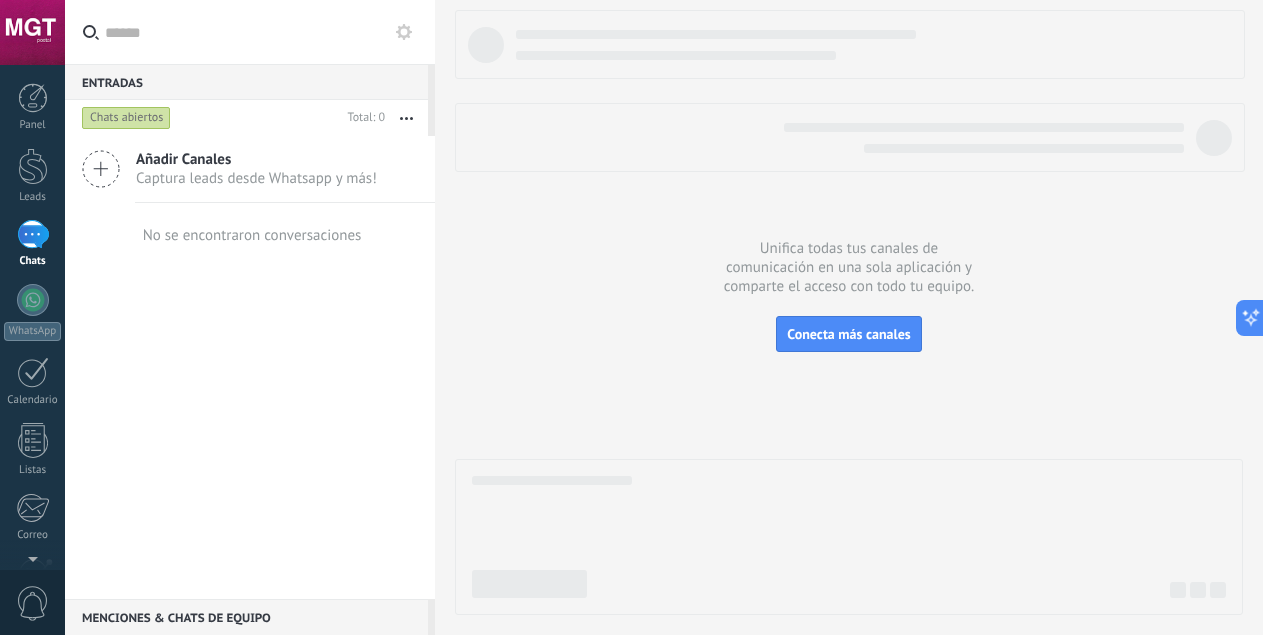 click on "Captura leads desde Whatsapp y más!" at bounding box center (256, 178) 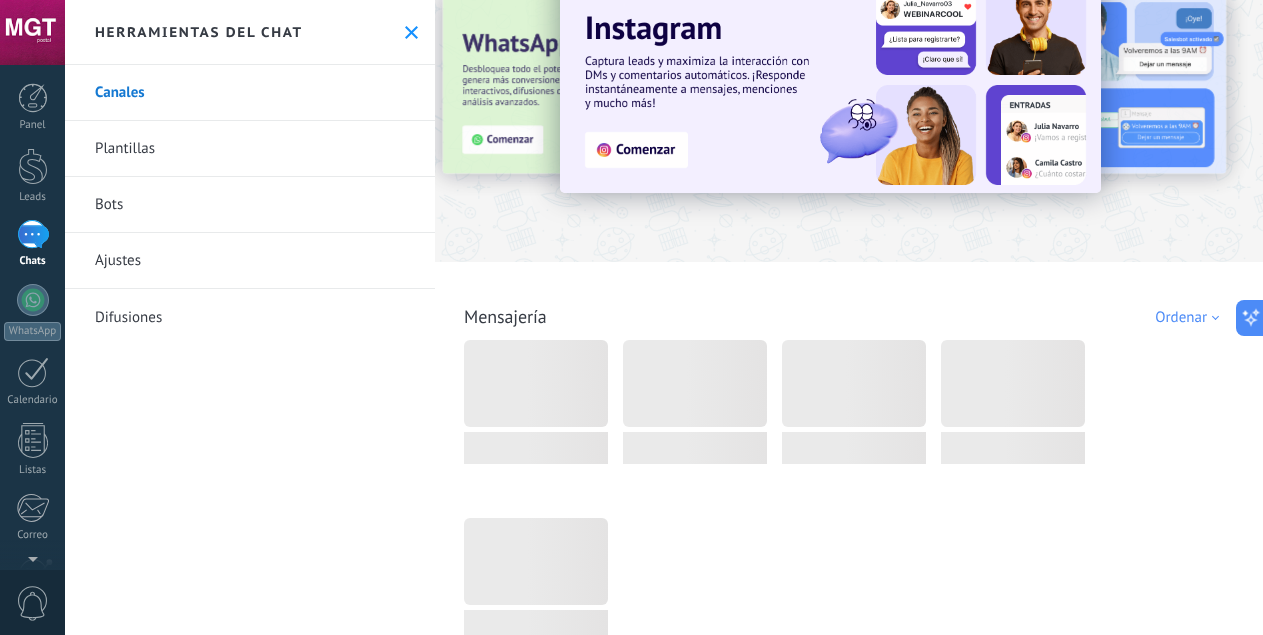 scroll, scrollTop: 100, scrollLeft: 0, axis: vertical 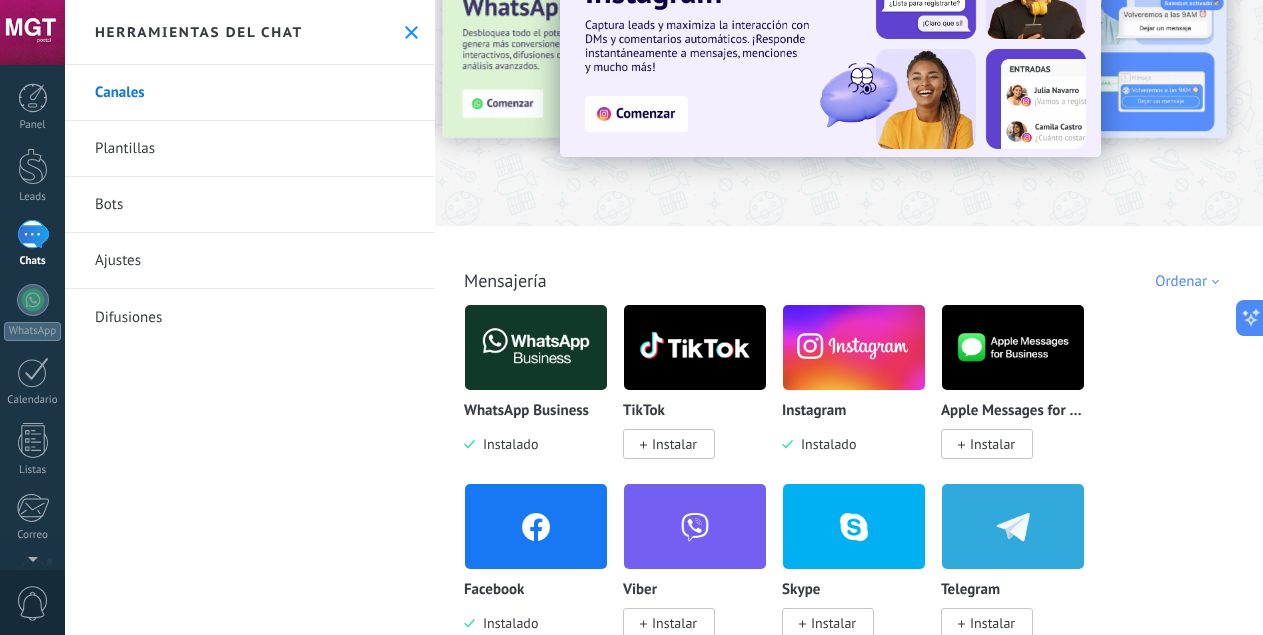 click on "Plantillas" at bounding box center (250, 149) 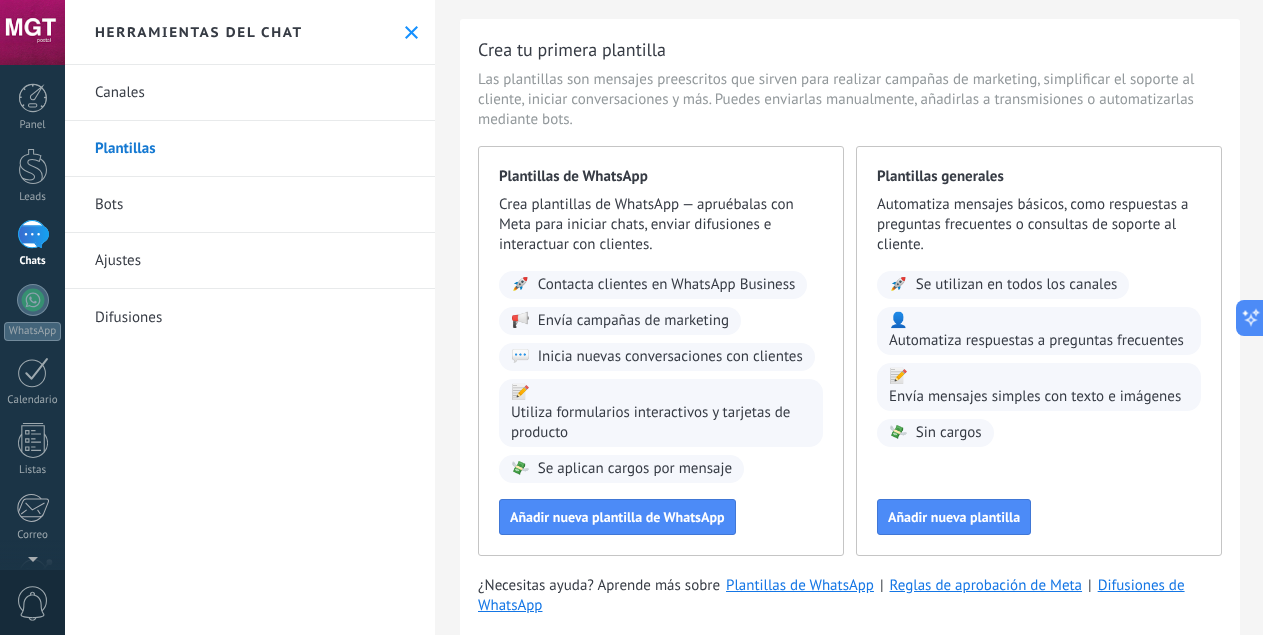 scroll, scrollTop: 0, scrollLeft: 0, axis: both 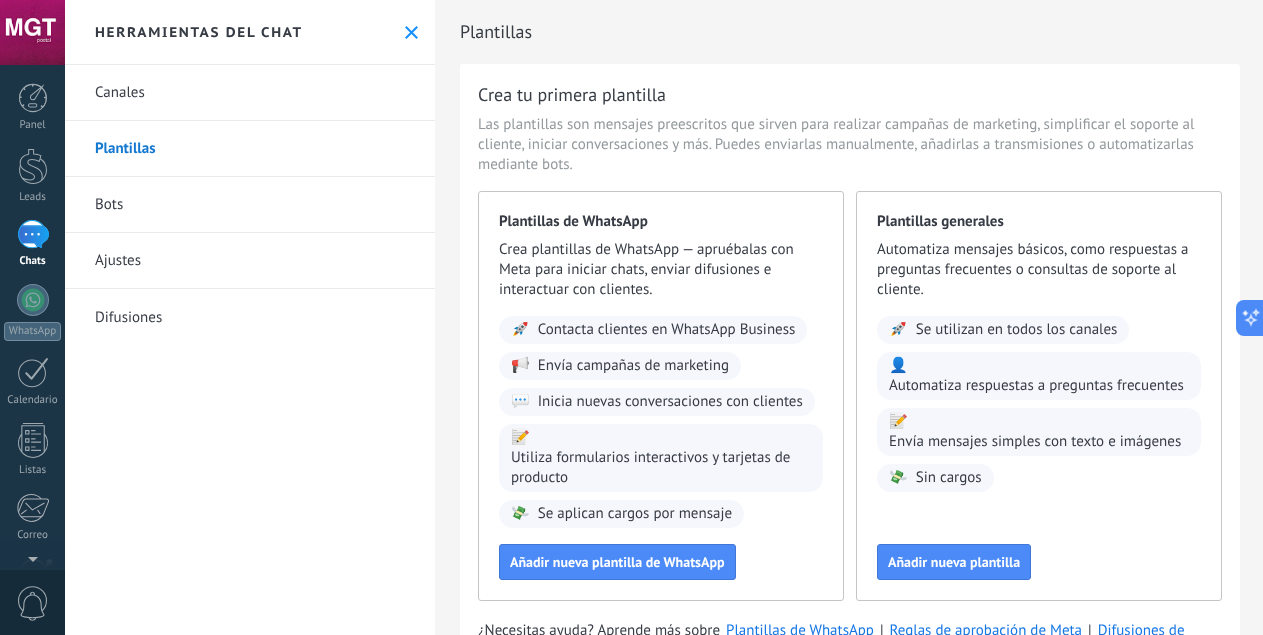 click on "Bots" at bounding box center (250, 205) 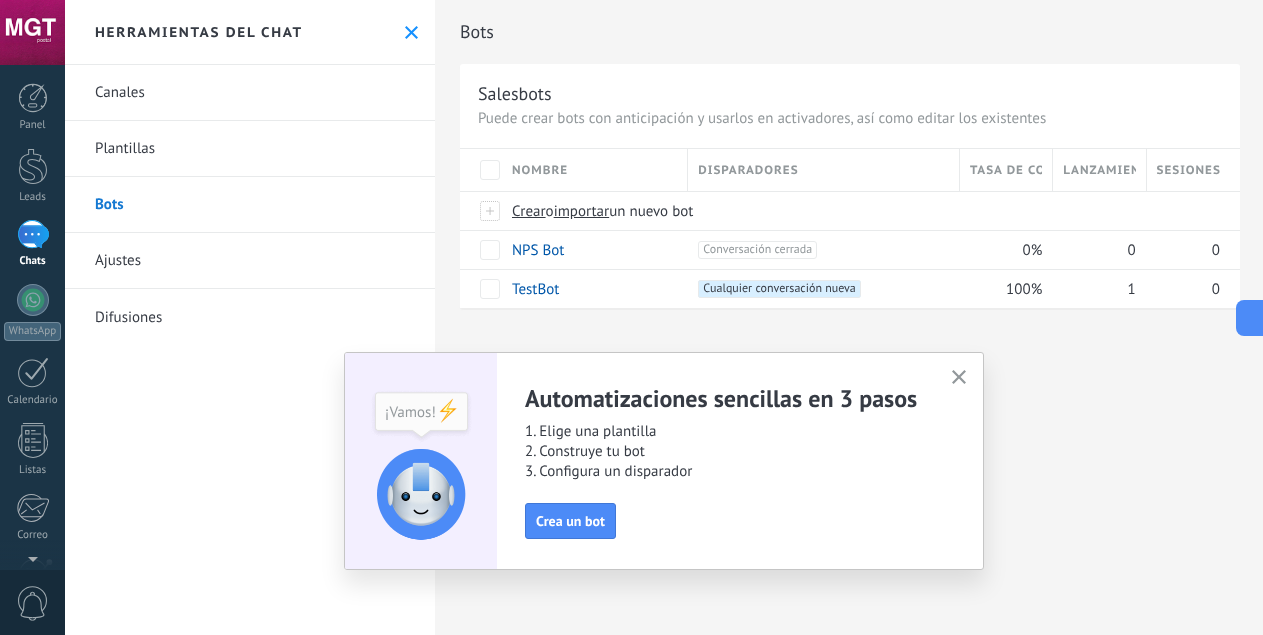 click on "Ajustes" at bounding box center (250, 261) 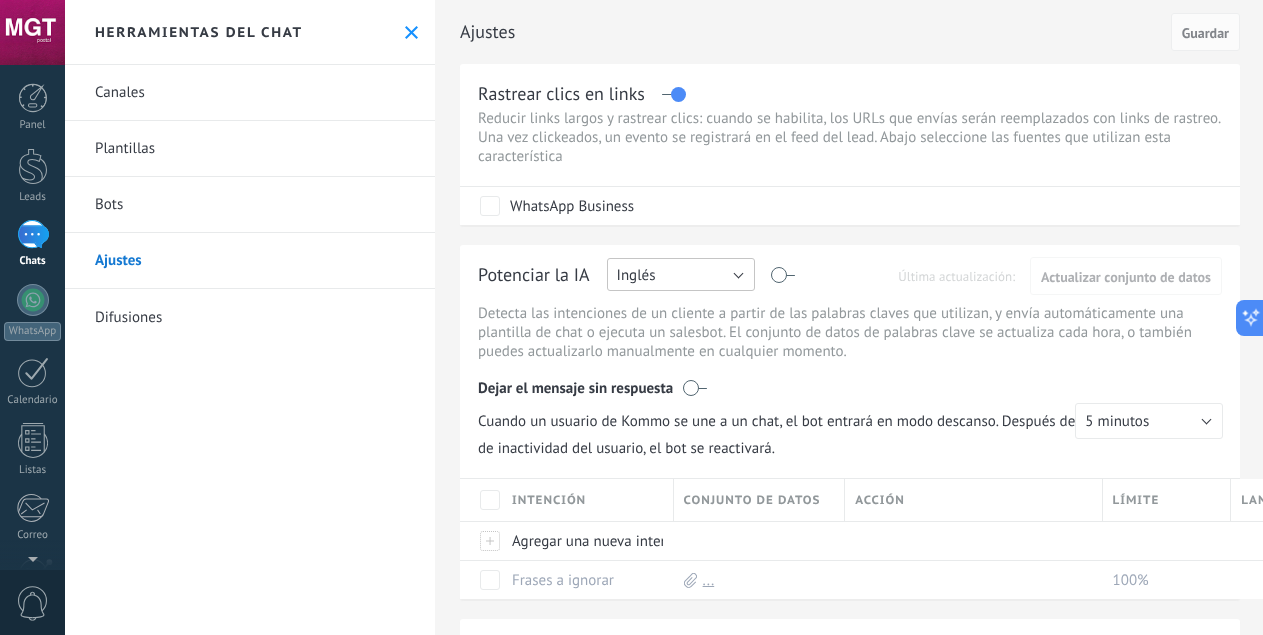 click on "Inglés" at bounding box center (681, 274) 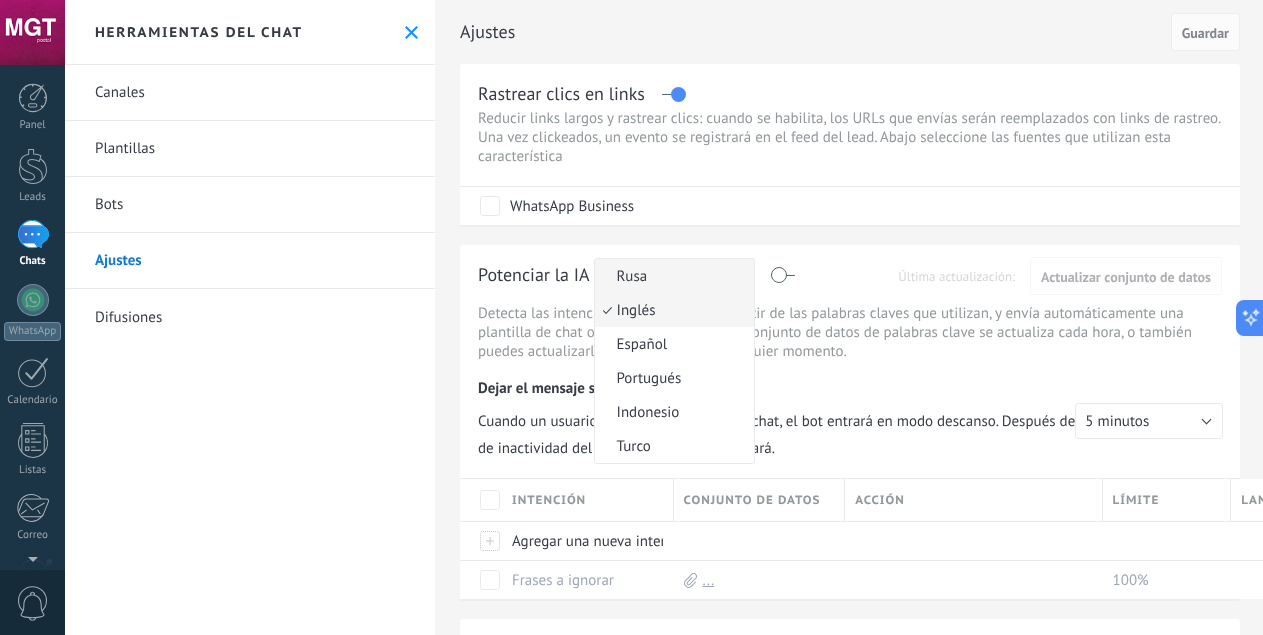click on "Rusa" at bounding box center (671, 276) 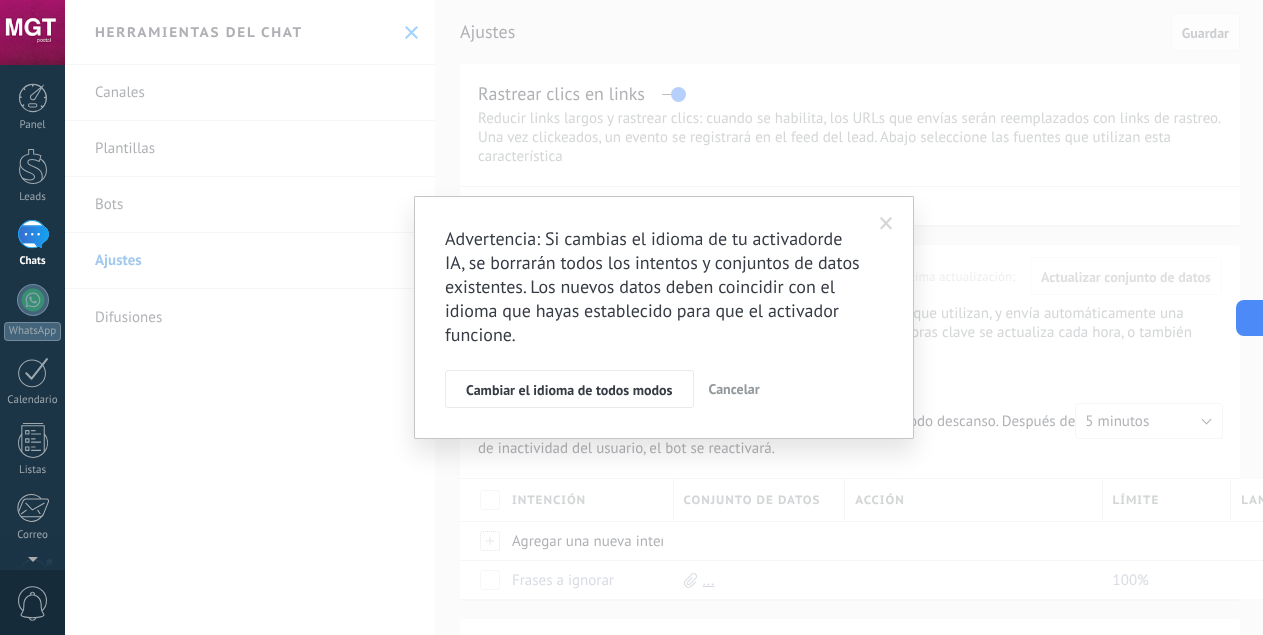 click at bounding box center [886, 224] 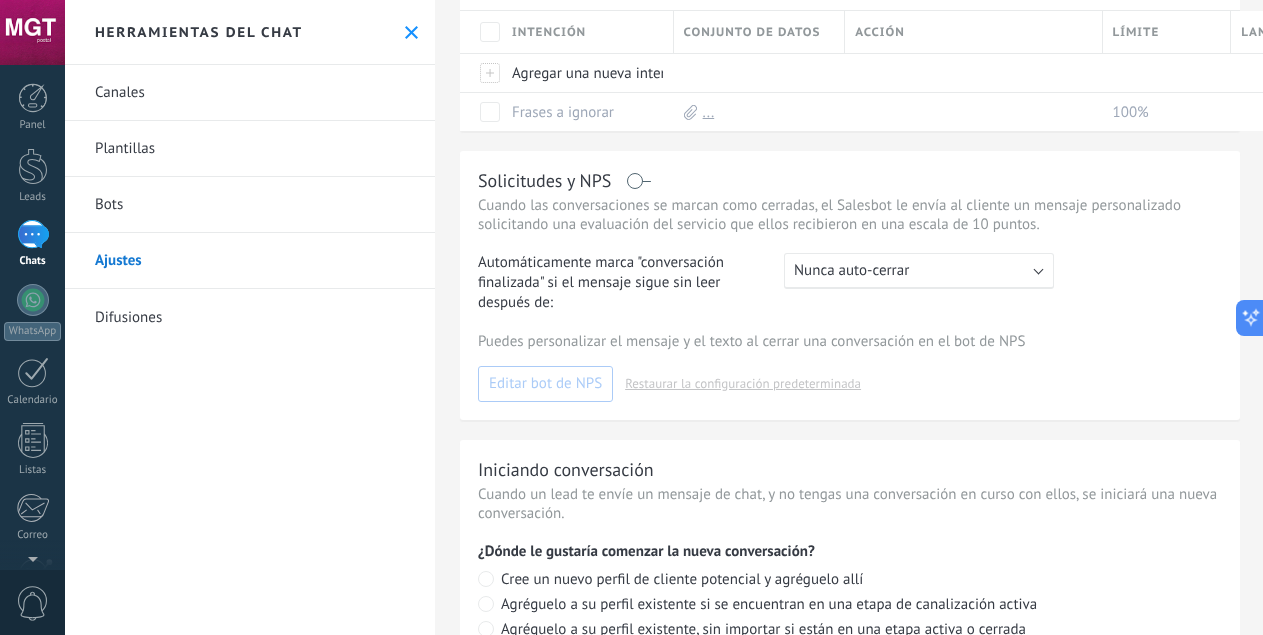 scroll, scrollTop: 596, scrollLeft: 0, axis: vertical 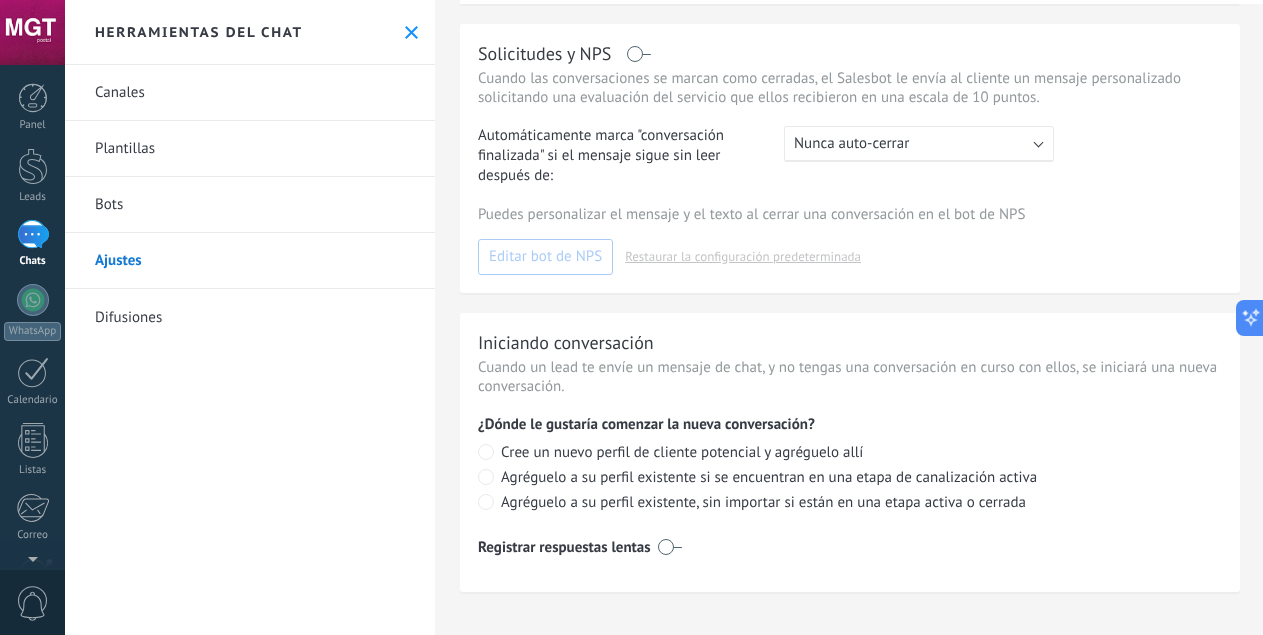 click on "Difusiones" at bounding box center (250, 317) 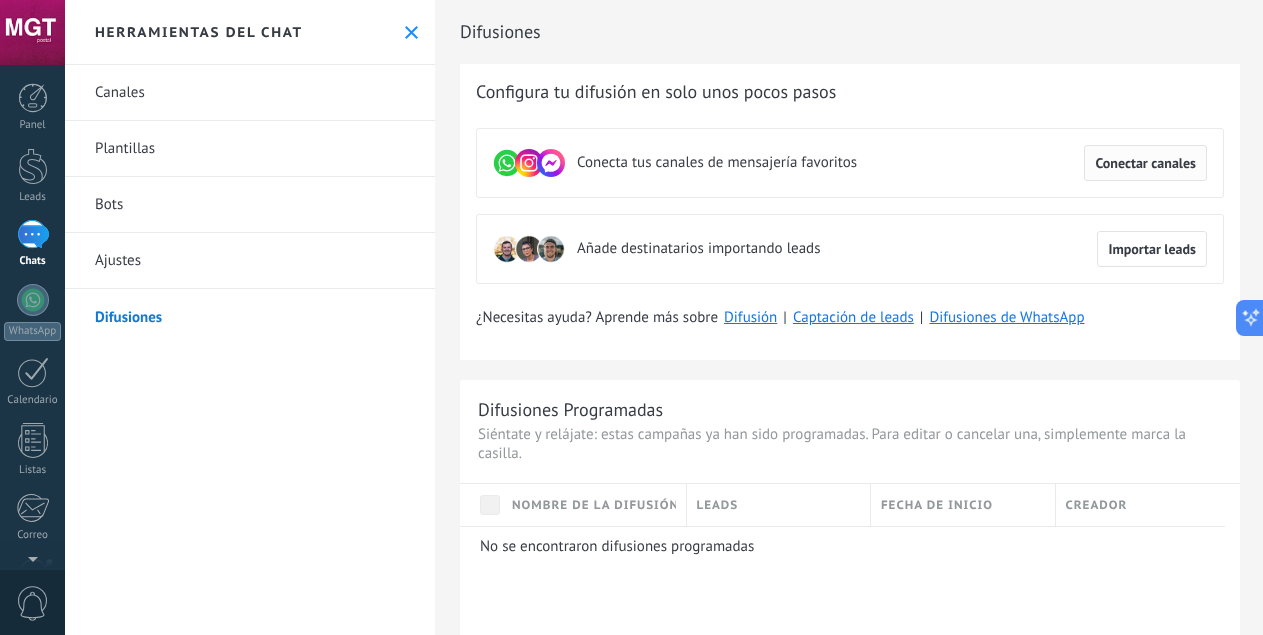 click on "Conectar canales" at bounding box center [1145, 163] 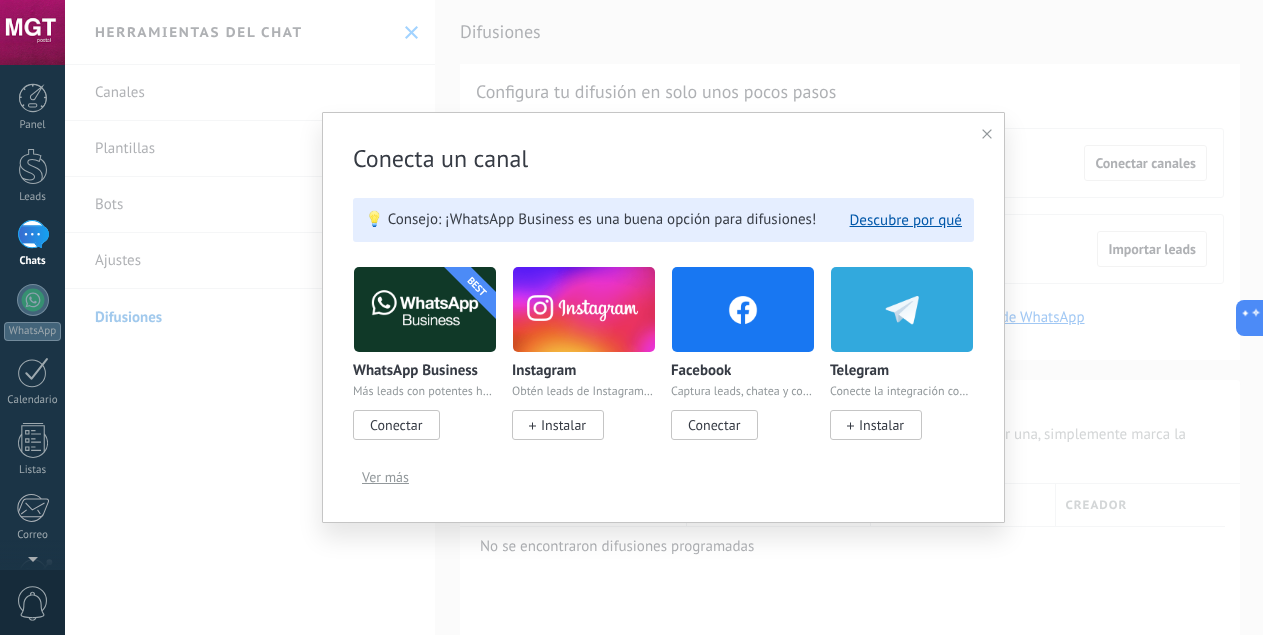 click on "Conectar" at bounding box center (714, 425) 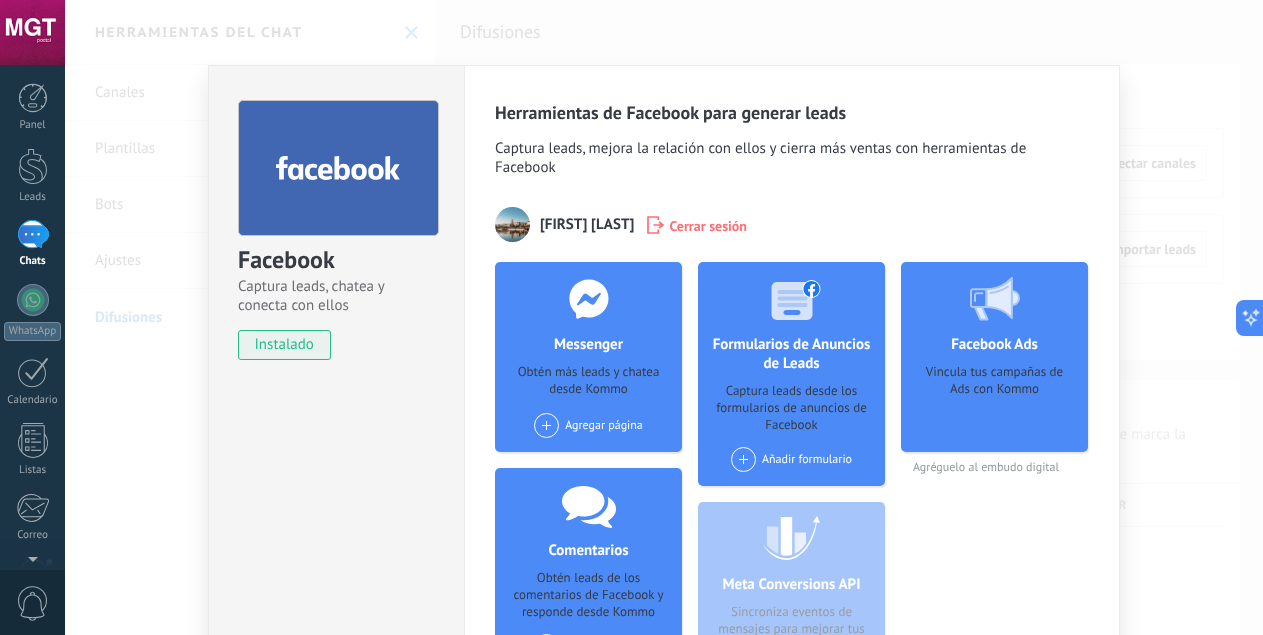 scroll, scrollTop: 100, scrollLeft: 0, axis: vertical 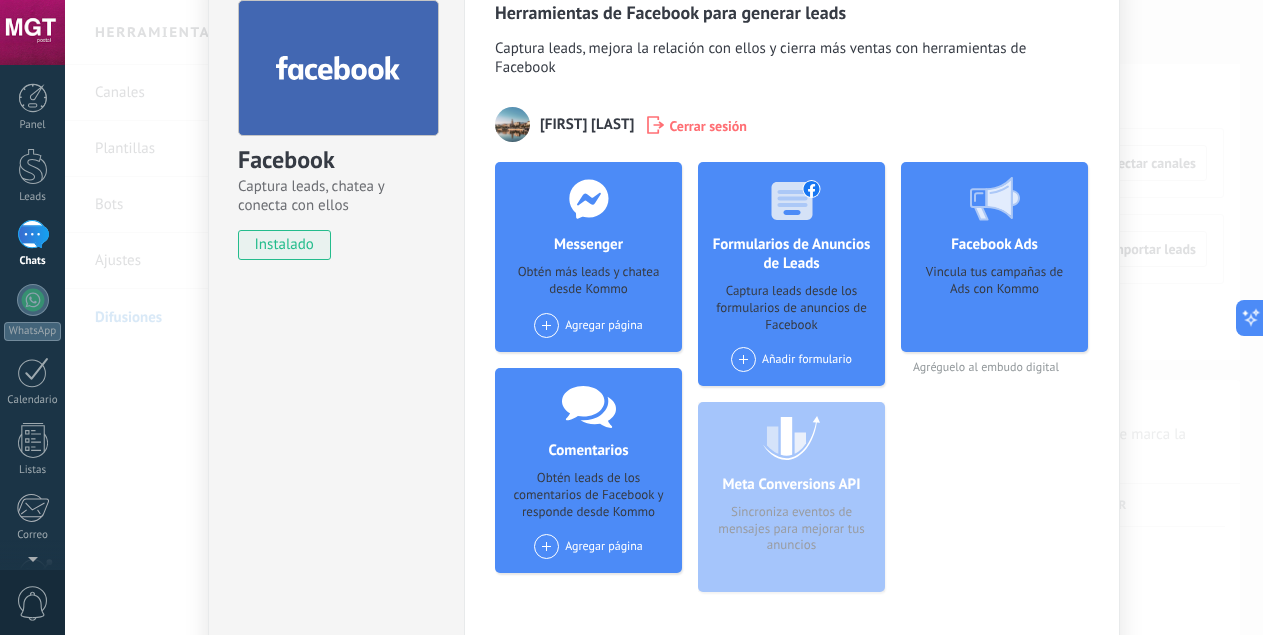 click on "Agregar página" at bounding box center [588, 546] 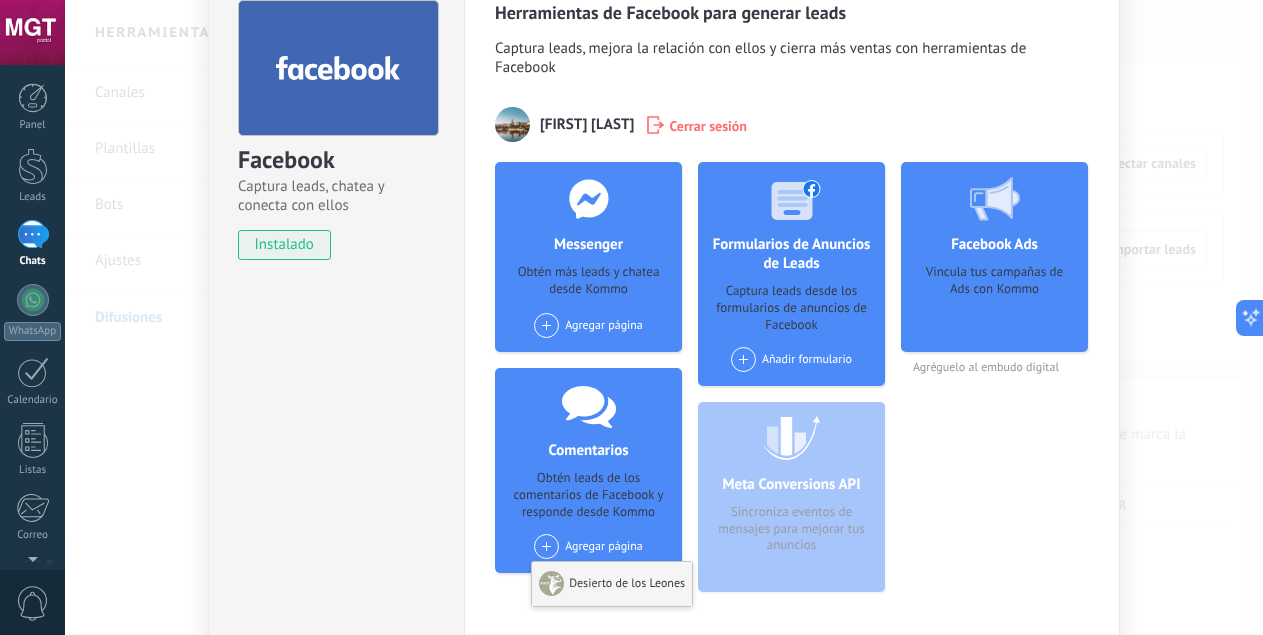 click on "Desierto de los Leones" at bounding box center [612, 584] 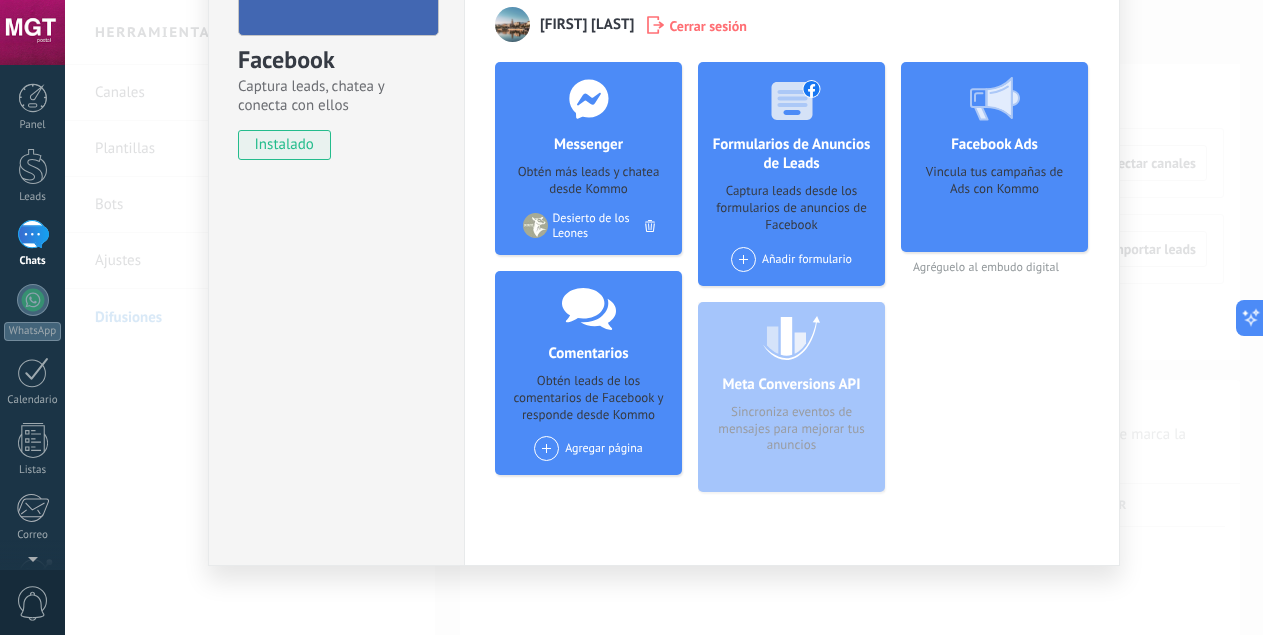 scroll, scrollTop: 0, scrollLeft: 0, axis: both 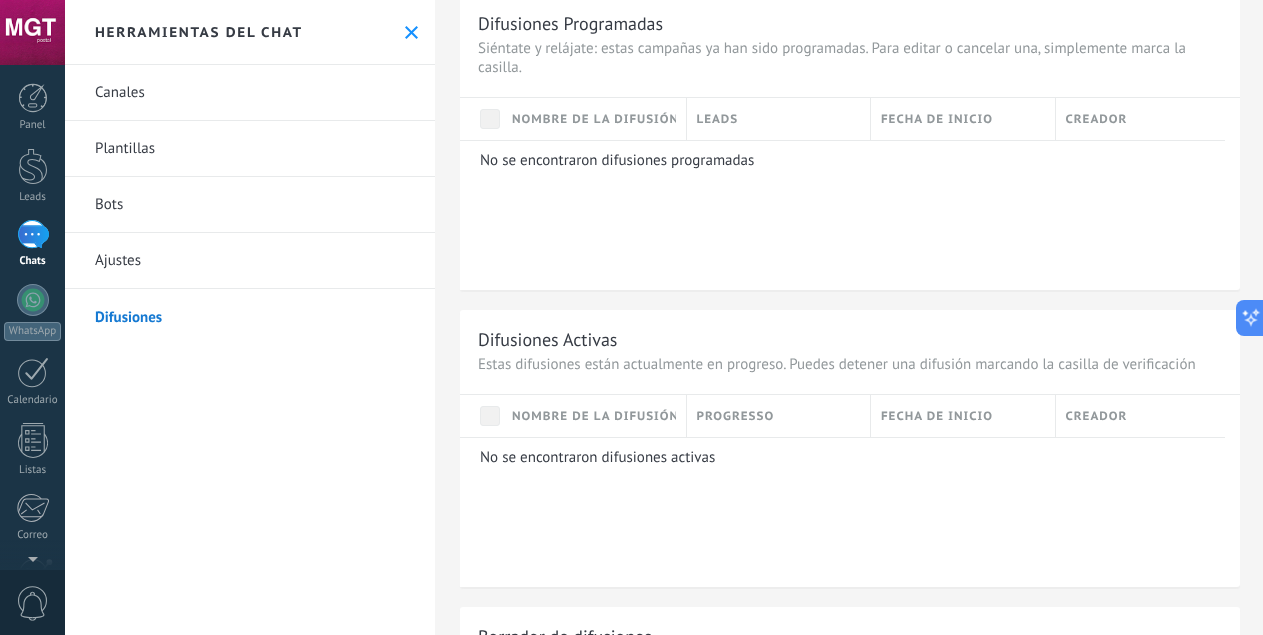 click on "Canales" at bounding box center (250, 93) 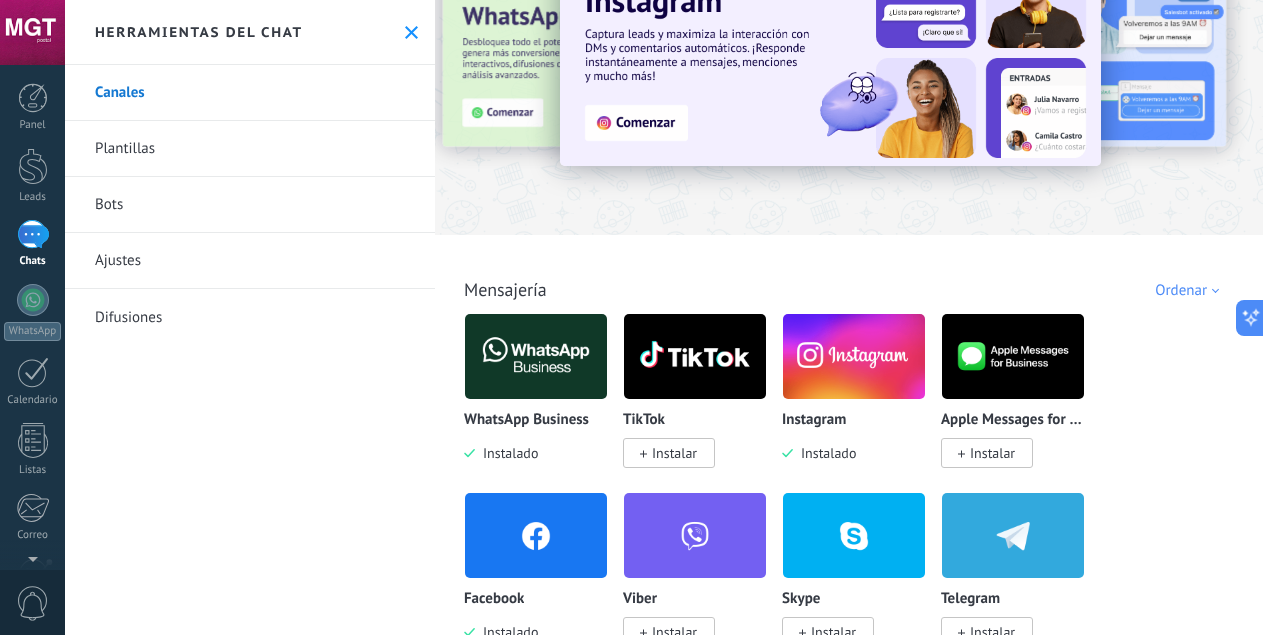 scroll, scrollTop: 0, scrollLeft: 0, axis: both 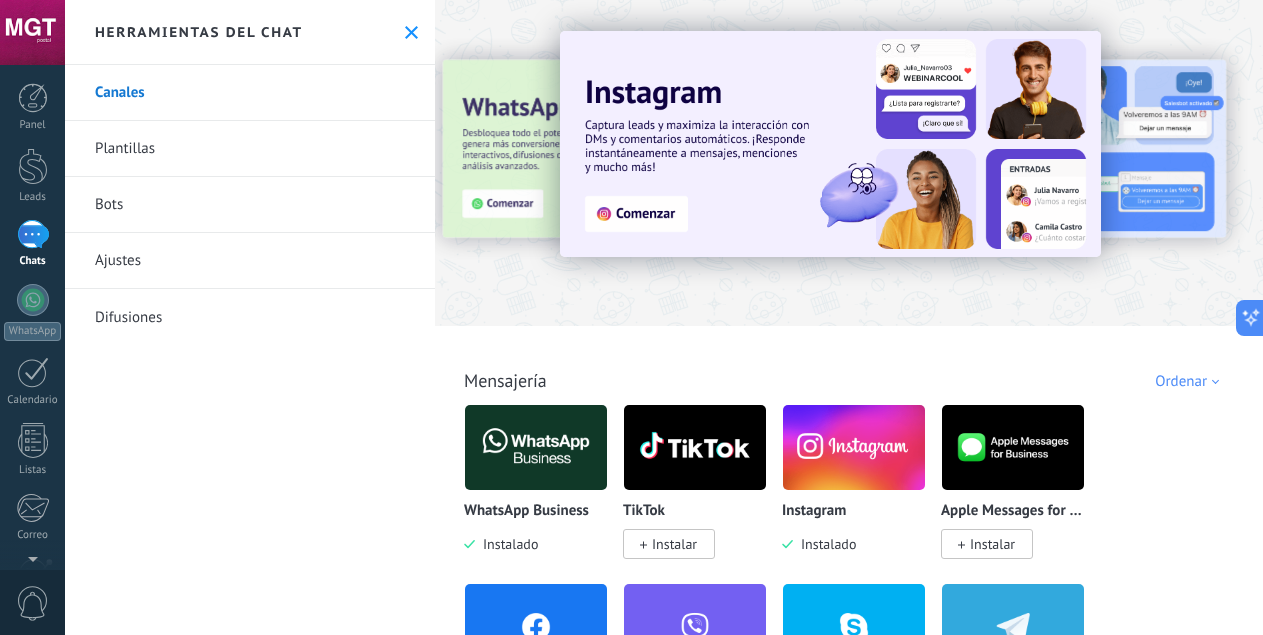 click on "Chats" at bounding box center (32, 244) 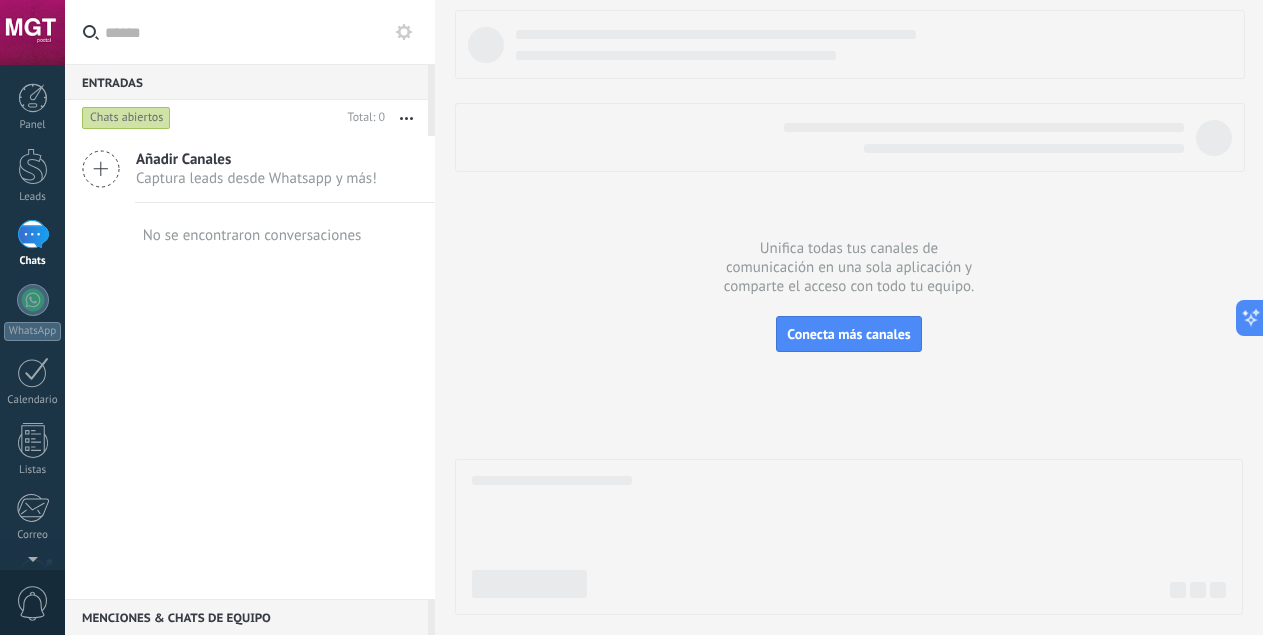 click 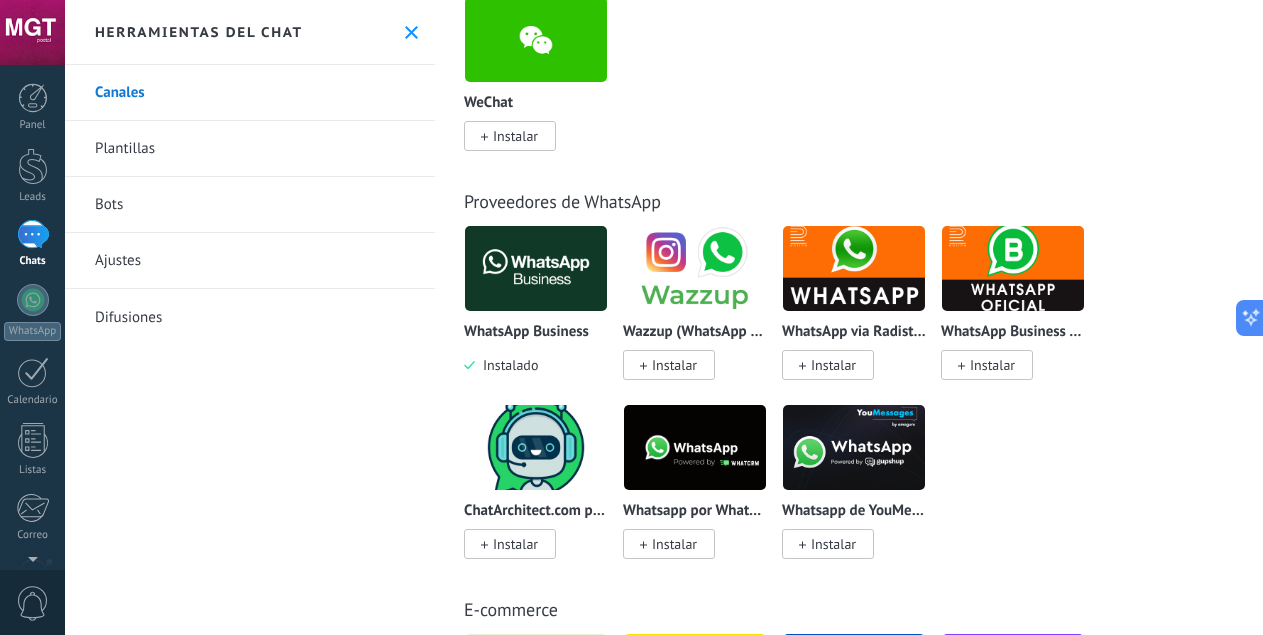 scroll, scrollTop: 900, scrollLeft: 0, axis: vertical 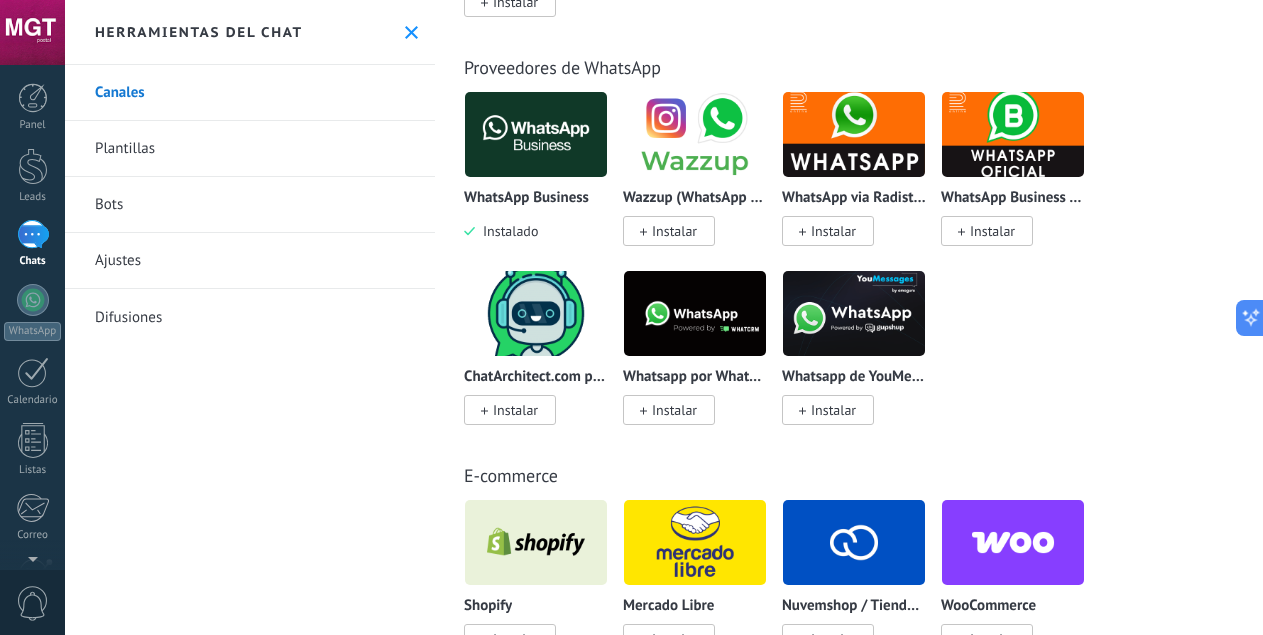 click on "Canales" at bounding box center [250, 93] 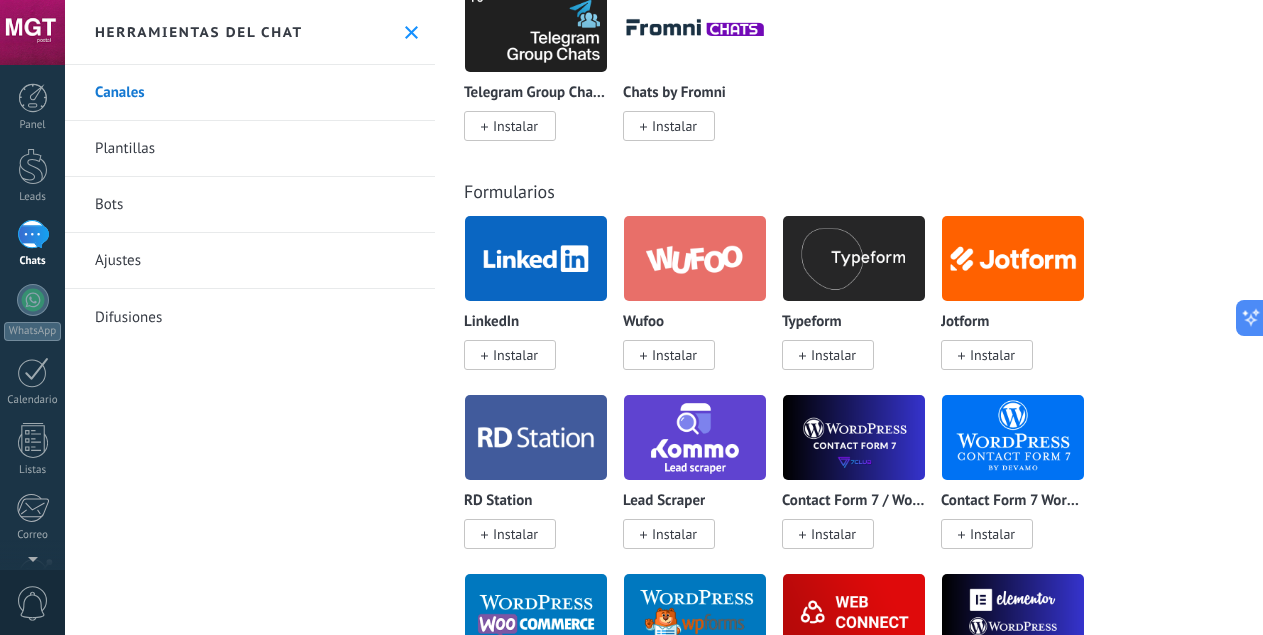 scroll, scrollTop: 2100, scrollLeft: 0, axis: vertical 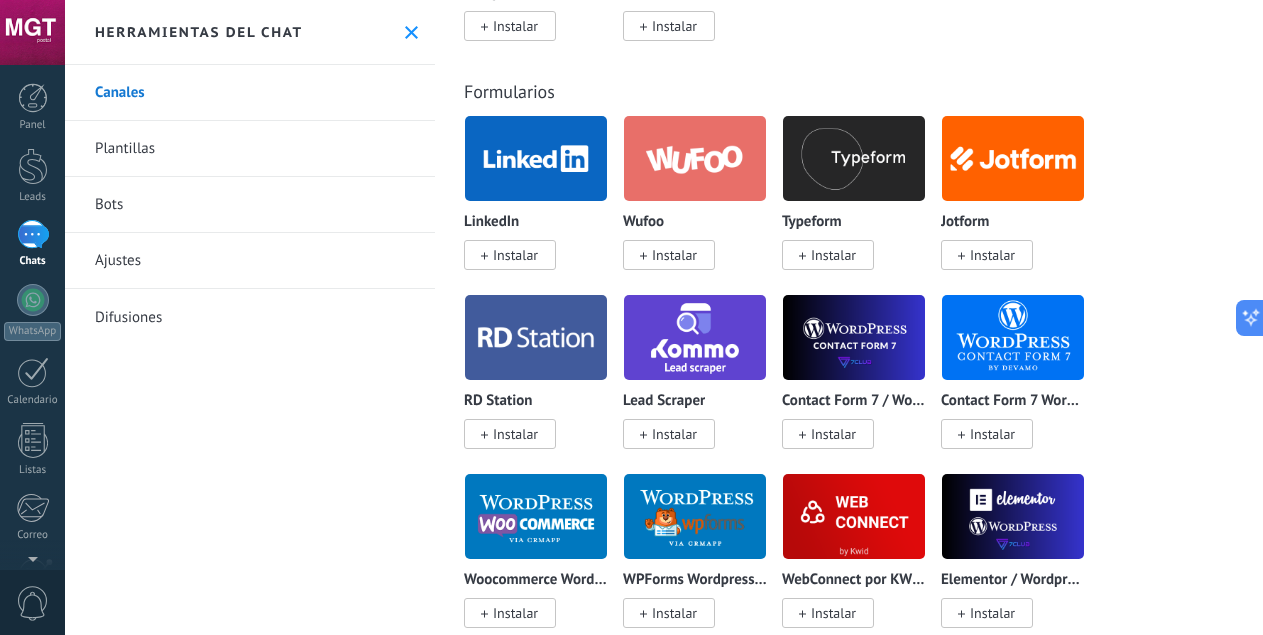 click at bounding box center (33, 234) 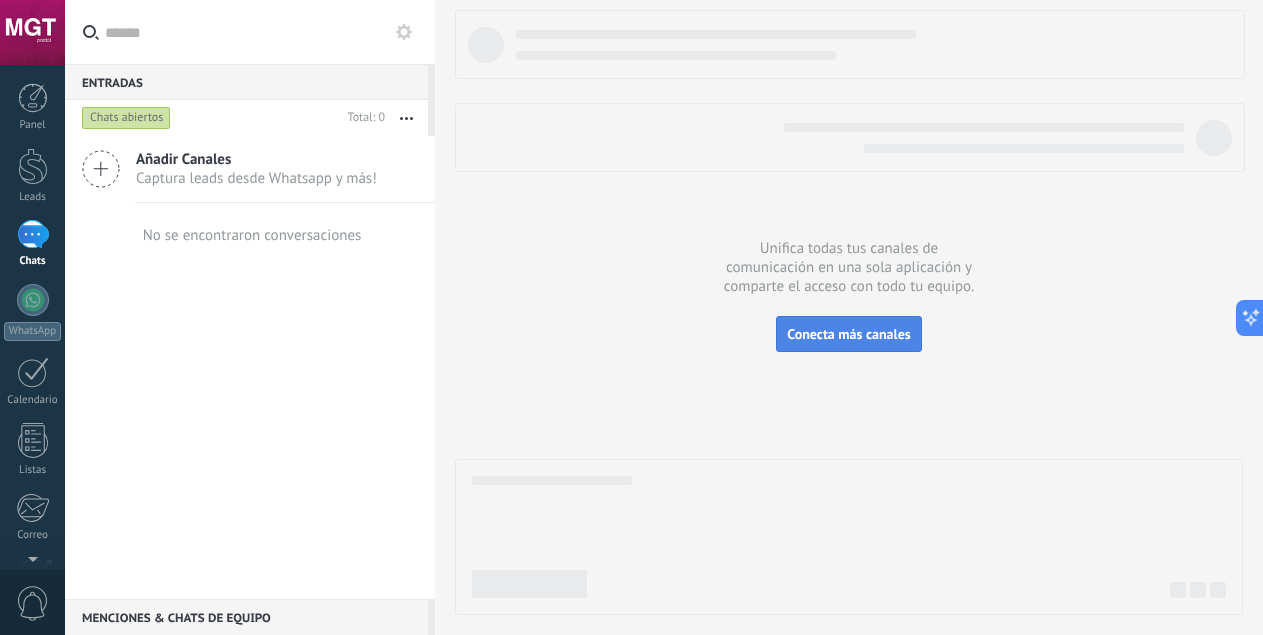click on "Conecta más canales" at bounding box center [848, 334] 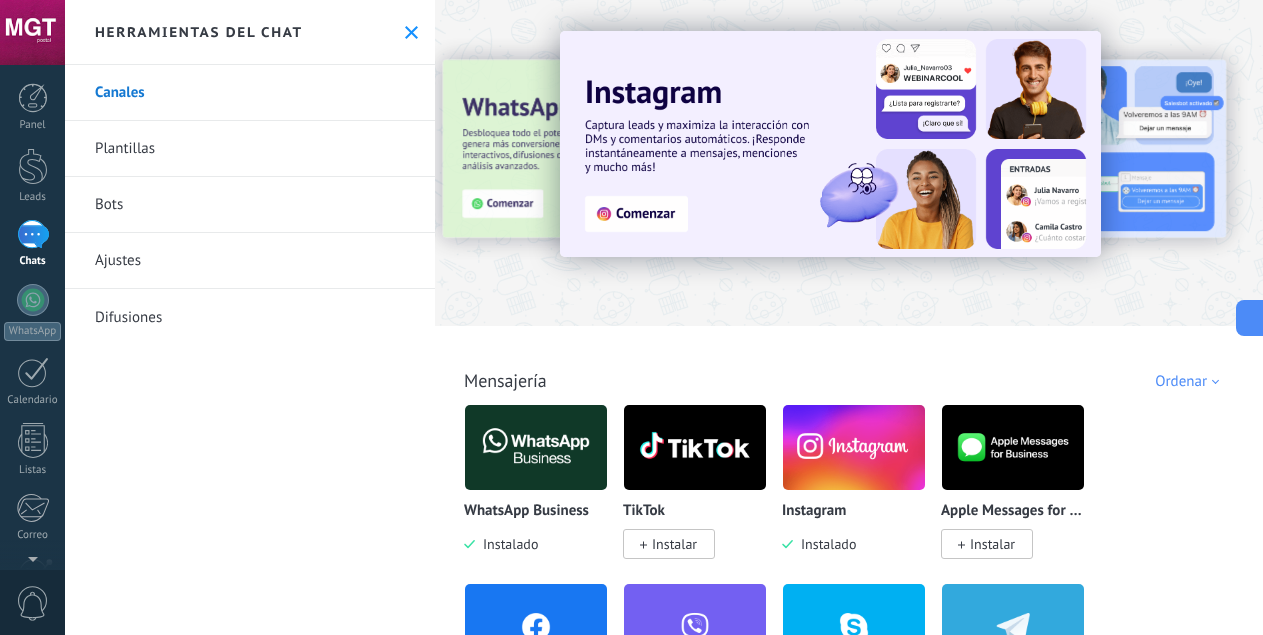 click at bounding box center (33, 234) 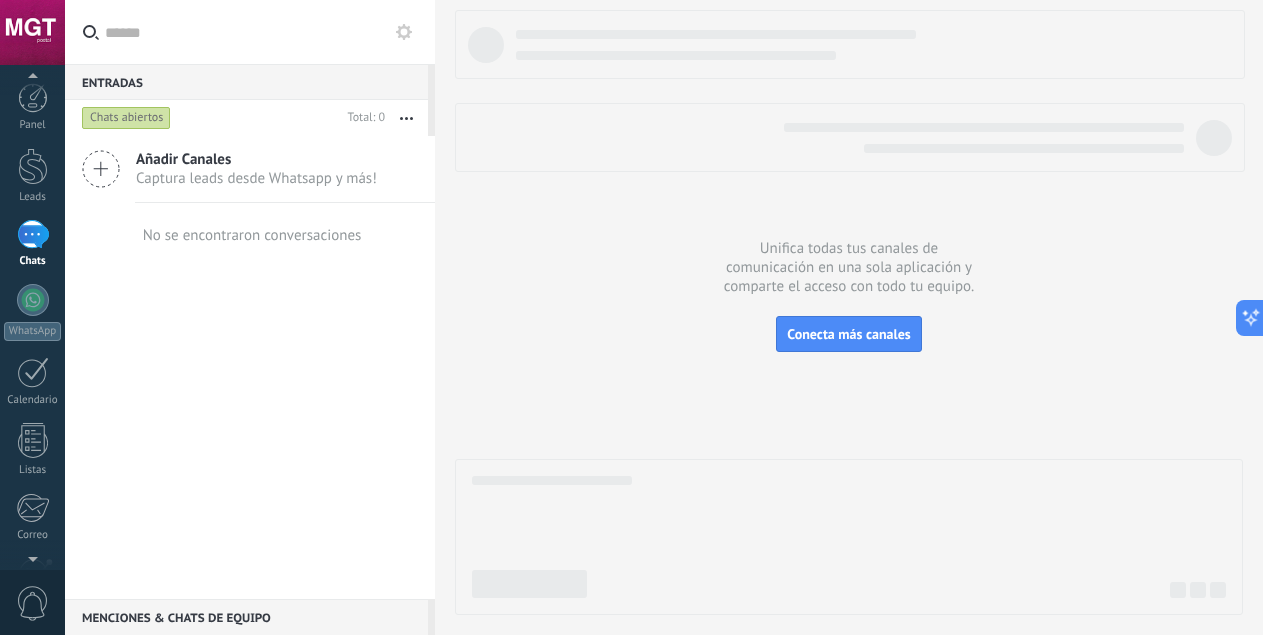 scroll, scrollTop: 100, scrollLeft: 0, axis: vertical 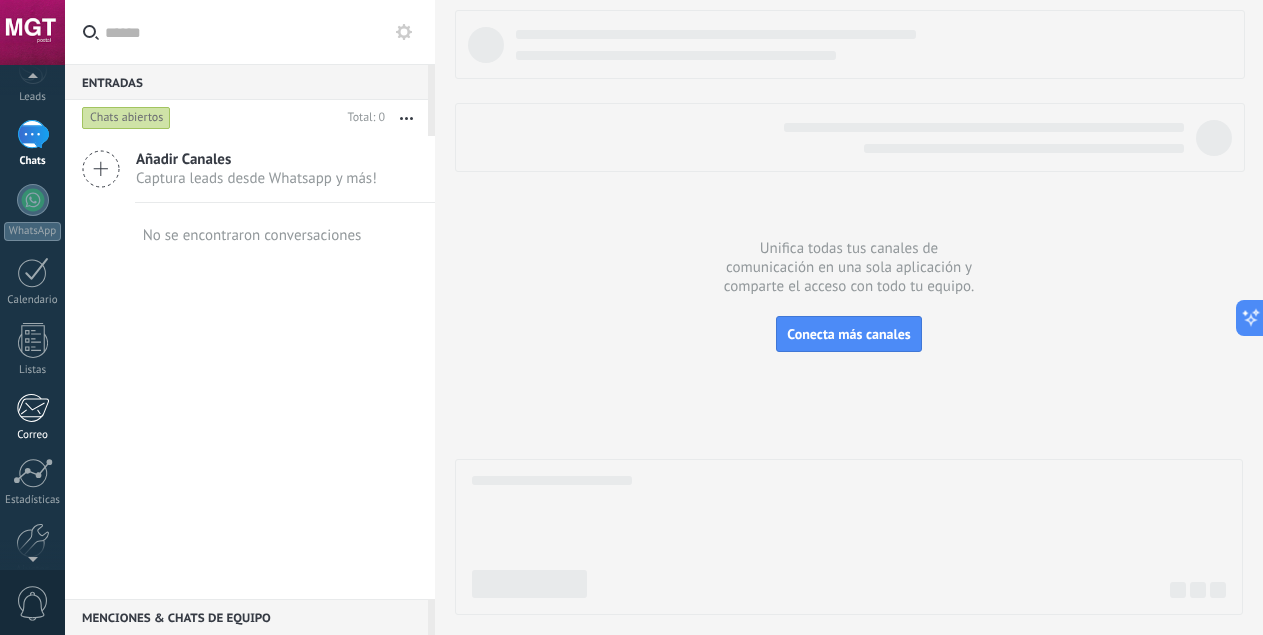 click on "Correo" at bounding box center (32, 417) 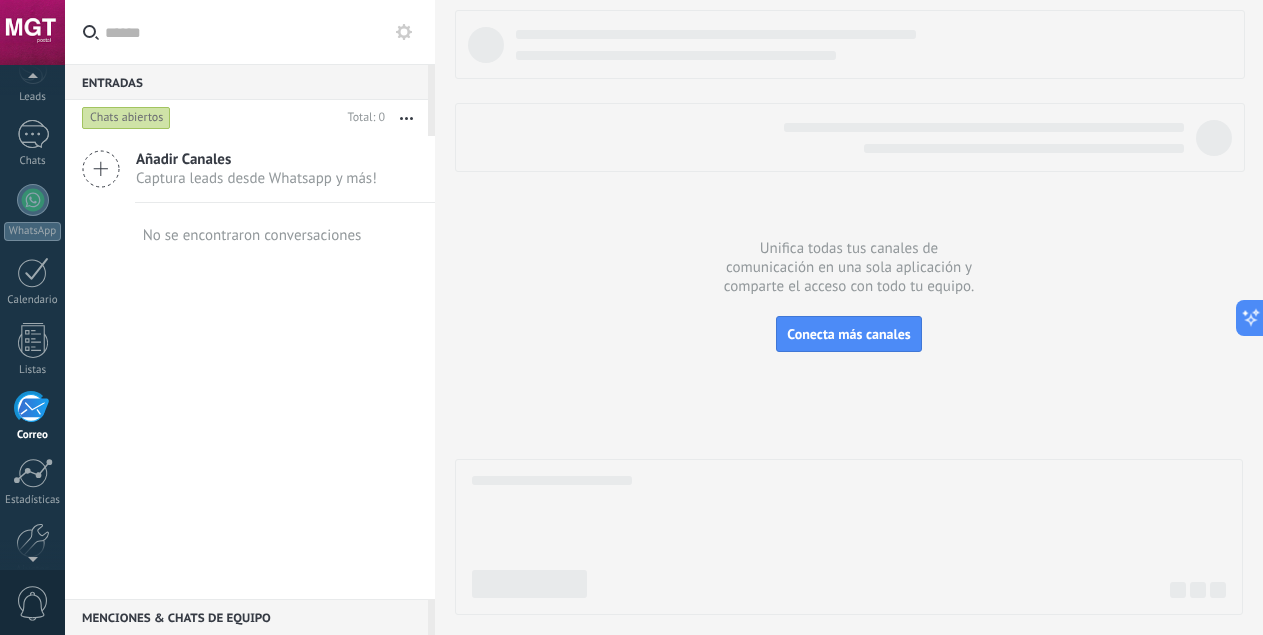 scroll, scrollTop: 194, scrollLeft: 0, axis: vertical 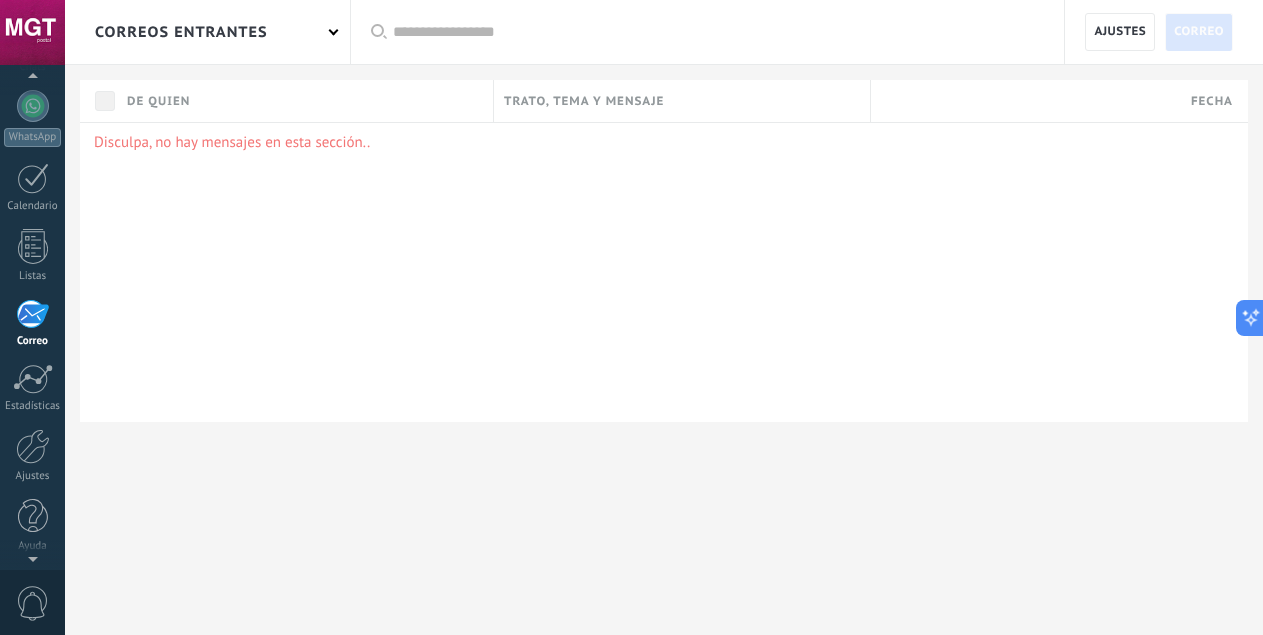 click on "correos entrantes" at bounding box center (207, 32) 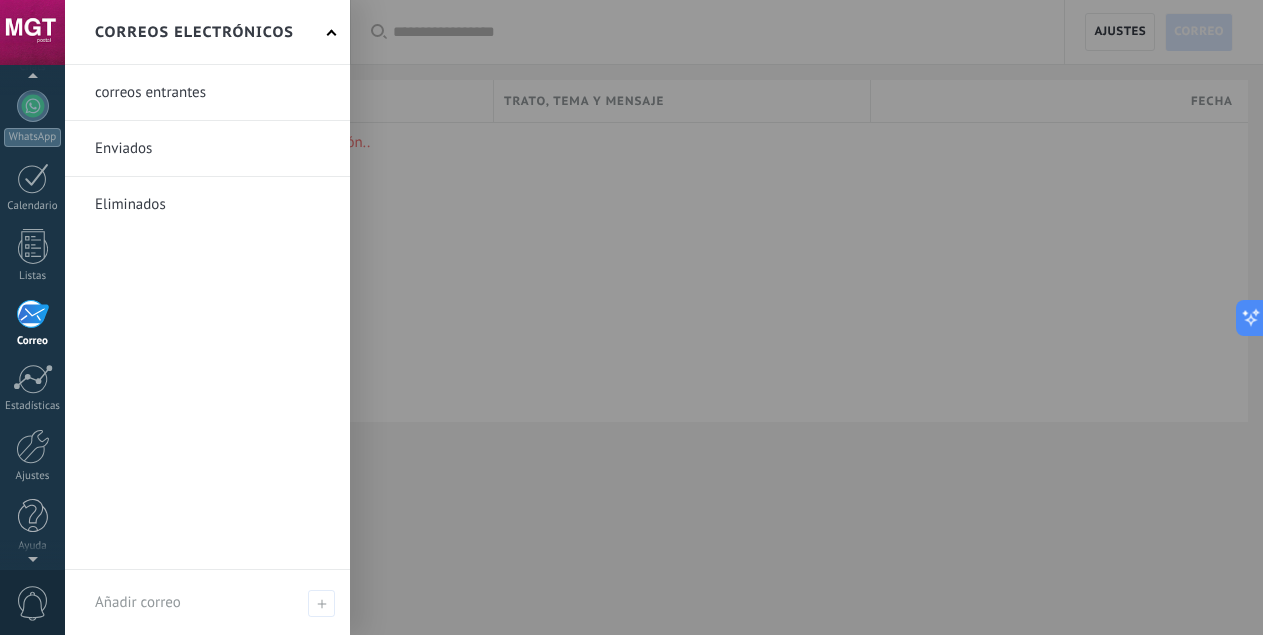 click at bounding box center (207, 92) 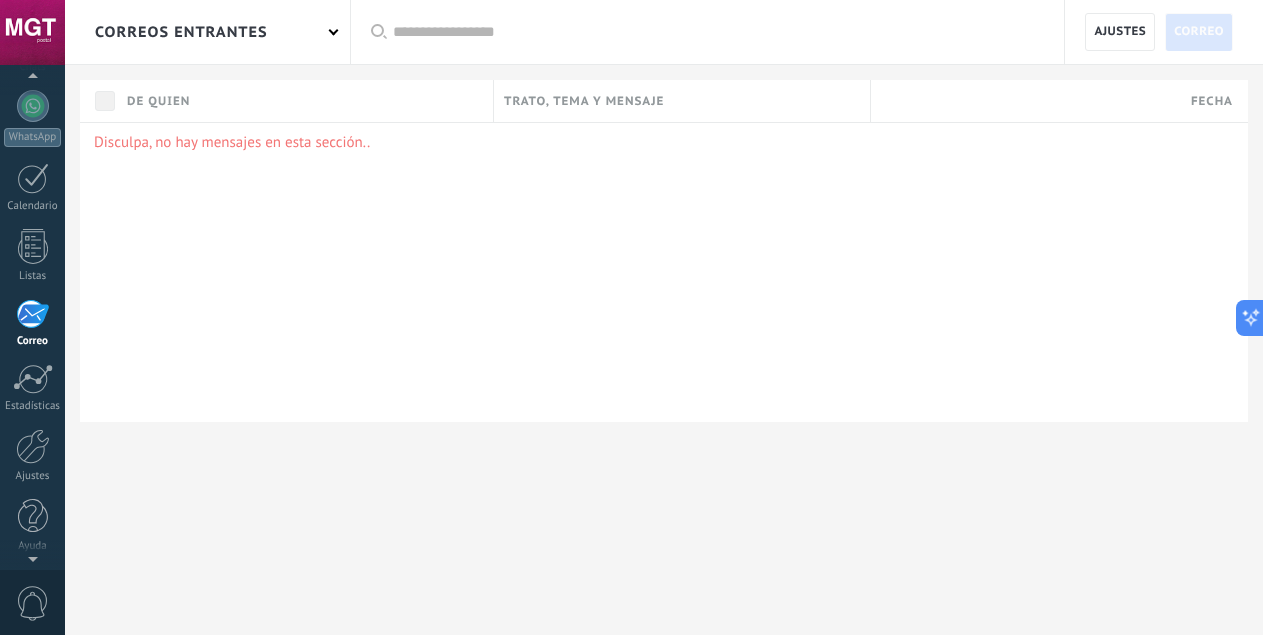 click on "correos entrantes" at bounding box center [207, 32] 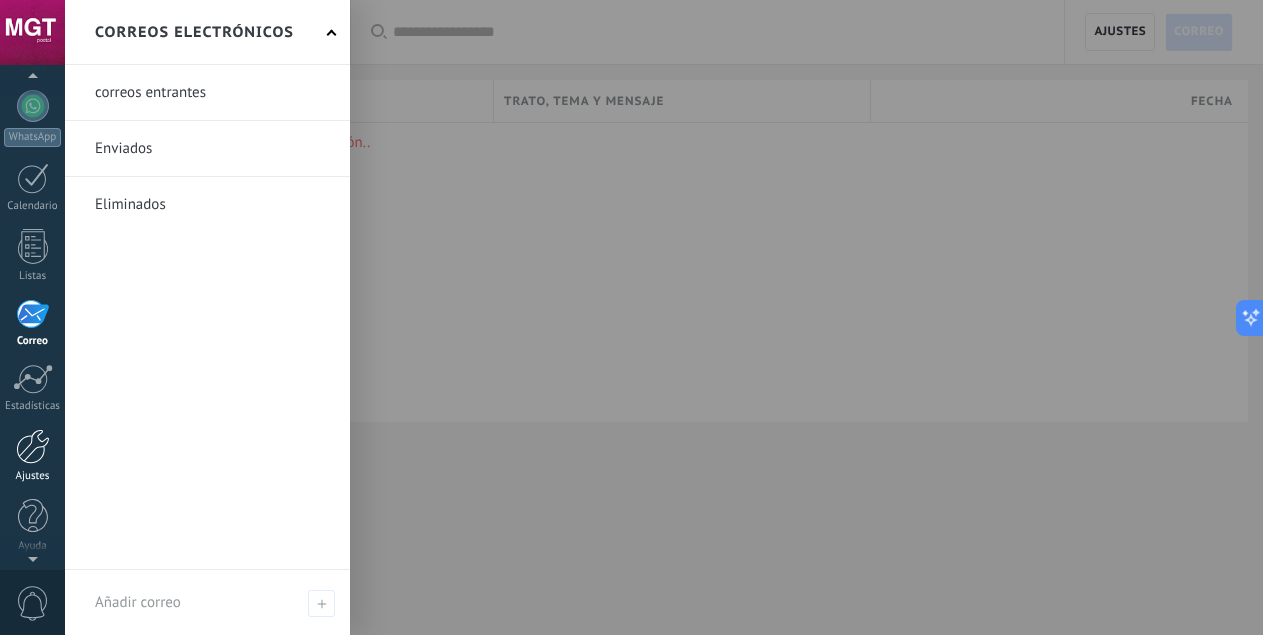 click at bounding box center [33, 446] 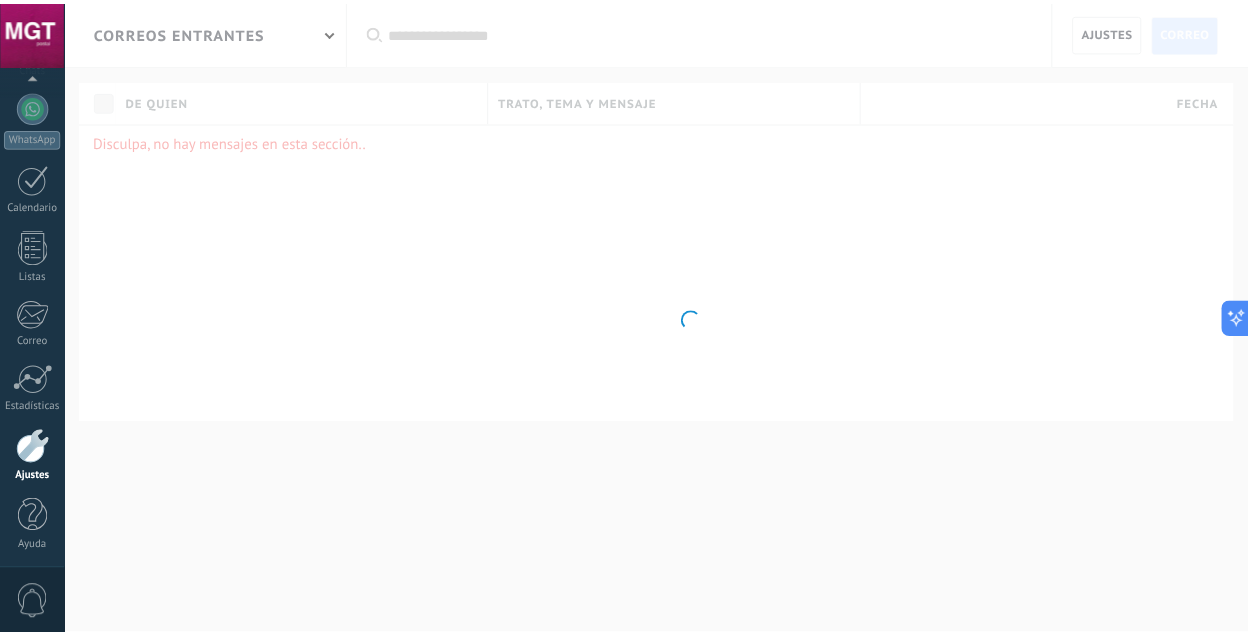 scroll, scrollTop: 197, scrollLeft: 0, axis: vertical 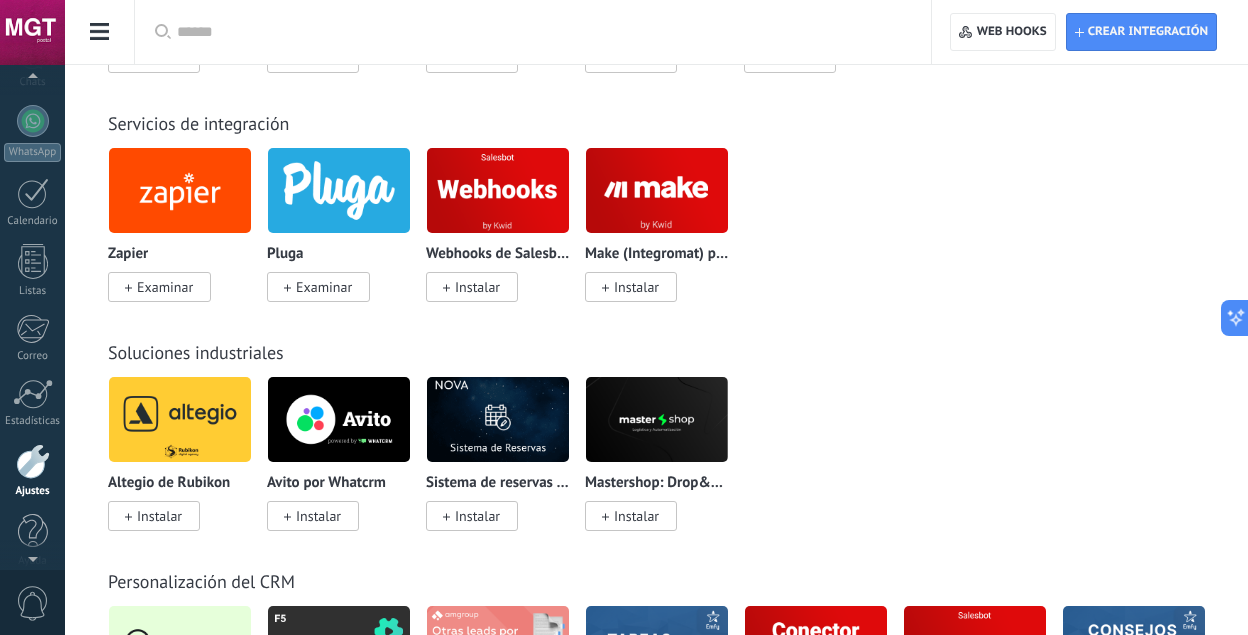 click at bounding box center [32, 32] 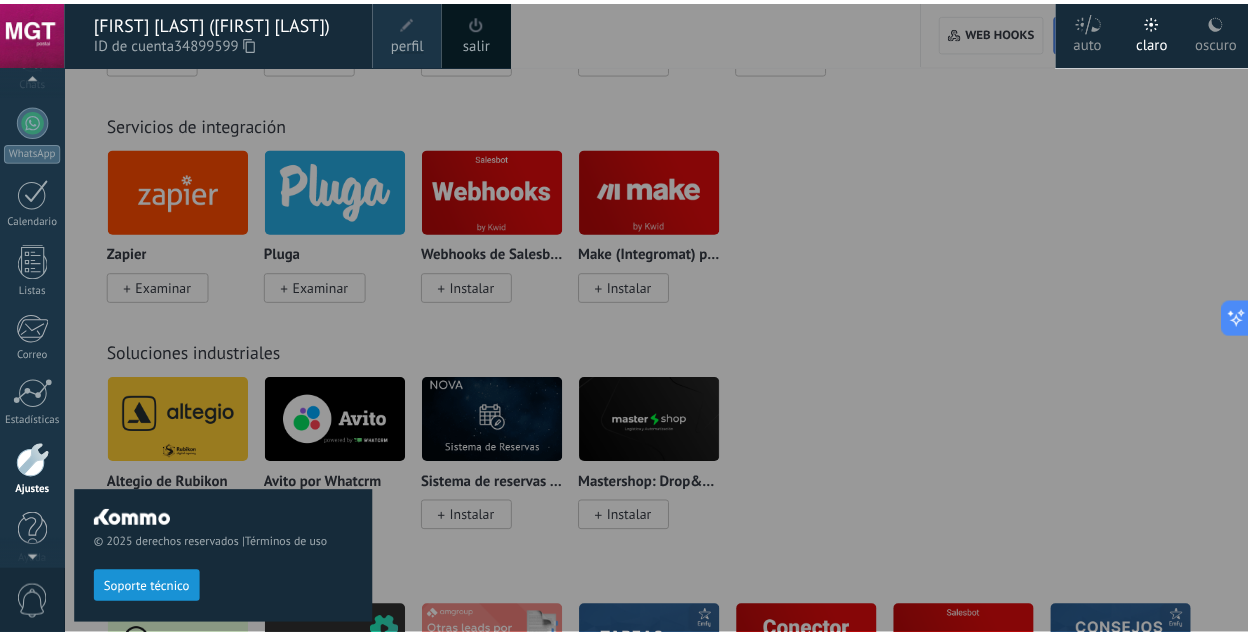 scroll, scrollTop: 158, scrollLeft: 0, axis: vertical 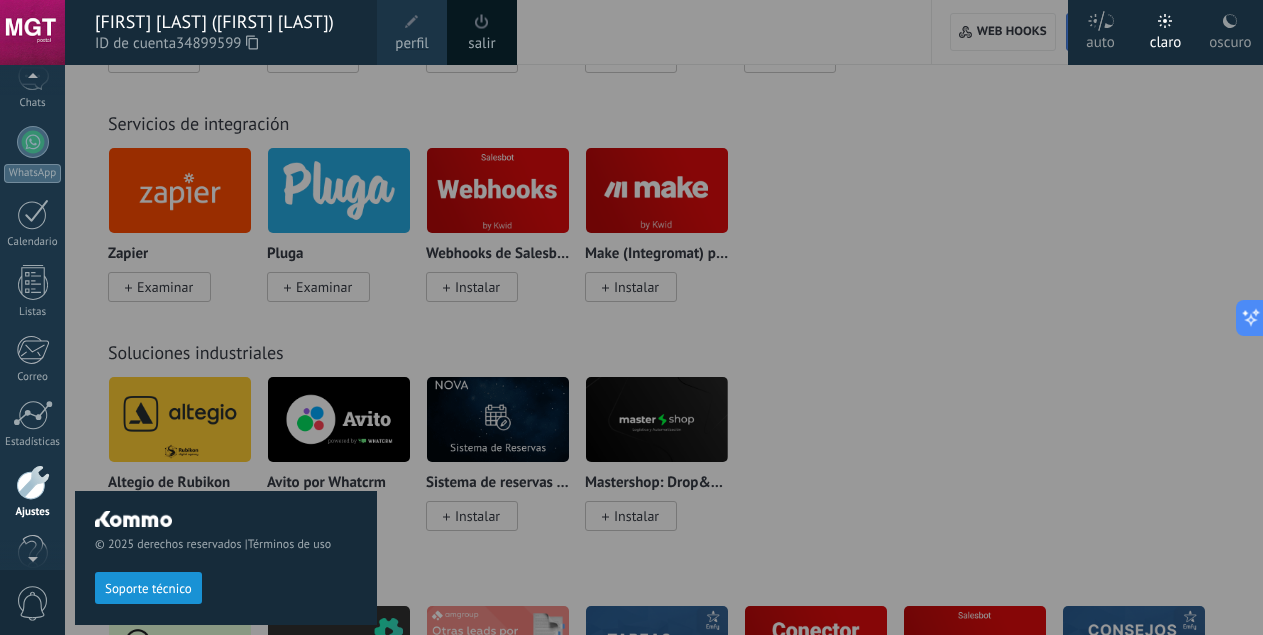click at bounding box center [696, 317] 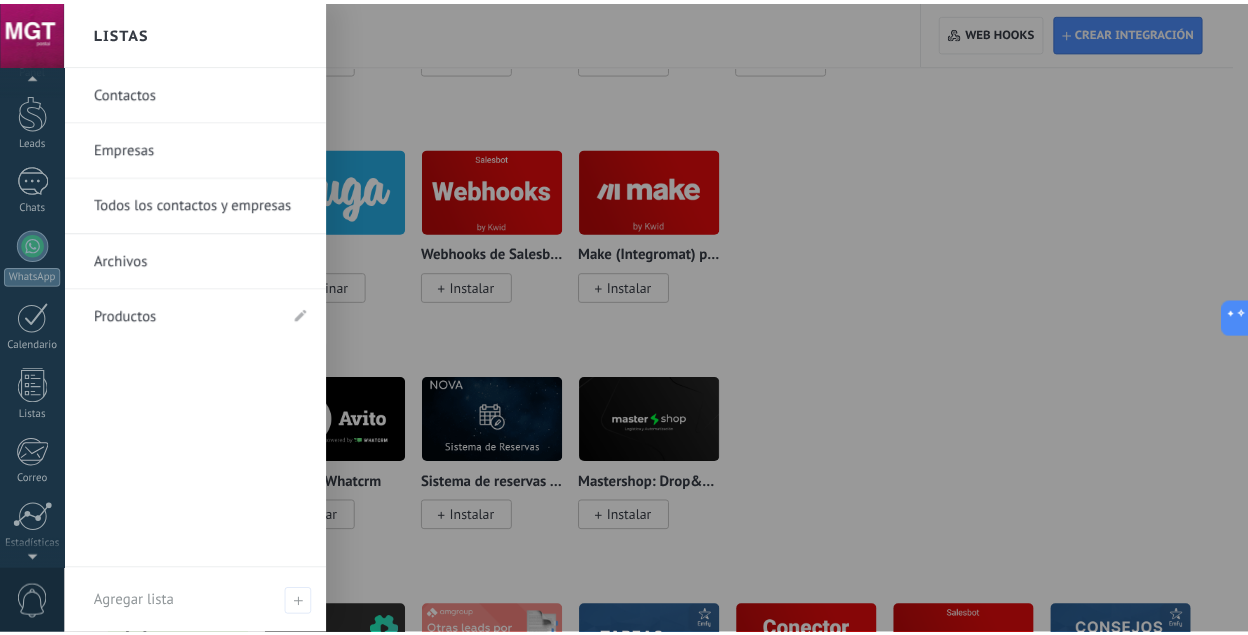 scroll, scrollTop: 0, scrollLeft: 0, axis: both 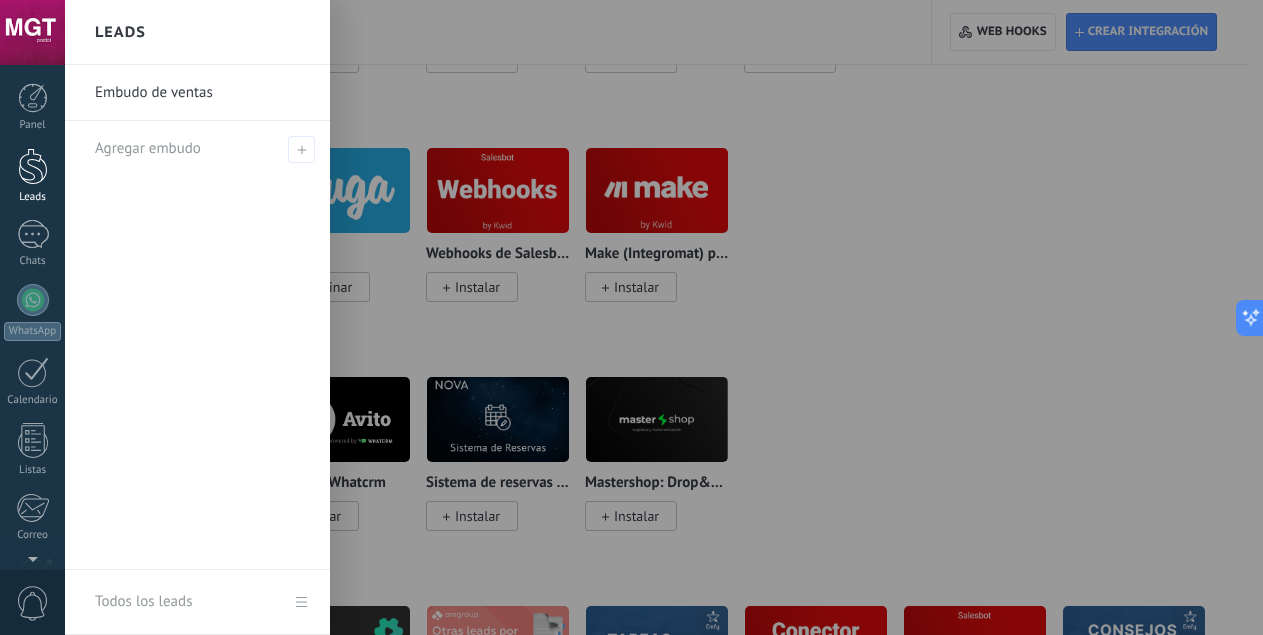 click at bounding box center [33, 166] 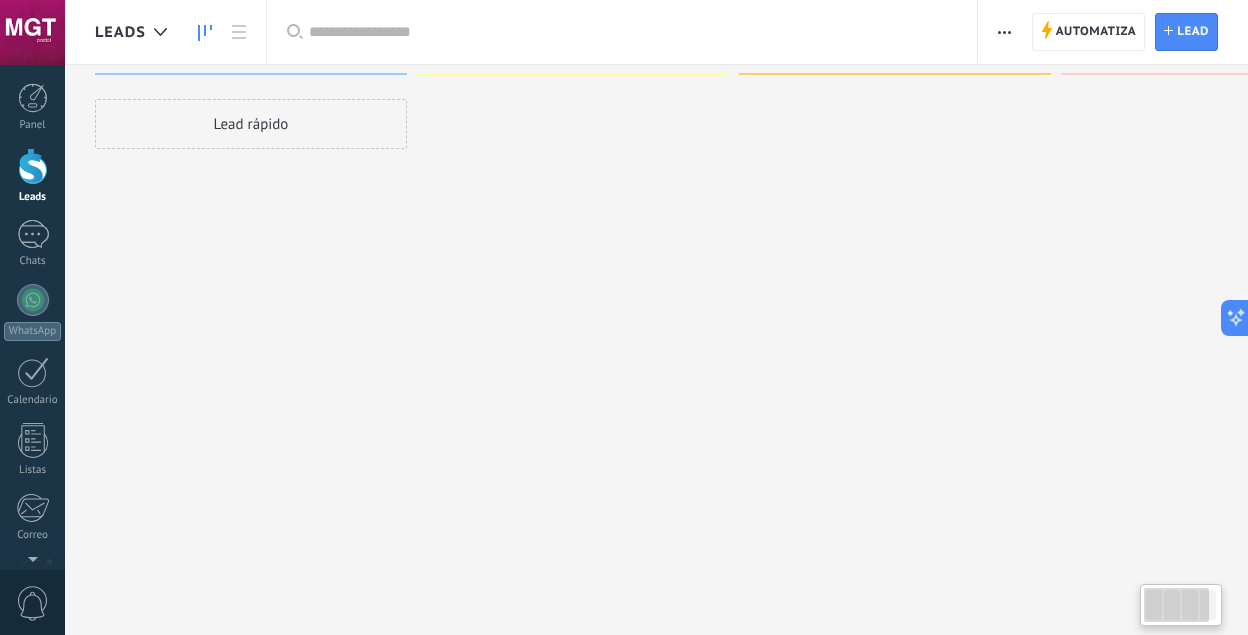 scroll, scrollTop: 0, scrollLeft: 0, axis: both 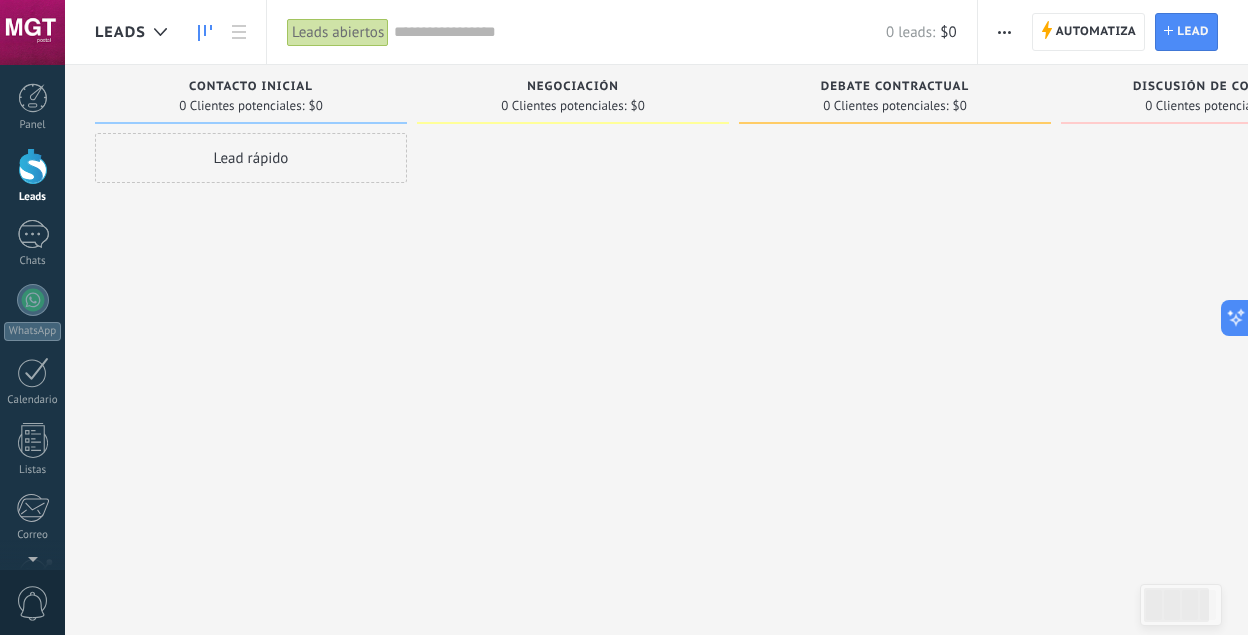 click on "Lead rápido" at bounding box center (251, 158) 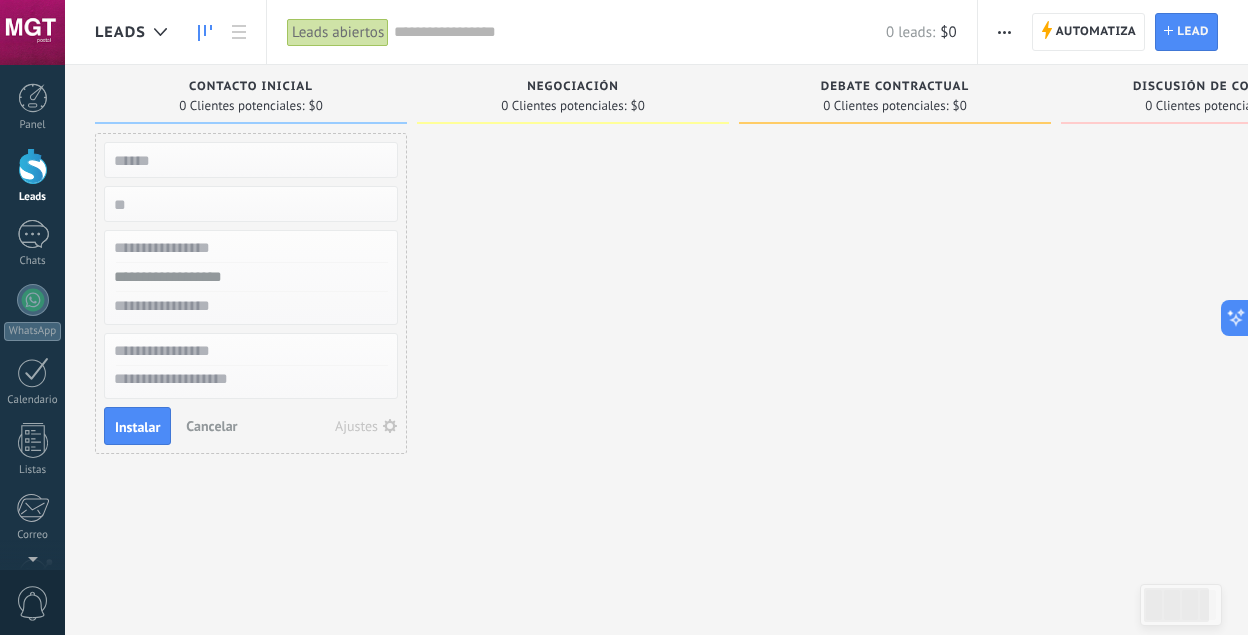 click at bounding box center (573, 320) 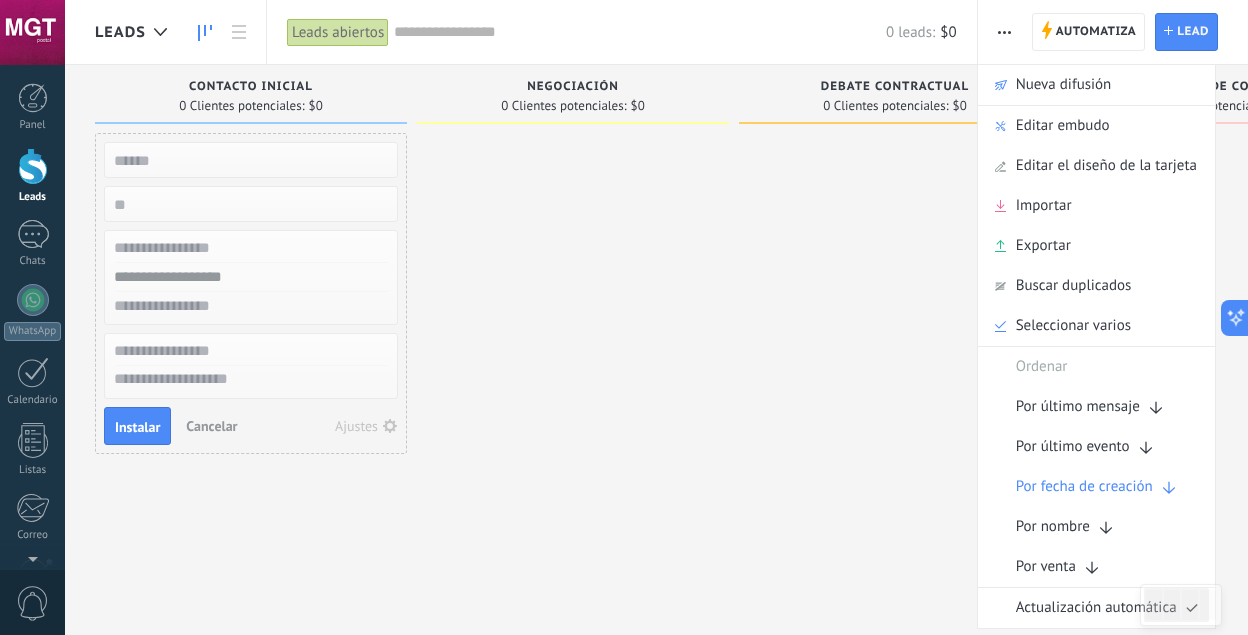 click 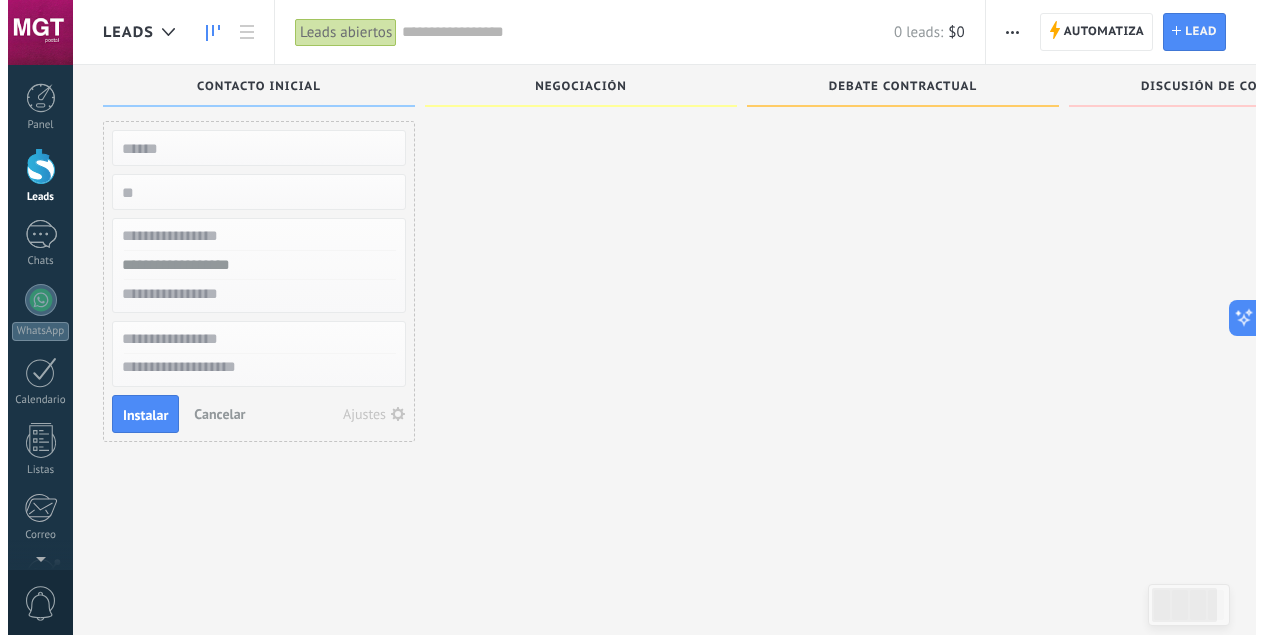 scroll, scrollTop: 0, scrollLeft: 0, axis: both 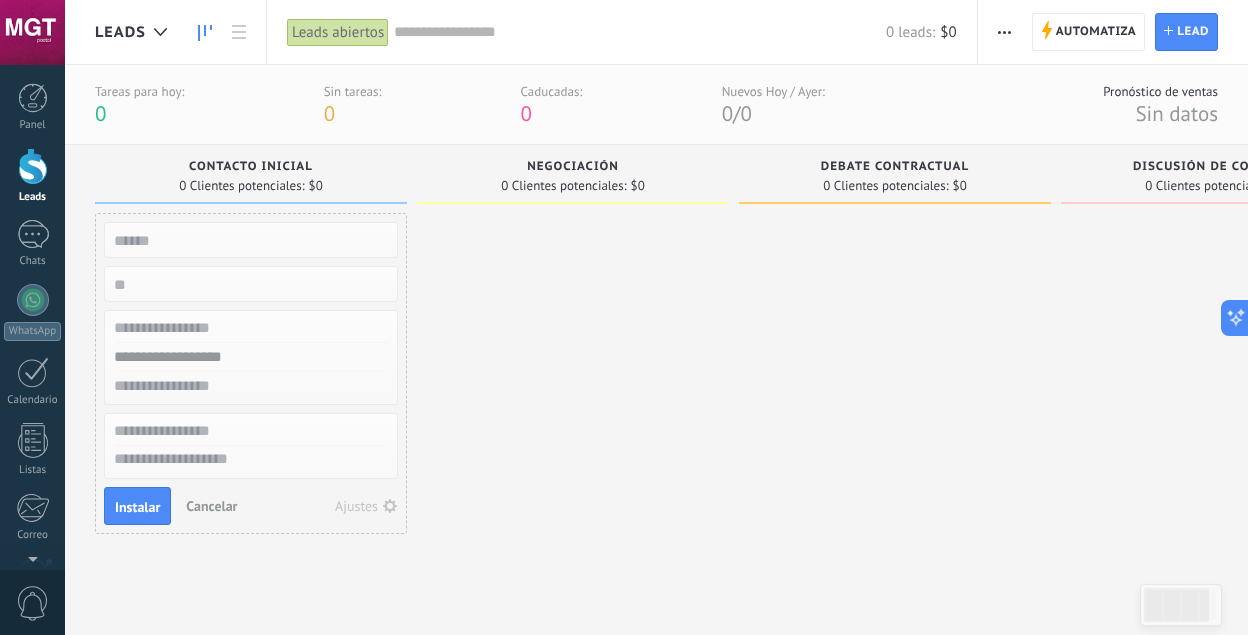 click on "Cancelar" at bounding box center (211, 506) 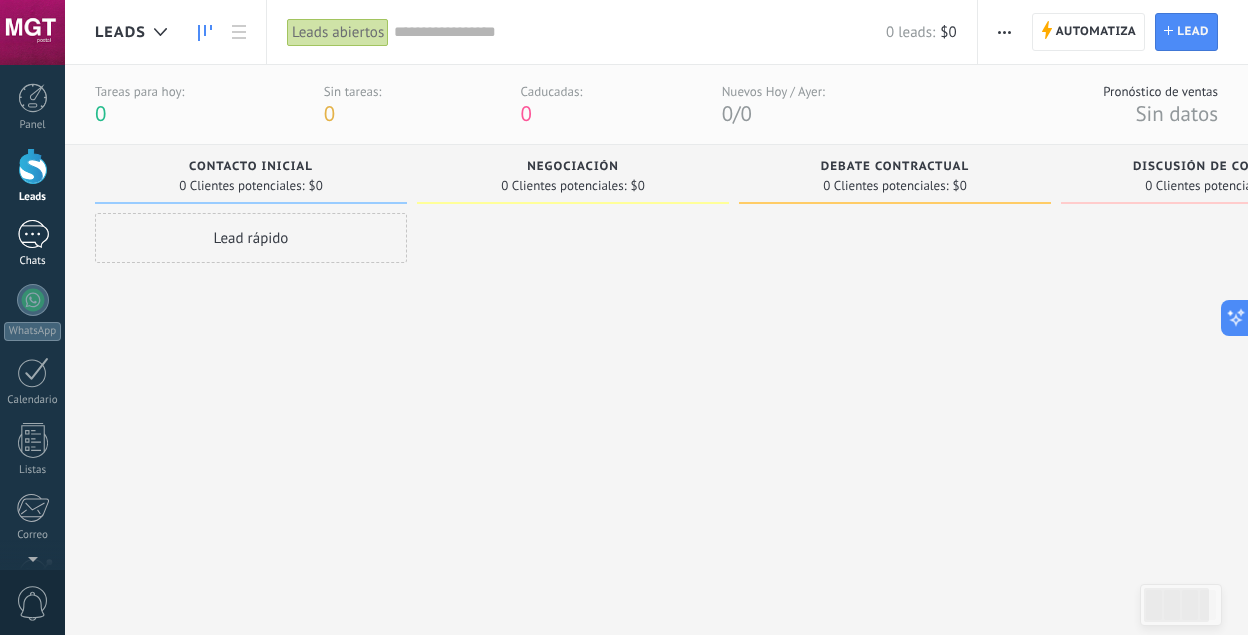 click at bounding box center (33, 234) 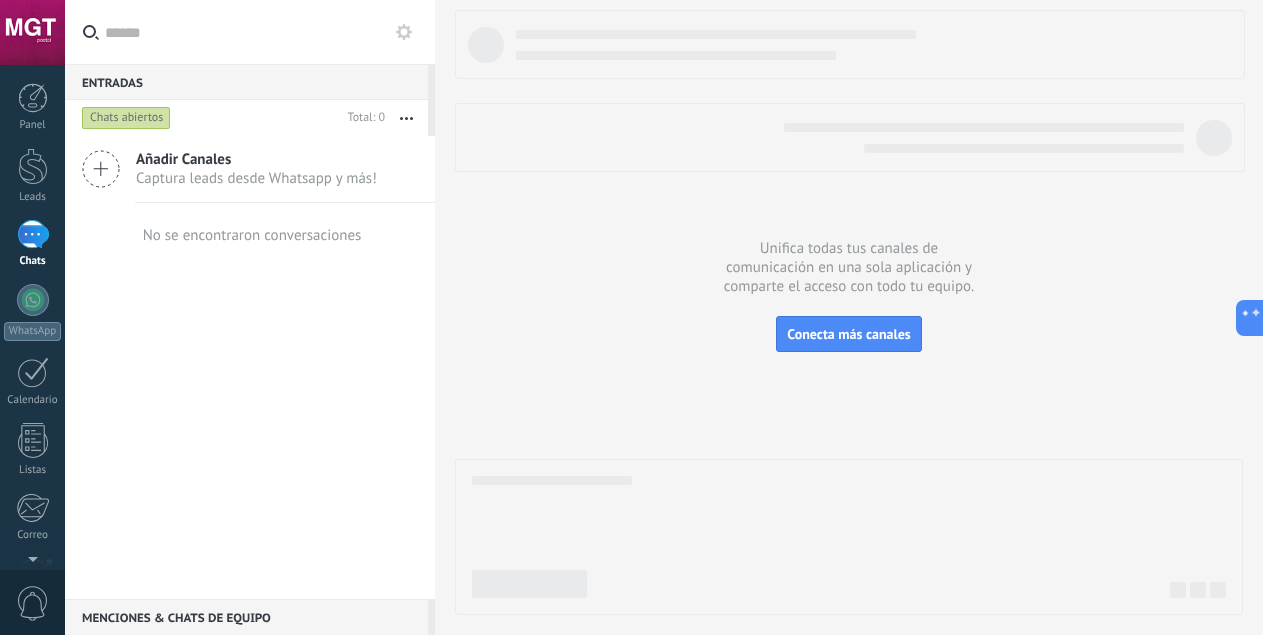click 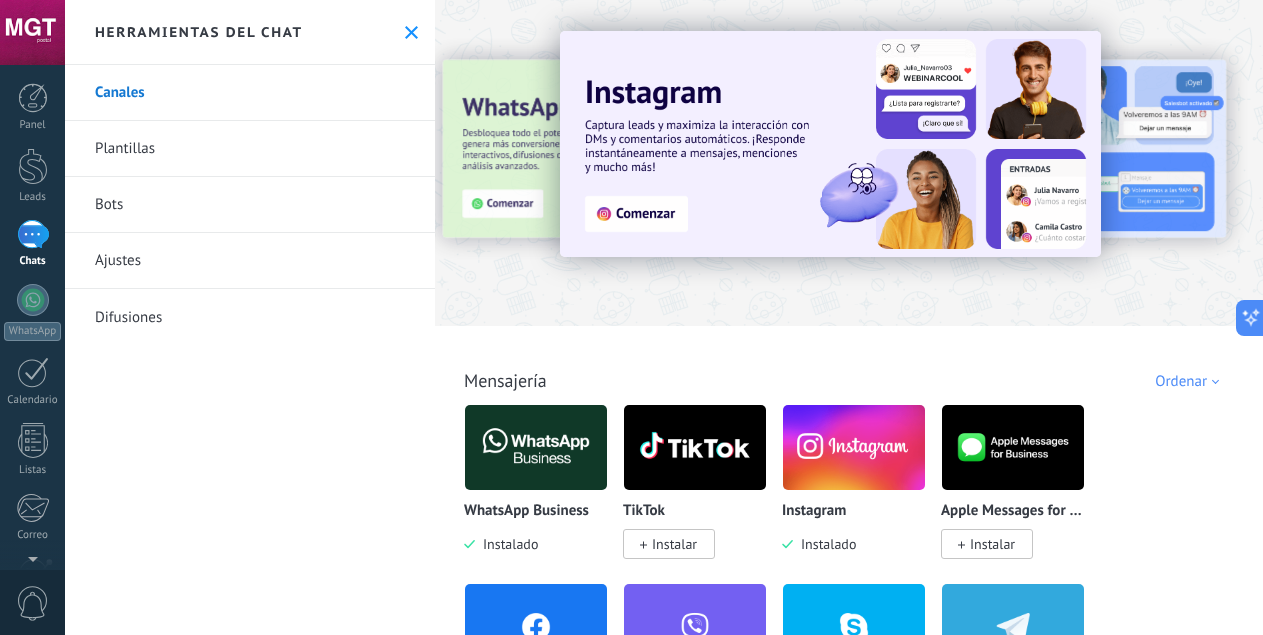 click on "Plantillas" at bounding box center (250, 149) 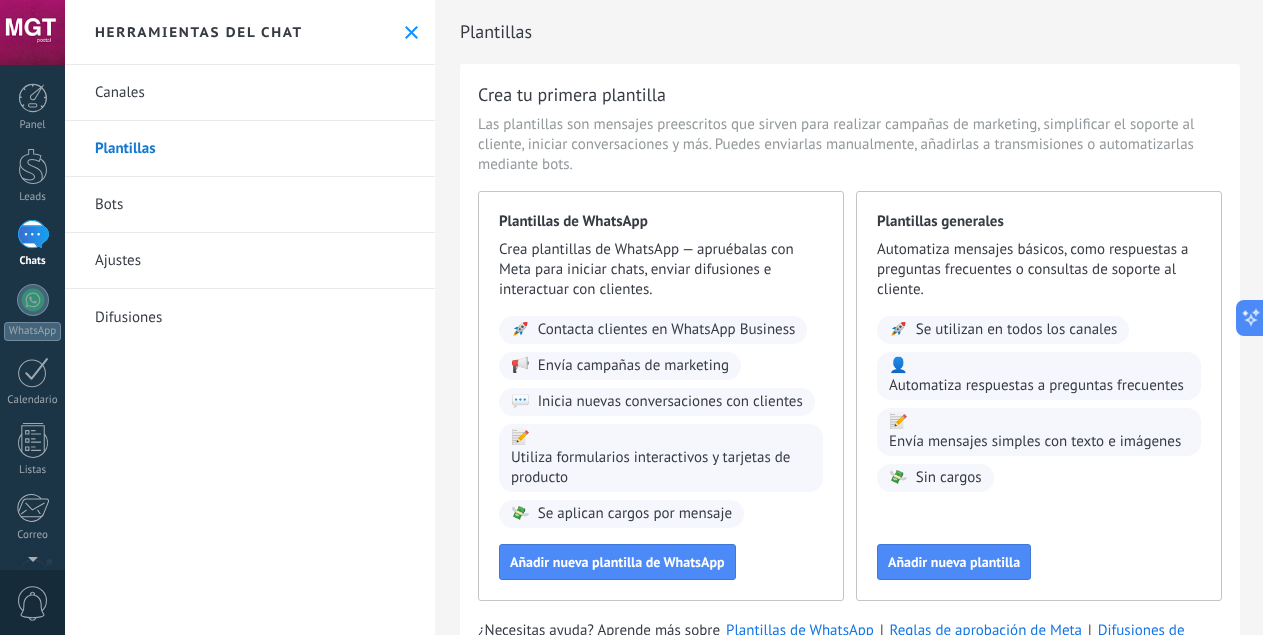 click on "Canales" at bounding box center (250, 93) 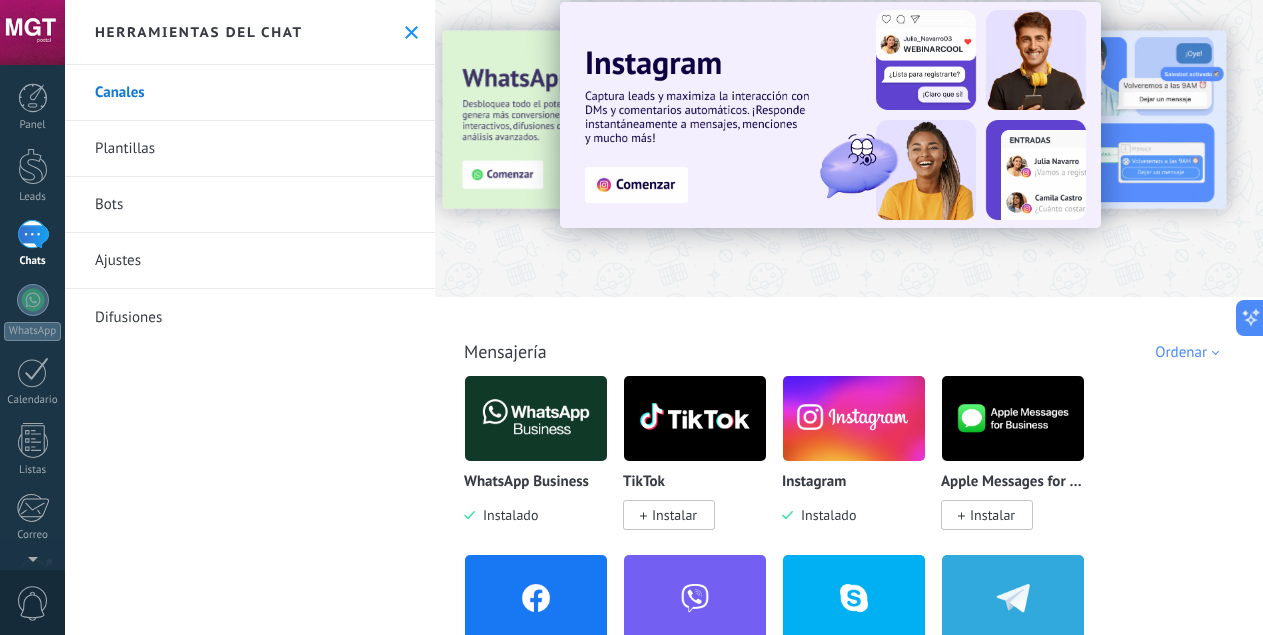 scroll, scrollTop: 200, scrollLeft: 0, axis: vertical 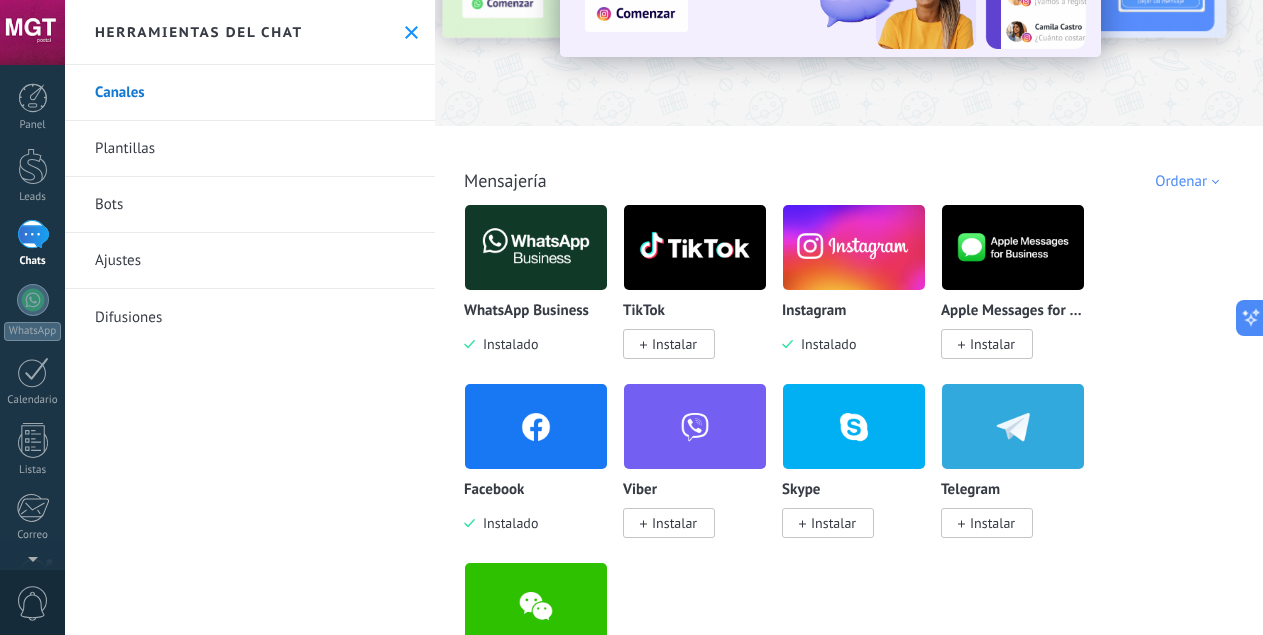 click at bounding box center (536, 426) 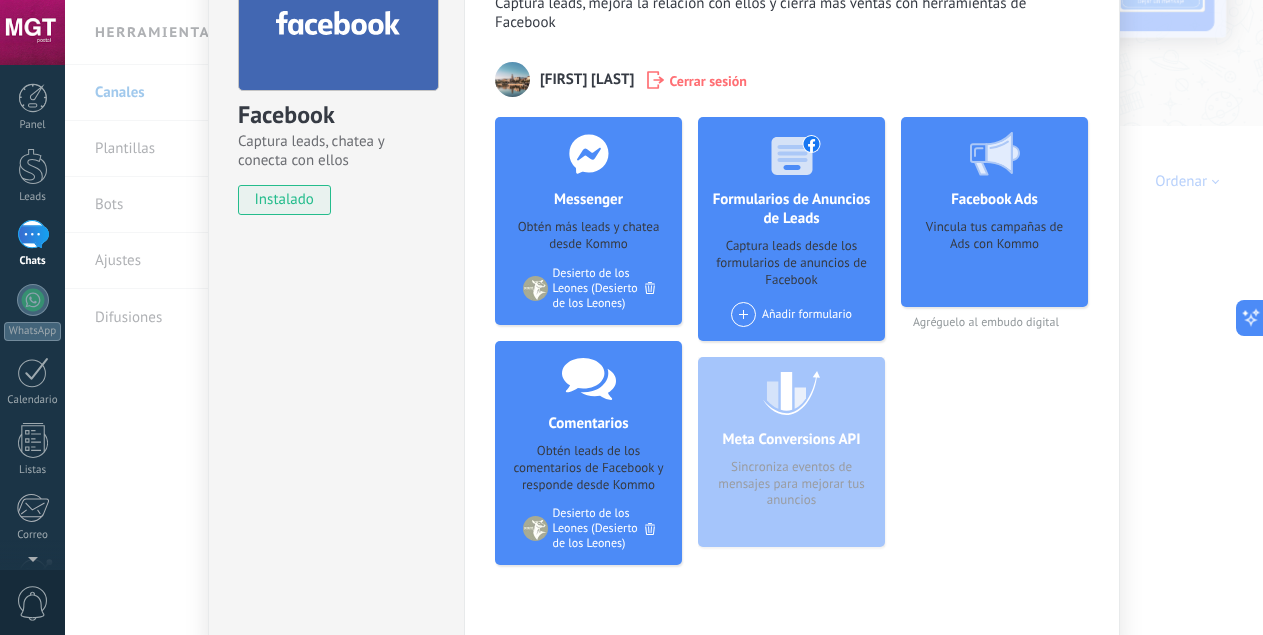 scroll, scrollTop: 100, scrollLeft: 0, axis: vertical 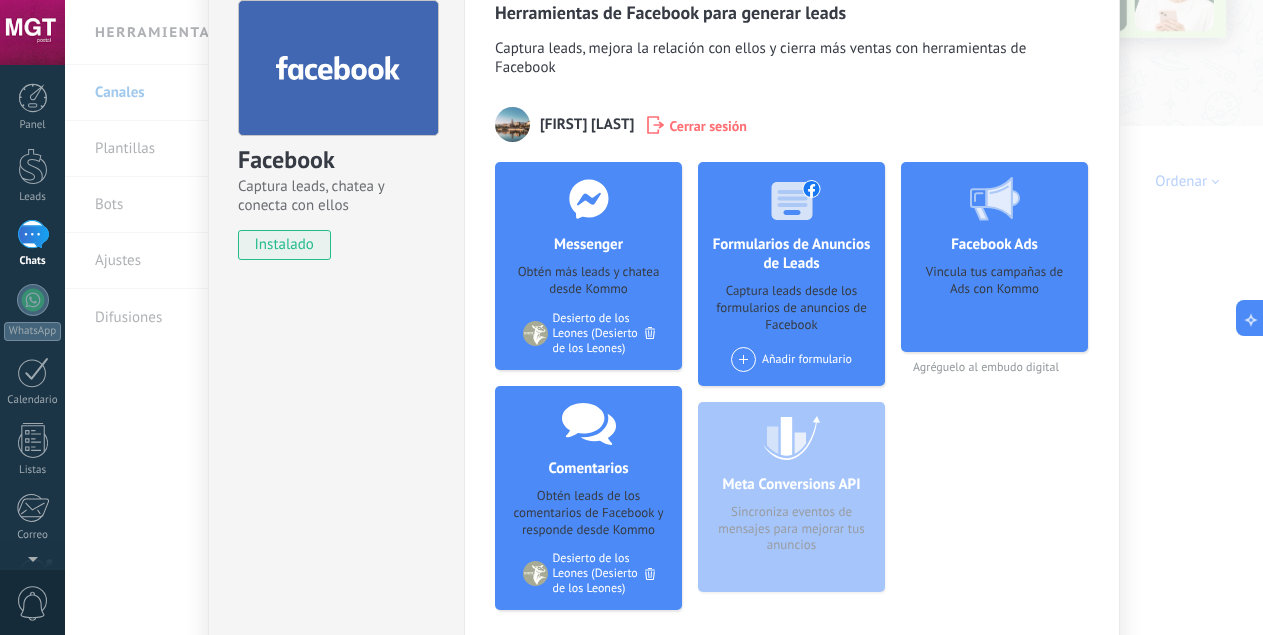 click at bounding box center (743, 359) 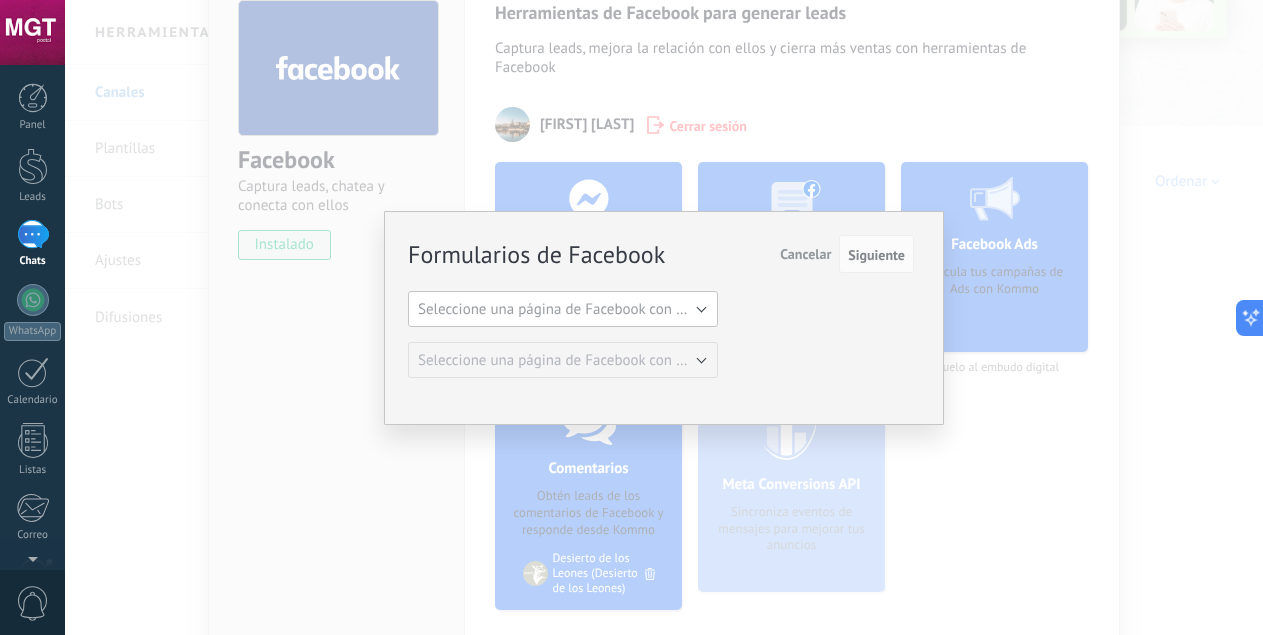 click on "Seleccione una página de Facebook con formas" at bounding box center [569, 309] 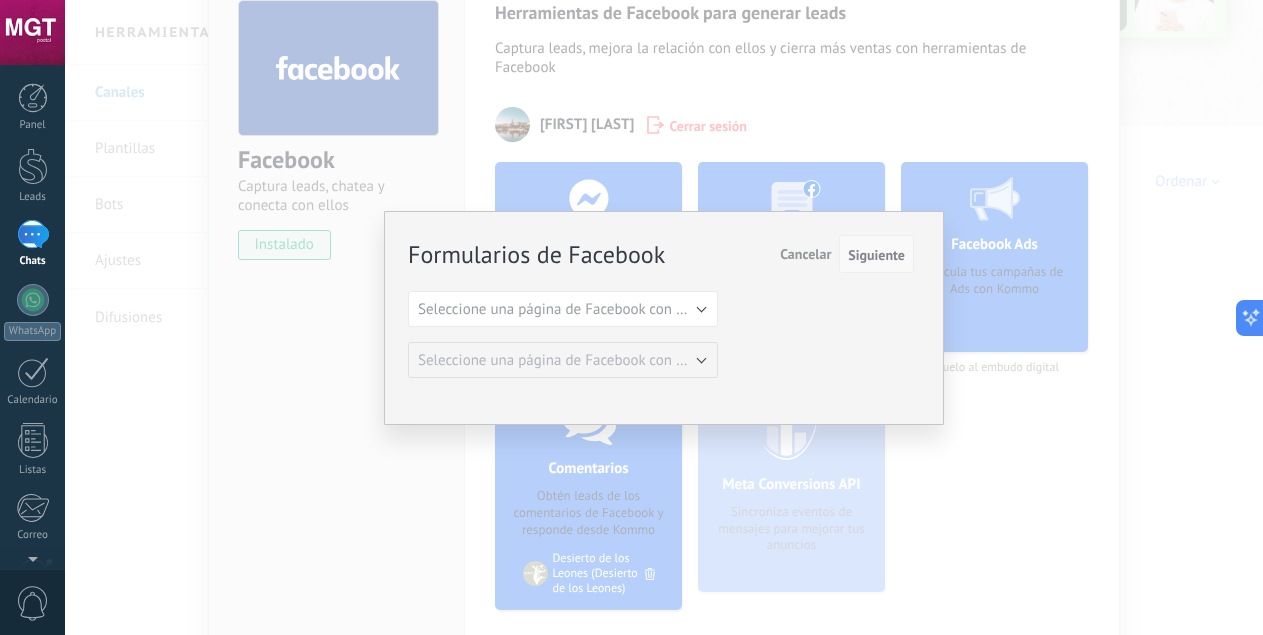 click on "Siguiente" at bounding box center (876, 255) 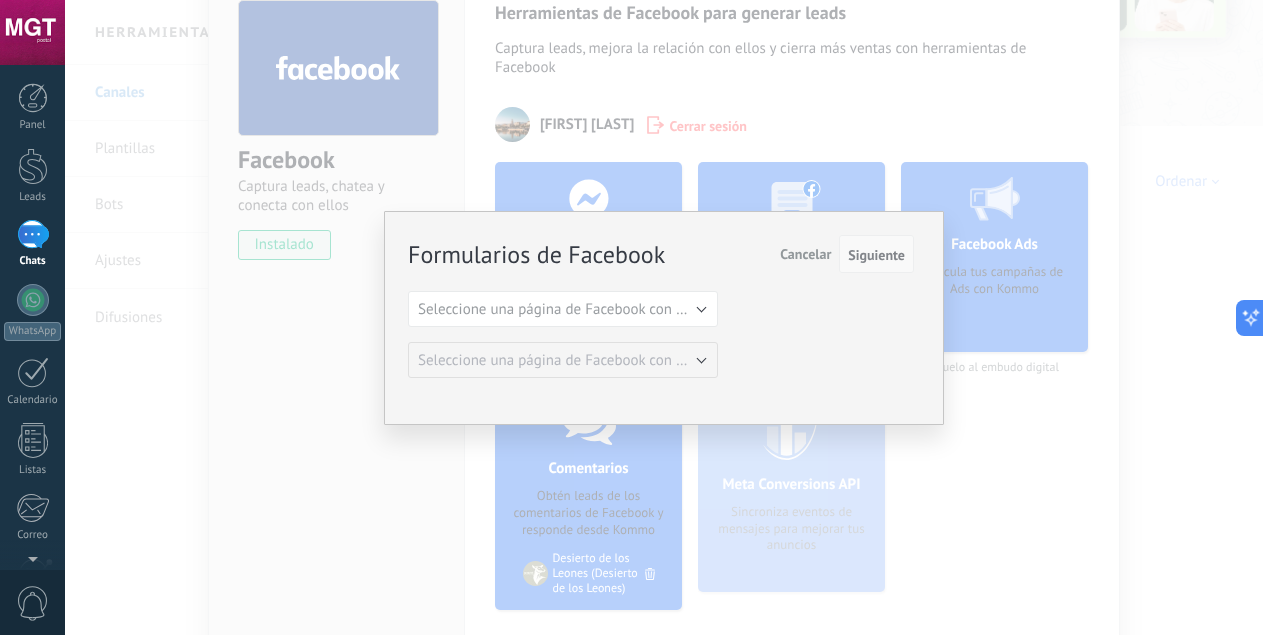 click on "Siguiente" at bounding box center [876, 255] 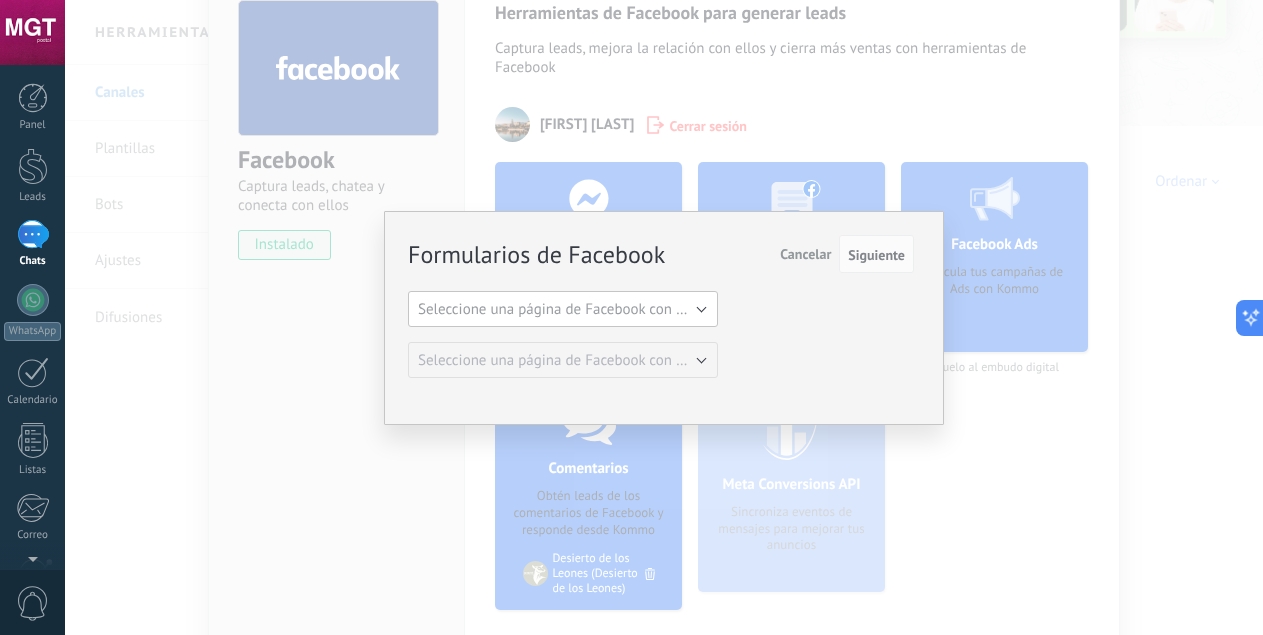 click on "Seleccione una página de Facebook con formas" at bounding box center [569, 309] 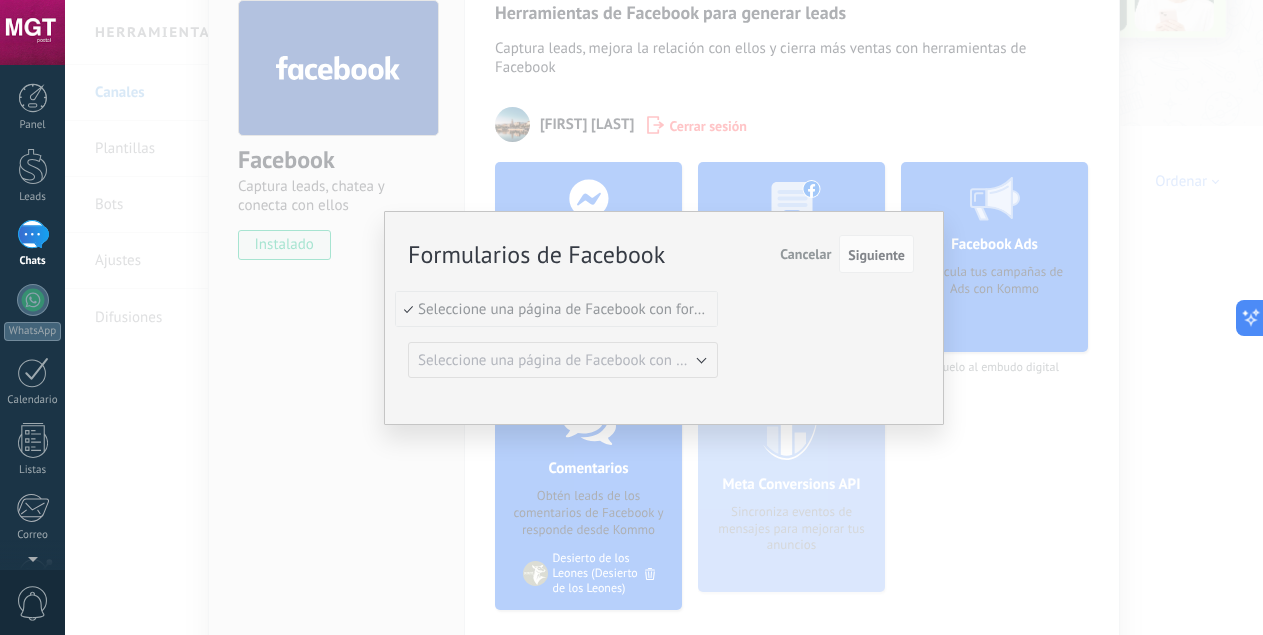 click on "Seleccione una página de Facebook con formas" at bounding box center [556, 309] 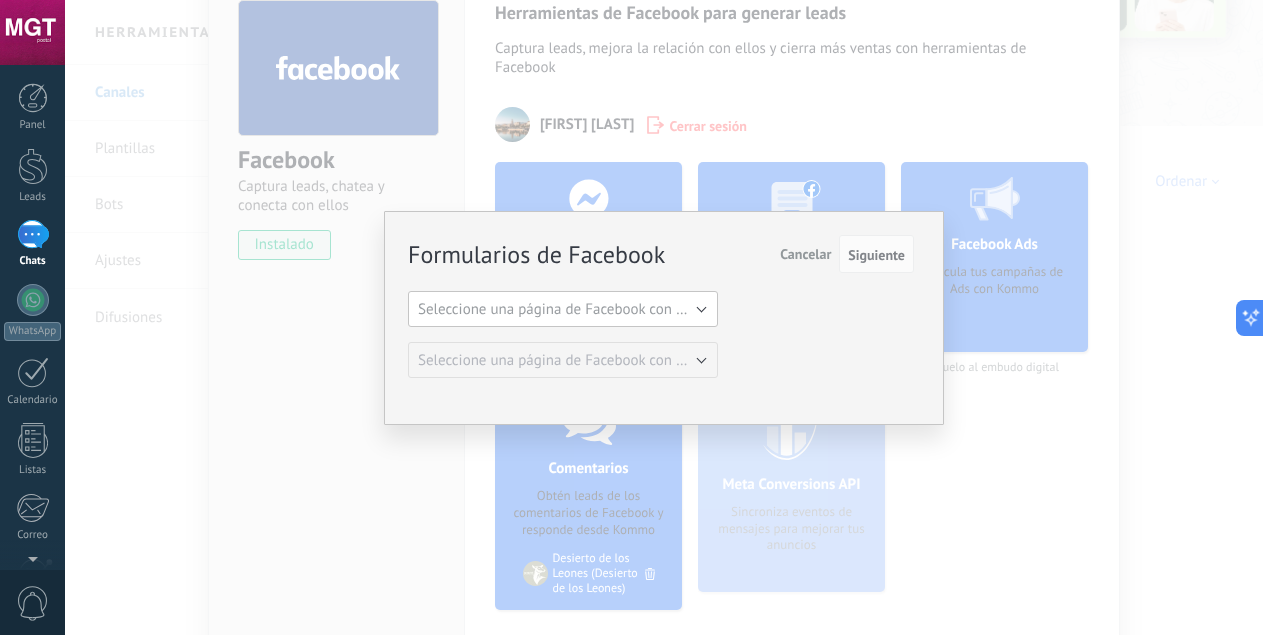 click on "Seleccione una página de Facebook con formas" at bounding box center (563, 309) 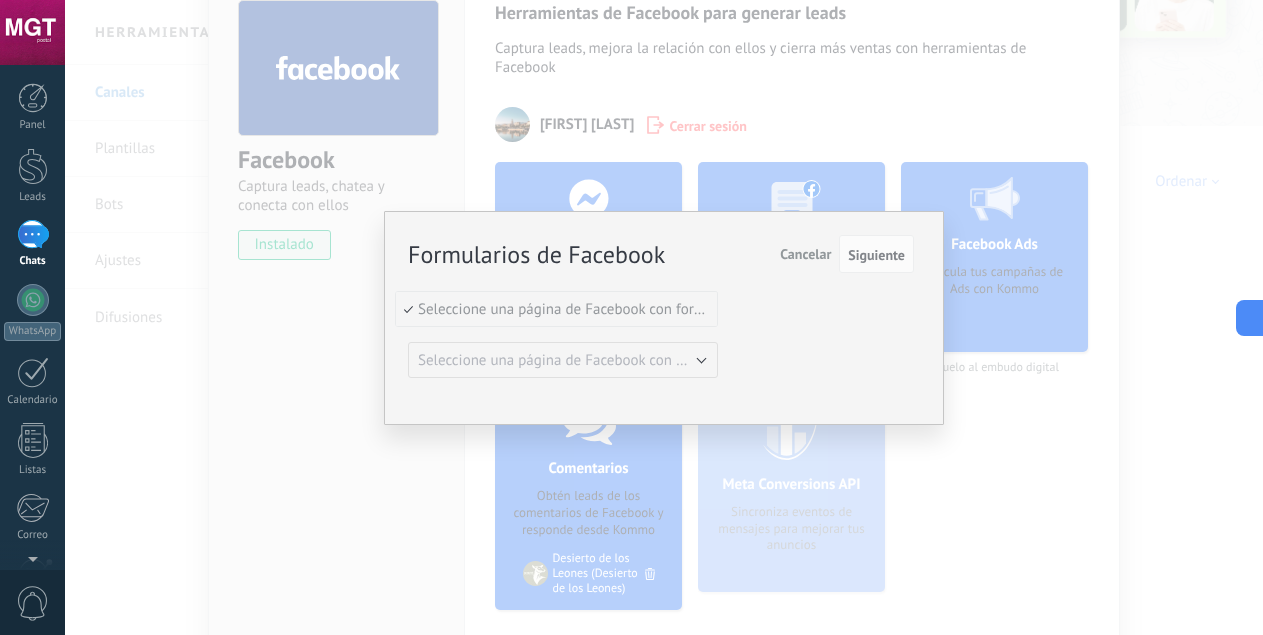 click on "Cancelar" at bounding box center (805, 254) 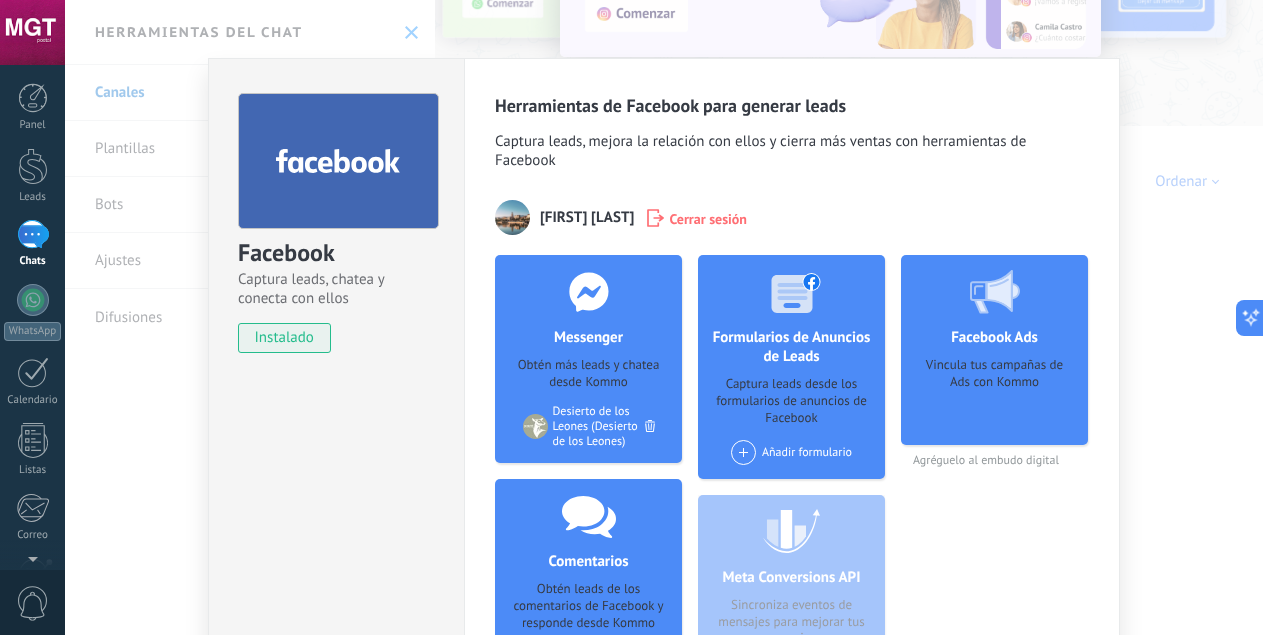 scroll, scrollTop: 0, scrollLeft: 0, axis: both 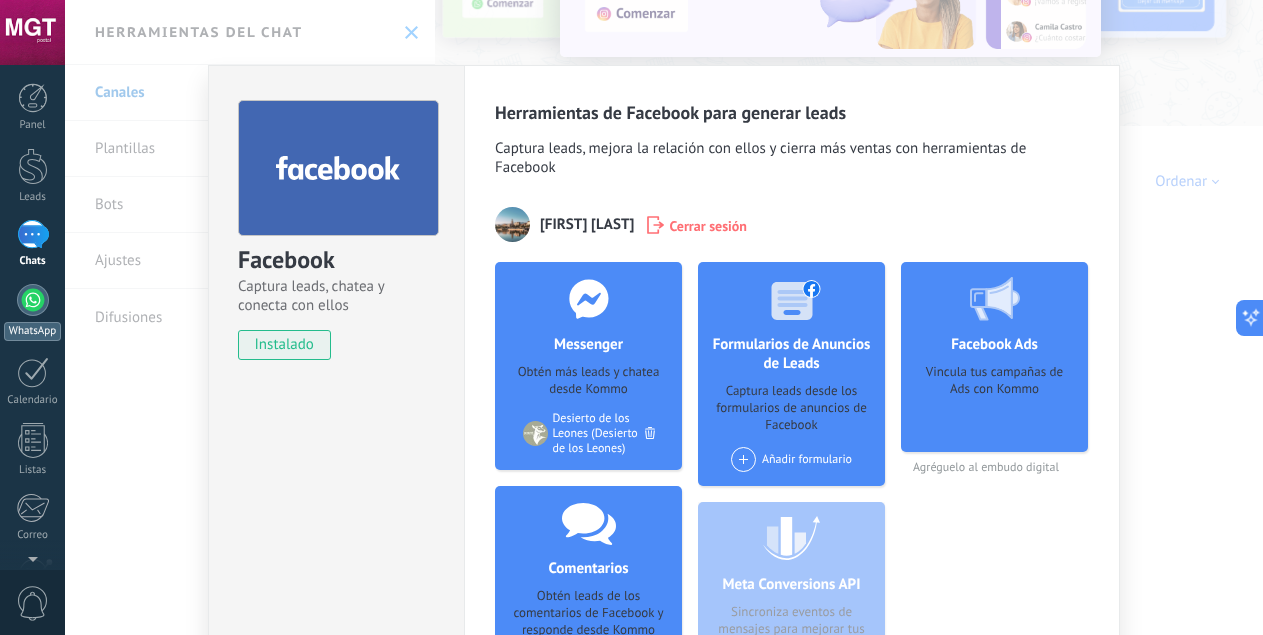 click at bounding box center (33, 300) 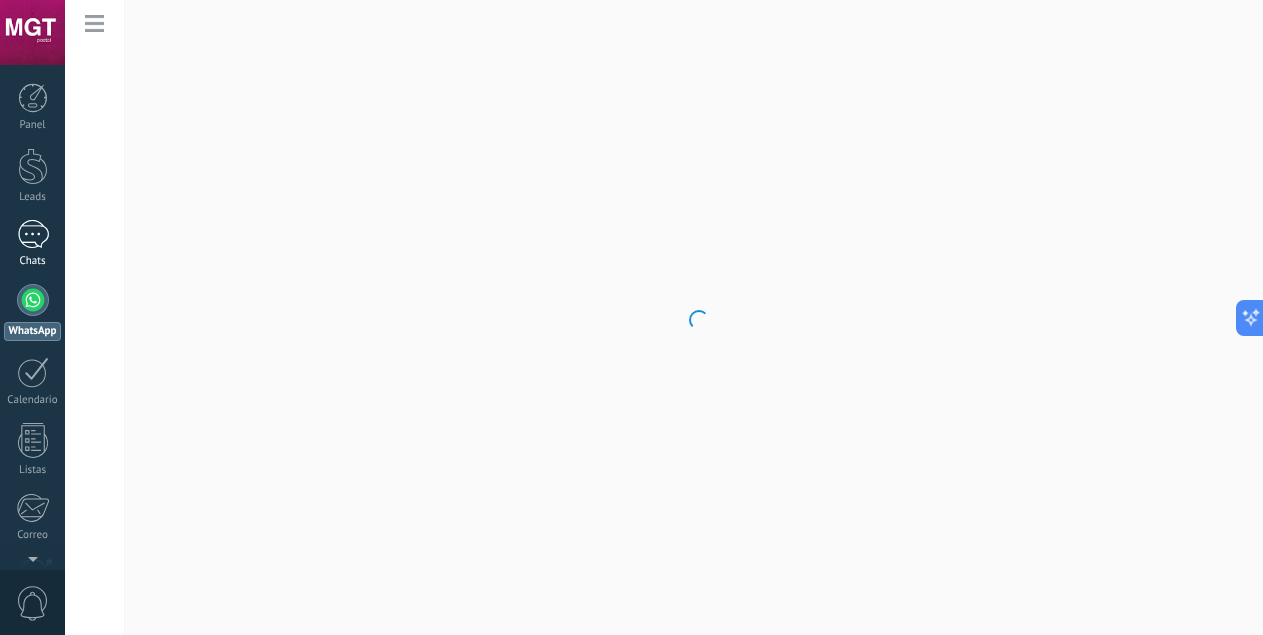 click at bounding box center (33, 234) 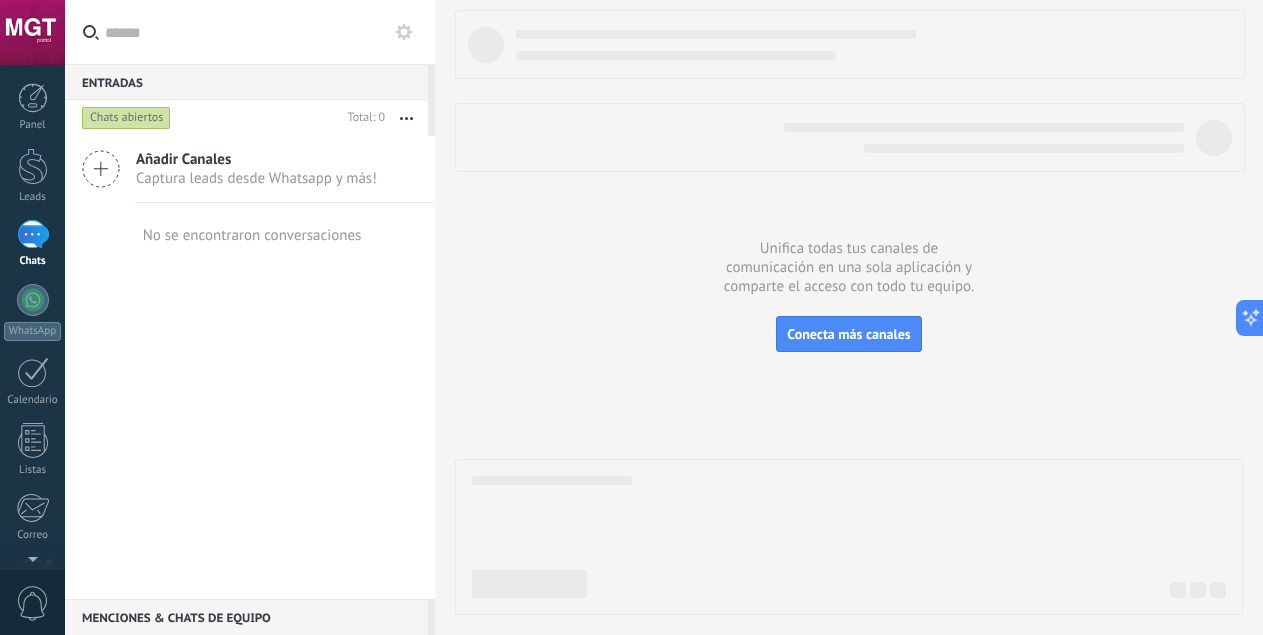 click on "Añadir Canales" at bounding box center [256, 159] 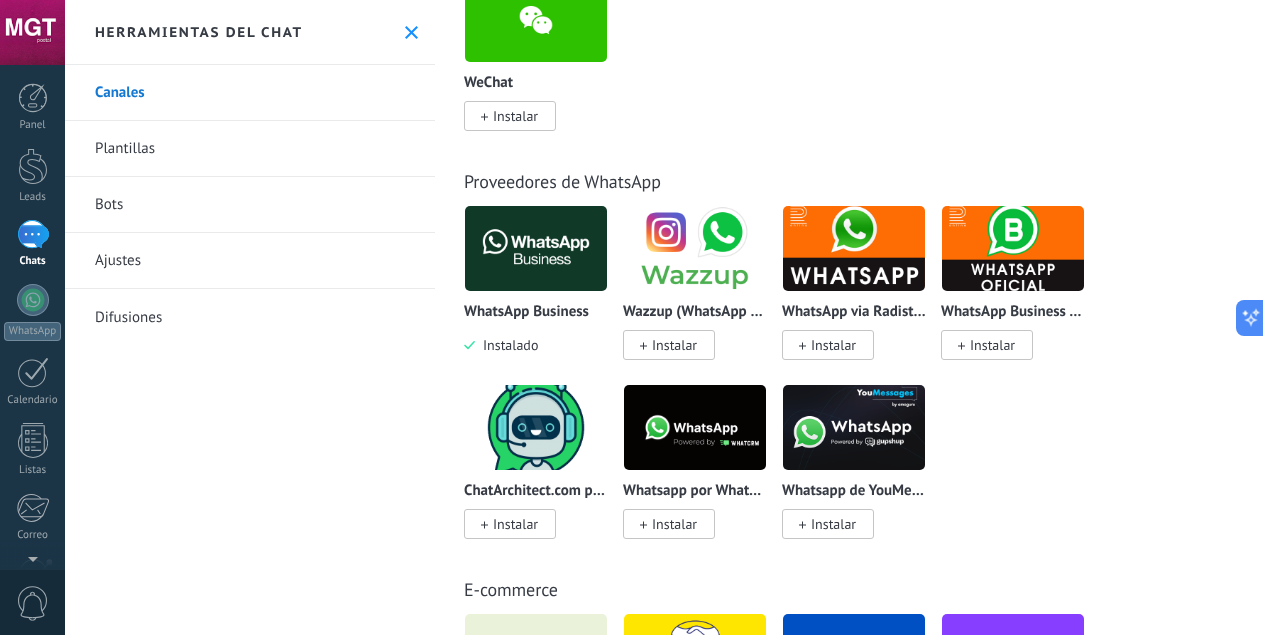 scroll, scrollTop: 600, scrollLeft: 0, axis: vertical 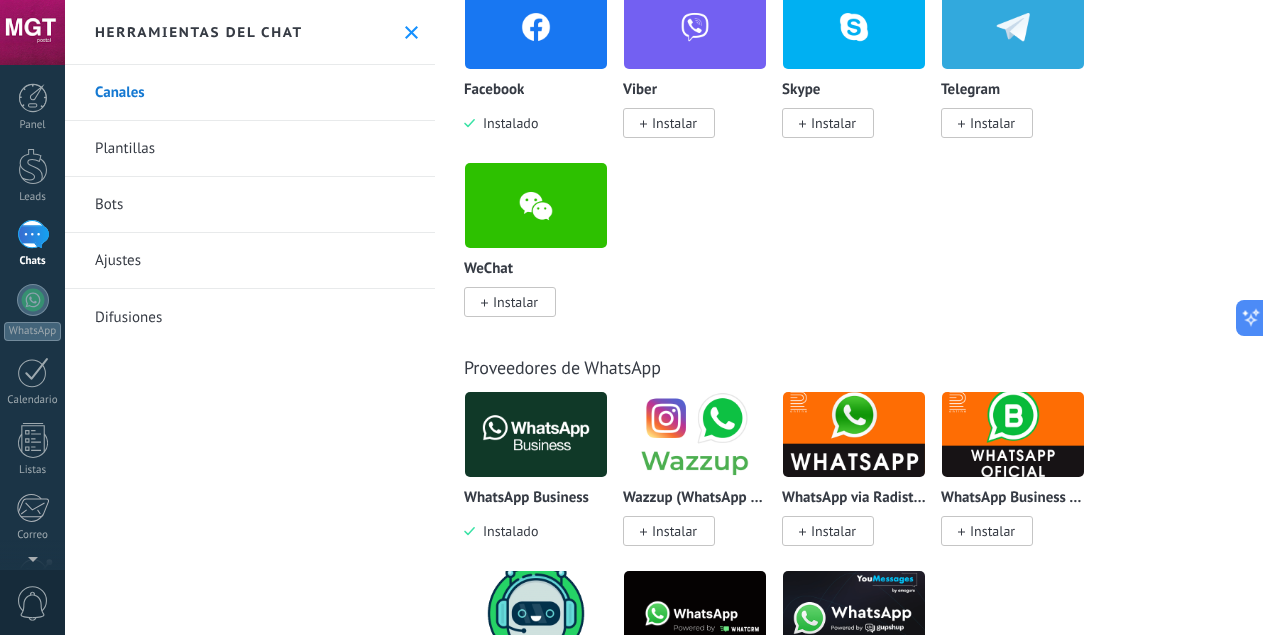click at bounding box center (536, 434) 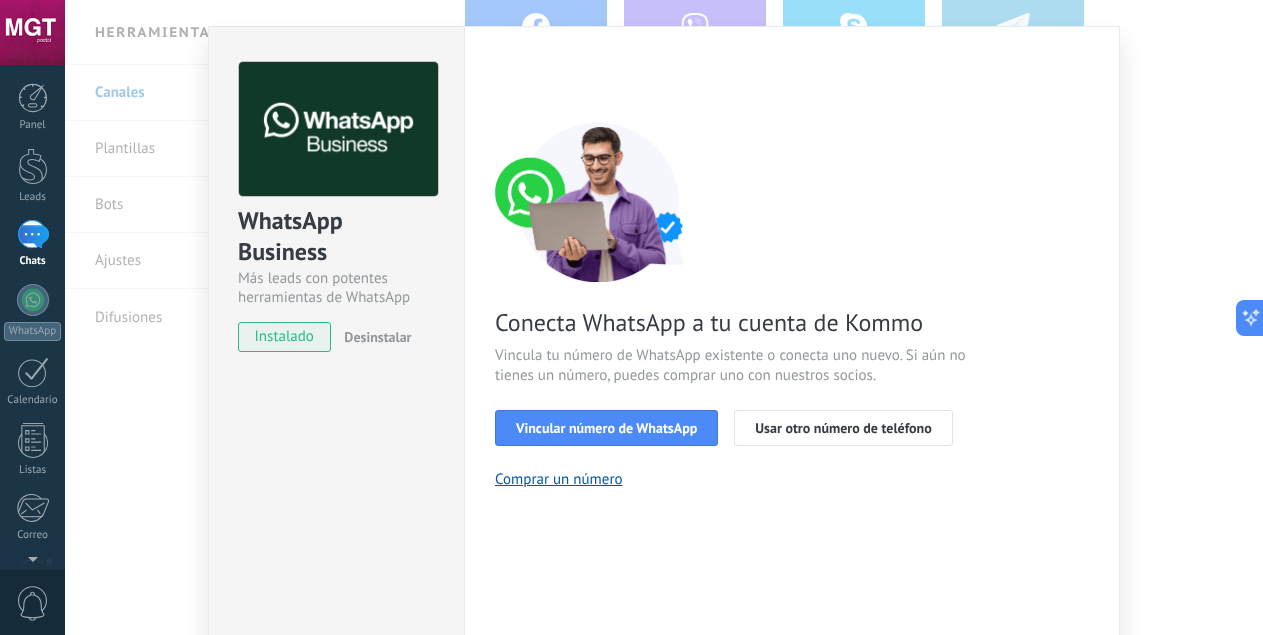scroll, scrollTop: 100, scrollLeft: 0, axis: vertical 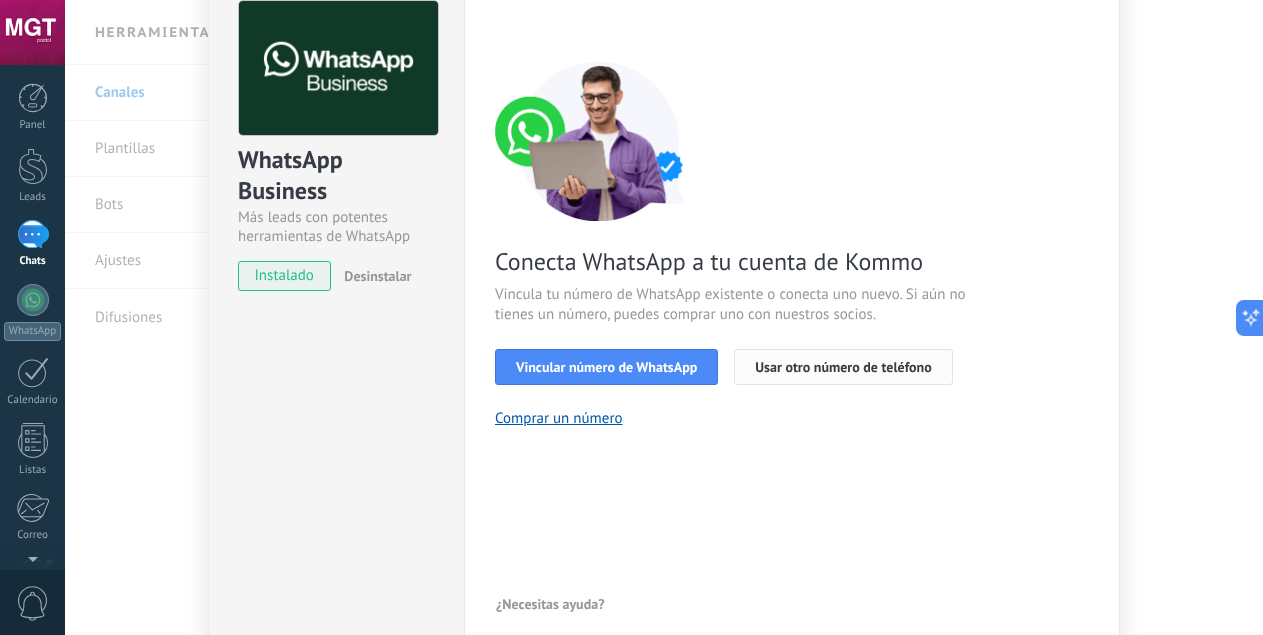 click on "Usar otro número de teléfono" at bounding box center (843, 367) 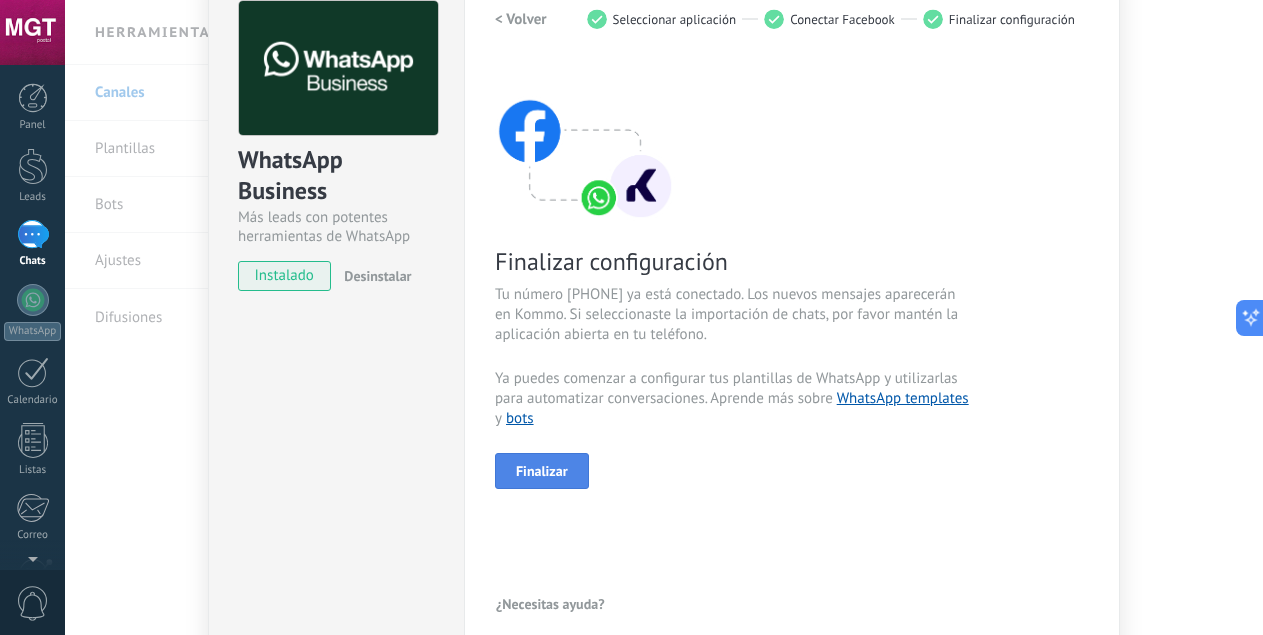 click on "Finalizar" at bounding box center [542, 471] 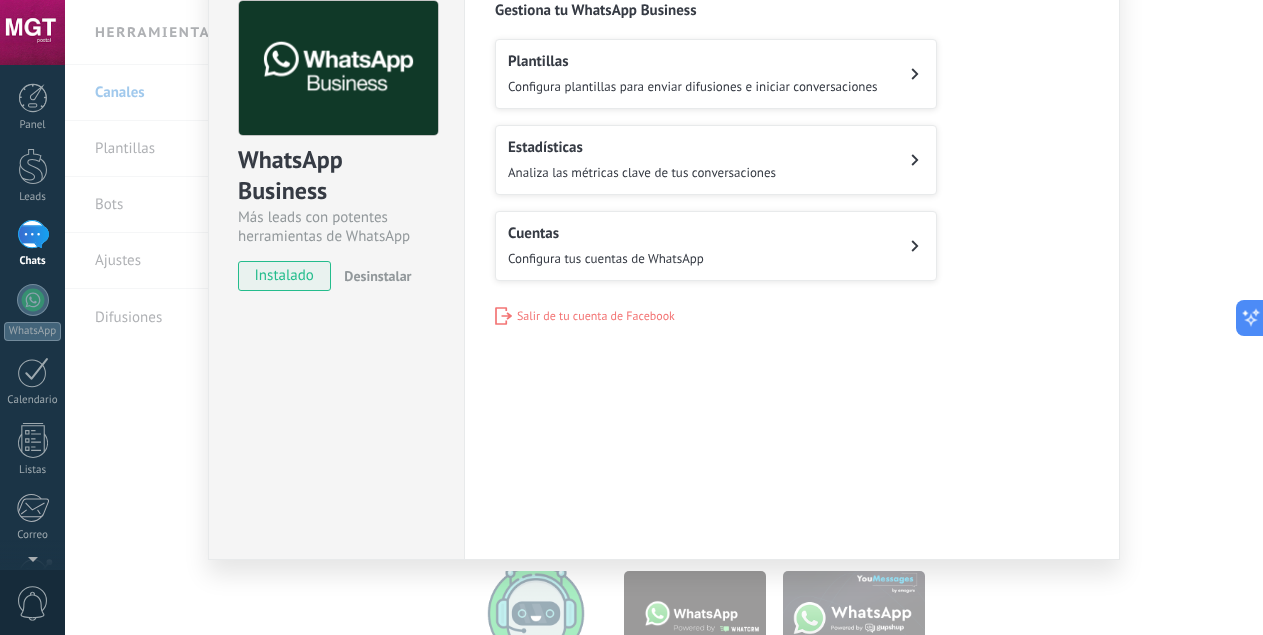 scroll, scrollTop: 0, scrollLeft: 0, axis: both 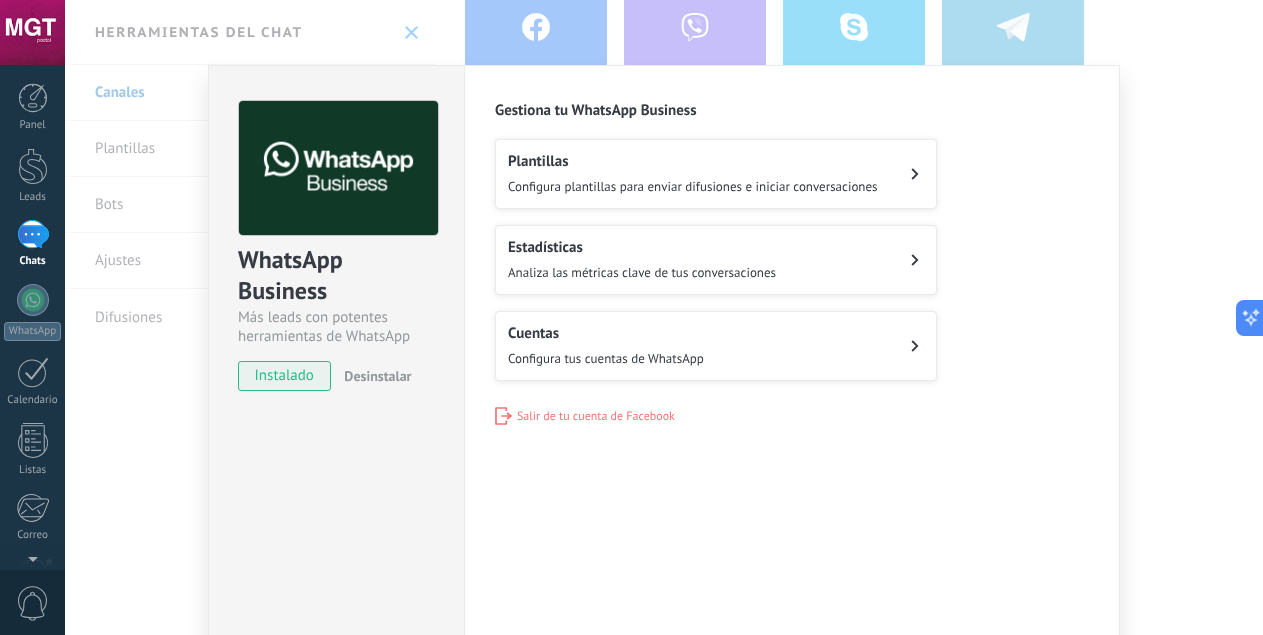 click on "Plantillas Configura plantillas para enviar difusiones e iniciar conversaciones" at bounding box center (716, 174) 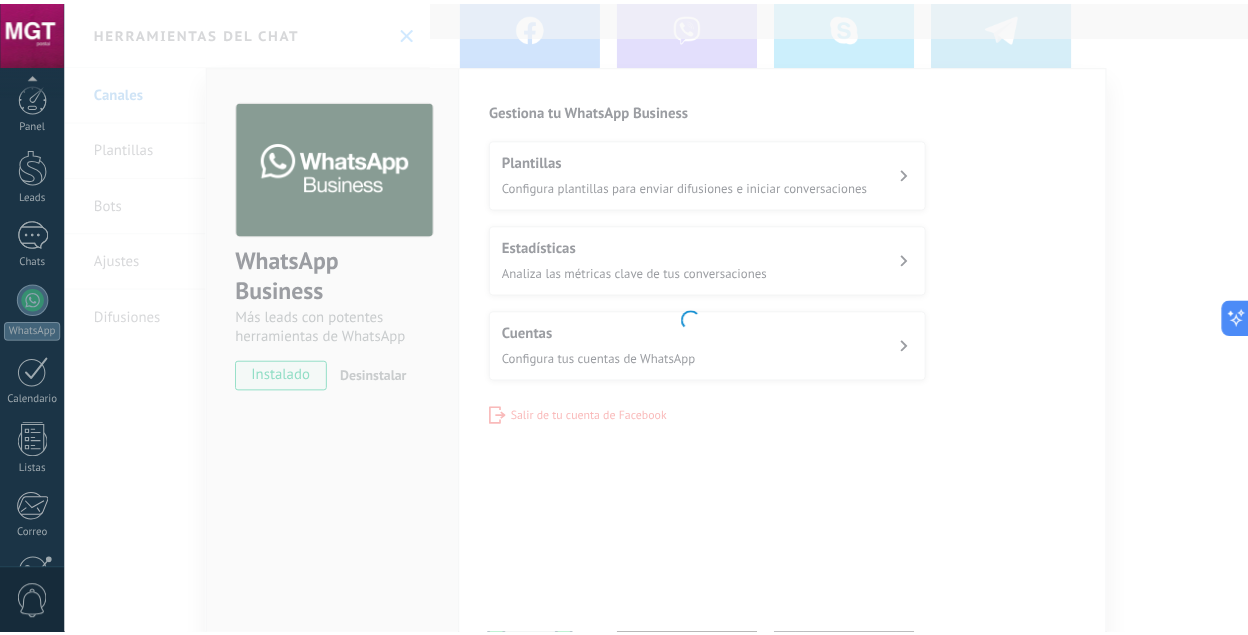 scroll, scrollTop: 197, scrollLeft: 0, axis: vertical 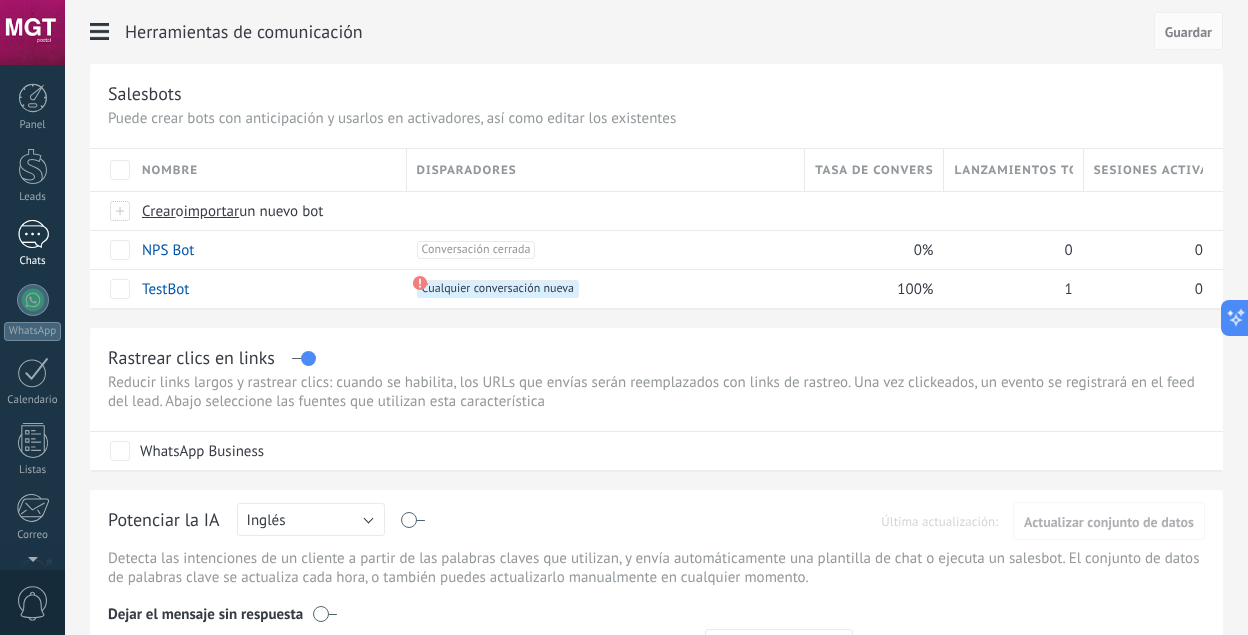 click at bounding box center (33, 234) 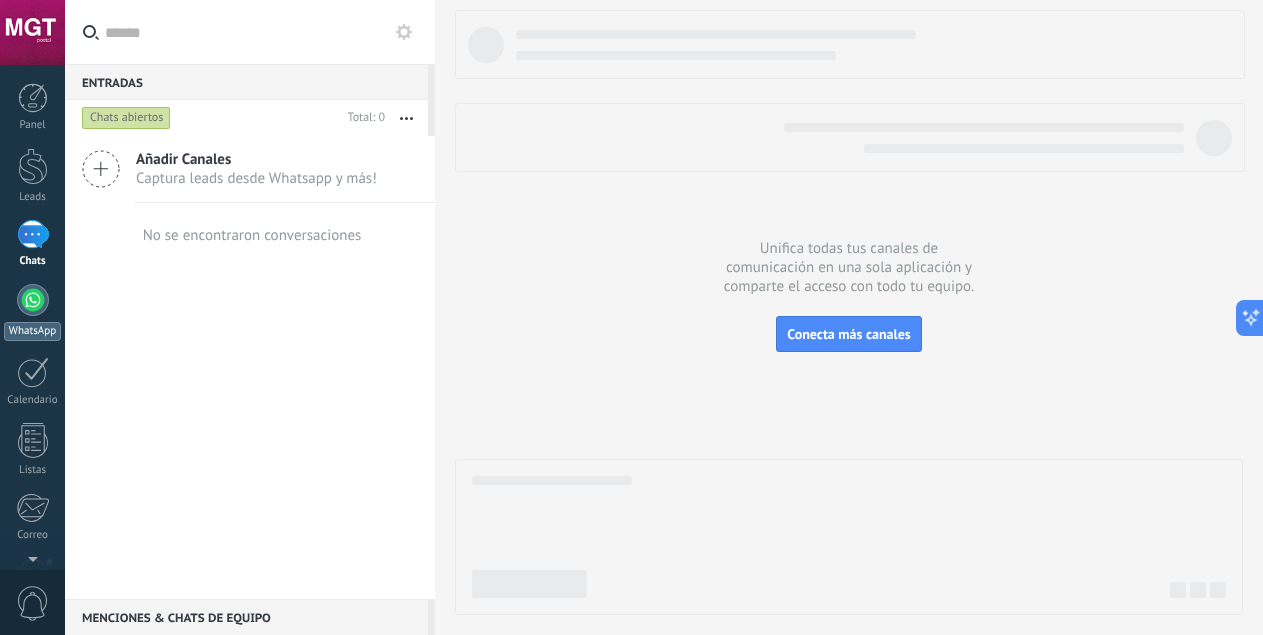 click at bounding box center [33, 300] 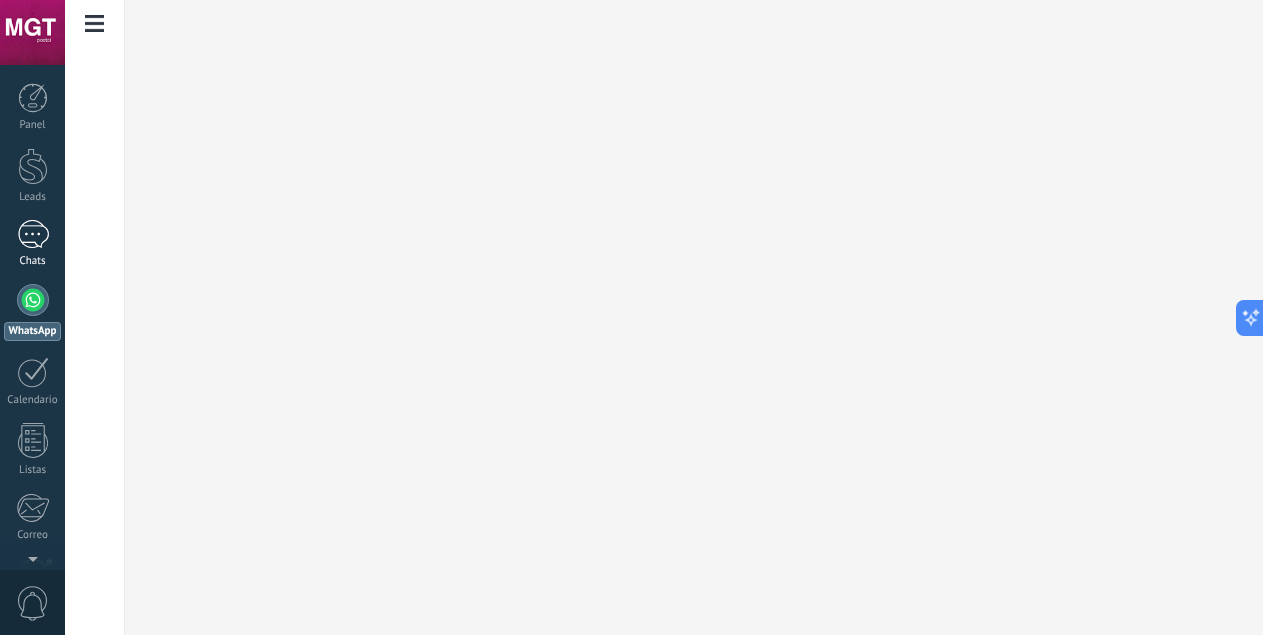 click at bounding box center [33, 234] 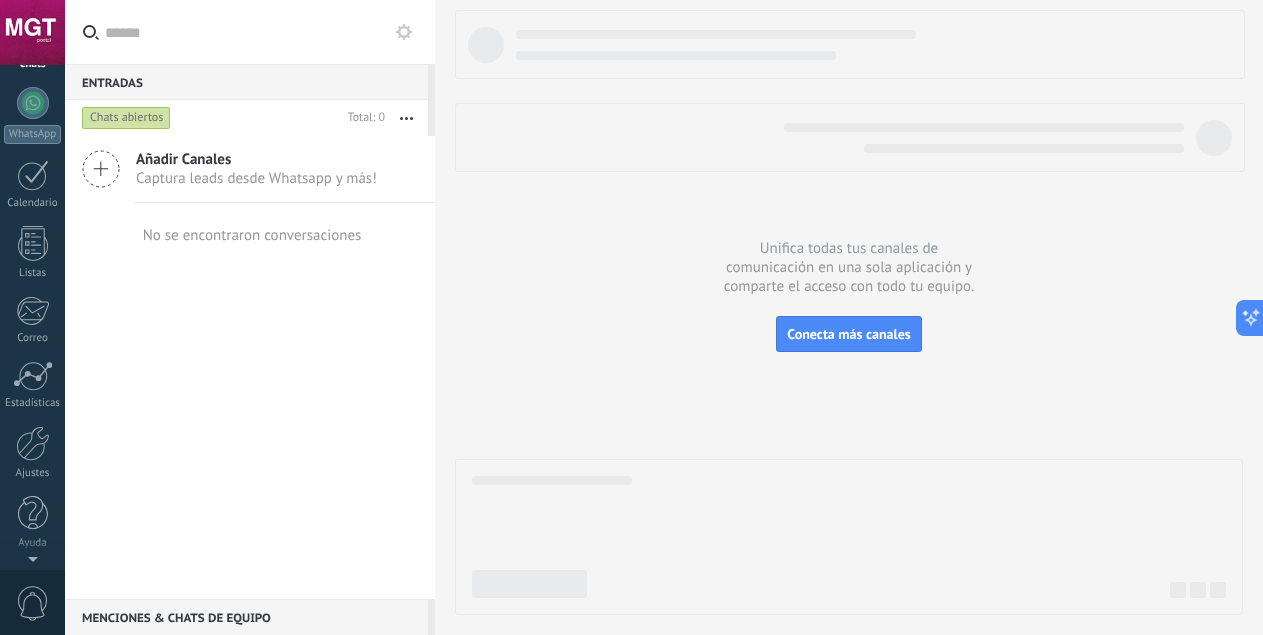 scroll, scrollTop: 0, scrollLeft: 0, axis: both 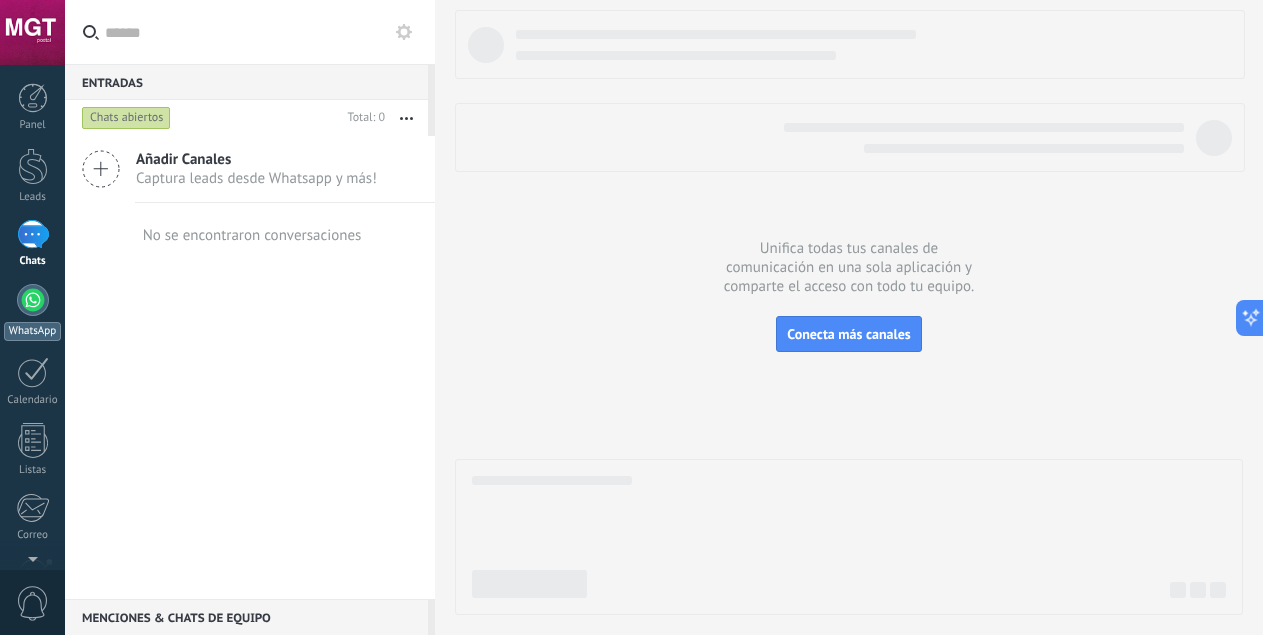 click at bounding box center (33, 300) 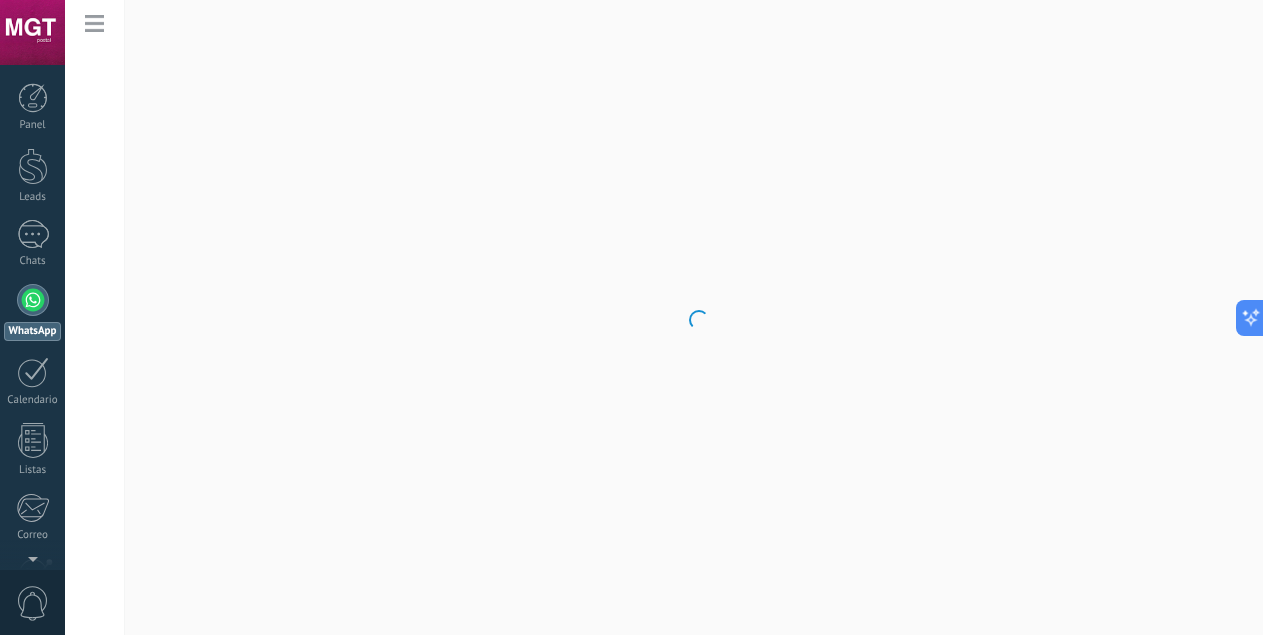 click on ".abccls-1,.abccls-2{fill-rule:evenodd}.abccls-2{fill:#fff} .abfcls-1{fill:none}.abfcls-2{fill:#fff} .abncls-1{isolation:isolate}.abncls-2{opacity:.06}.abncls-2,.abncls-3,.abncls-6{mix-blend-mode:multiply}.abncls-3{opacity:.15}.abncls-4,.abncls-8{fill:#fff}.abncls-5{fill:url(#abnlinear-gradient)}.abncls-6{opacity:.04}.abncls-7{fill:url(#abnlinear-gradient-2)}.abncls-8{fill-rule:evenodd} .abqst0{fill:#ffa200} .abwcls-1{fill:#252525} .cls-1{isolation:isolate} .acicls-1{fill:none} .aclcls-1{fill:#232323} .acnst0{display:none} .addcls-1,.addcls-2{fill:none;stroke-miterlimit:10}.addcls-1{stroke:#dfe0e5}.addcls-2{stroke:#a1a7ab} .adecls-1,.adecls-2{fill:none;stroke-miterlimit:10}.adecls-1{stroke:#dfe0e5}.adecls-2{stroke:#a1a7ab} .adqcls-1{fill:#8591a5;fill-rule:evenodd} .aeccls-1{fill:#5c9f37} .aeecls-1{fill:#f86161} .aejcls-1{fill:#8591a5;fill-rule:evenodd} .aekcls-1{fill-rule:evenodd} .aelcls-1{fill-rule:evenodd;fill:currentColor} .aemcls-1{fill-rule:evenodd;fill:currentColor} .aencls-2{fill:#f86161;opacity:.3}" at bounding box center (631, 317) 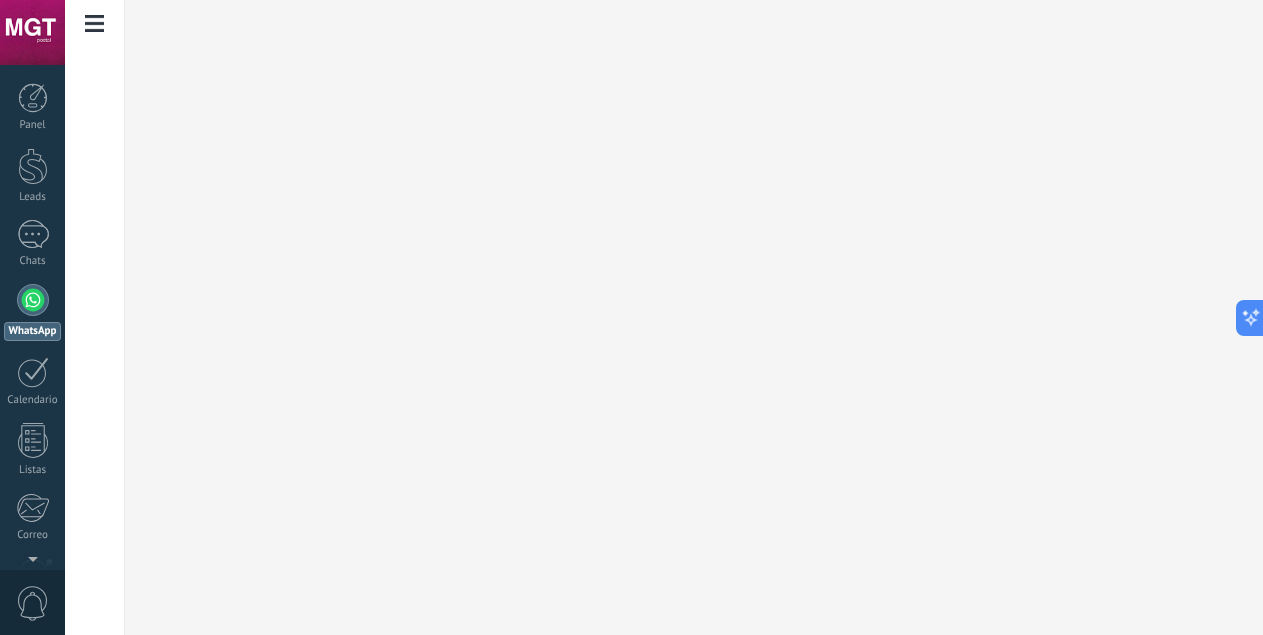 click at bounding box center [95, 24] 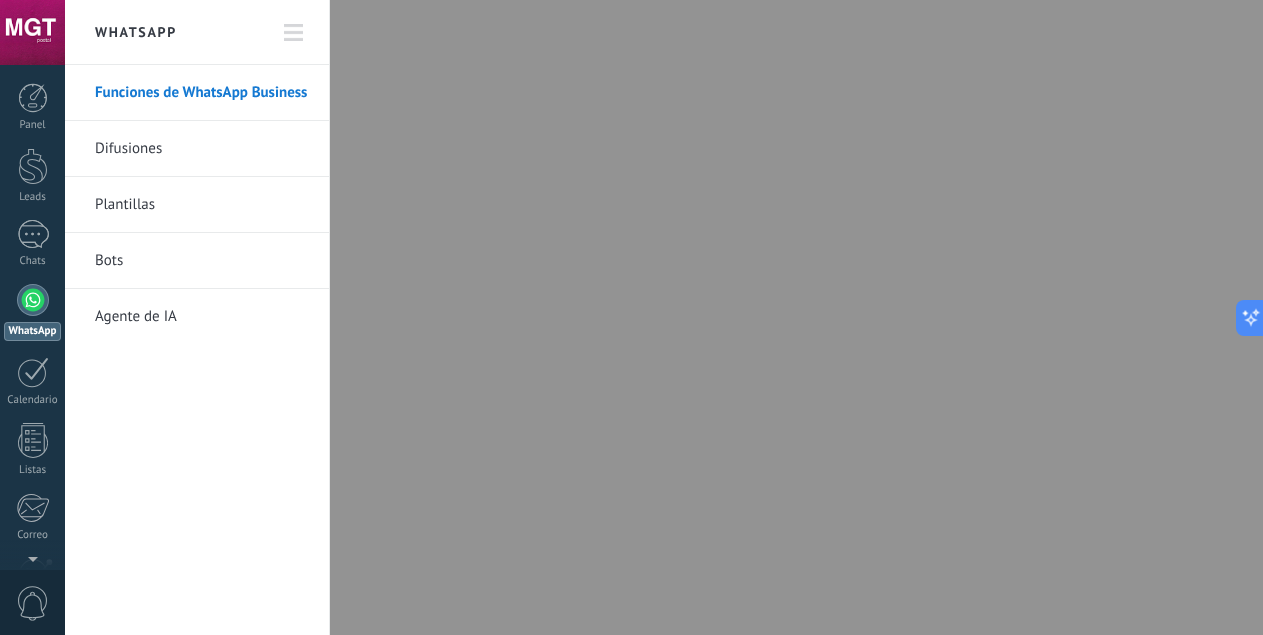 click on "Funciones de WhatsApp Business" at bounding box center (202, 93) 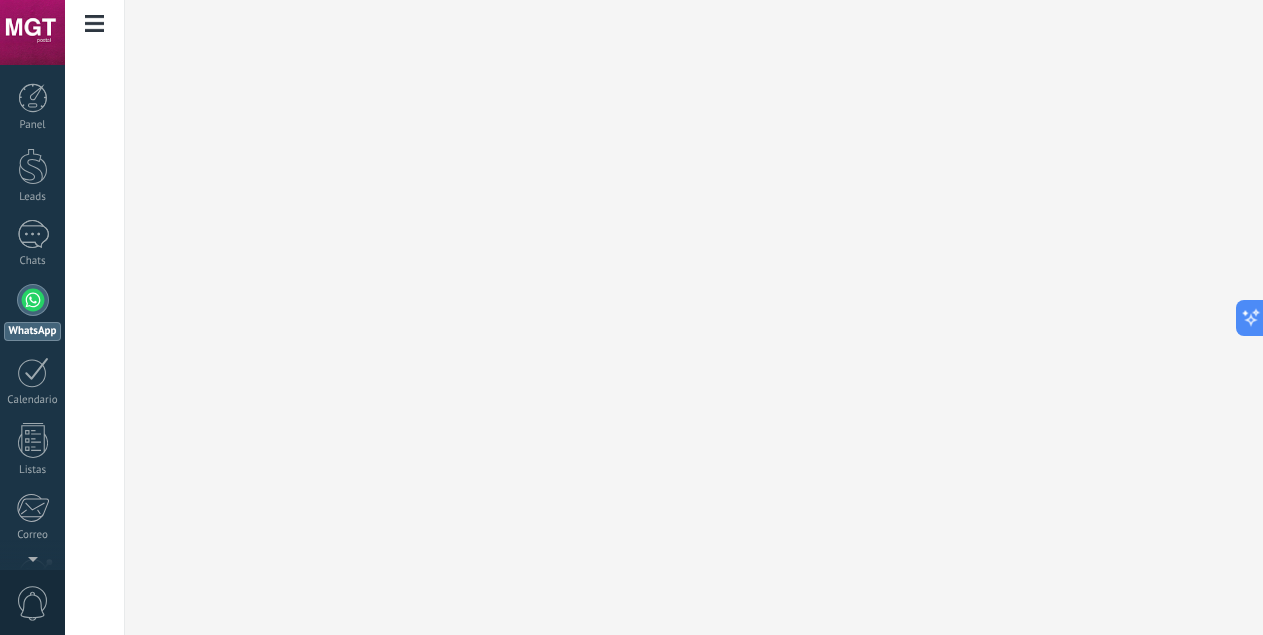 click at bounding box center [95, 24] 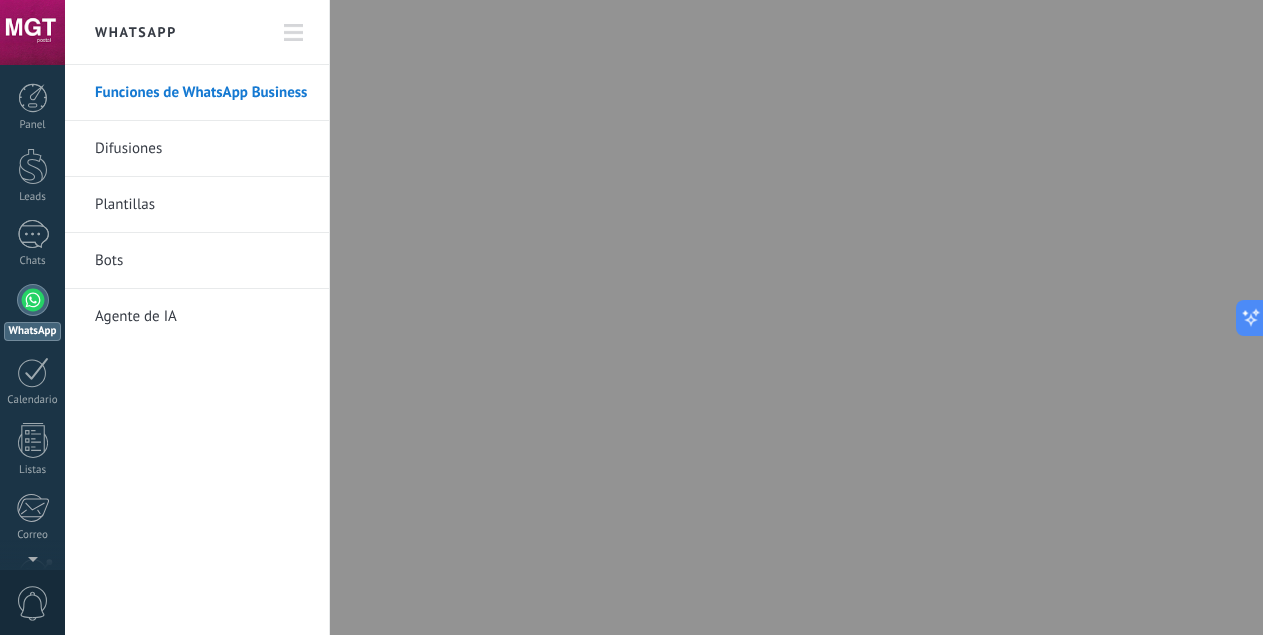 click on "Difusiones" at bounding box center (202, 149) 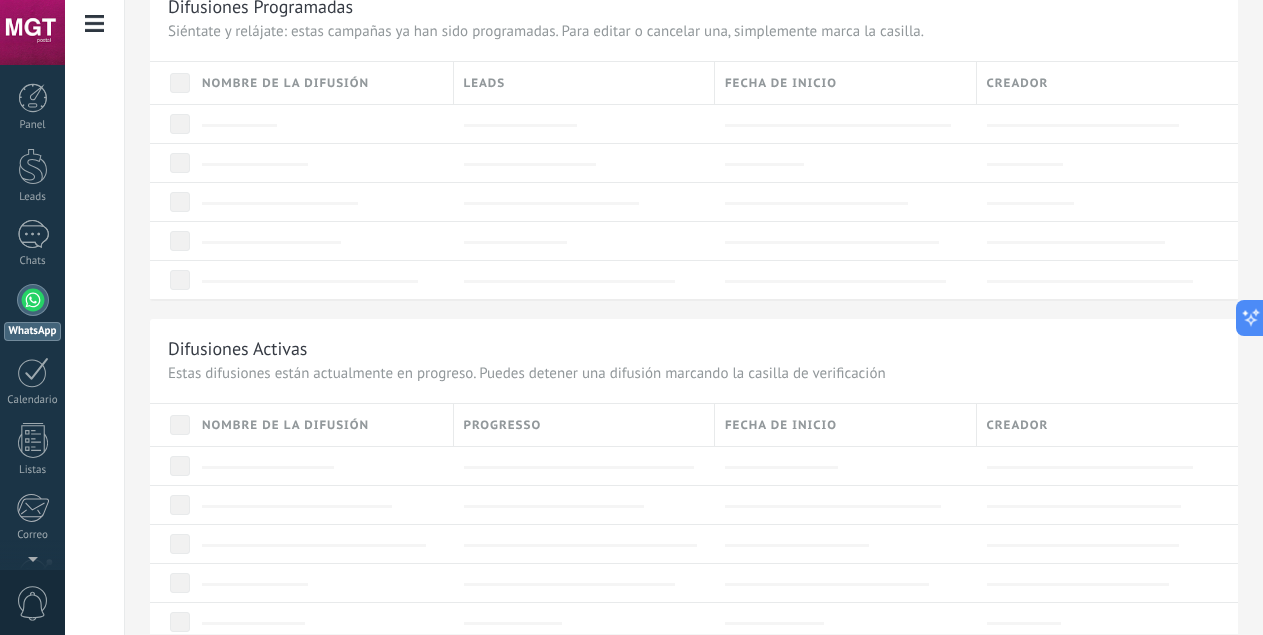 scroll, scrollTop: 0, scrollLeft: 0, axis: both 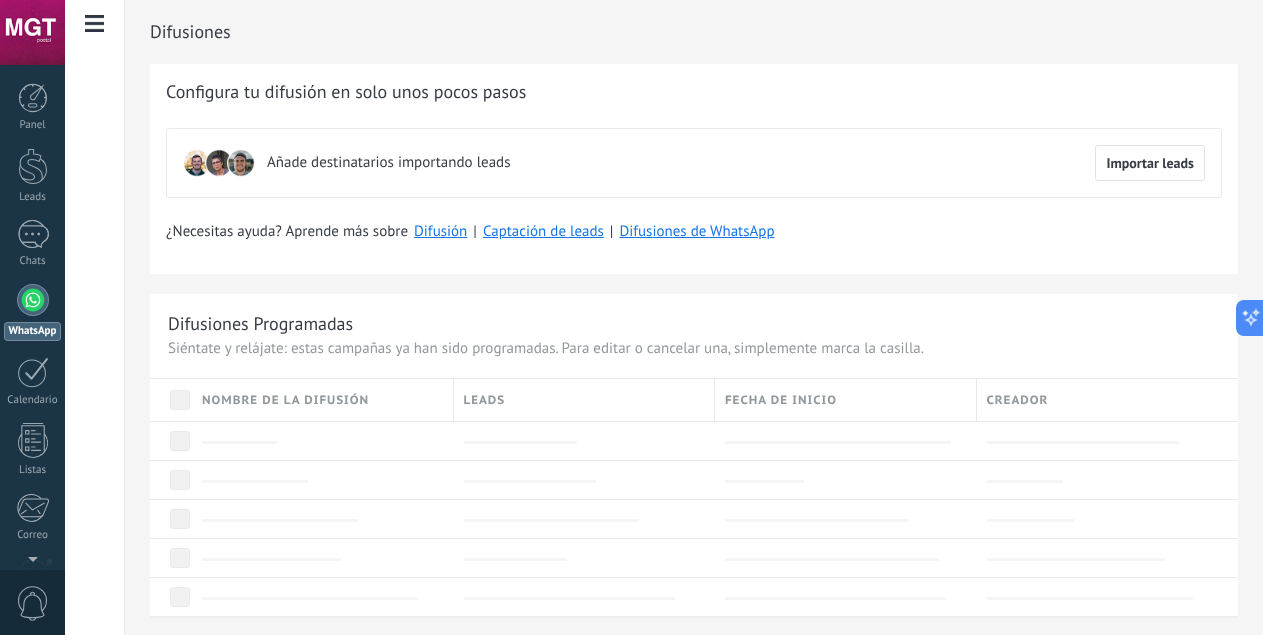 click at bounding box center (95, 24) 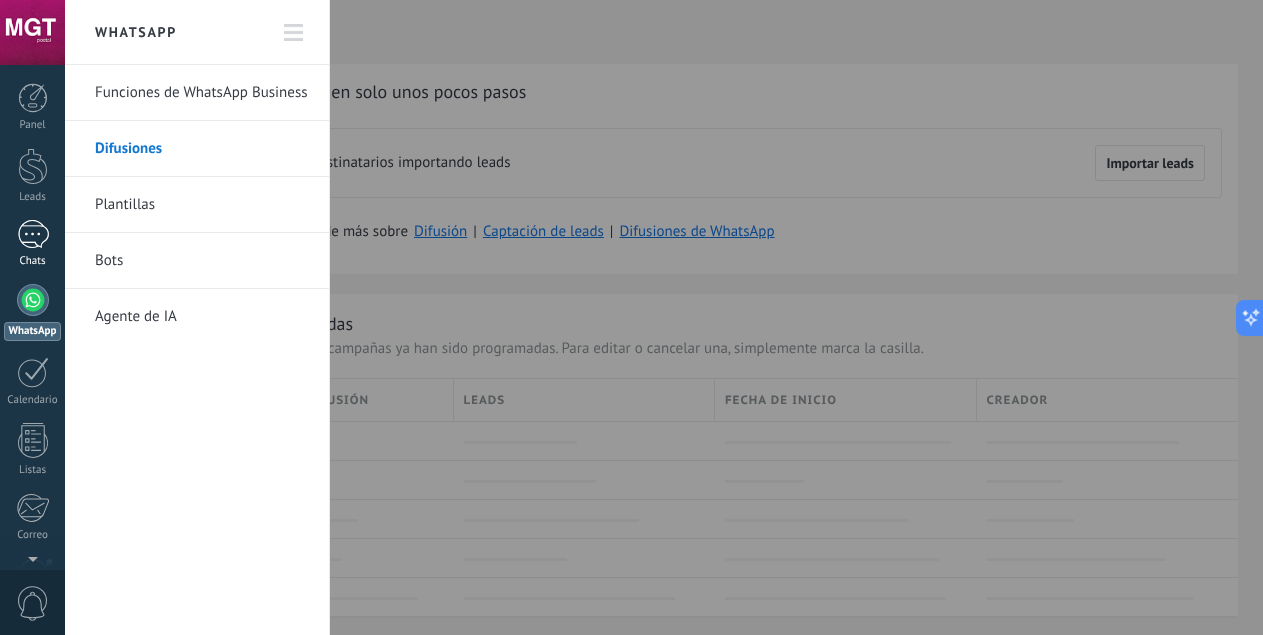 click on "Chats" at bounding box center (32, 244) 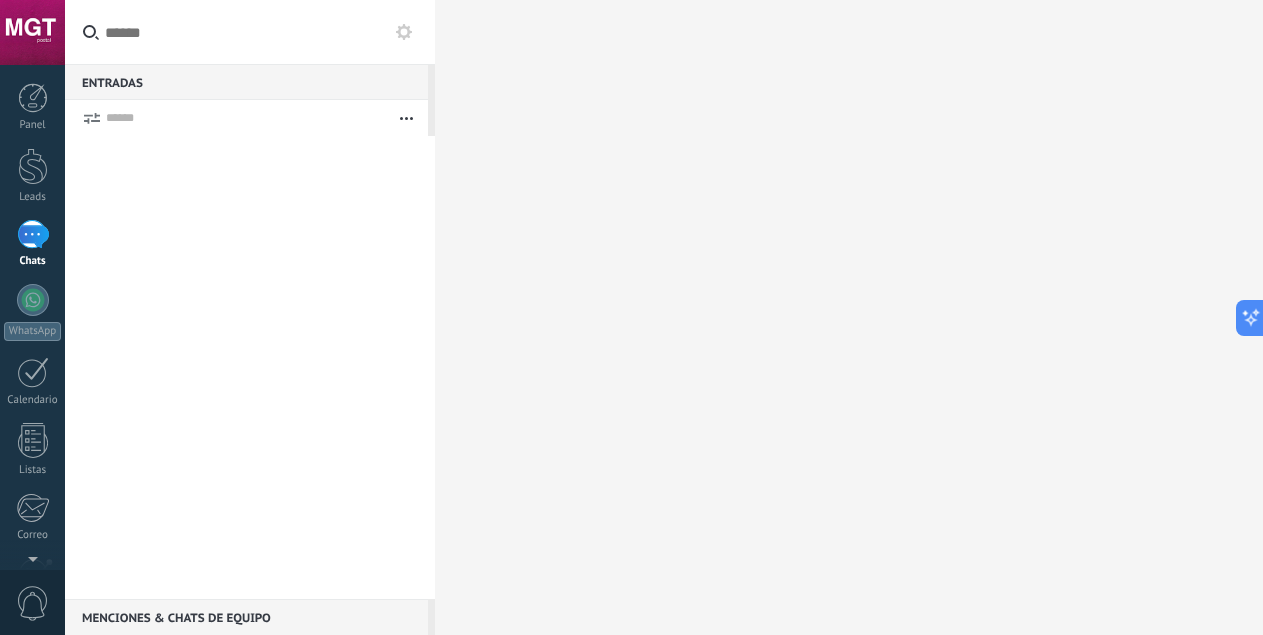 click 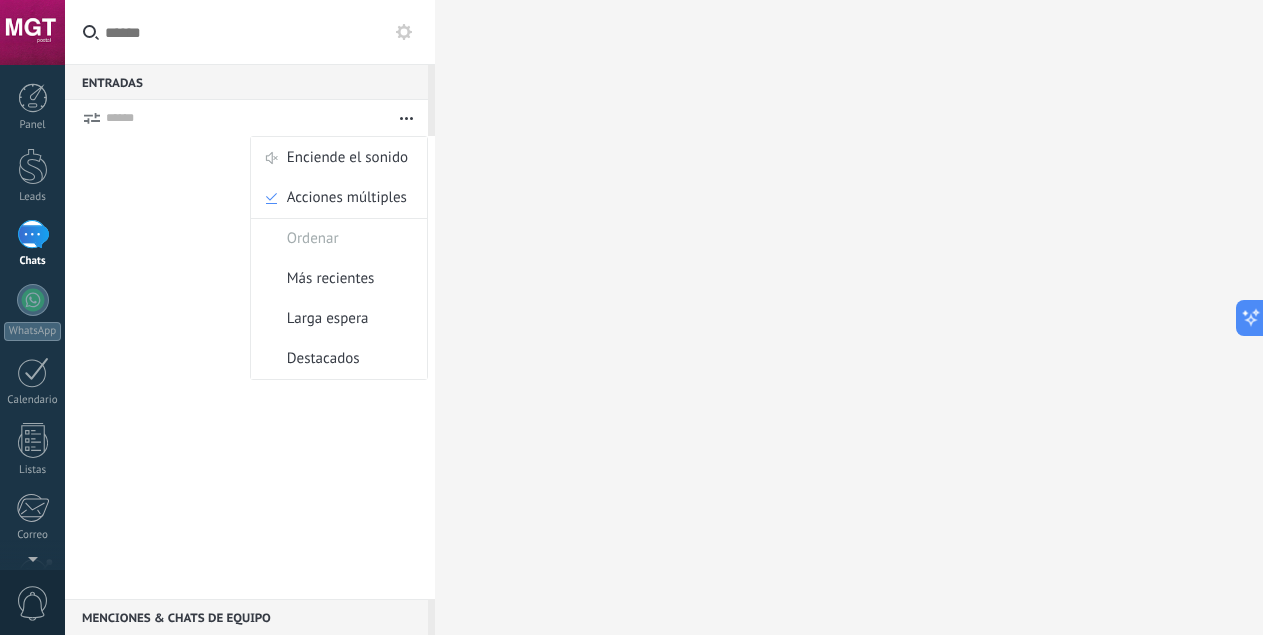 click 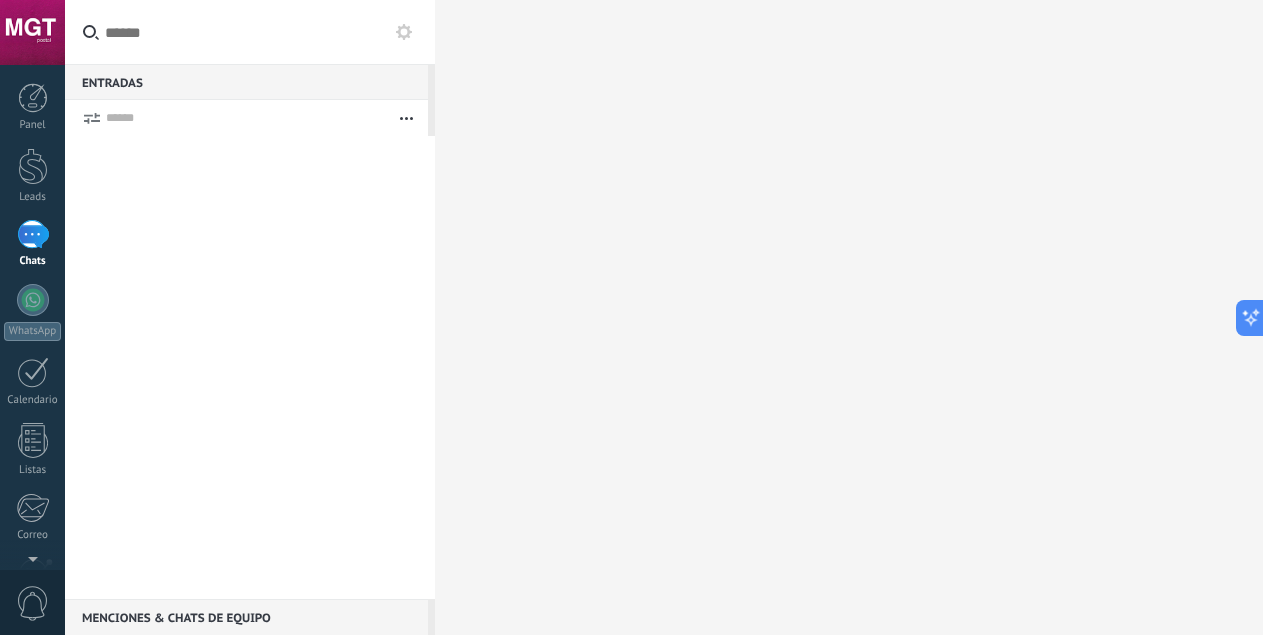 click at bounding box center (33, 234) 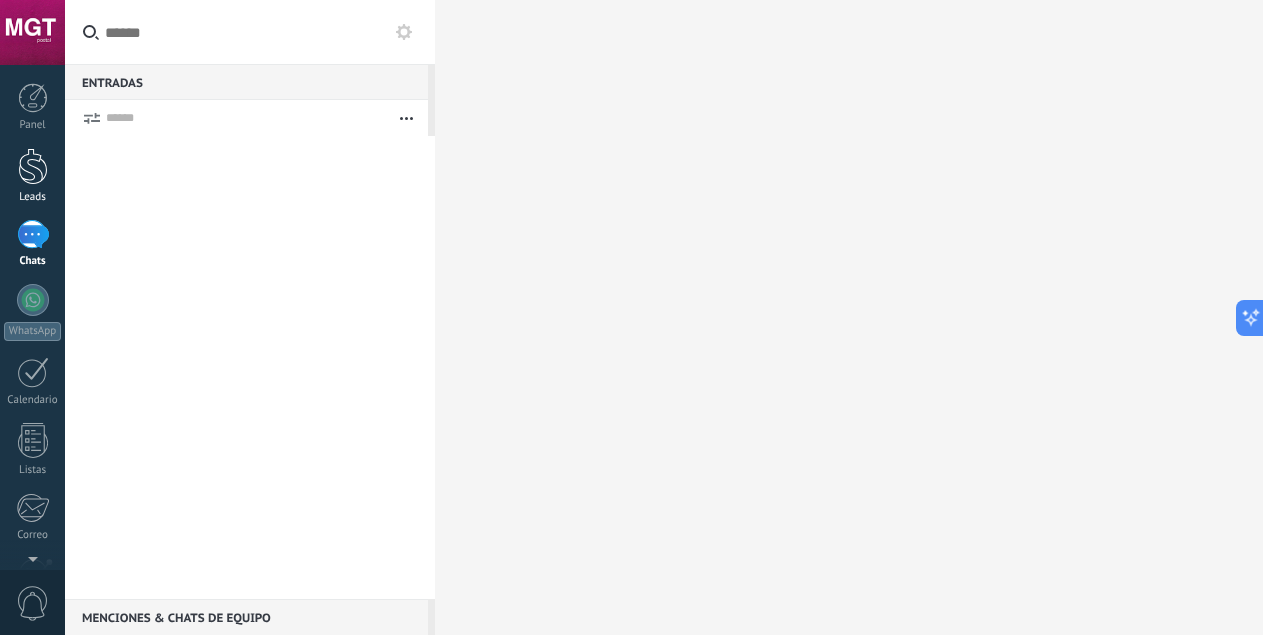 click on "Leads" at bounding box center (32, 176) 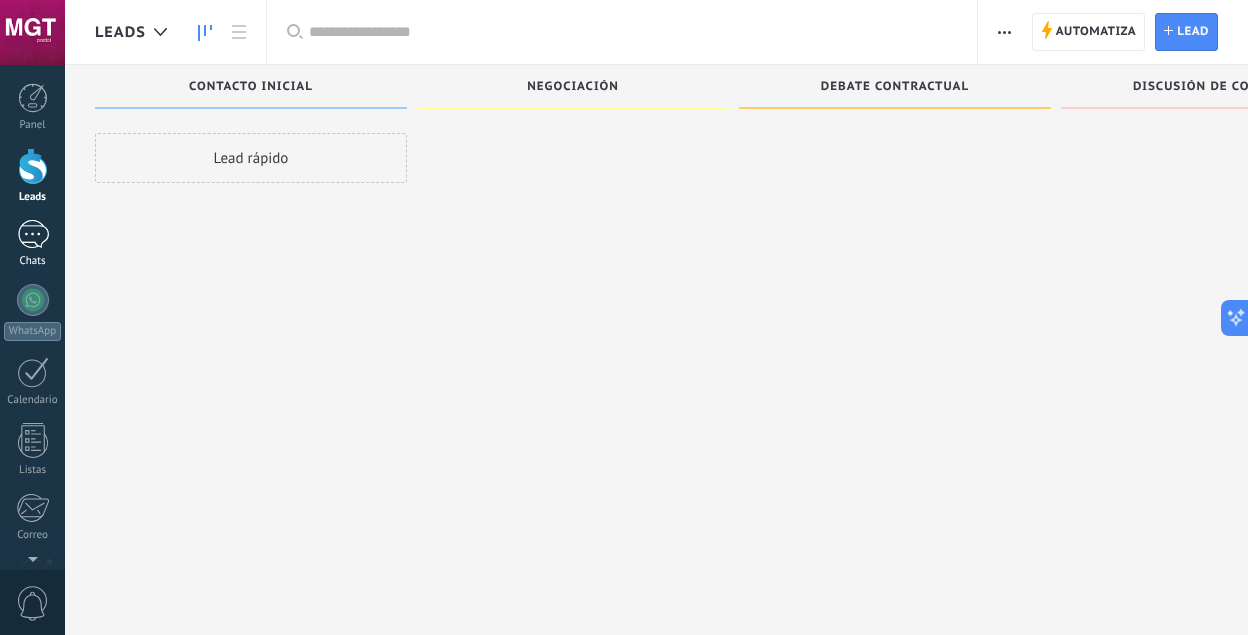 click at bounding box center (33, 234) 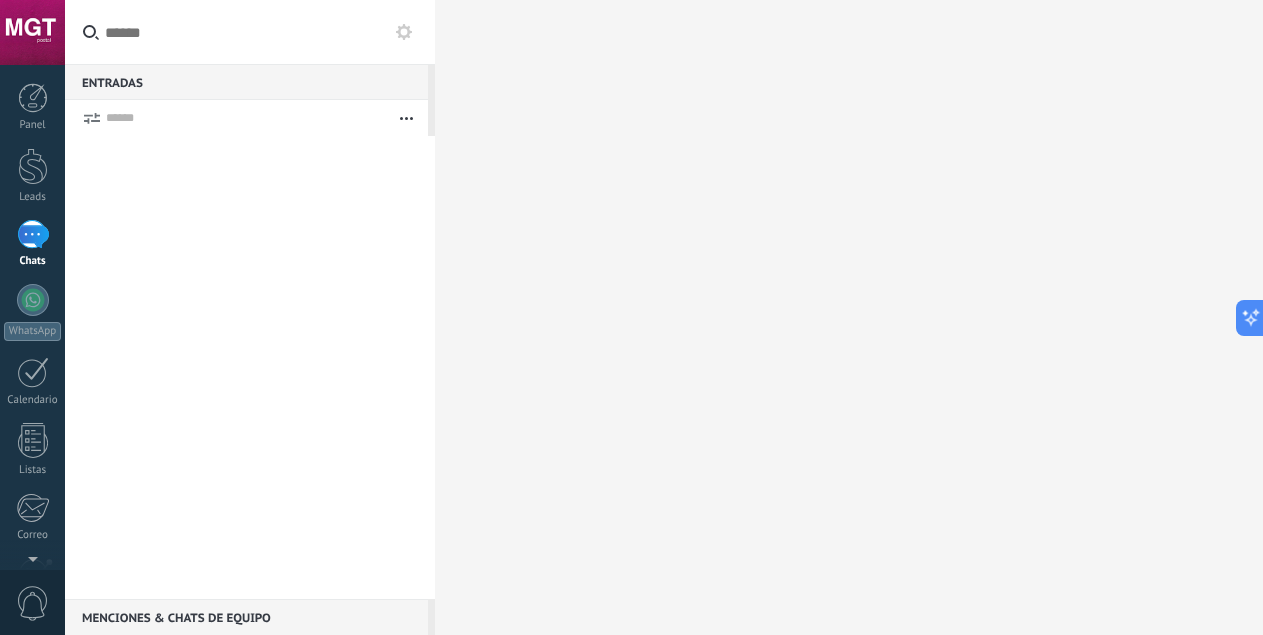click at bounding box center (406, 118) 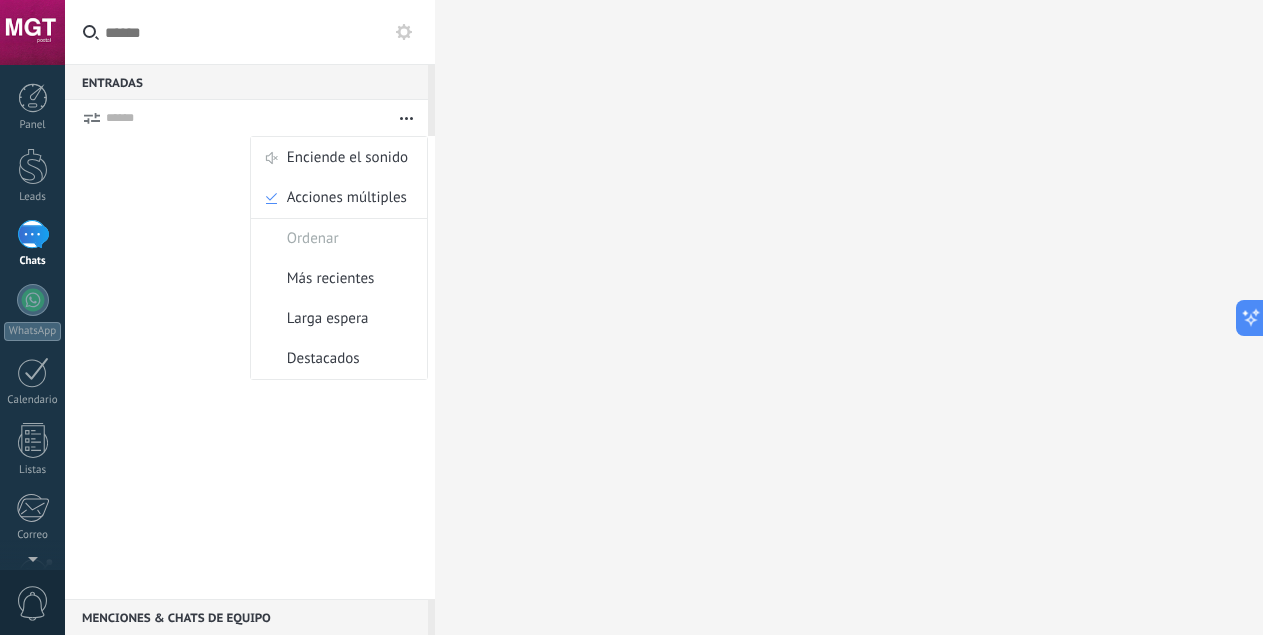 click at bounding box center [406, 118] 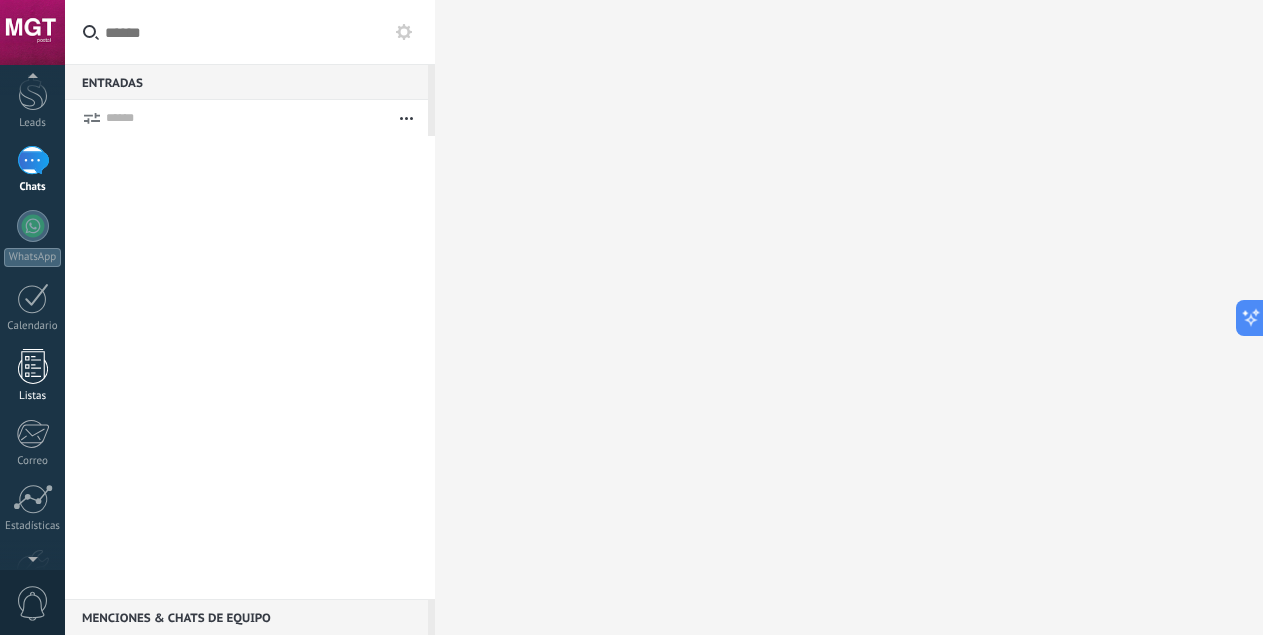 scroll, scrollTop: 0, scrollLeft: 0, axis: both 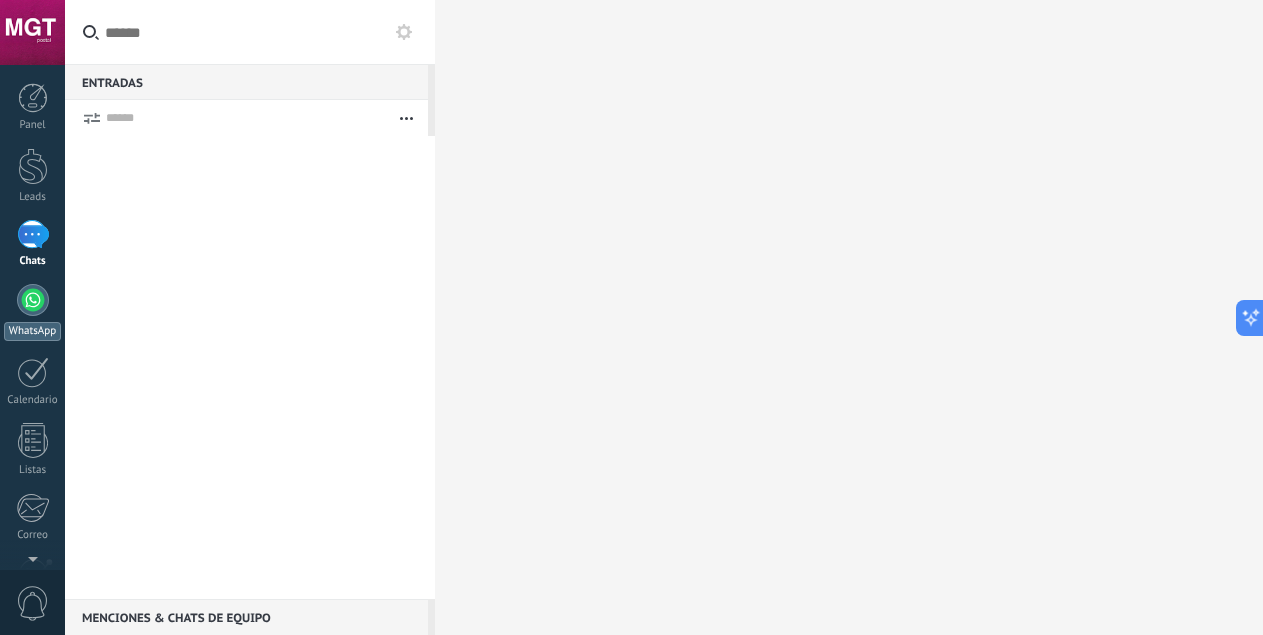 click at bounding box center (33, 300) 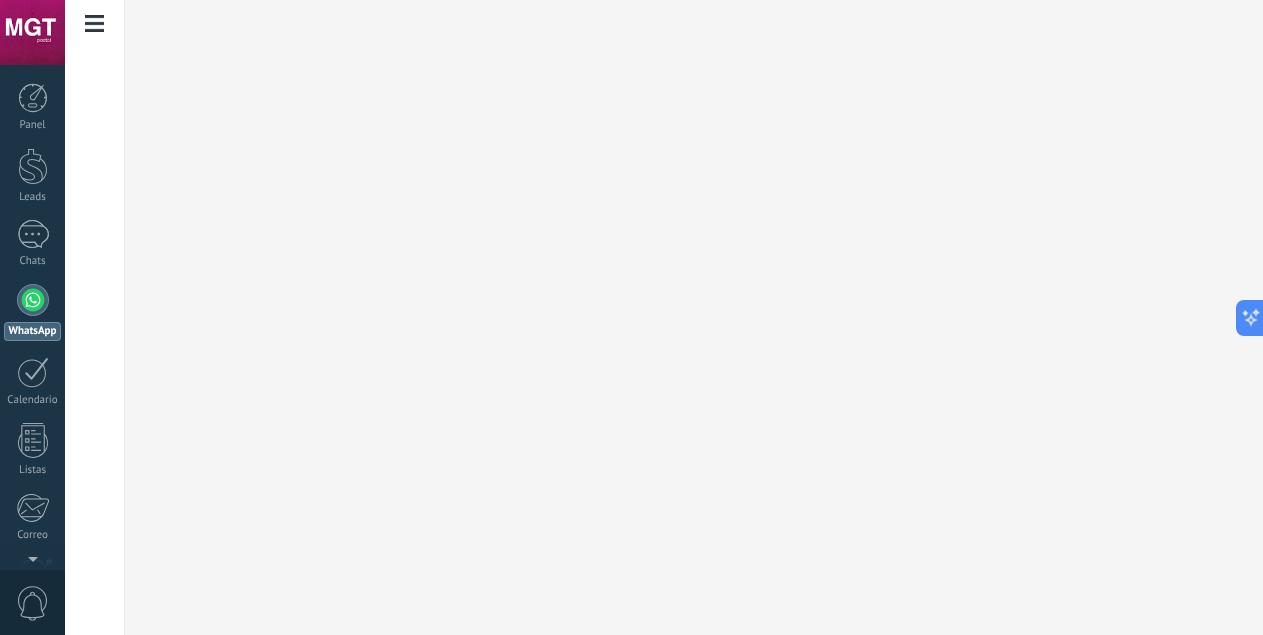click at bounding box center (33, 300) 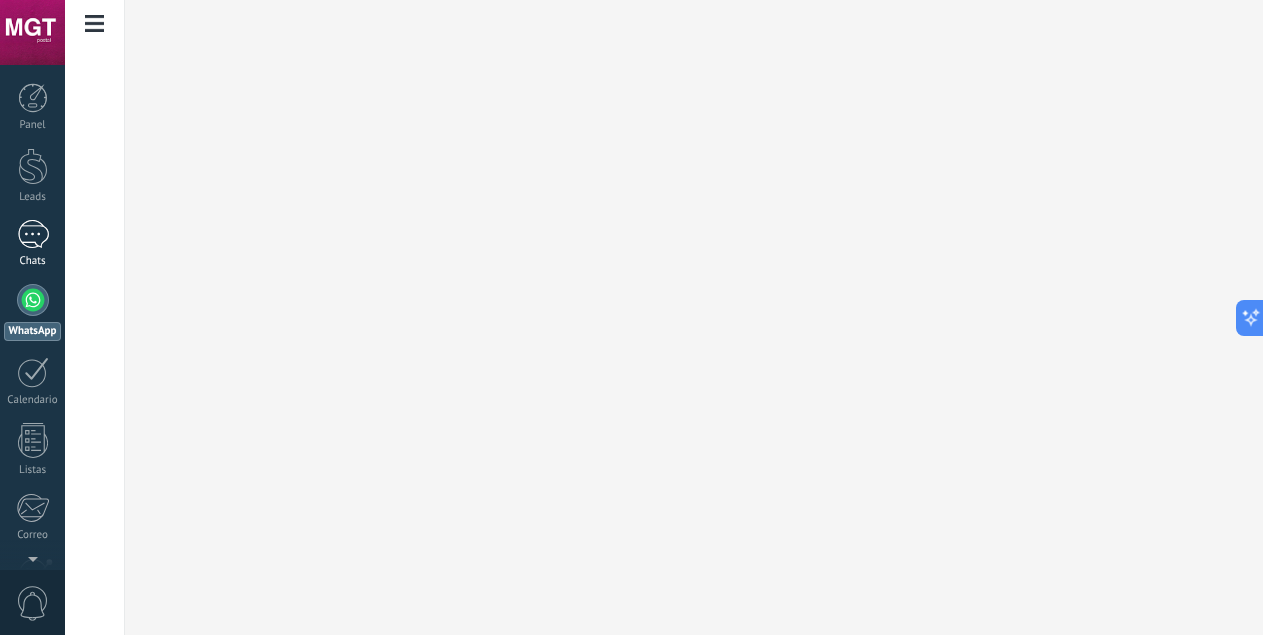 click at bounding box center [33, 234] 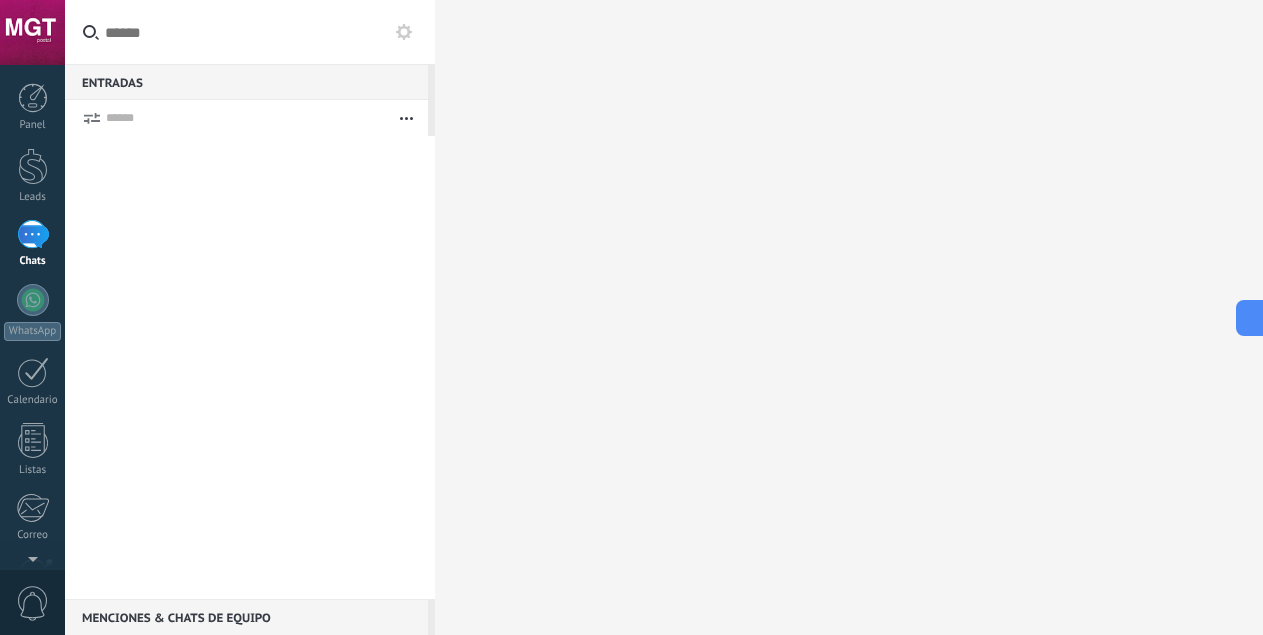 click at bounding box center [406, 118] 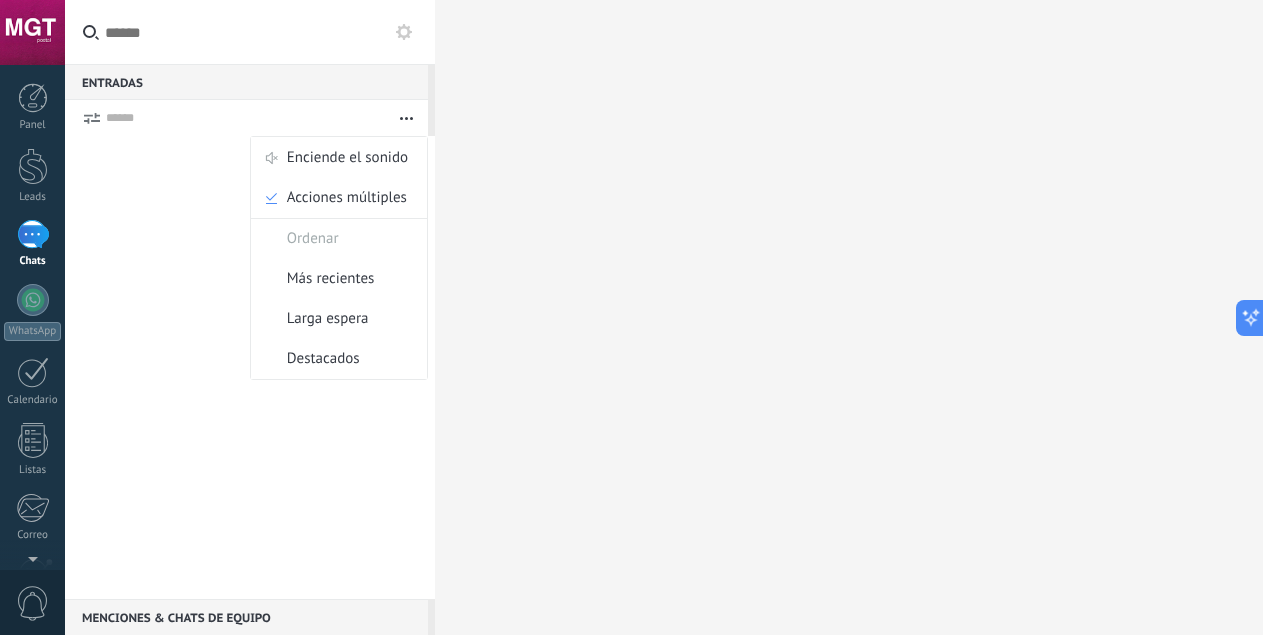 click at bounding box center [406, 118] 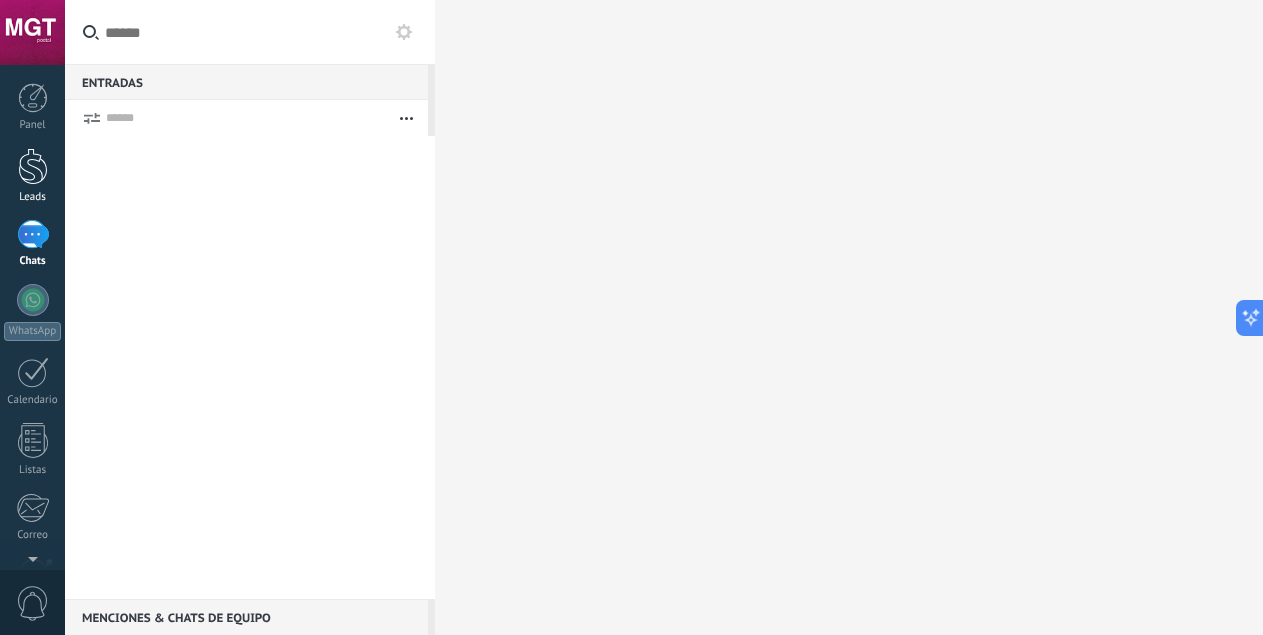 click on "Leads" at bounding box center [32, 176] 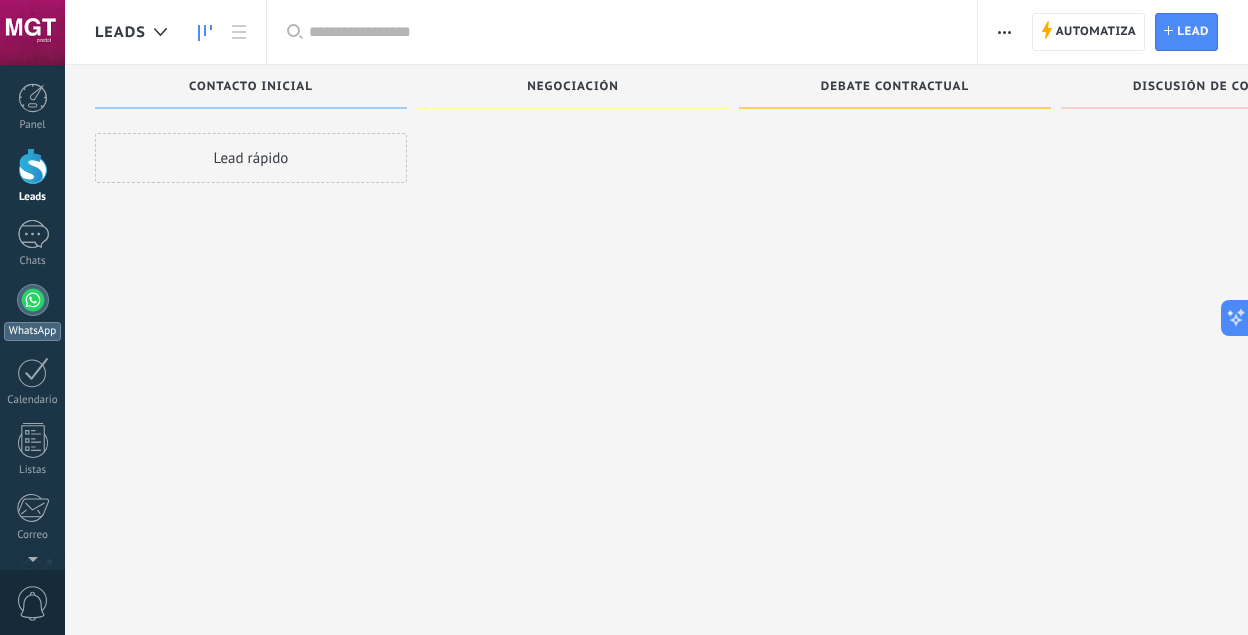 click at bounding box center (33, 300) 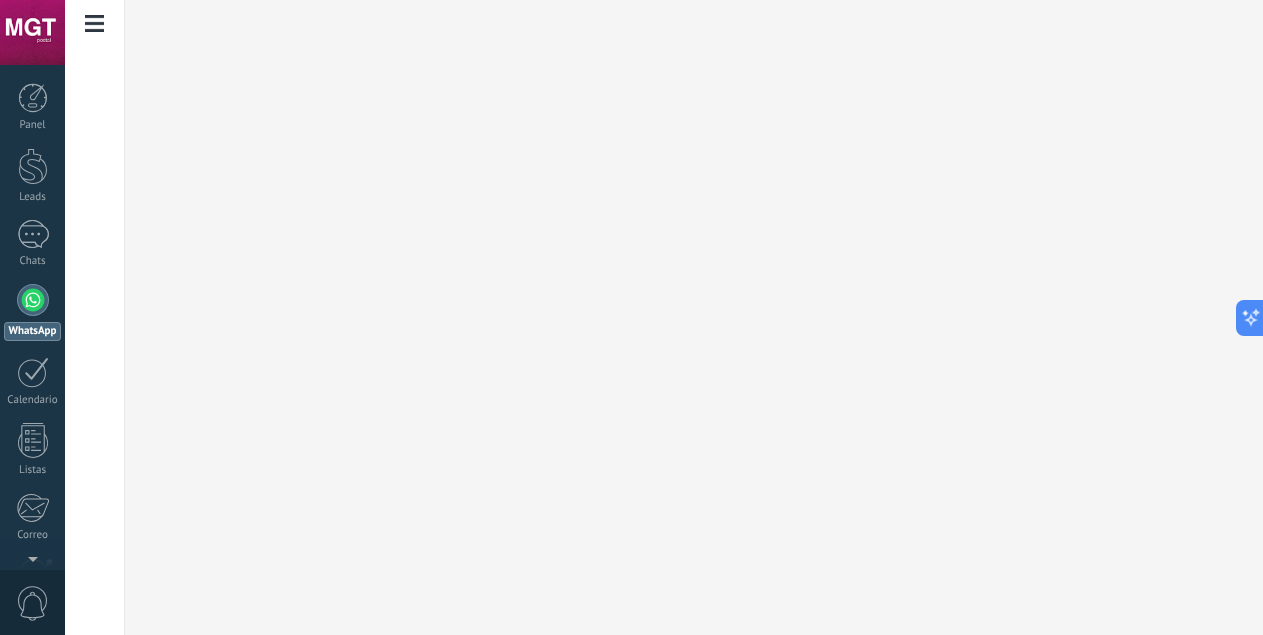 click at bounding box center (95, 24) 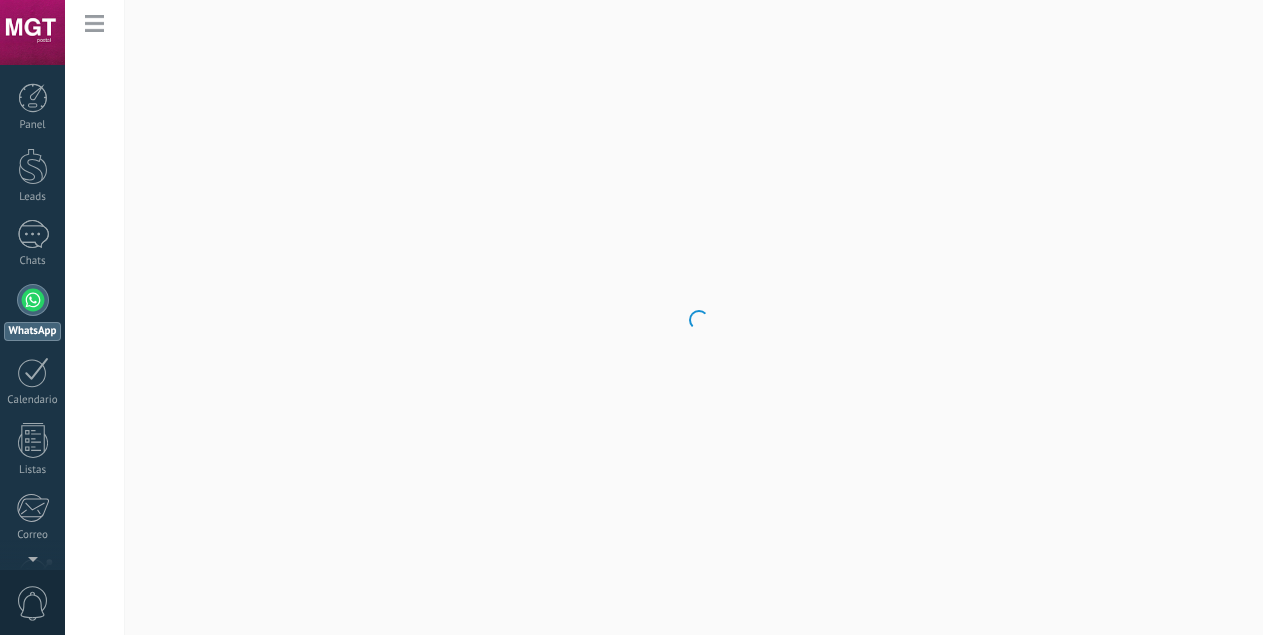 scroll, scrollTop: 0, scrollLeft: 0, axis: both 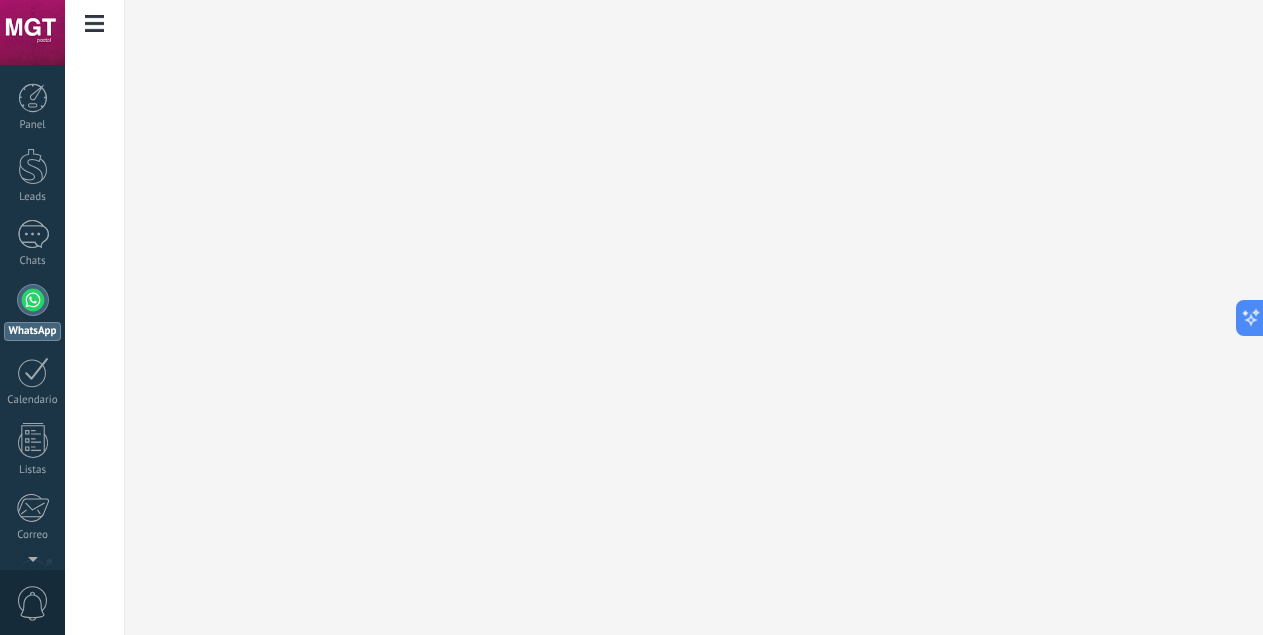 click at bounding box center (95, 24) 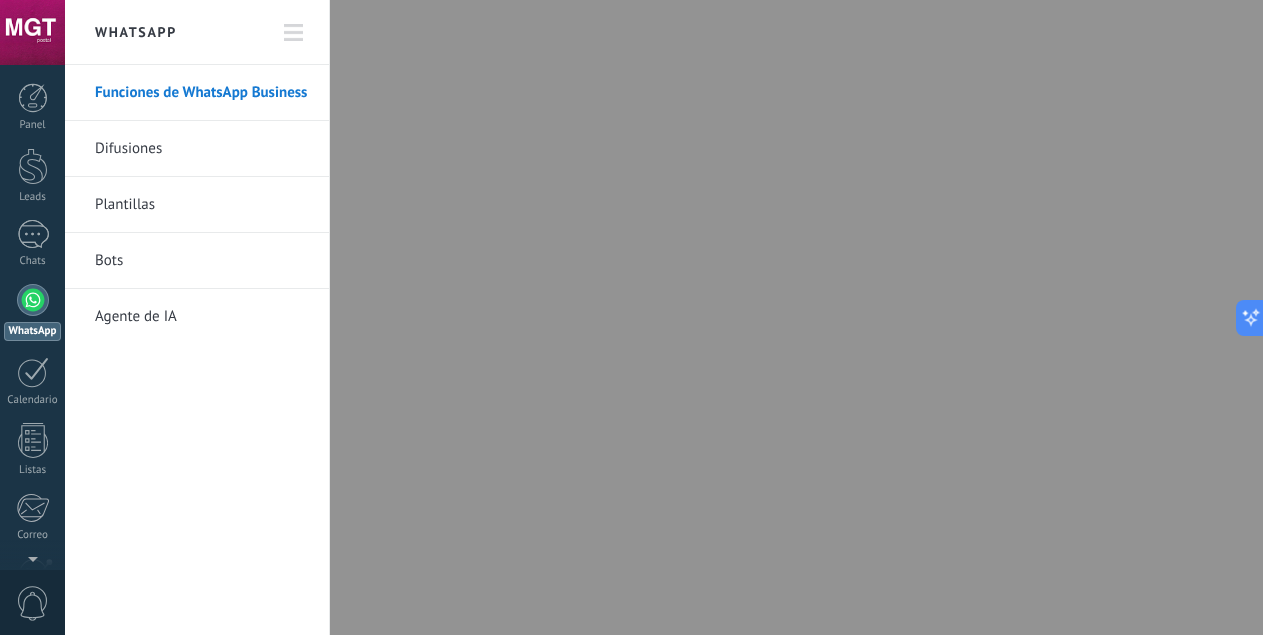 click at bounding box center (294, 33) 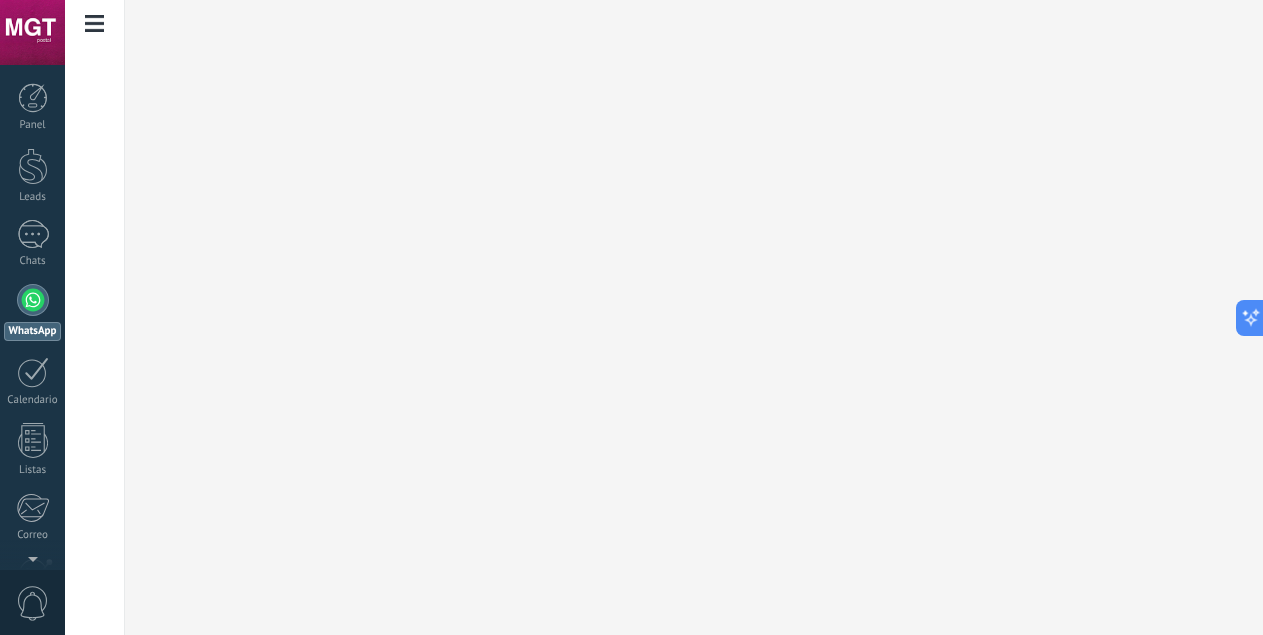 click at bounding box center (95, 24) 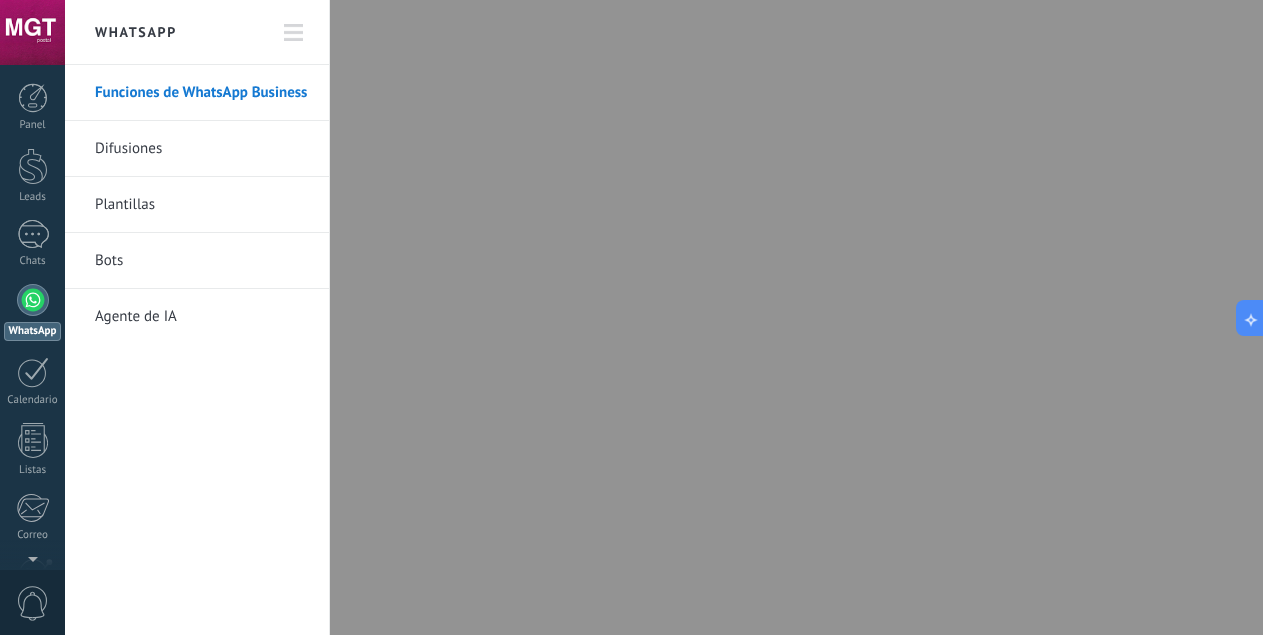 click on "Funciones de WhatsApp Business" at bounding box center (202, 93) 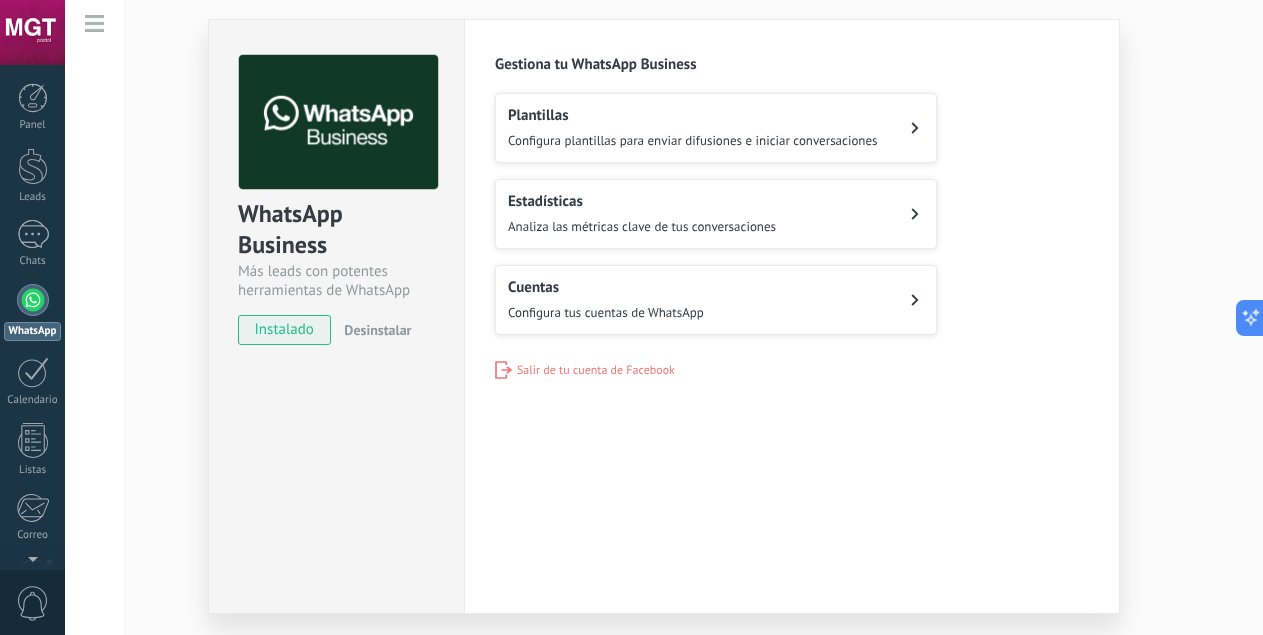 scroll, scrollTop: 0, scrollLeft: 0, axis: both 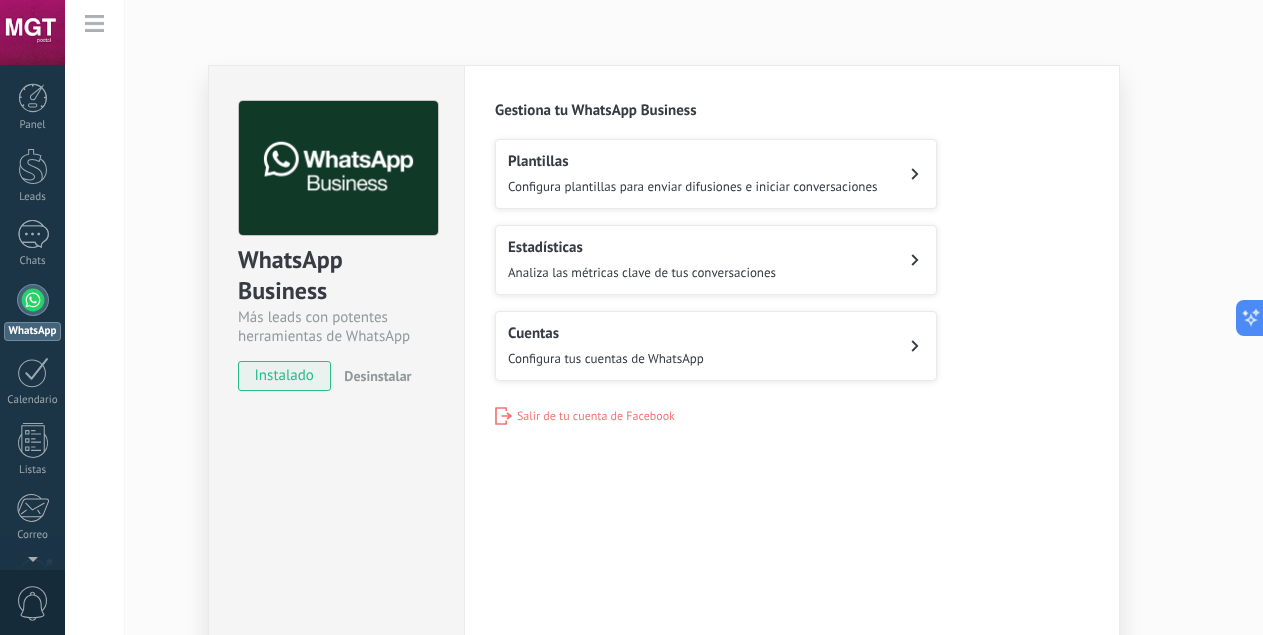 click on "Configura tus cuentas de WhatsApp" at bounding box center (606, 358) 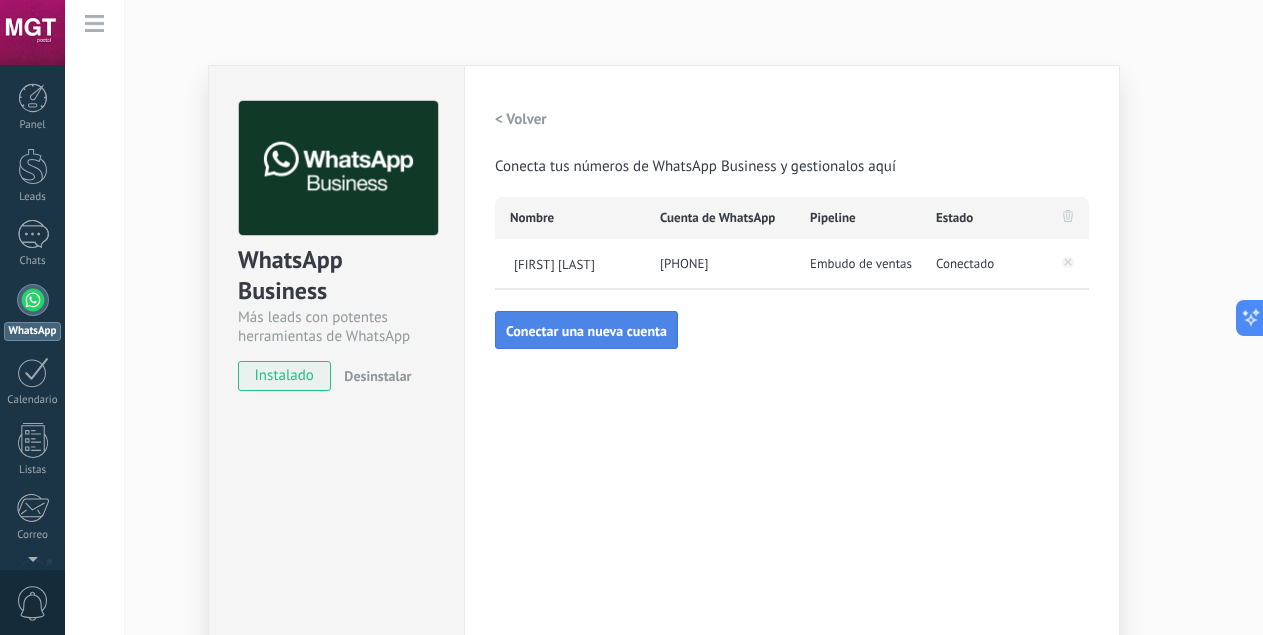 click on "Conectar una nueva cuenta" at bounding box center [586, 330] 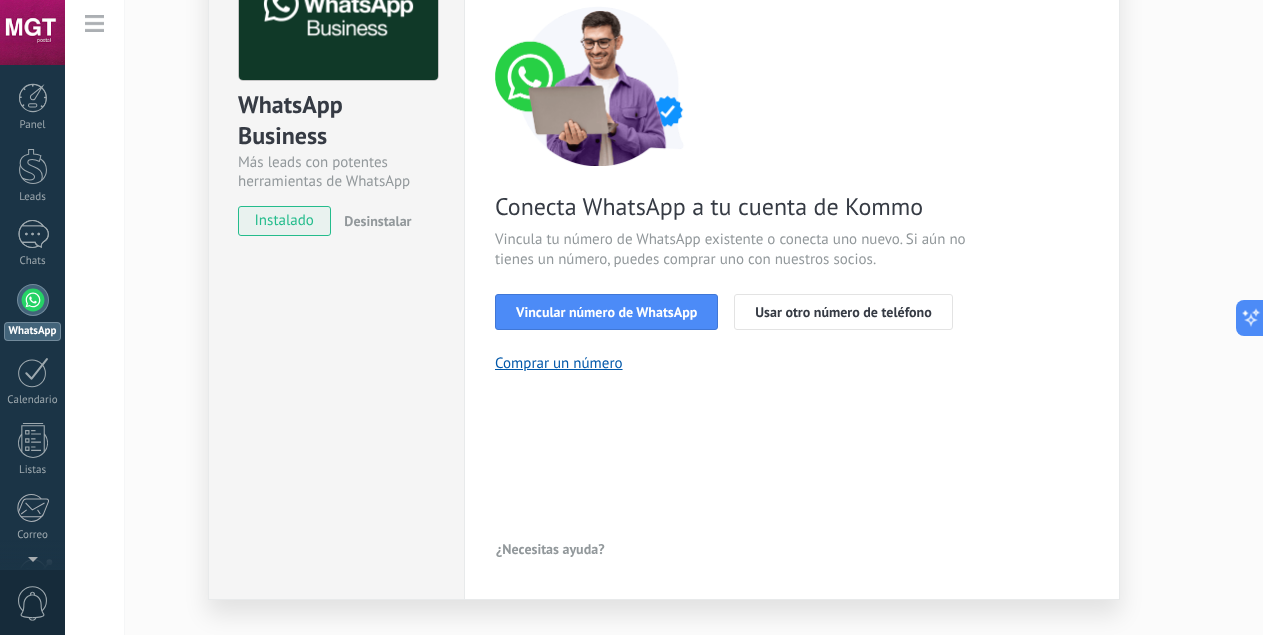 scroll, scrollTop: 195, scrollLeft: 0, axis: vertical 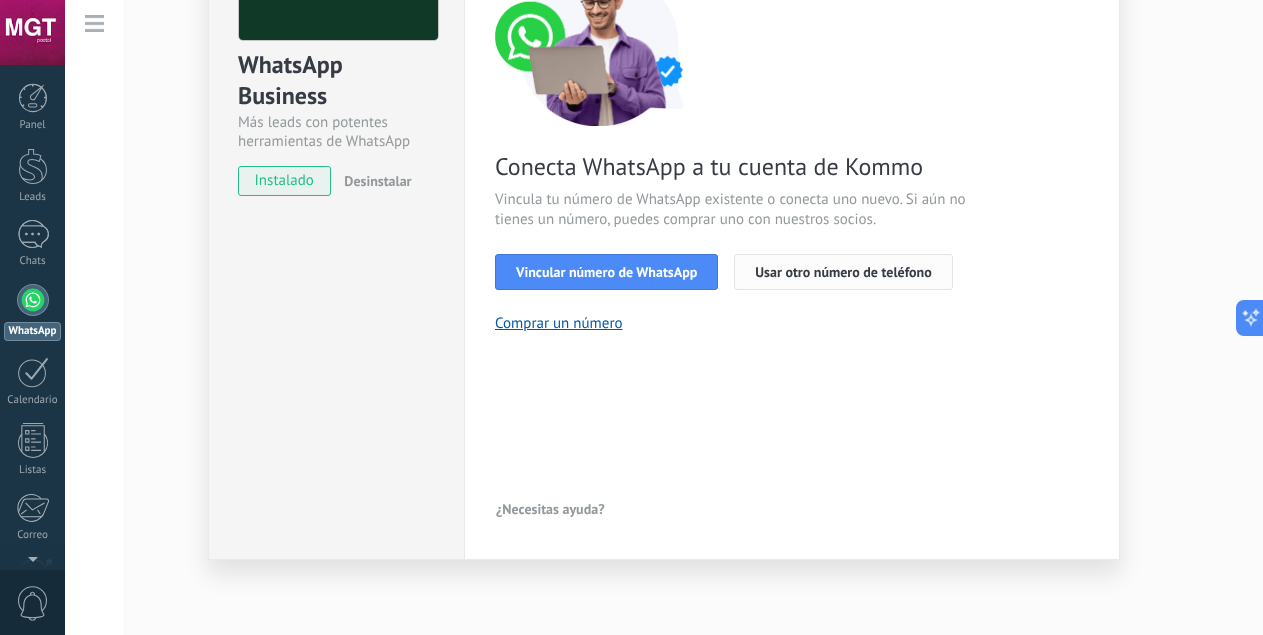 click on "Usar otro número de teléfono" at bounding box center [843, 272] 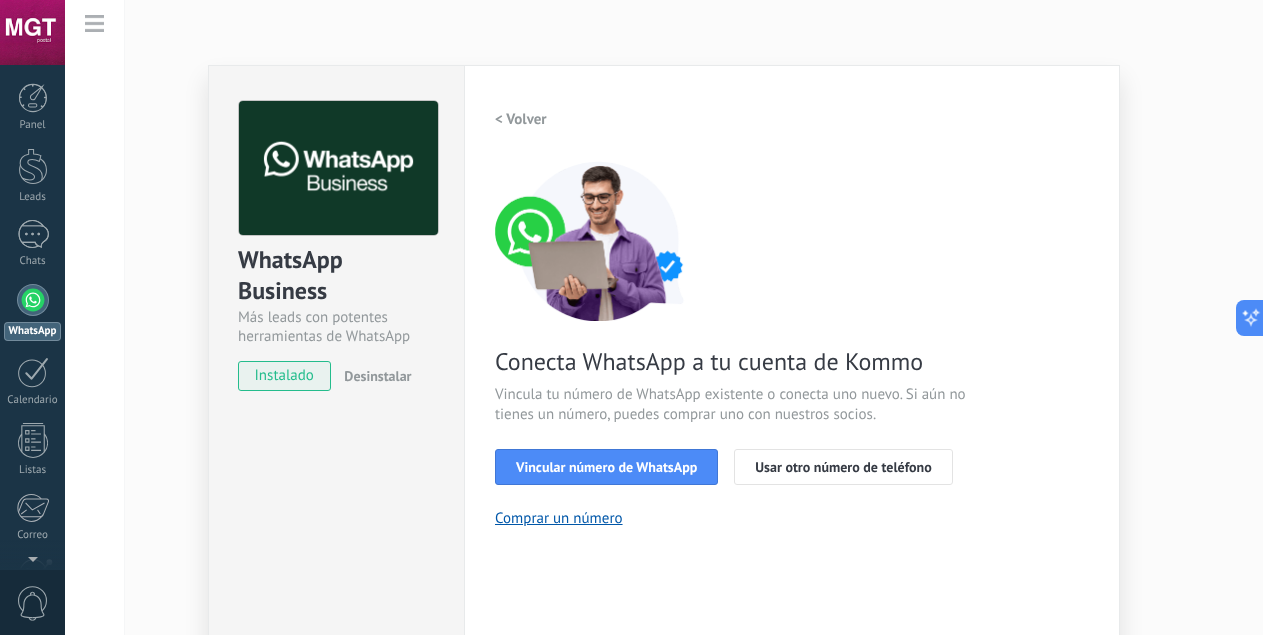 scroll, scrollTop: 195, scrollLeft: 0, axis: vertical 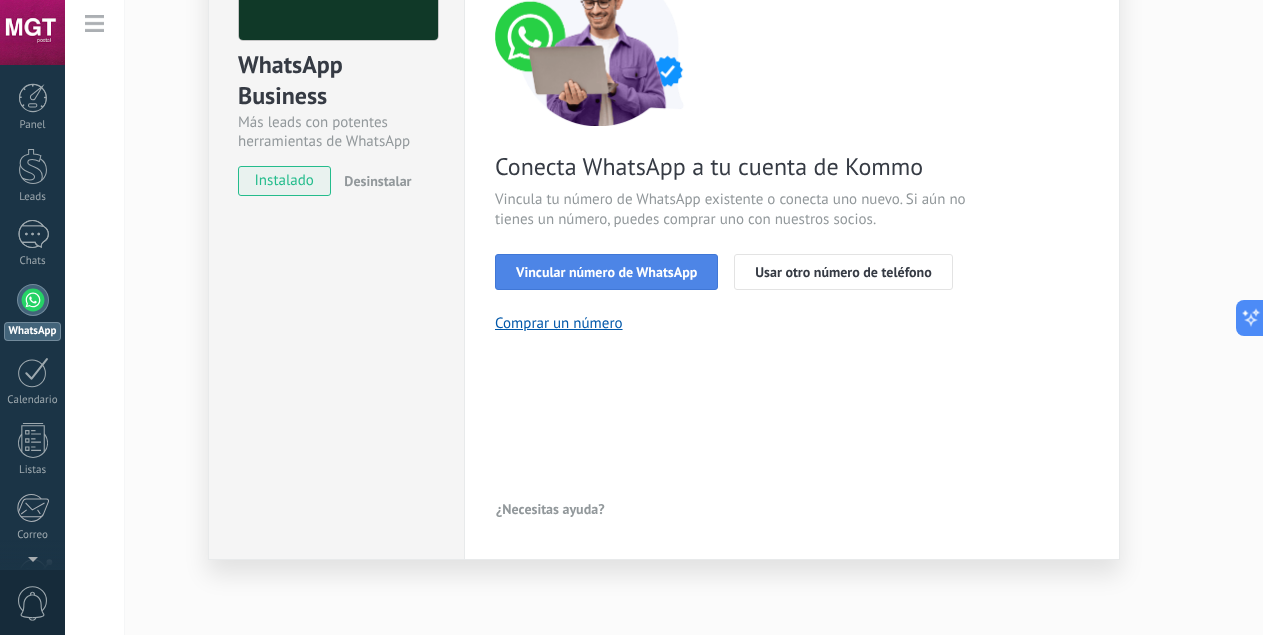 click on "Vincular número de WhatsApp" at bounding box center (606, 272) 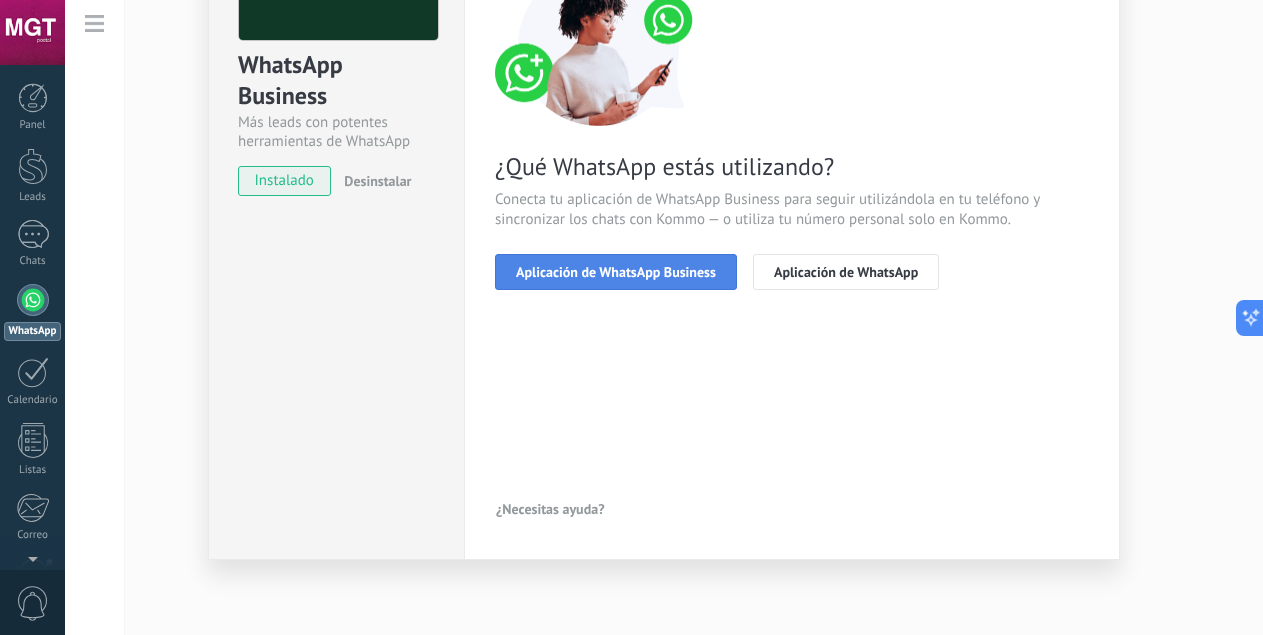 click on "Aplicación de WhatsApp Business" at bounding box center (616, 272) 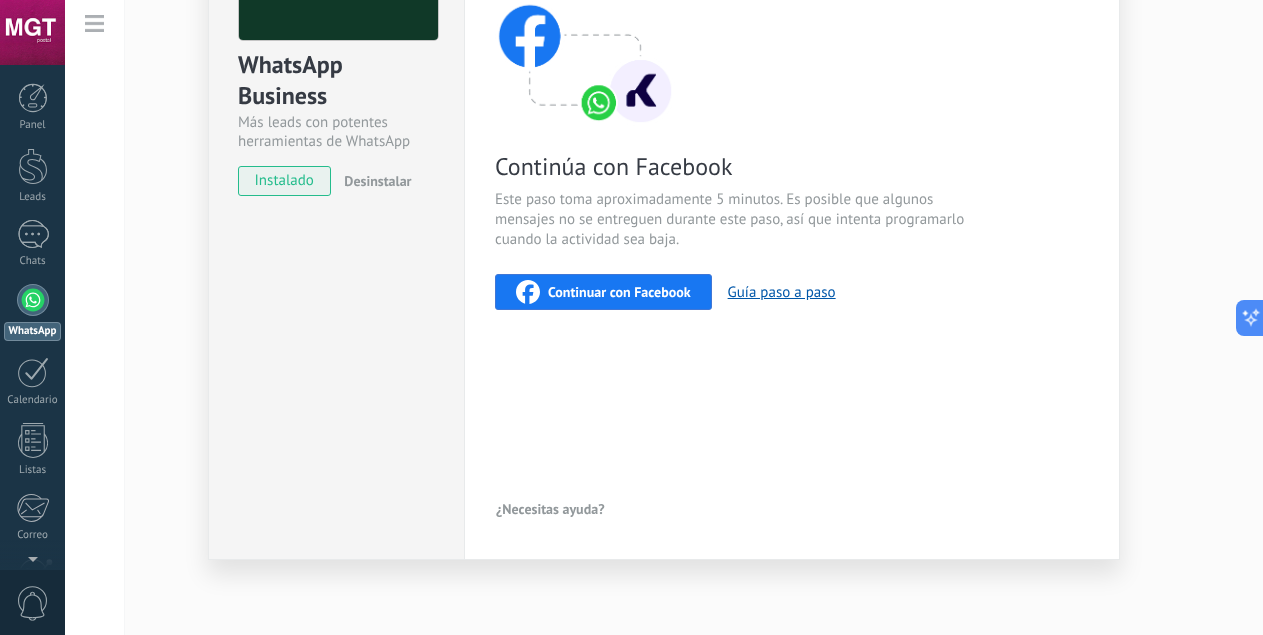 click on "Continuar con Facebook" at bounding box center (603, 292) 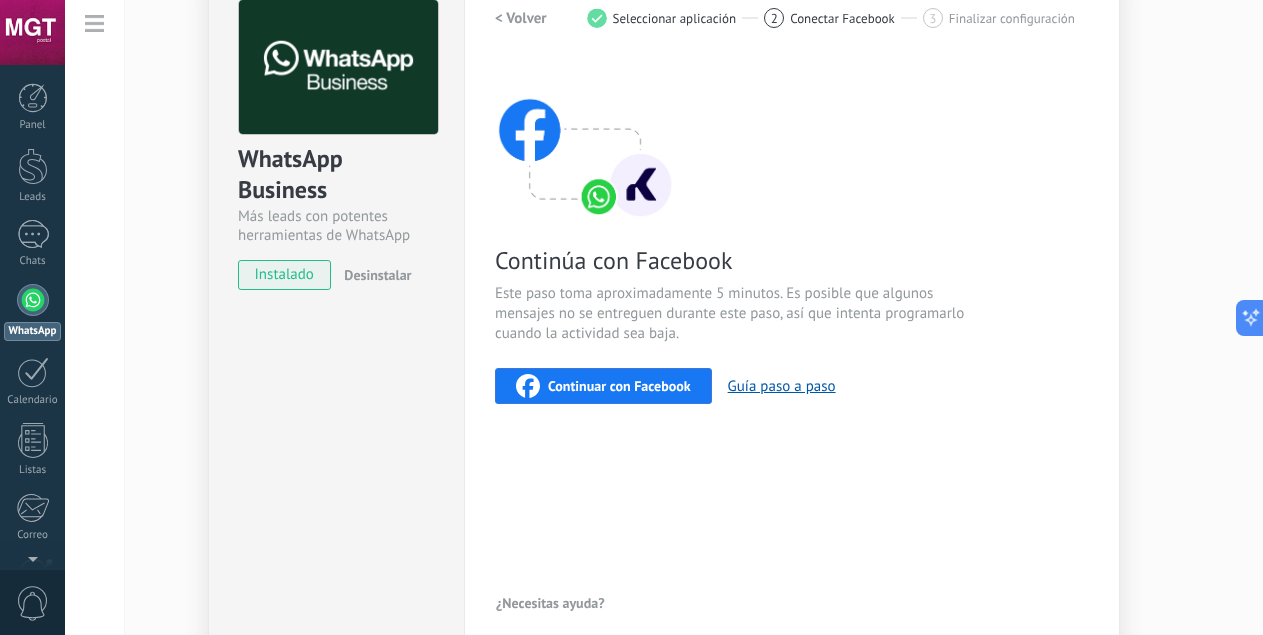 scroll, scrollTop: 0, scrollLeft: 0, axis: both 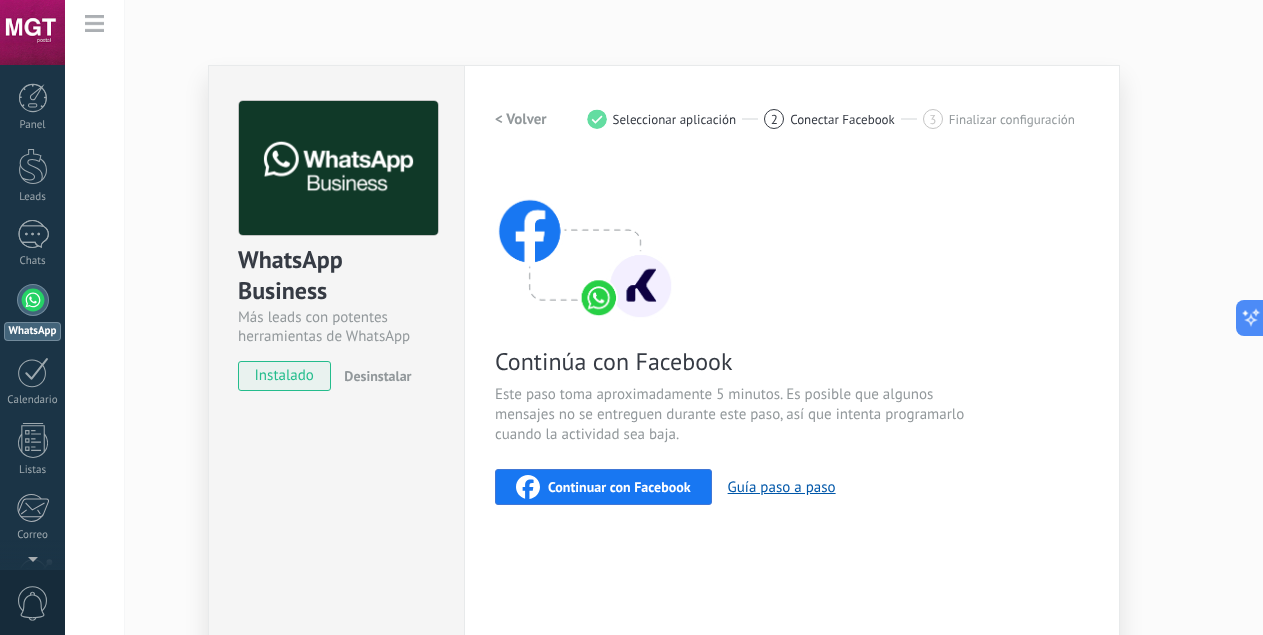 click on "< Volver" at bounding box center [521, 119] 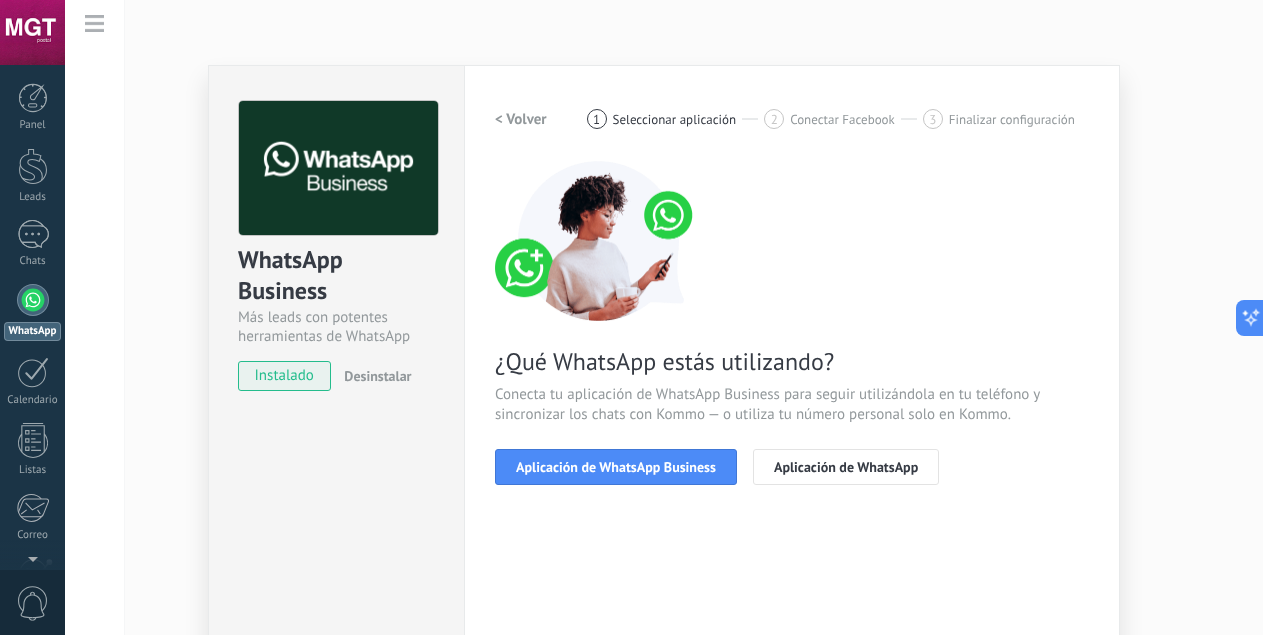 click on "< Volver" at bounding box center (521, 119) 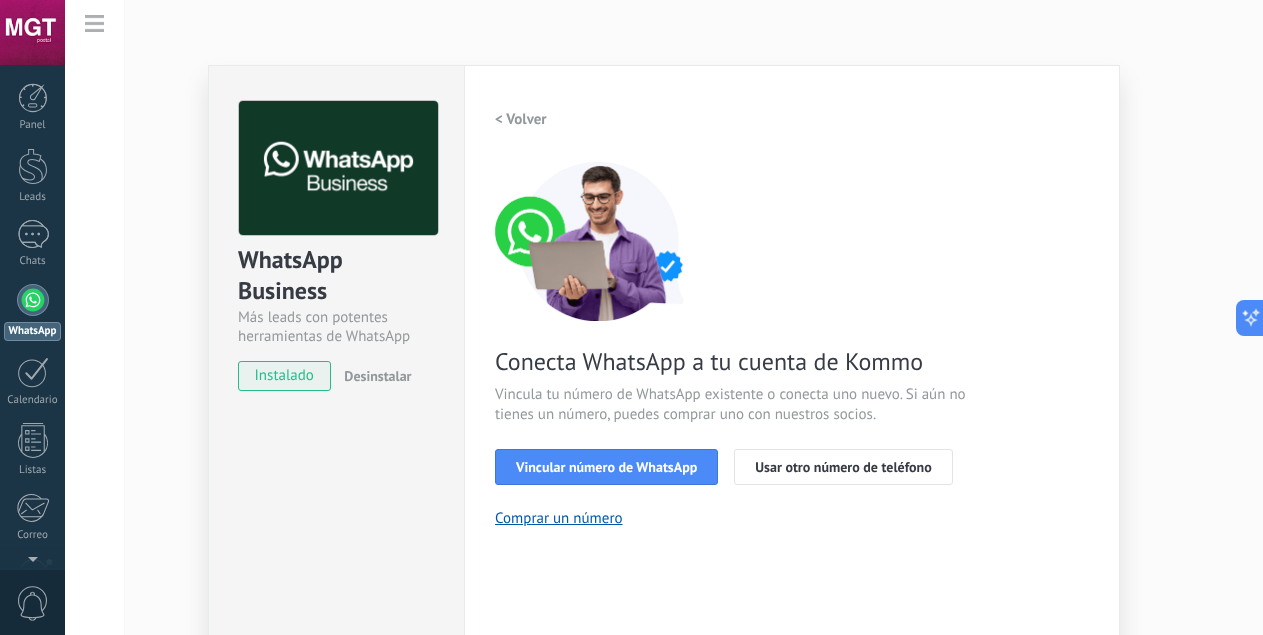 click on "< Volver" at bounding box center (521, 119) 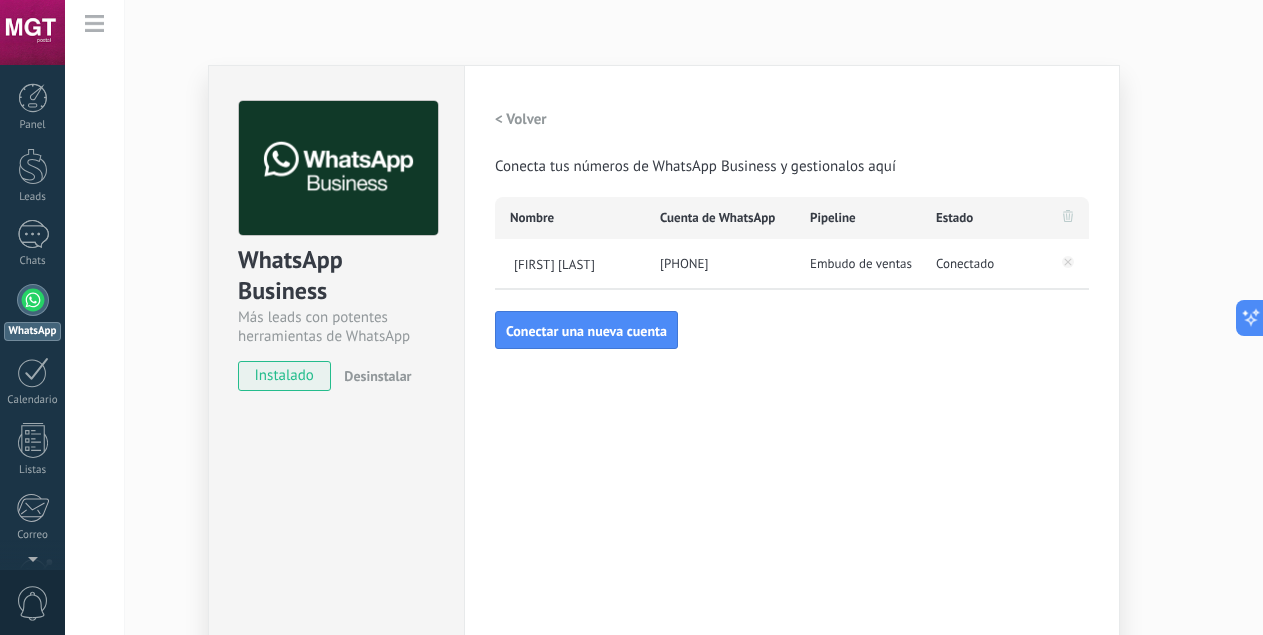 click on "< Volver" at bounding box center (521, 119) 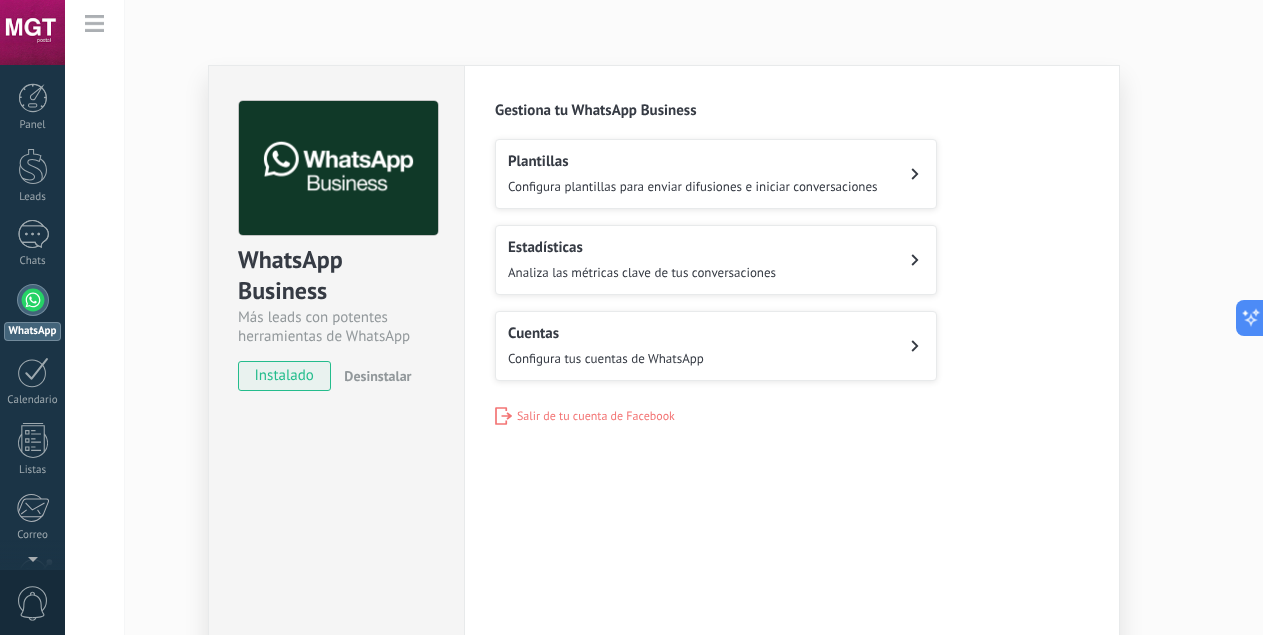 click on "Configura plantillas para enviar difusiones e iniciar conversaciones" at bounding box center (693, 186) 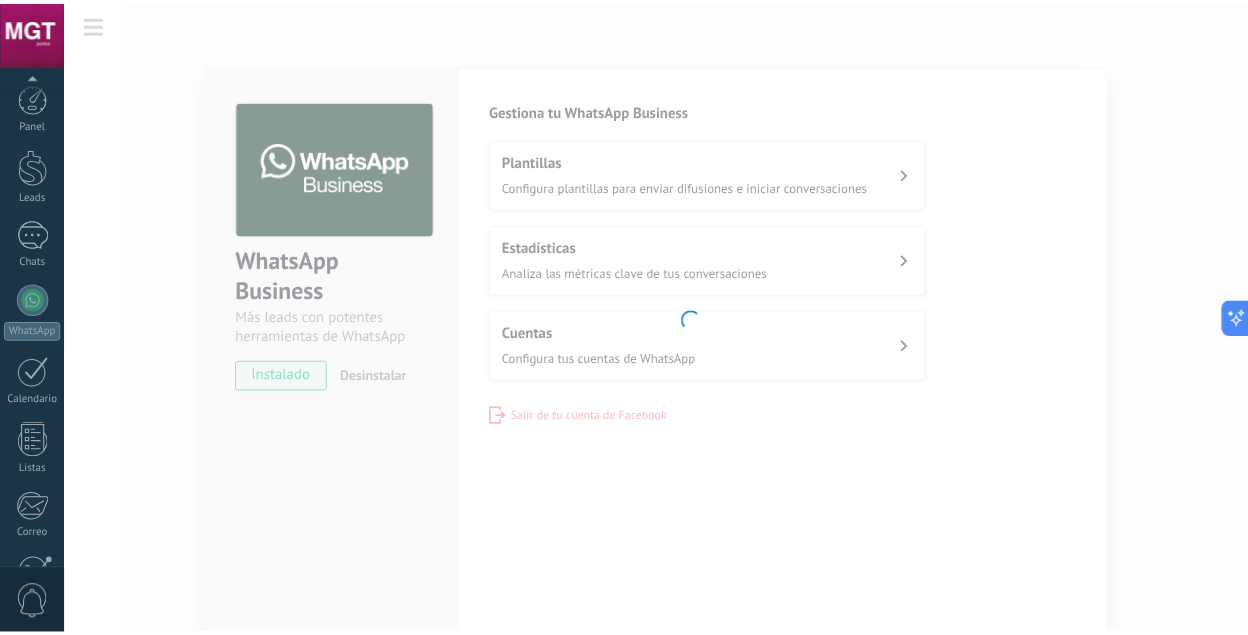 scroll, scrollTop: 197, scrollLeft: 0, axis: vertical 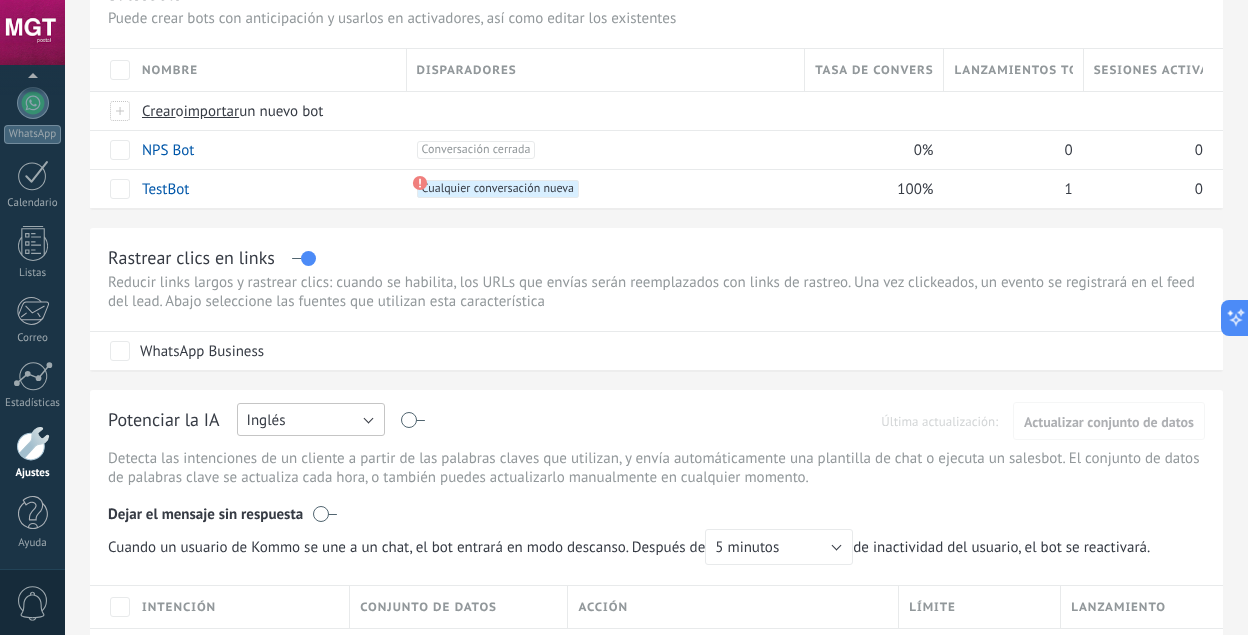 click on "Inglés" at bounding box center [311, 419] 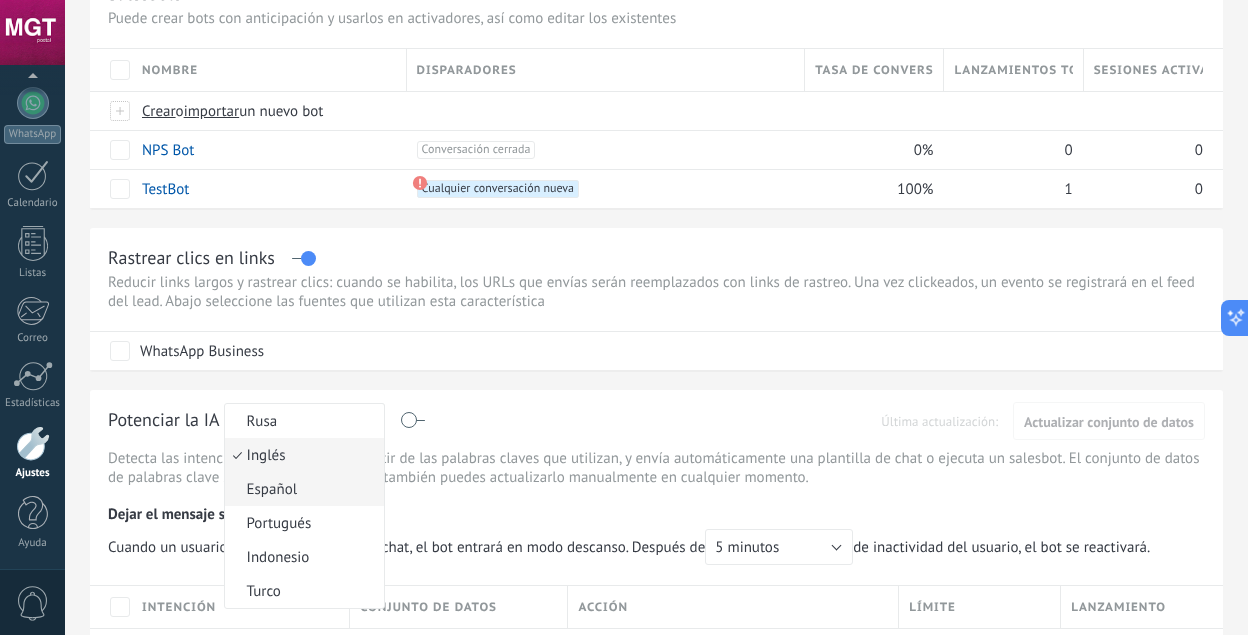 click on "Español" at bounding box center [301, 489] 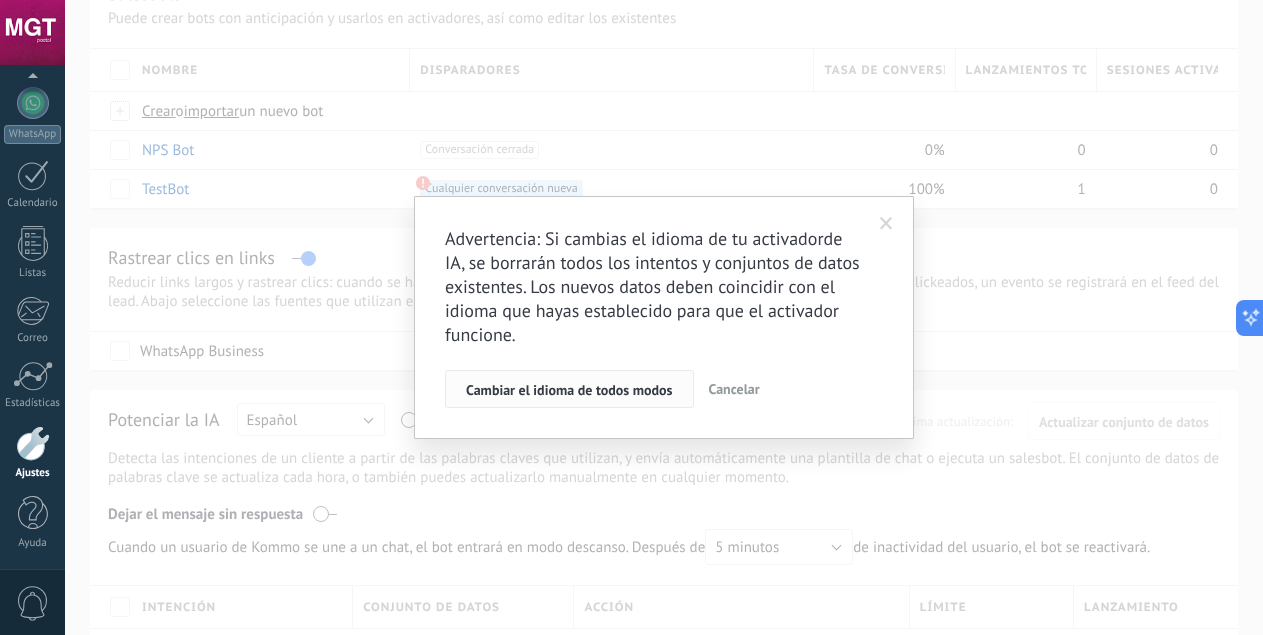 click on "Cambiar el idioma de todos modos" at bounding box center [569, 390] 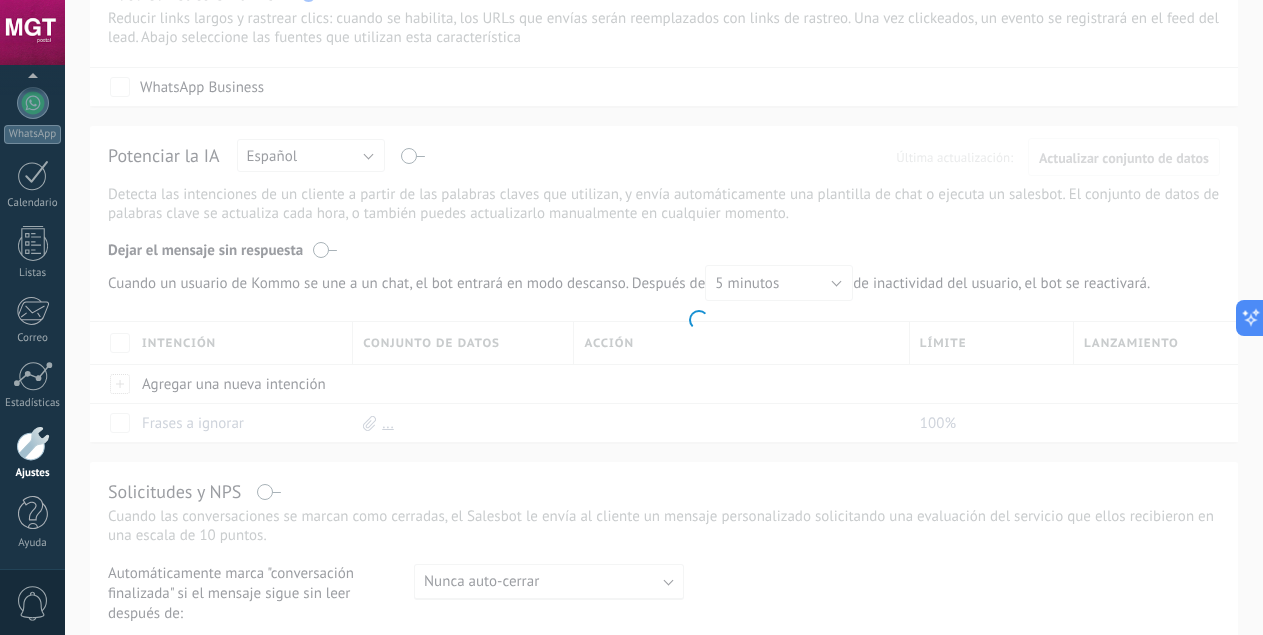 scroll, scrollTop: 0, scrollLeft: 0, axis: both 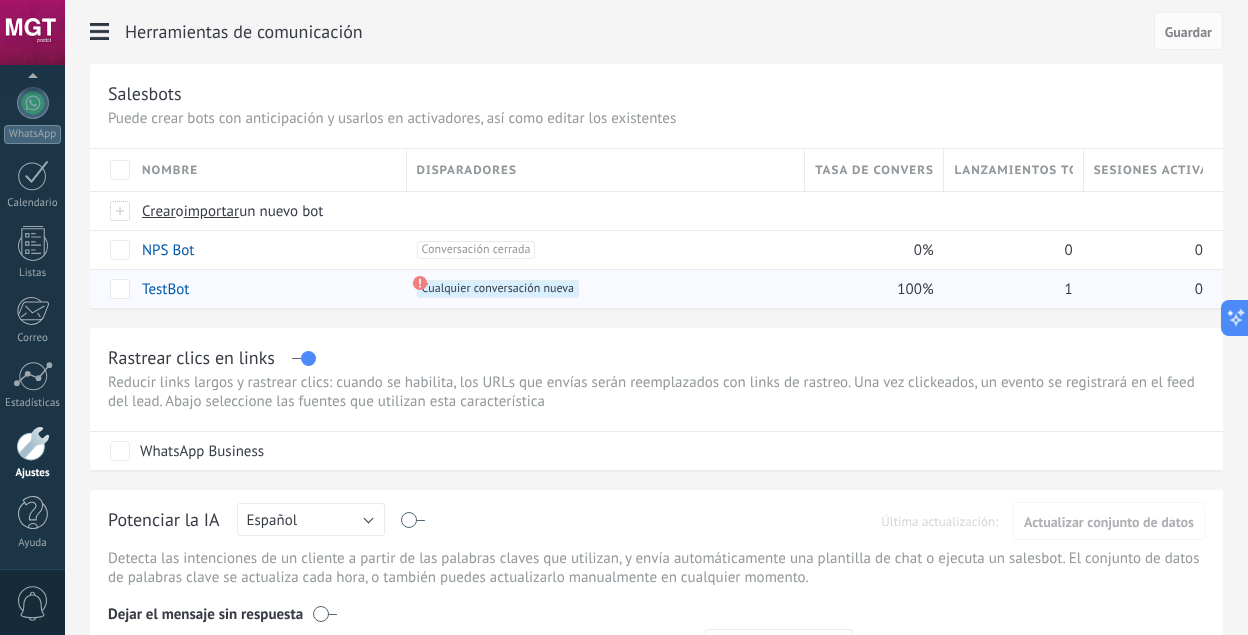 click on "Cualquier conversación nueva +0" at bounding box center [498, 289] 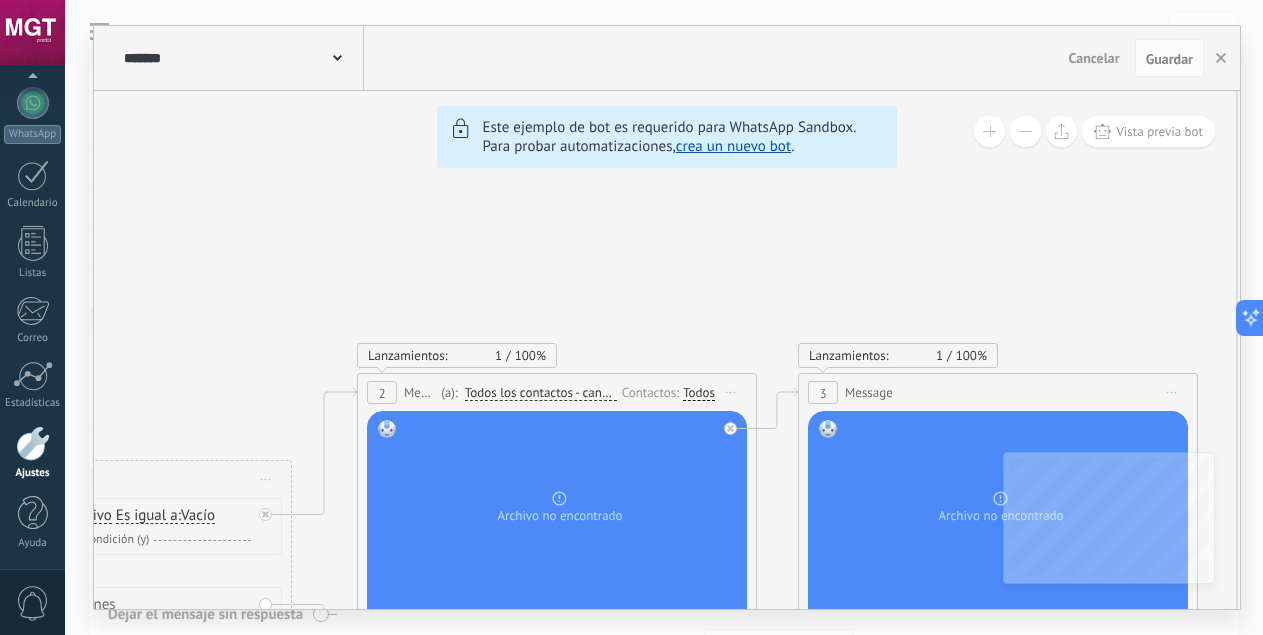 click on "crea un nuevo bot" at bounding box center [733, 146] 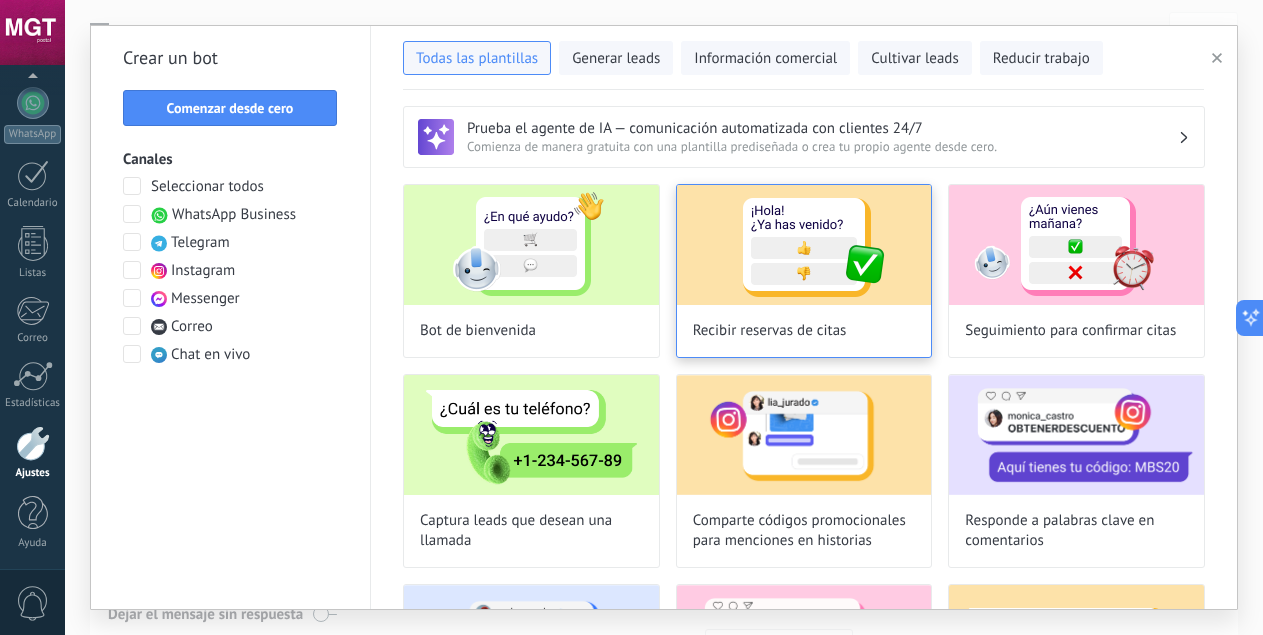 scroll, scrollTop: 100, scrollLeft: 0, axis: vertical 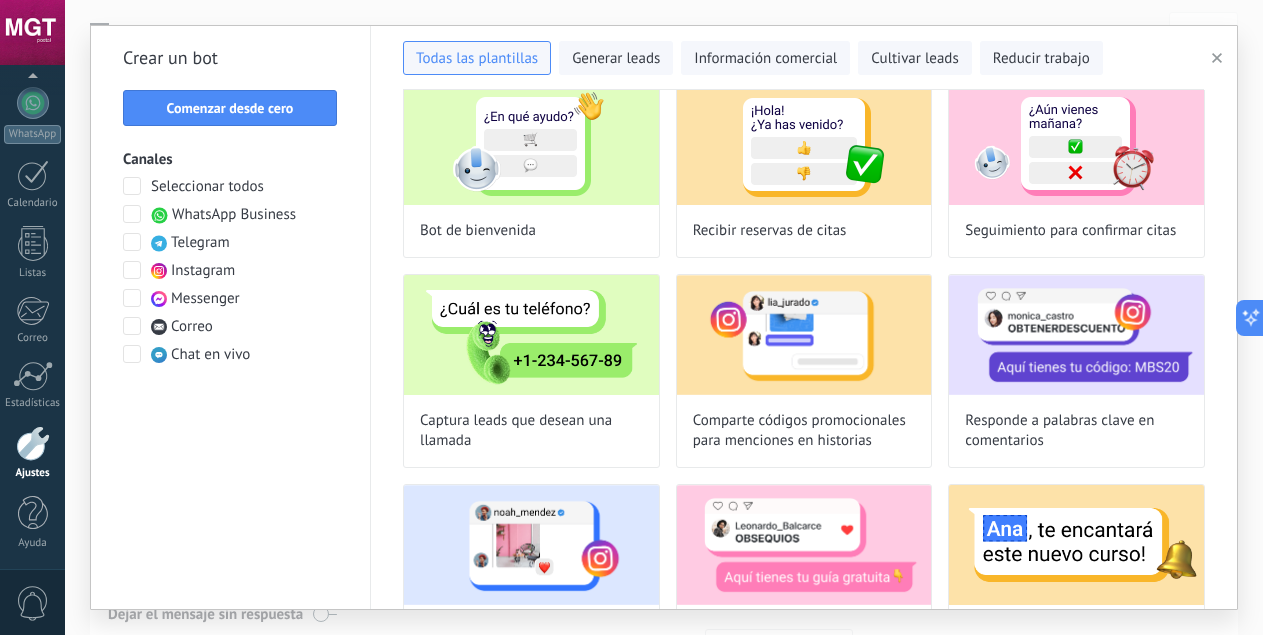 click at bounding box center (132, 214) 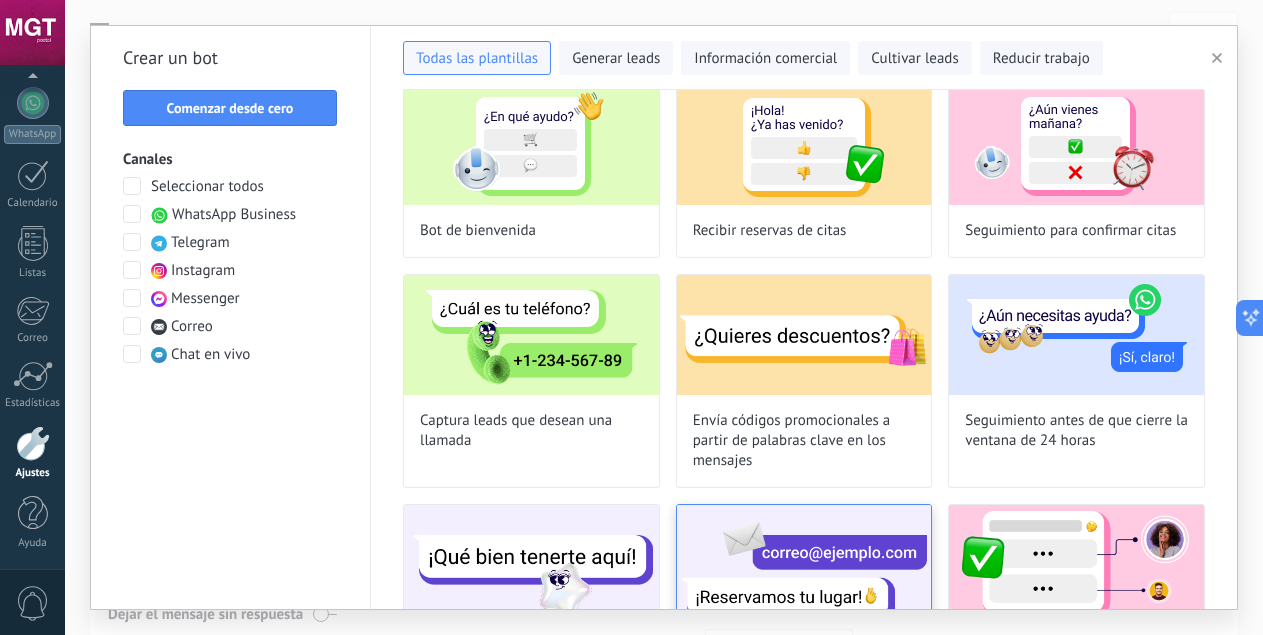 scroll, scrollTop: 0, scrollLeft: 0, axis: both 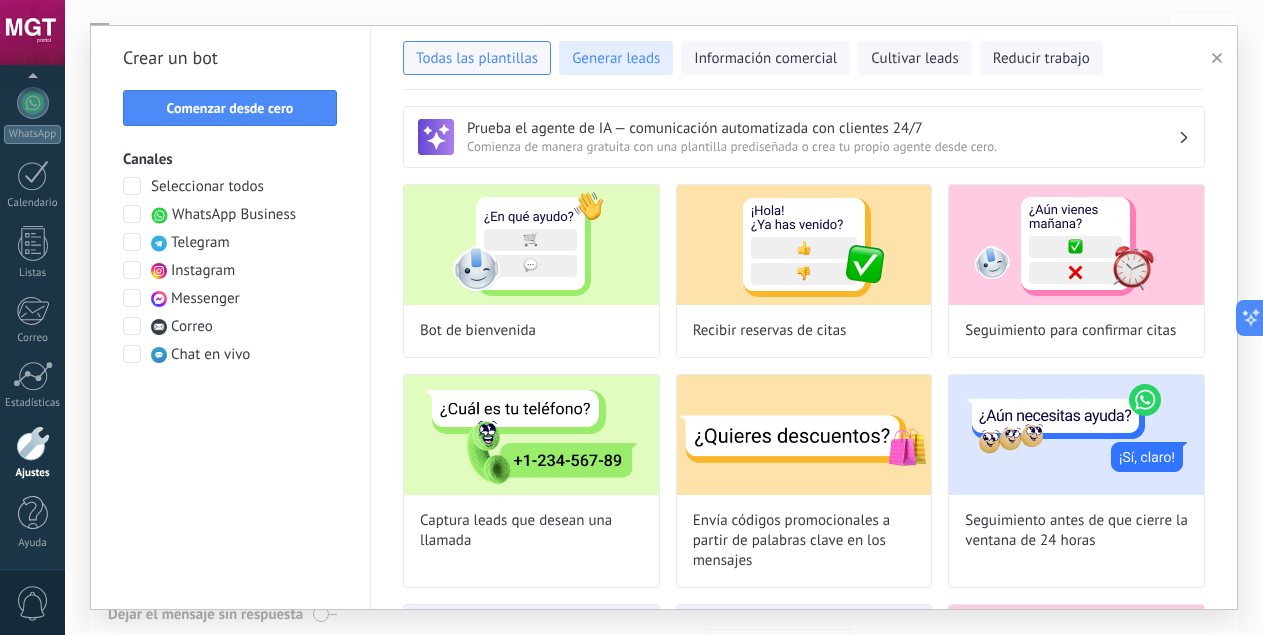 click on "Generar leads" at bounding box center [616, 59] 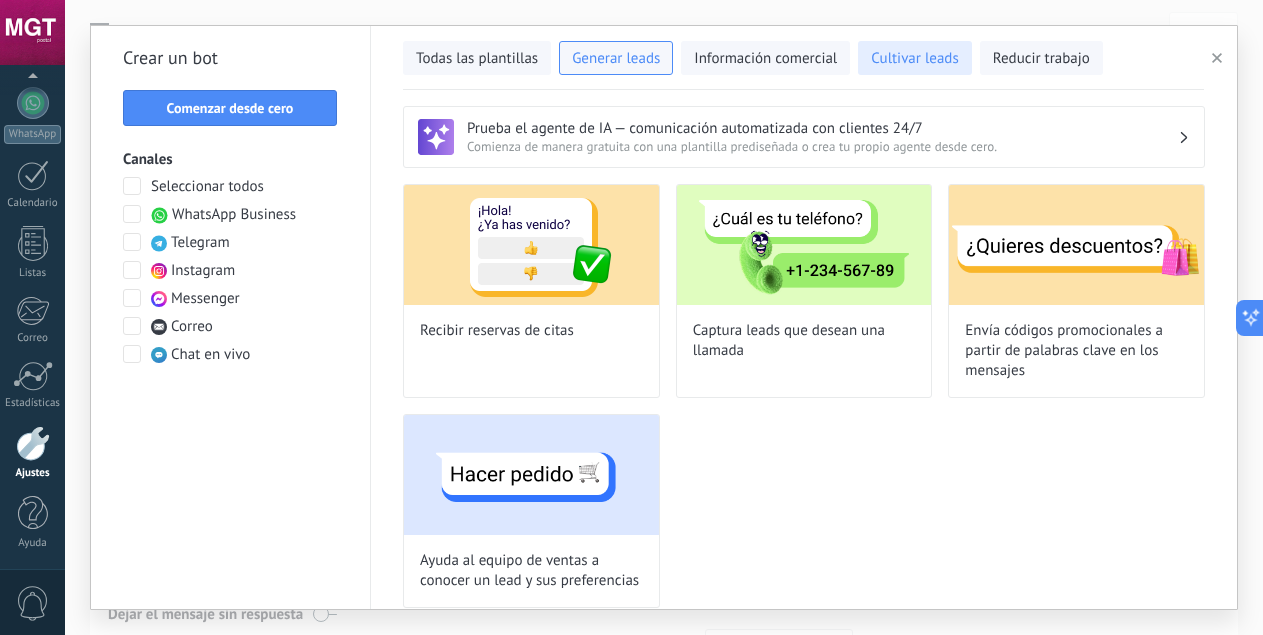 click on "Cultivar leads" at bounding box center (914, 58) 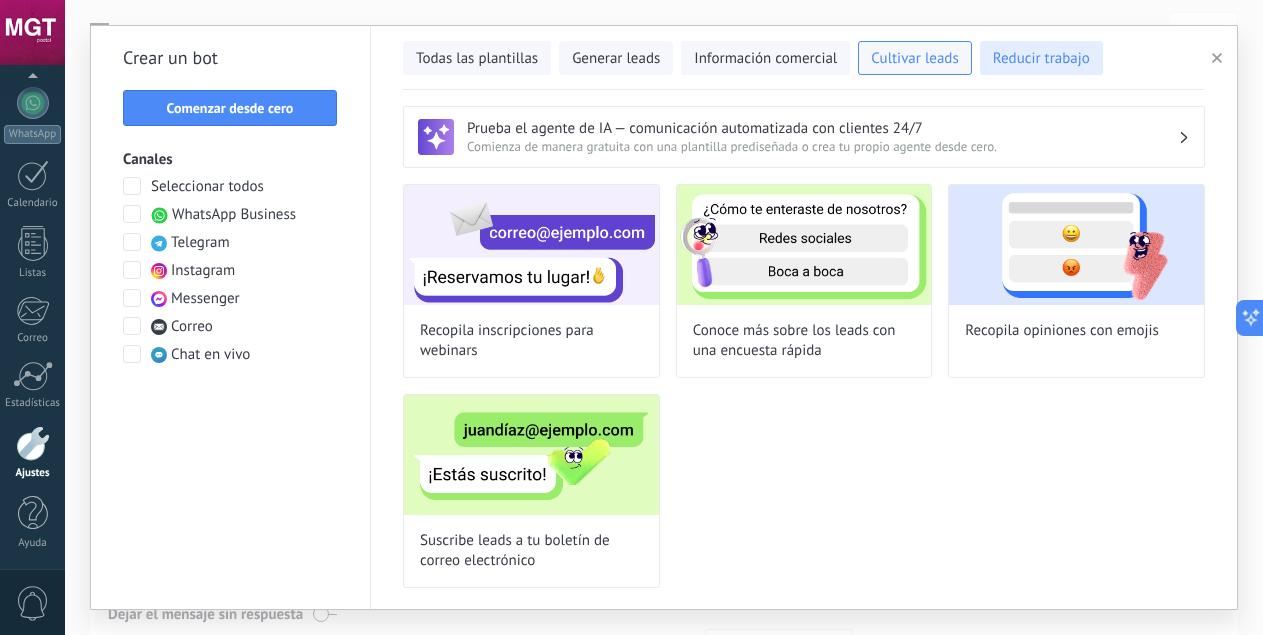click on "Reducir trabajo" at bounding box center [1041, 59] 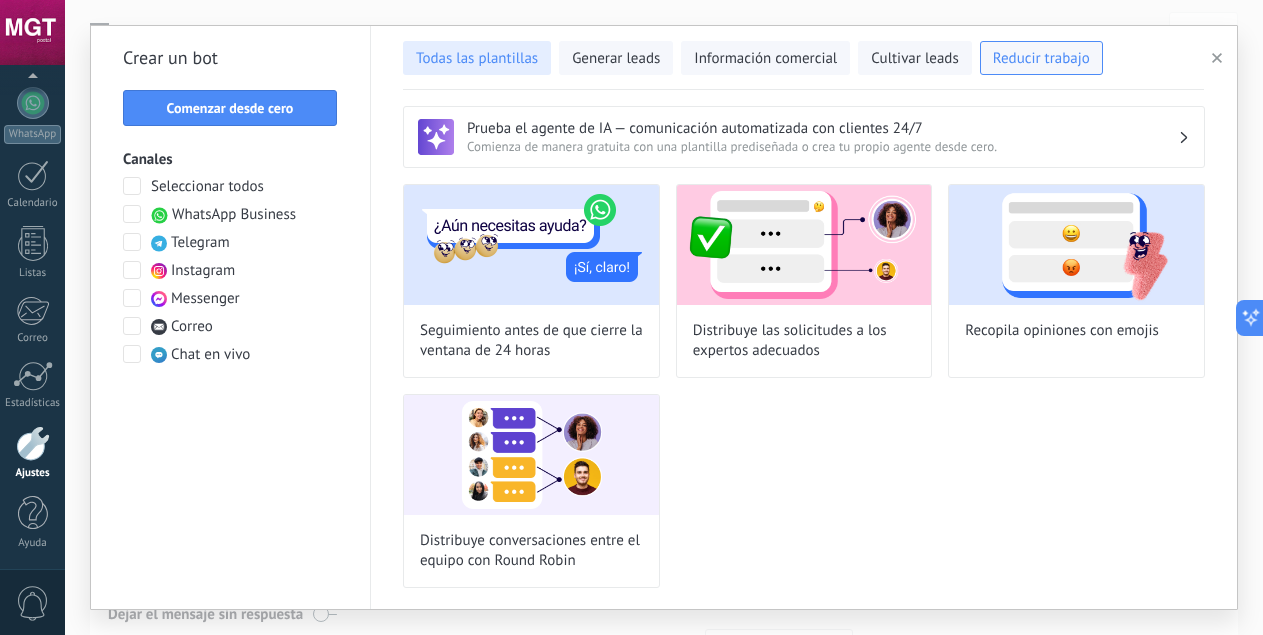 click on "Todas las plantillas" at bounding box center (477, 58) 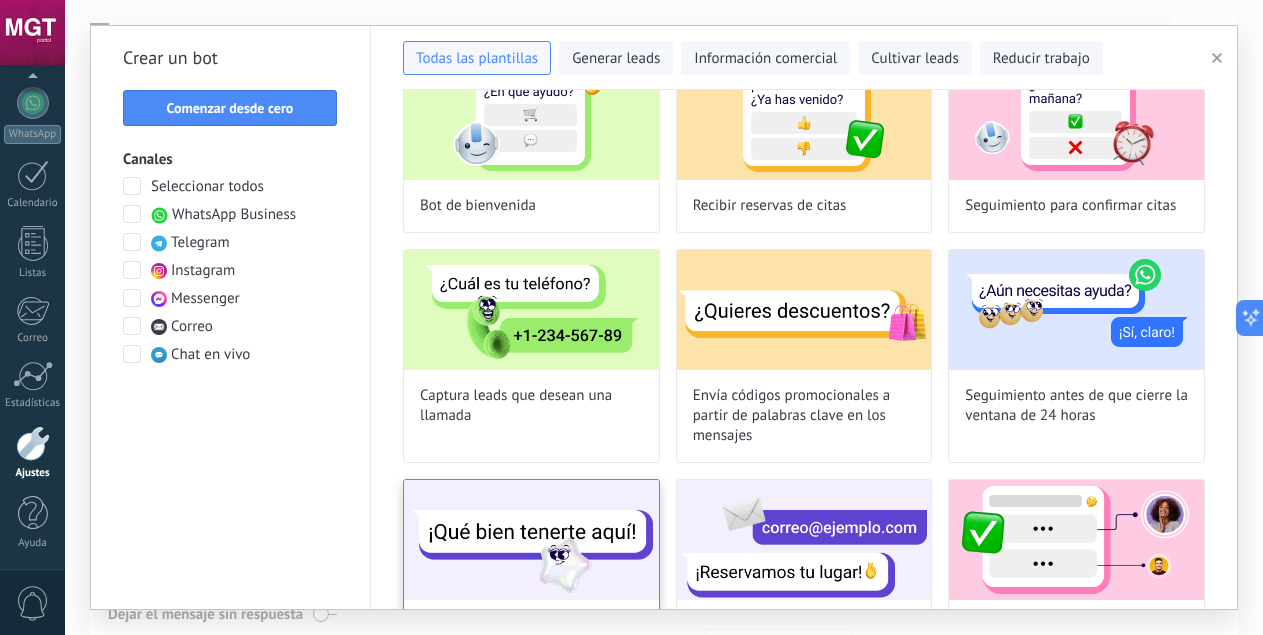 scroll, scrollTop: 0, scrollLeft: 0, axis: both 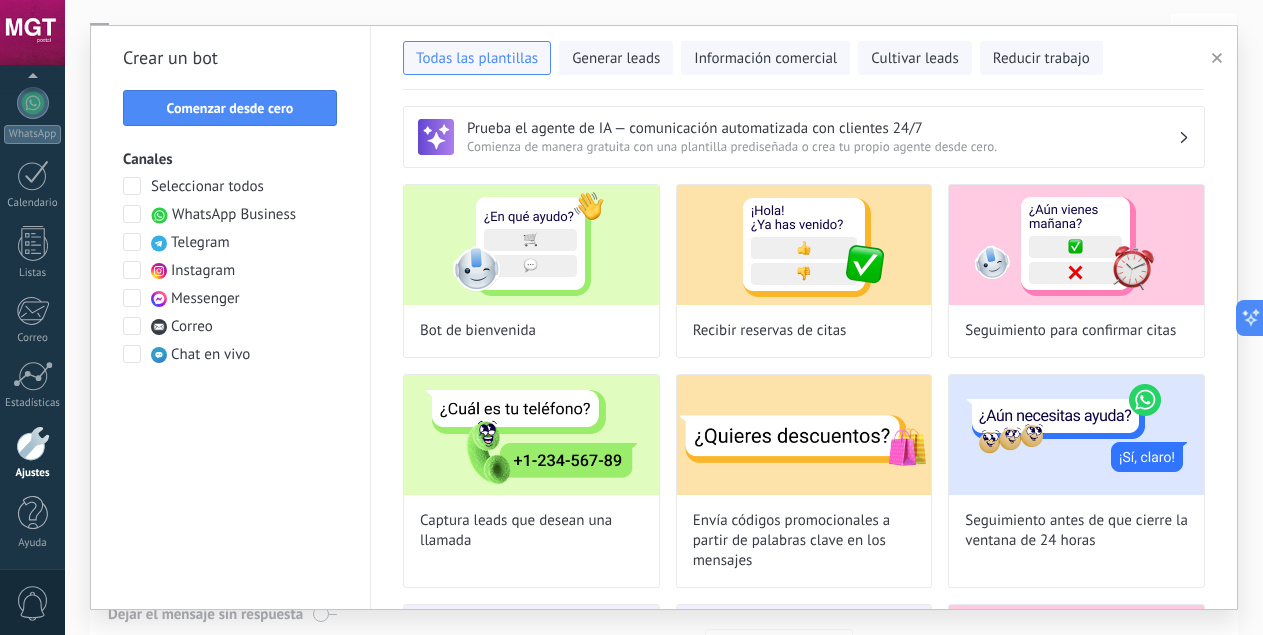 click at bounding box center (132, 186) 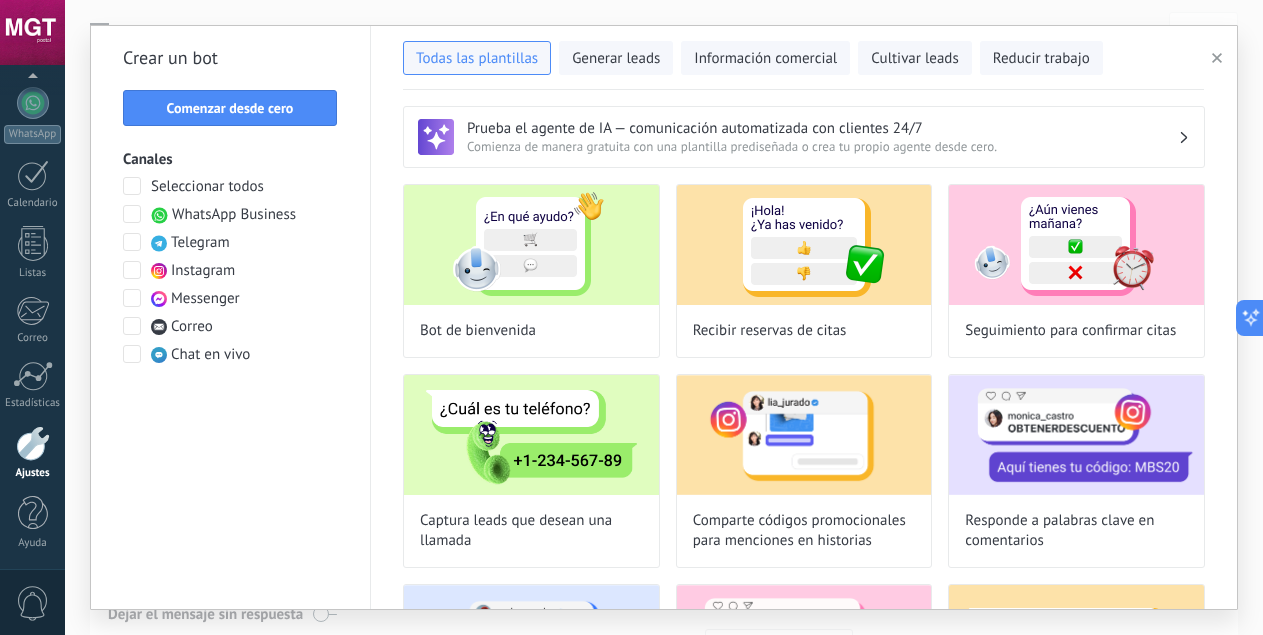 click at bounding box center (132, 186) 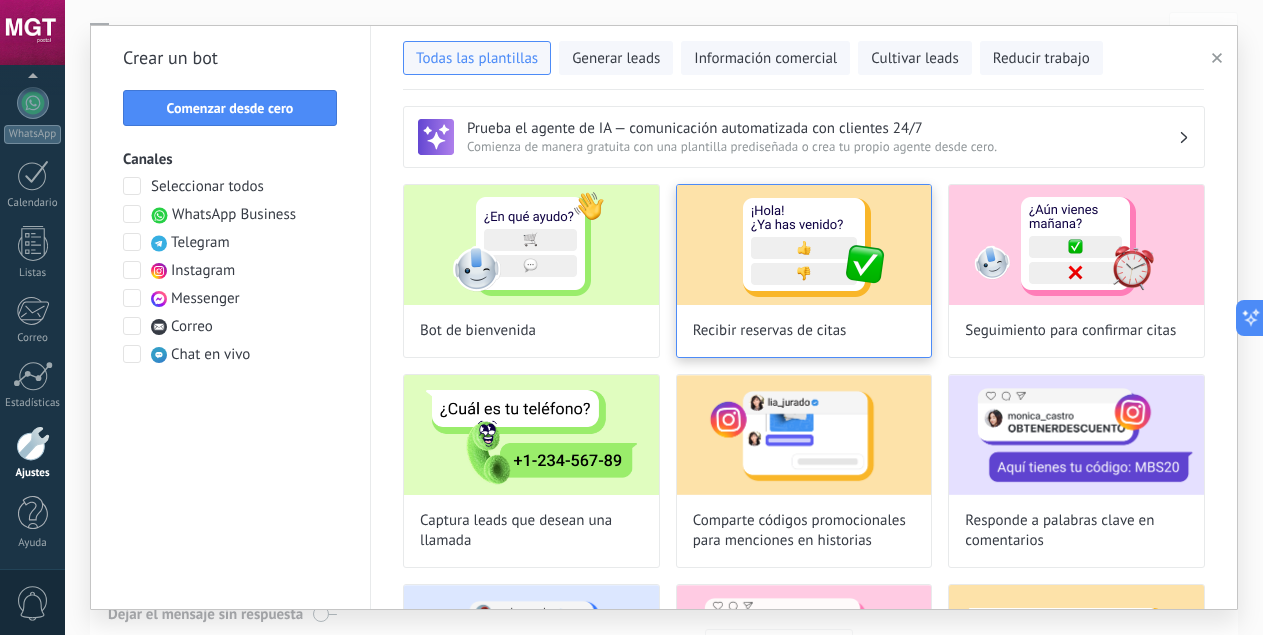 click at bounding box center (804, 245) 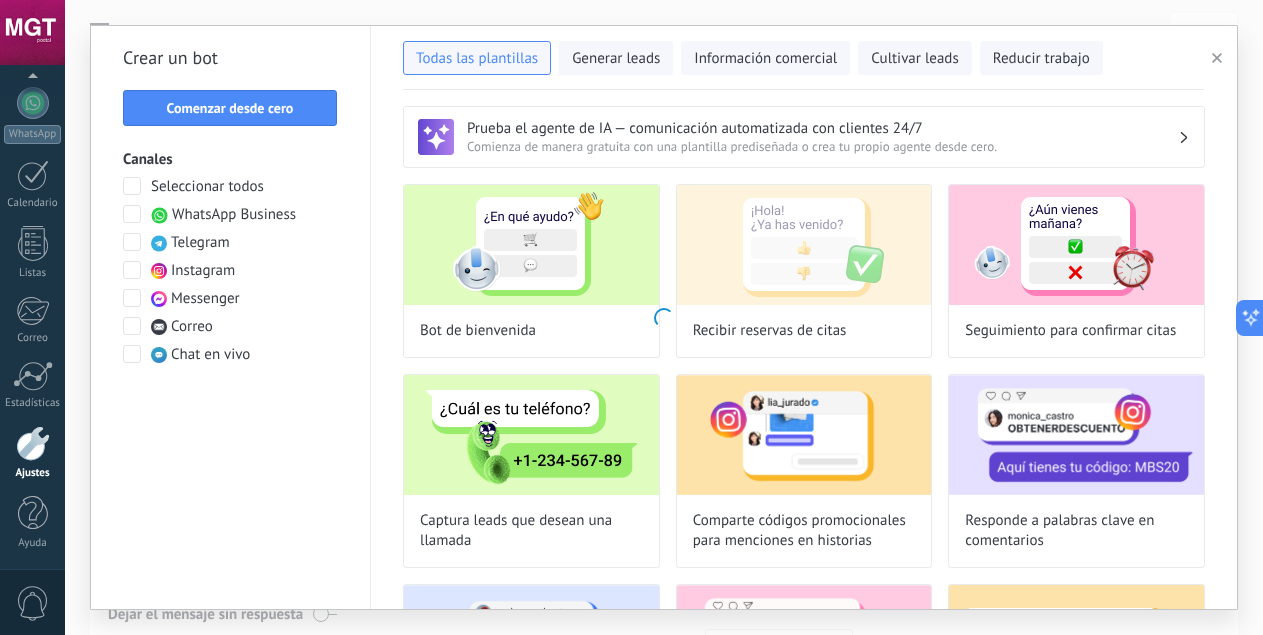 type on "**********" 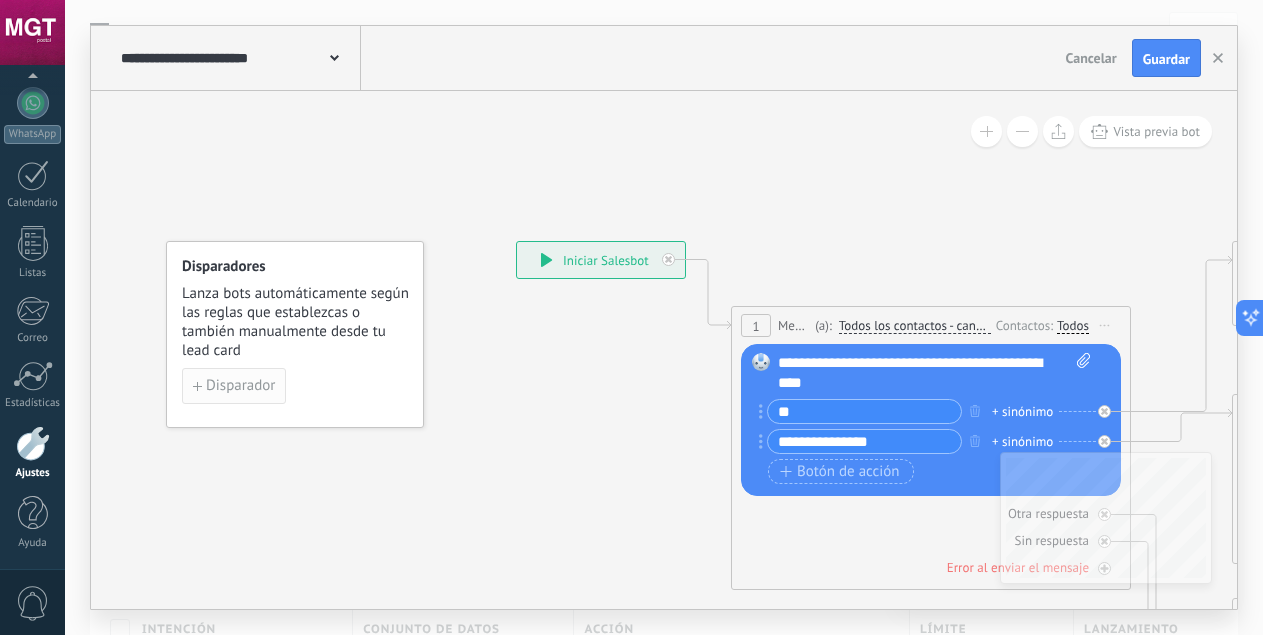 click on "Disparador" at bounding box center [240, 386] 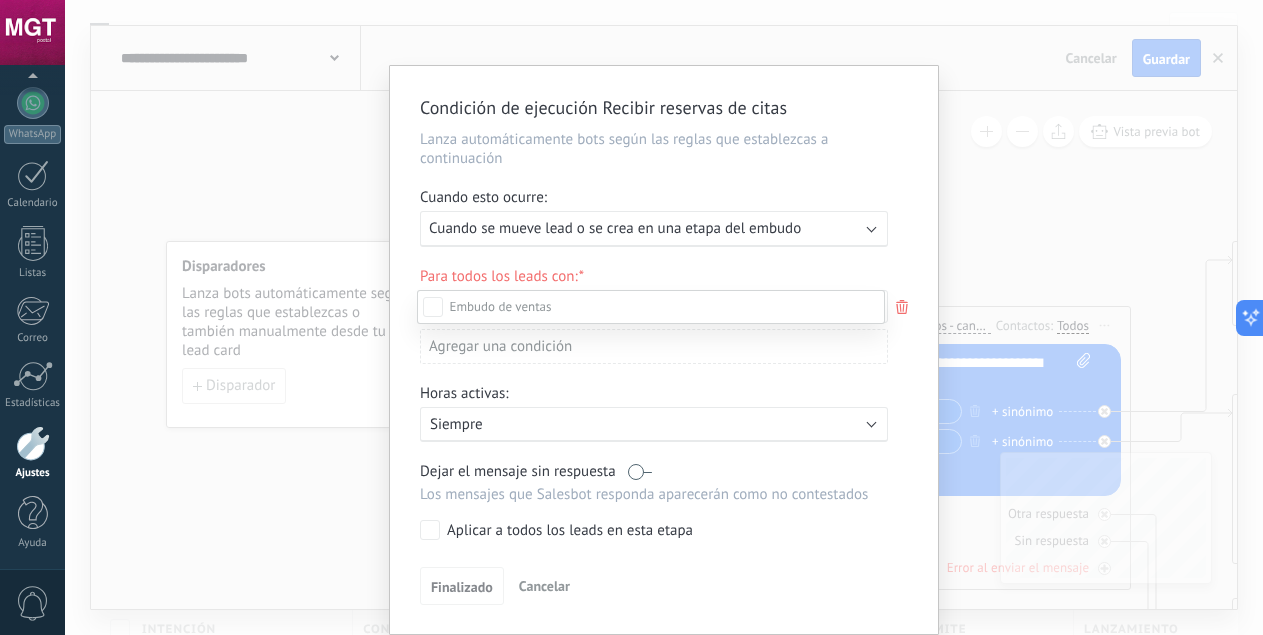 click at bounding box center [664, 317] 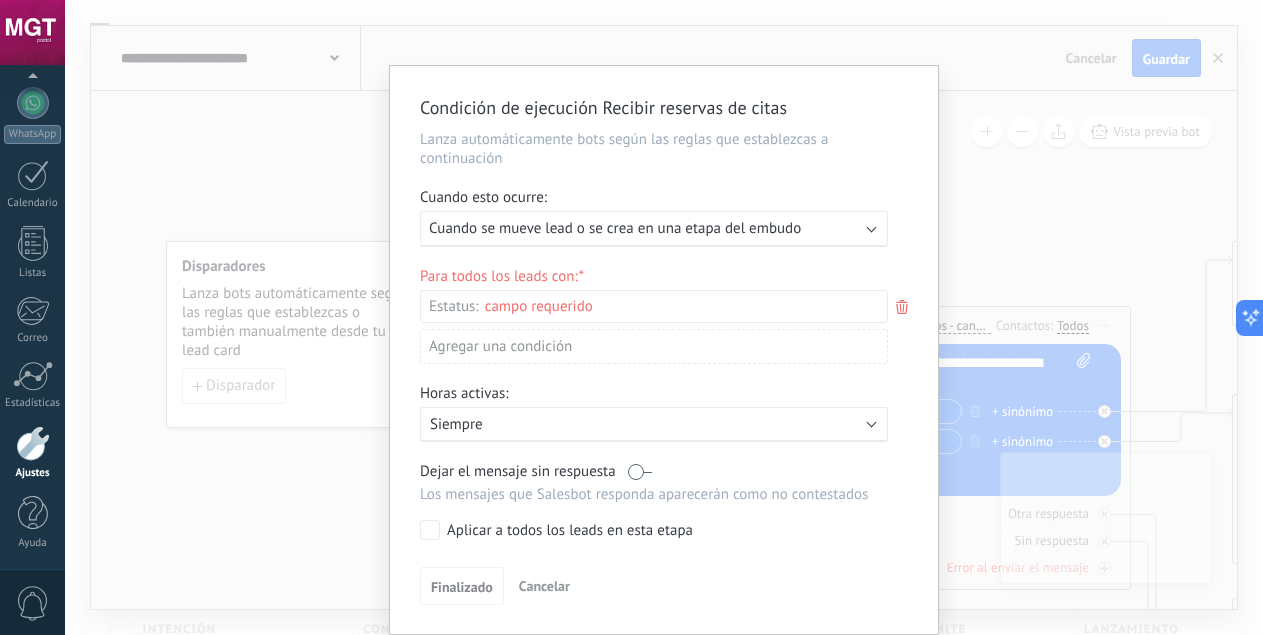 click on "Ejecutar:  Cuando se mueve lead o se crea en una etapa del embudo" at bounding box center (654, 229) 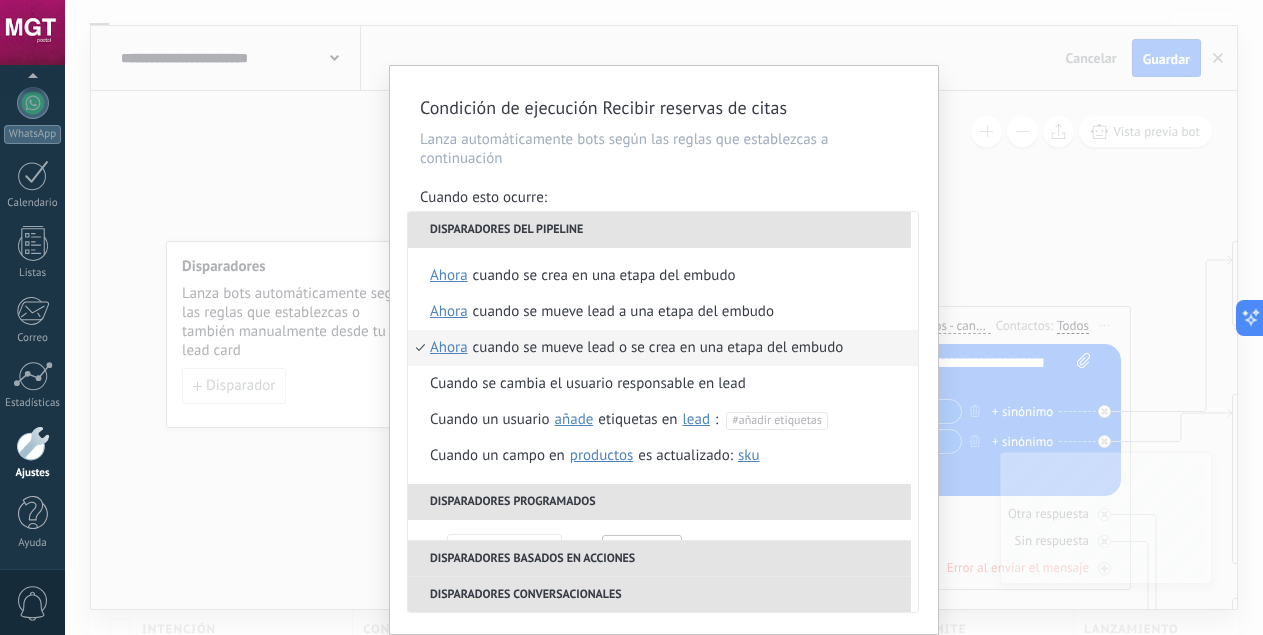 click on "Disparadores del pipeline" at bounding box center (659, 230) 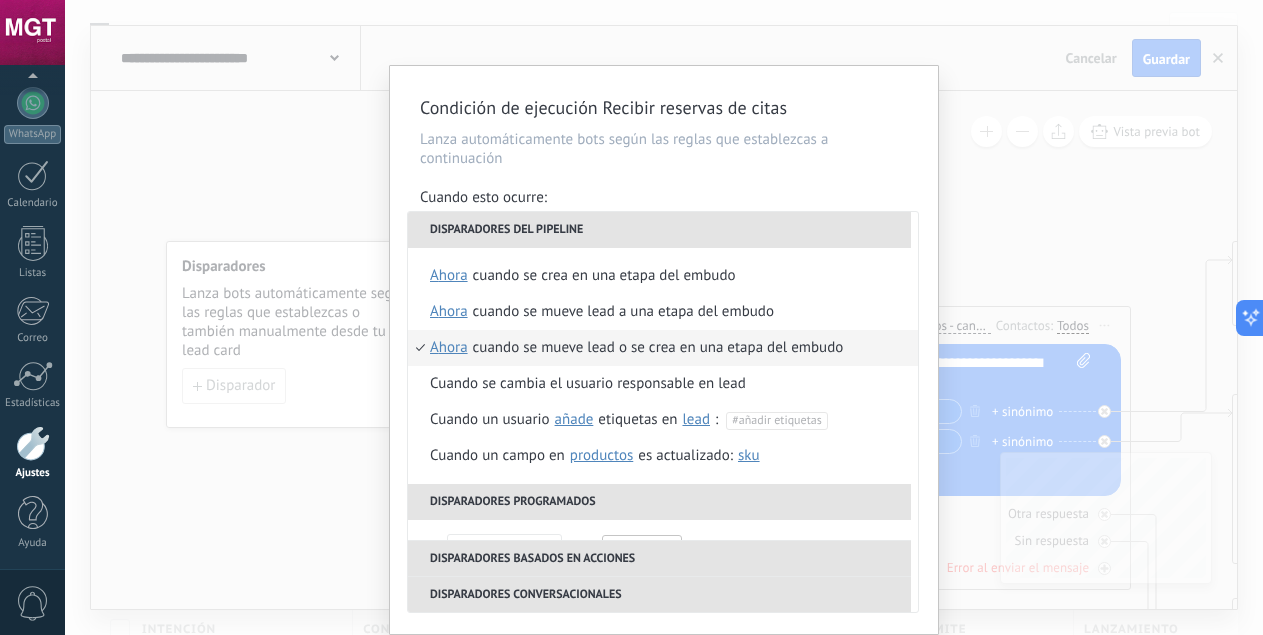 click on "**********" at bounding box center (664, 350) 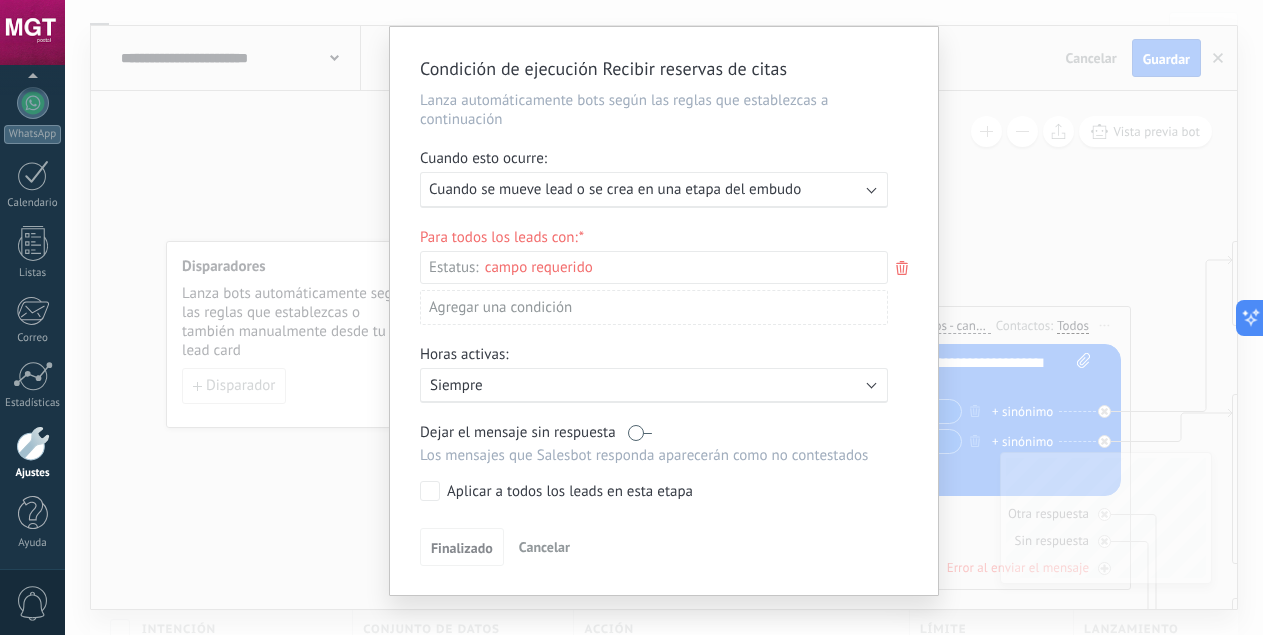 scroll, scrollTop: 65, scrollLeft: 0, axis: vertical 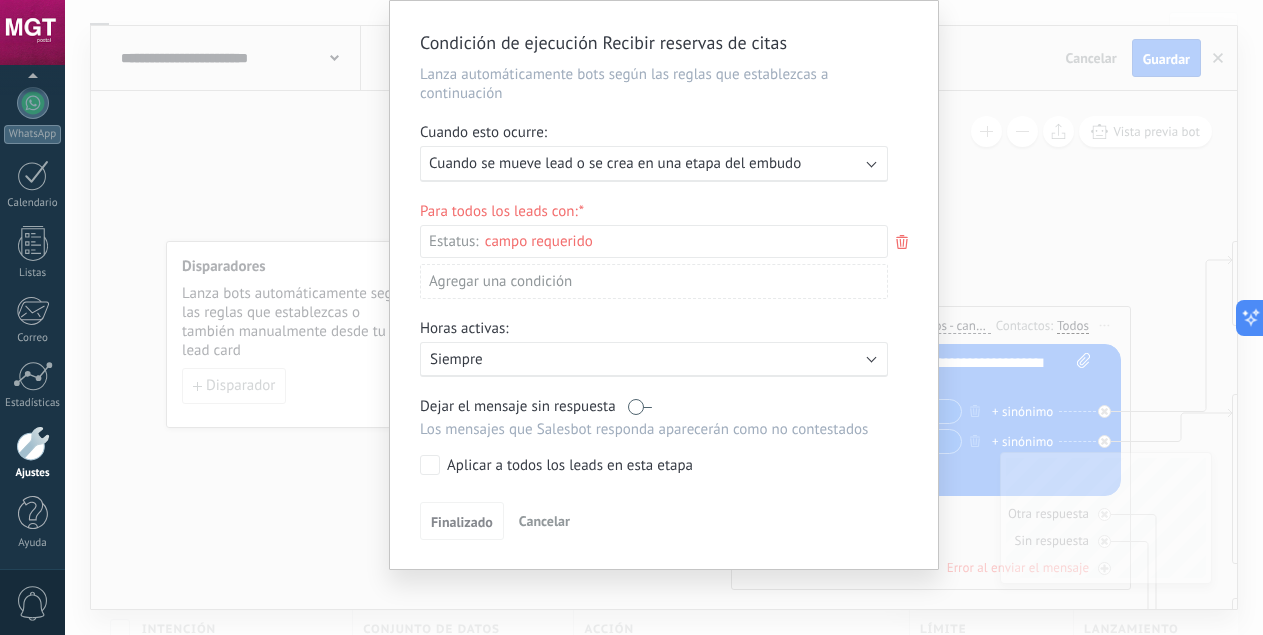 click on "Cancelar" at bounding box center (544, 521) 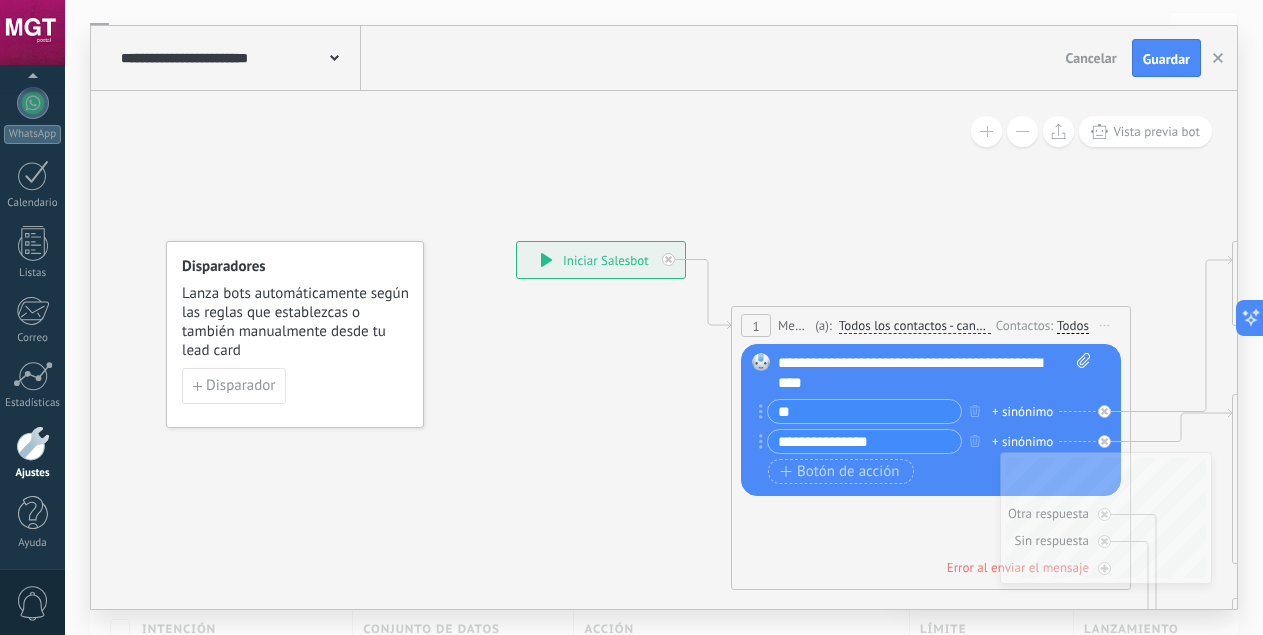 scroll, scrollTop: 0, scrollLeft: 0, axis: both 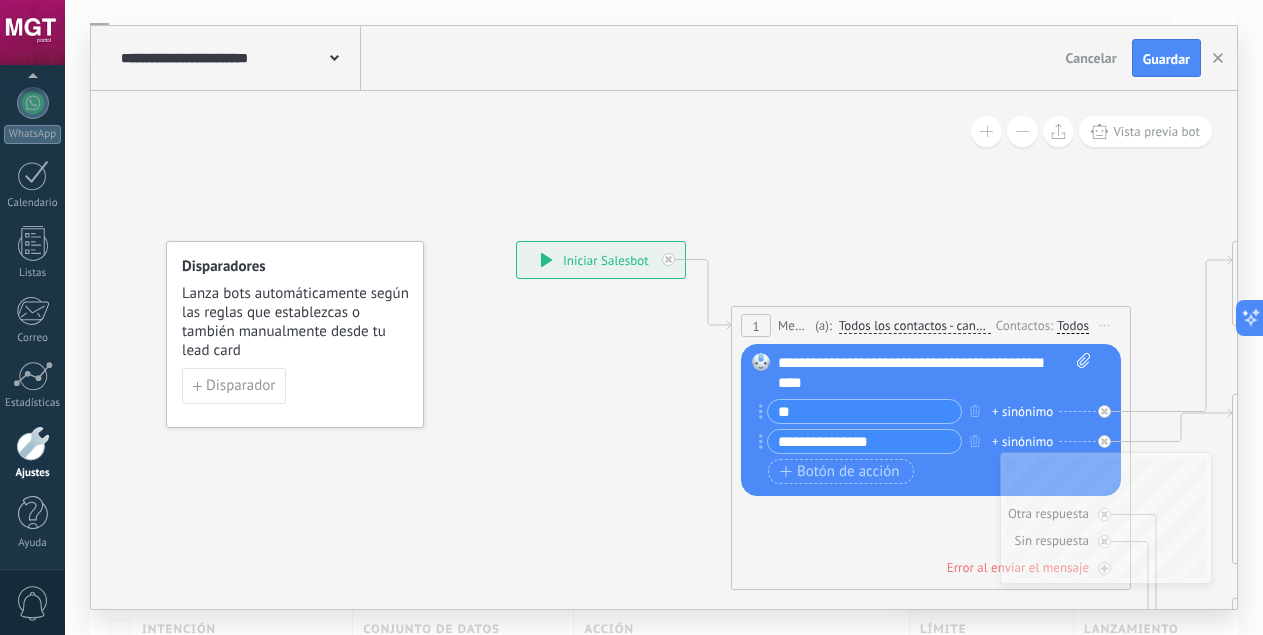click on "**********" at bounding box center [601, 260] 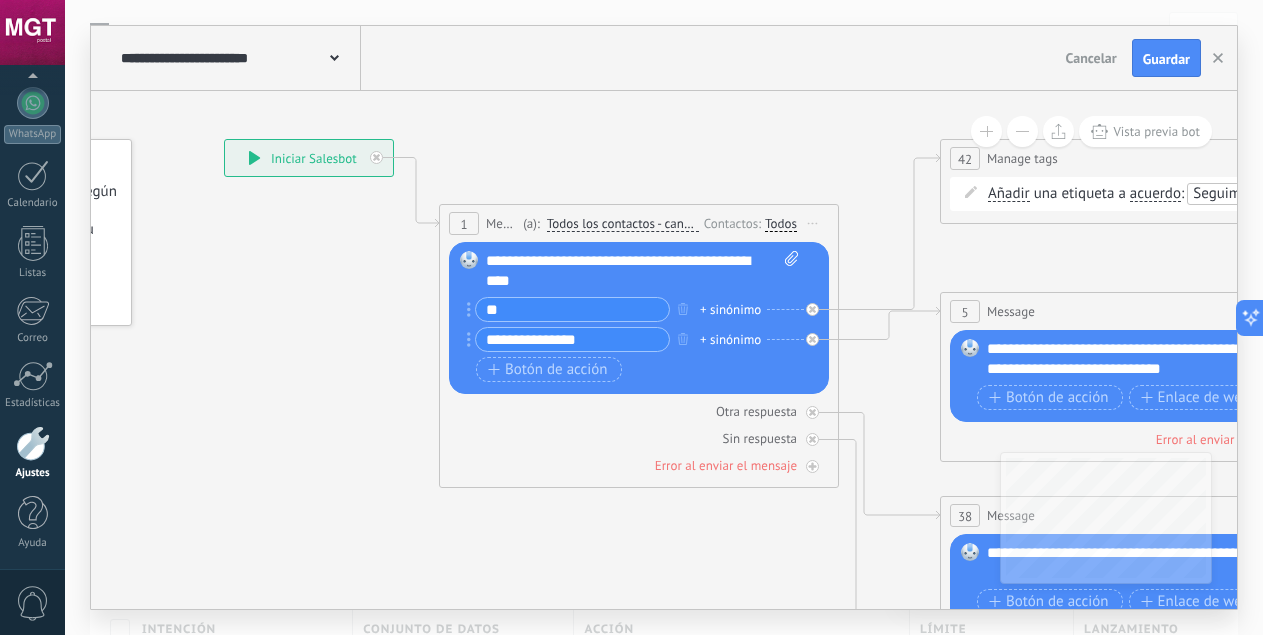 drag, startPoint x: 638, startPoint y: 395, endPoint x: 344, endPoint y: 293, distance: 311.19125 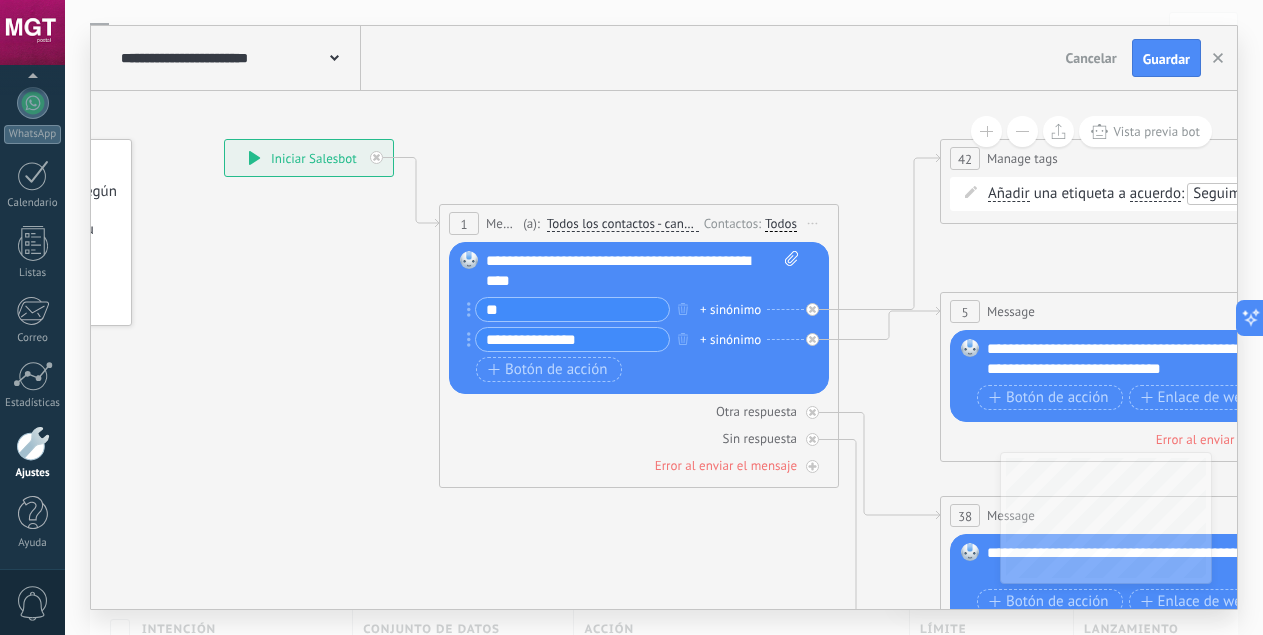 click 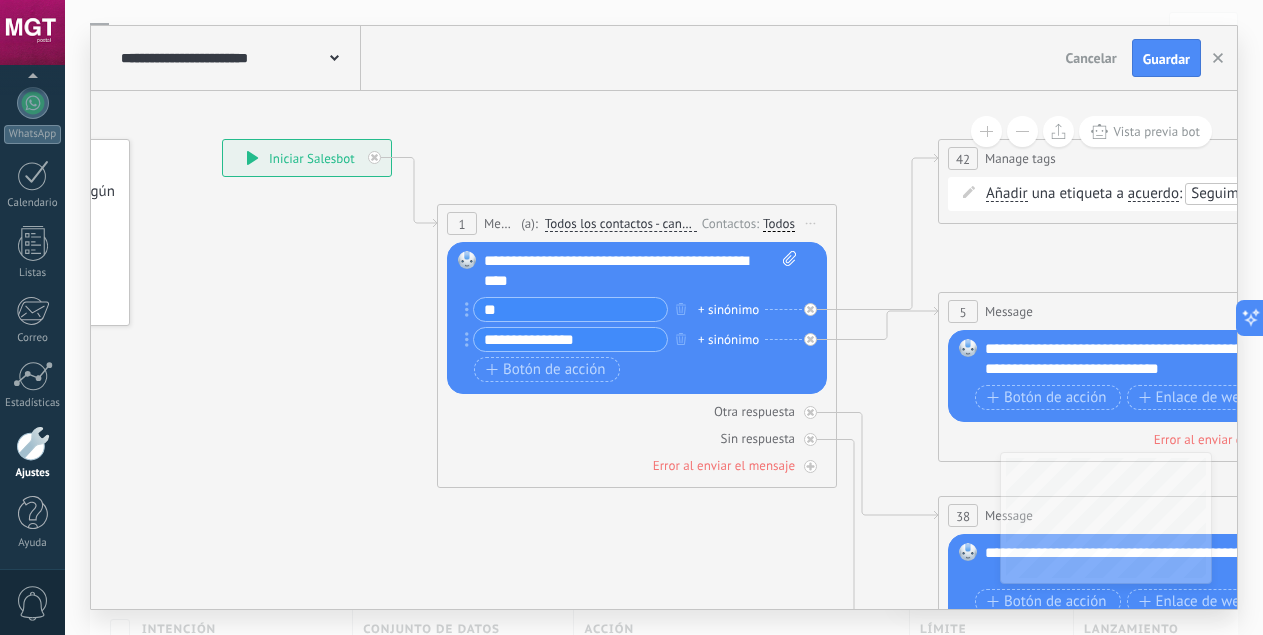 click on "**********" at bounding box center (640, 271) 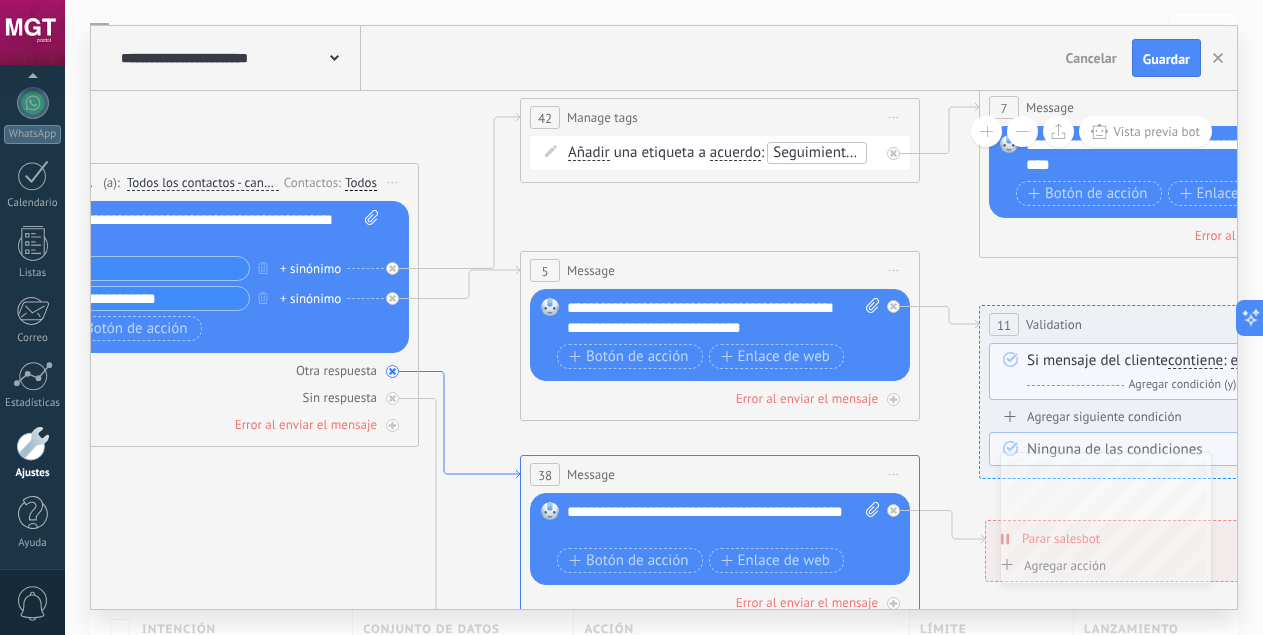 drag, startPoint x: 848, startPoint y: 415, endPoint x: 430, endPoint y: 374, distance: 420.00595 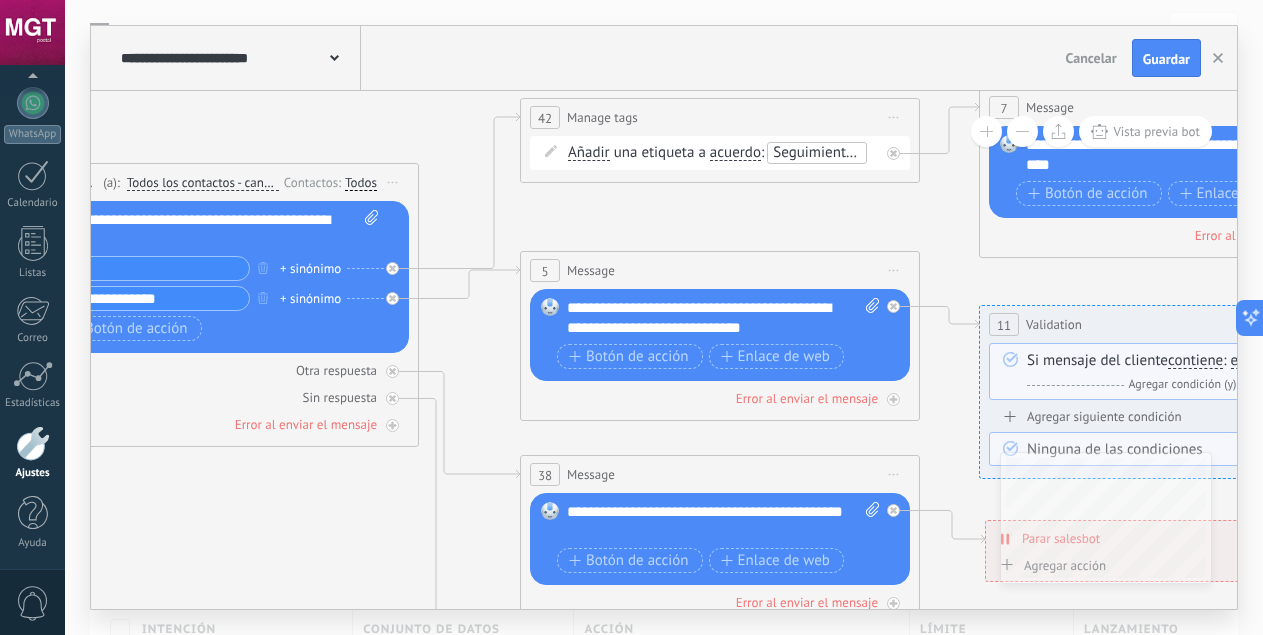 drag, startPoint x: 342, startPoint y: 317, endPoint x: 489, endPoint y: 317, distance: 147 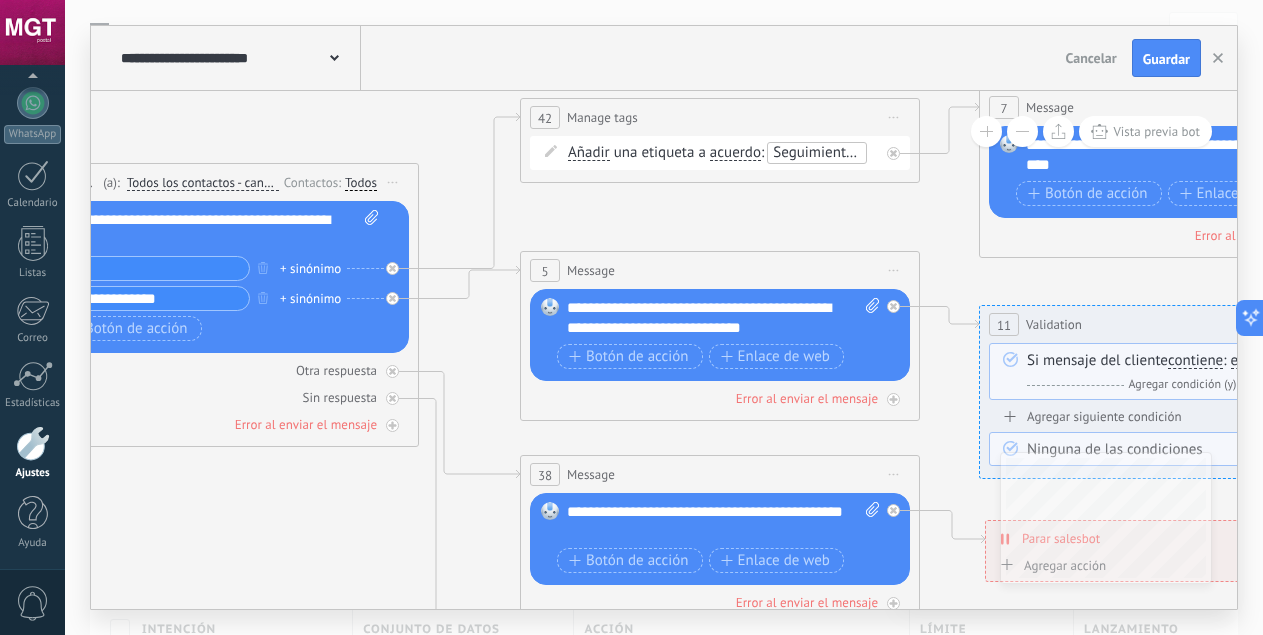 click on "**********" at bounding box center [-196, 98] 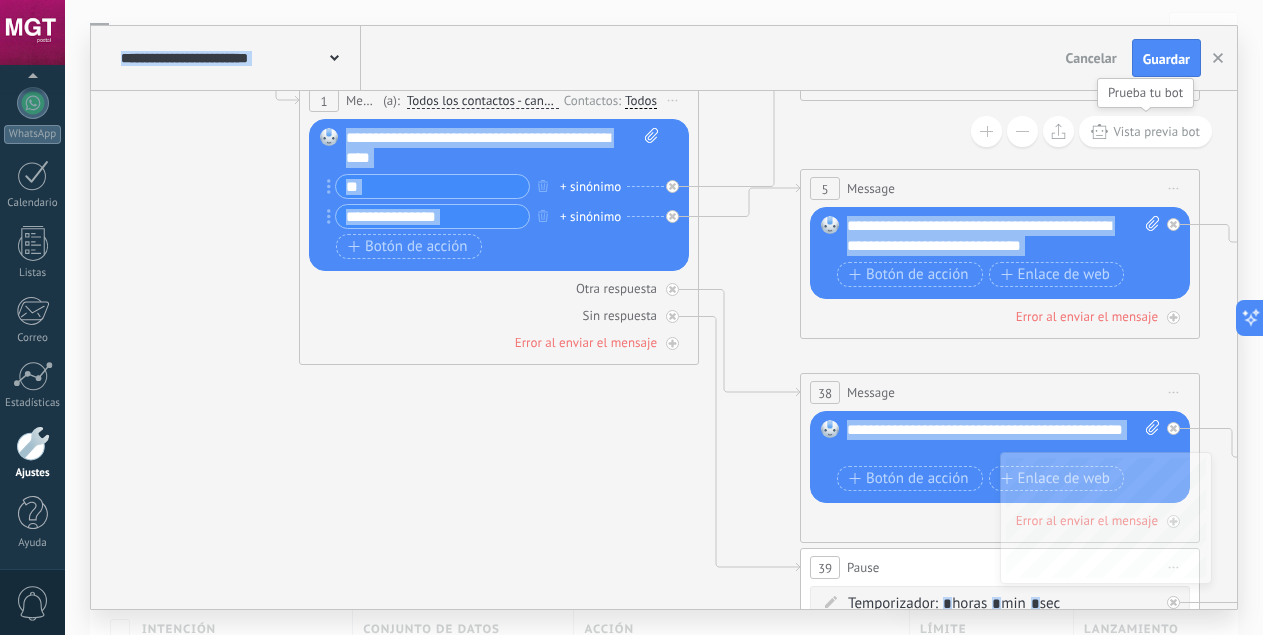 drag, startPoint x: 811, startPoint y: 199, endPoint x: 1091, endPoint y: 117, distance: 291.76016 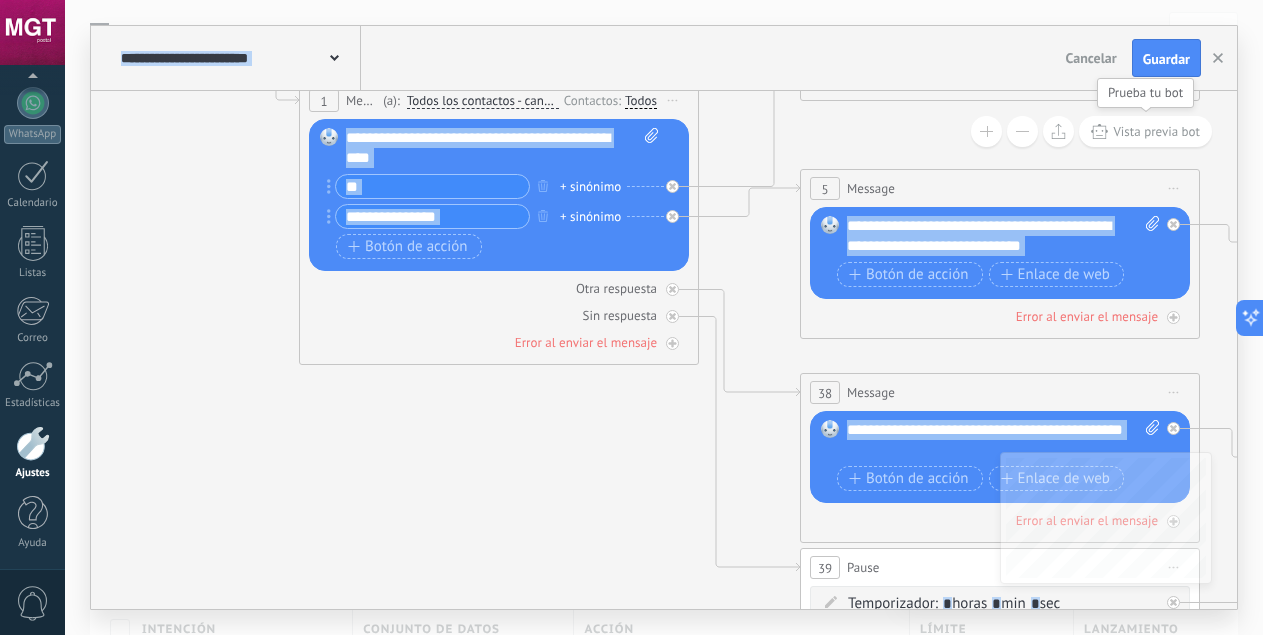 click on "**********" at bounding box center (664, 350) 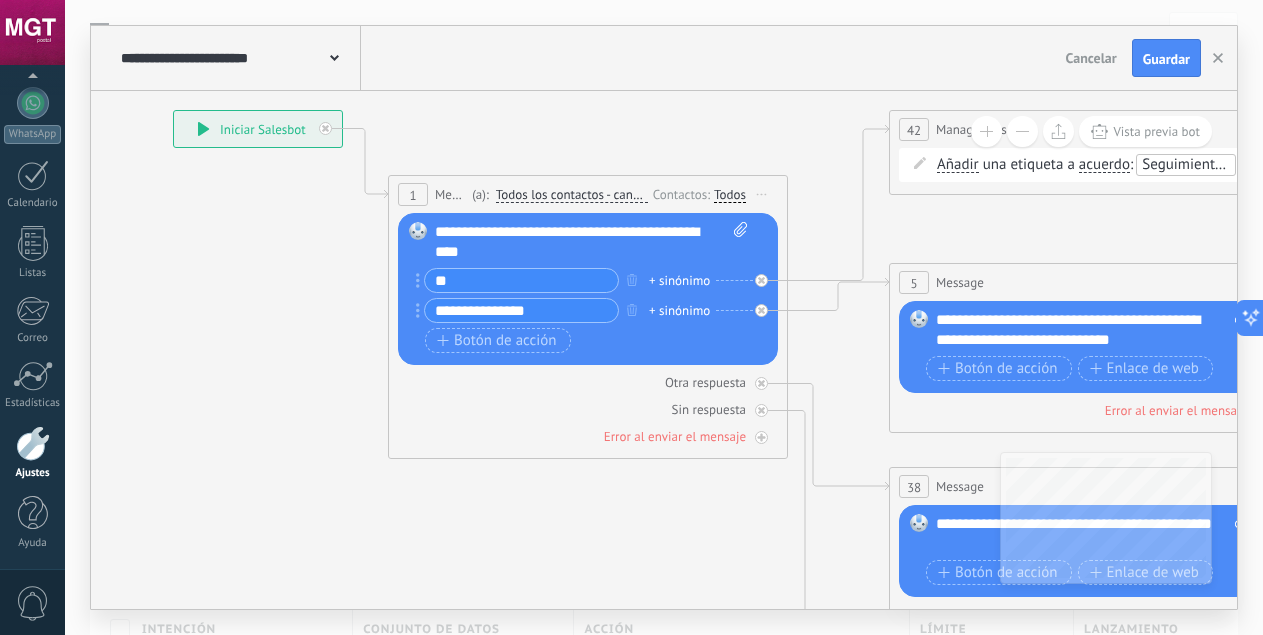 drag, startPoint x: 551, startPoint y: 435, endPoint x: 640, endPoint y: 535, distance: 133.86934 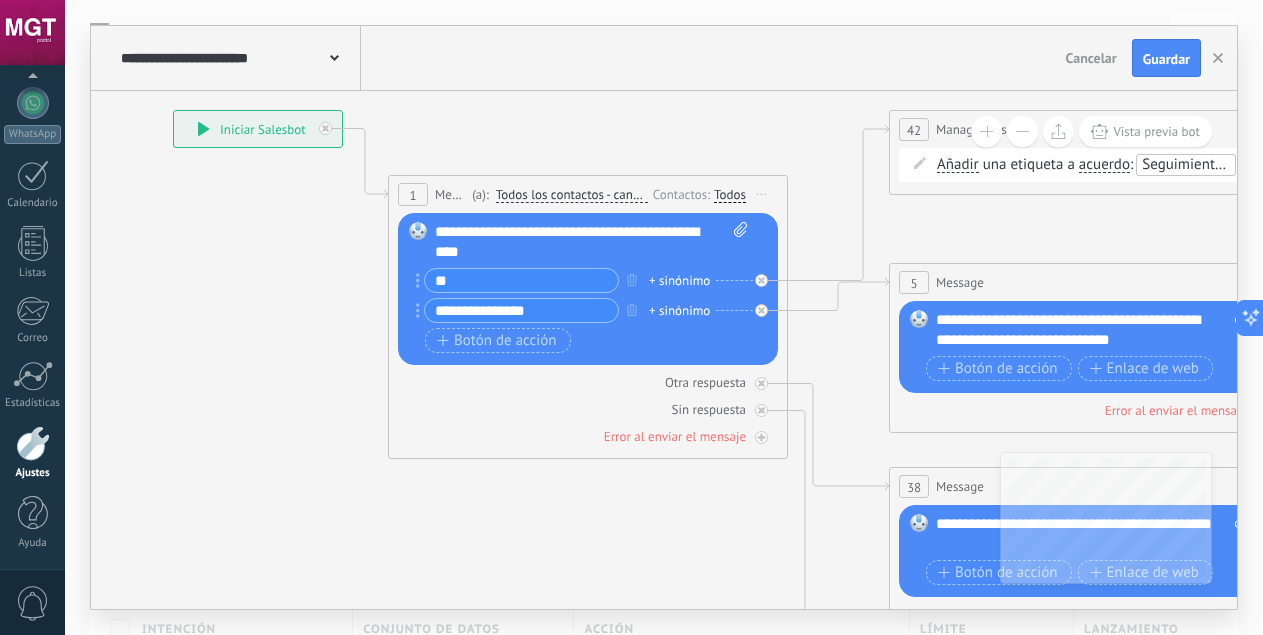 click 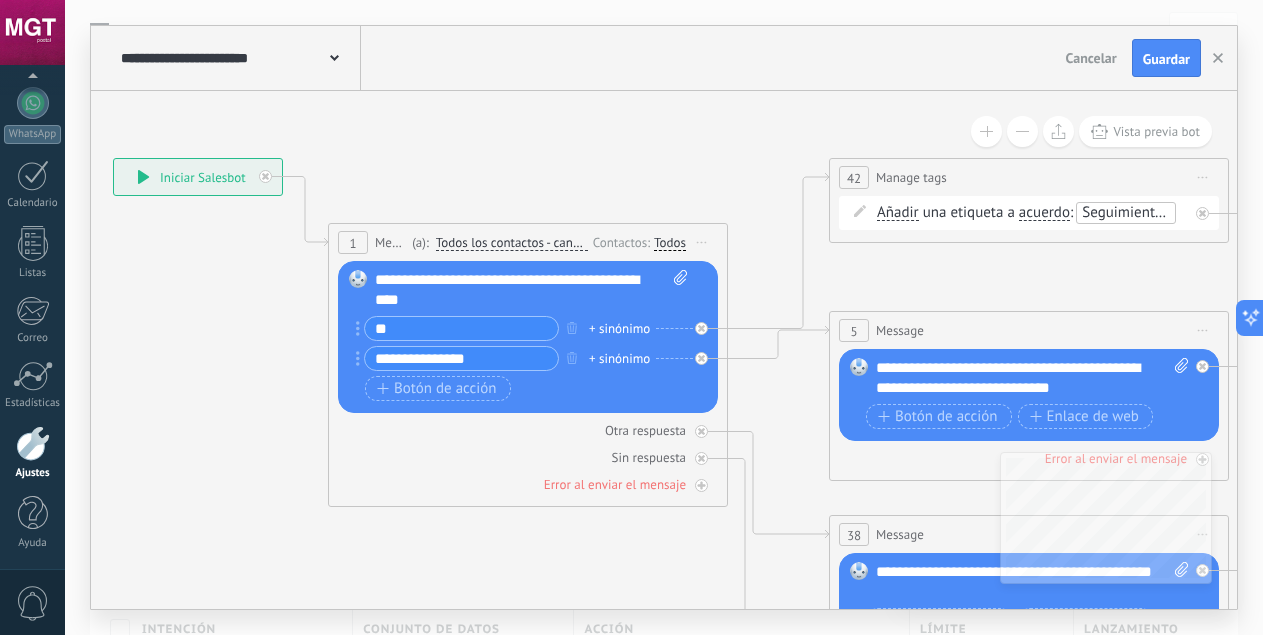 drag, startPoint x: 543, startPoint y: 470, endPoint x: 483, endPoint y: 512, distance: 73.239334 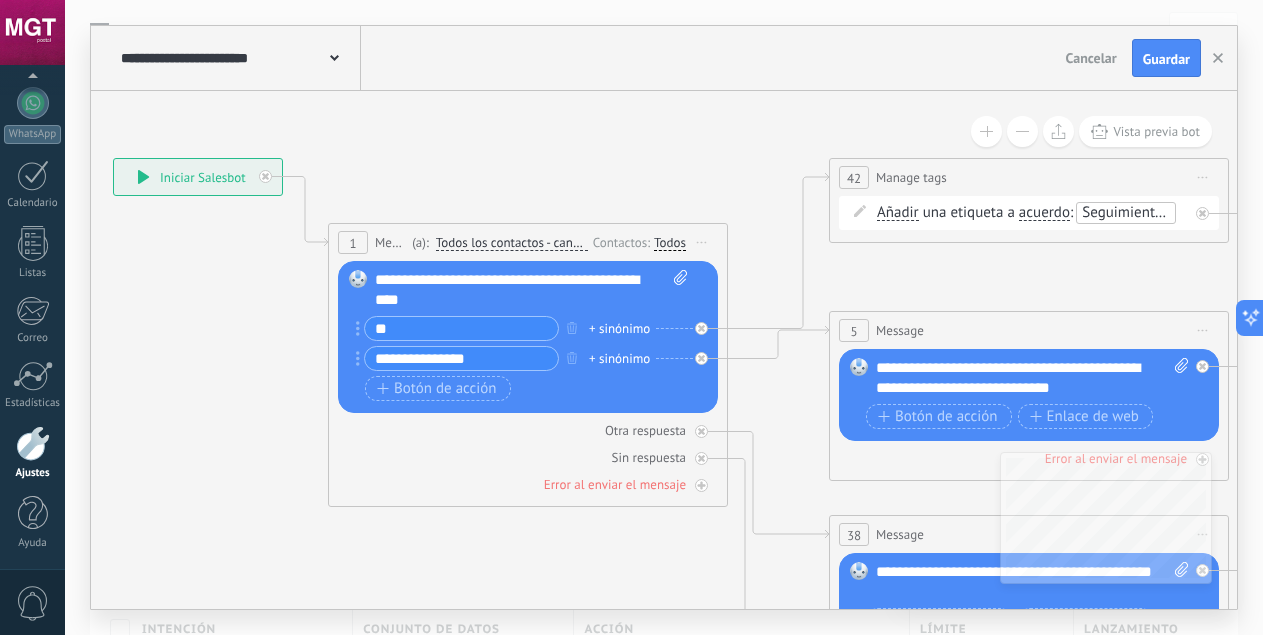 click 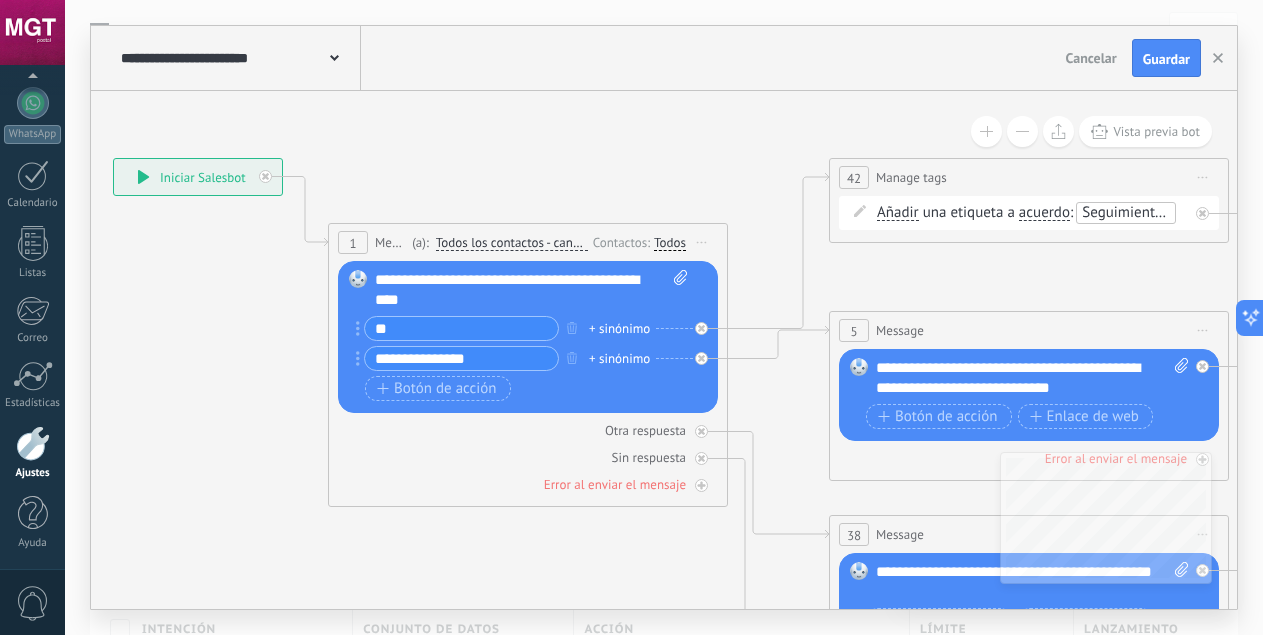 click 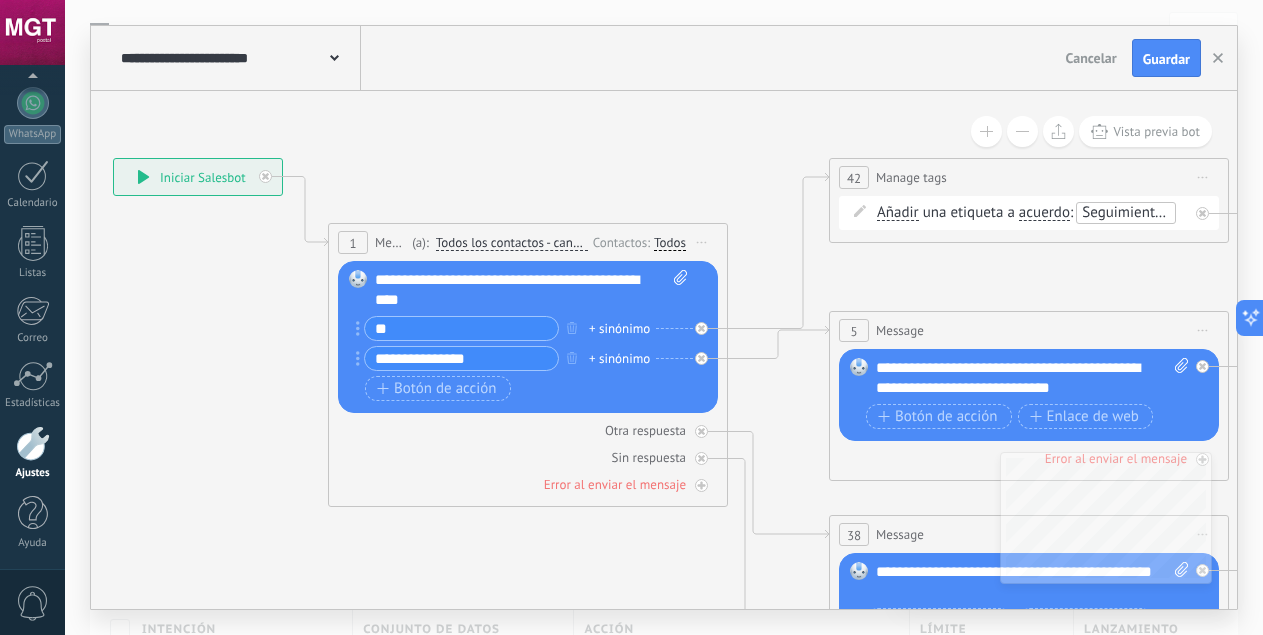 click at bounding box center [677, 290] 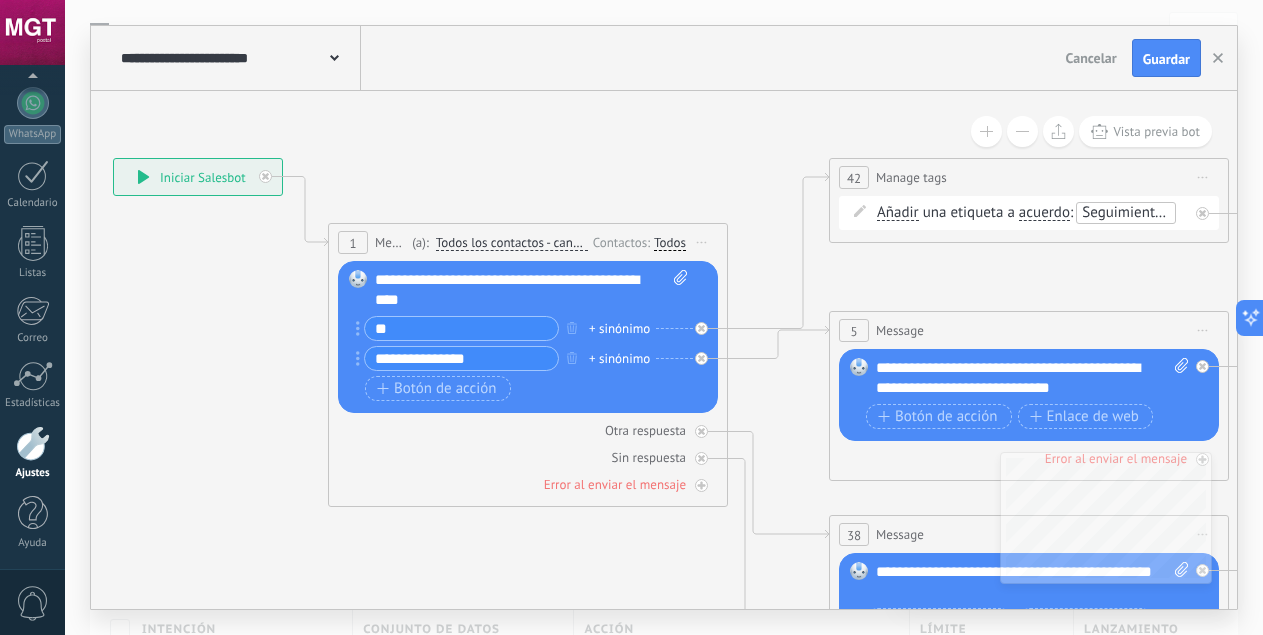 click on "Subir" at bounding box center (0, 0) 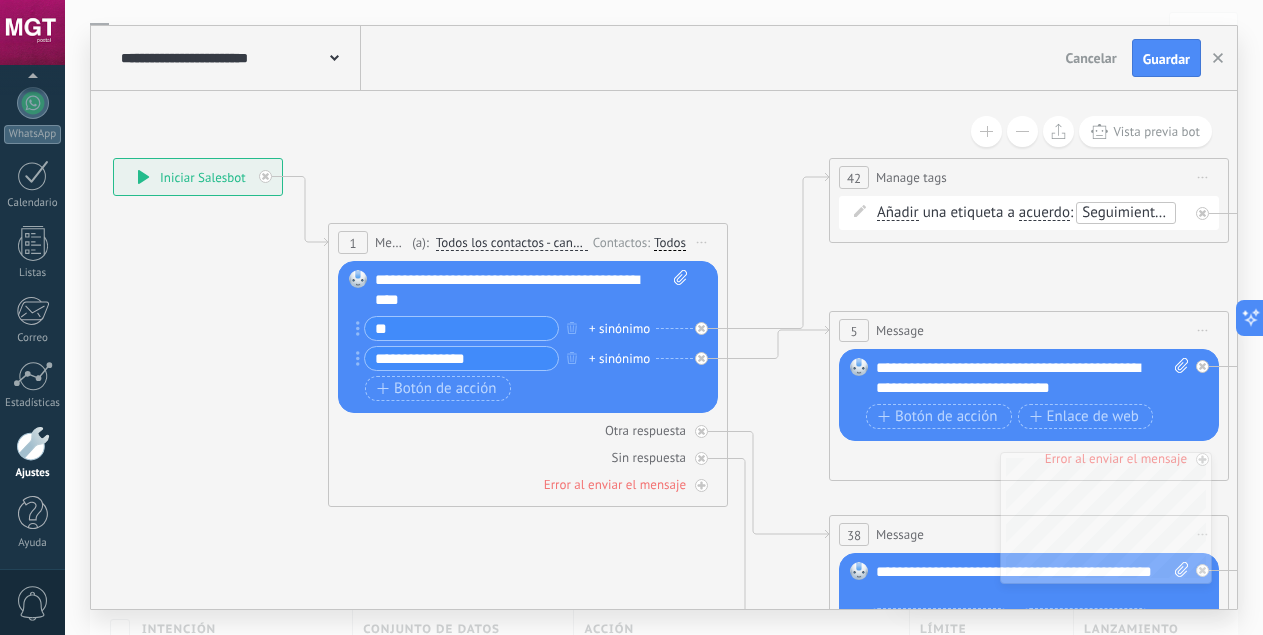 click on "Todos los contactos - canales seleccionados" at bounding box center [512, 243] 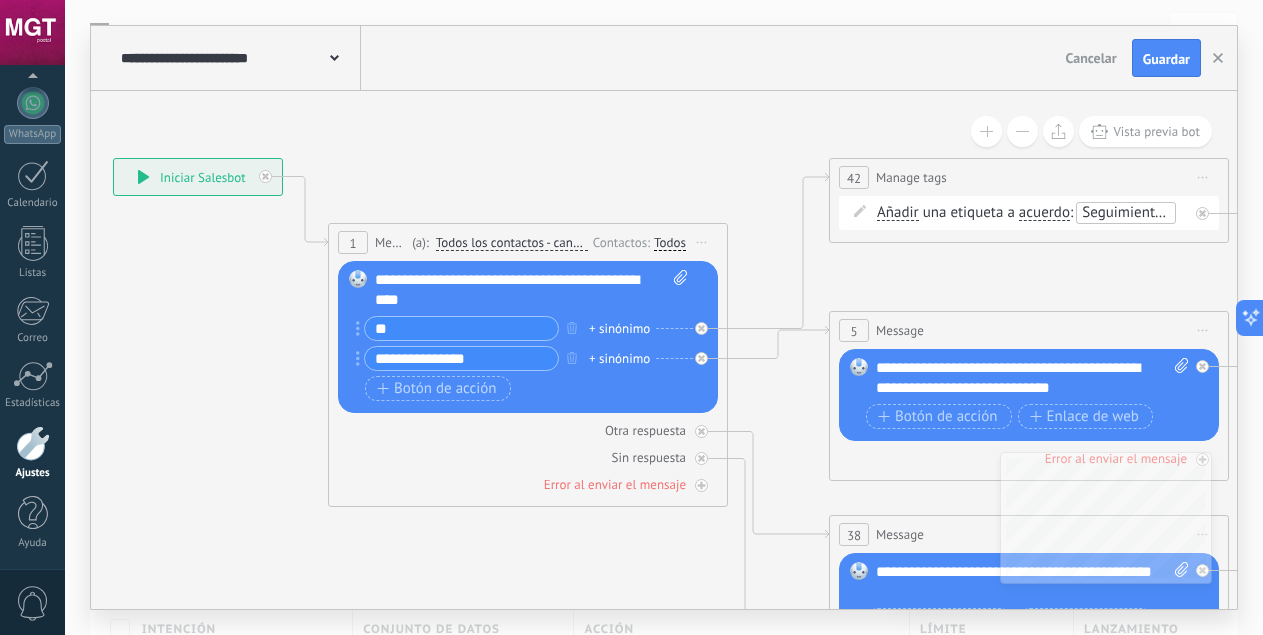 click on "Todos los contactos - canales seleccionados" at bounding box center [551, 243] 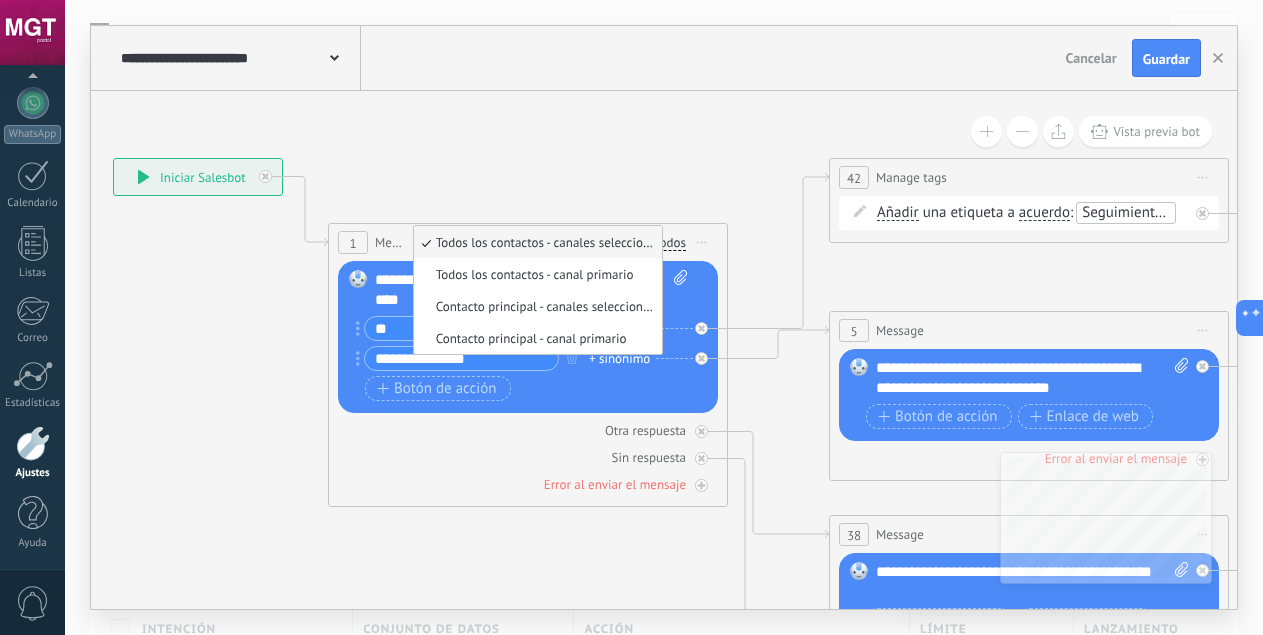 click 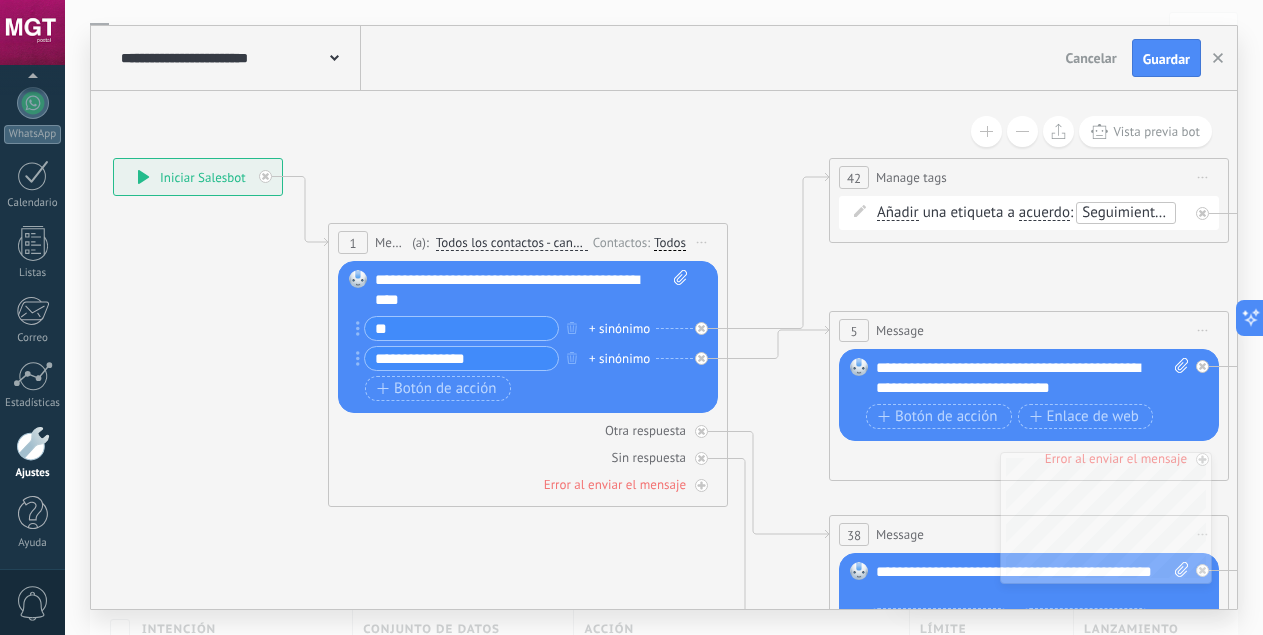 drag, startPoint x: 680, startPoint y: 471, endPoint x: 399, endPoint y: 263, distance: 349.60693 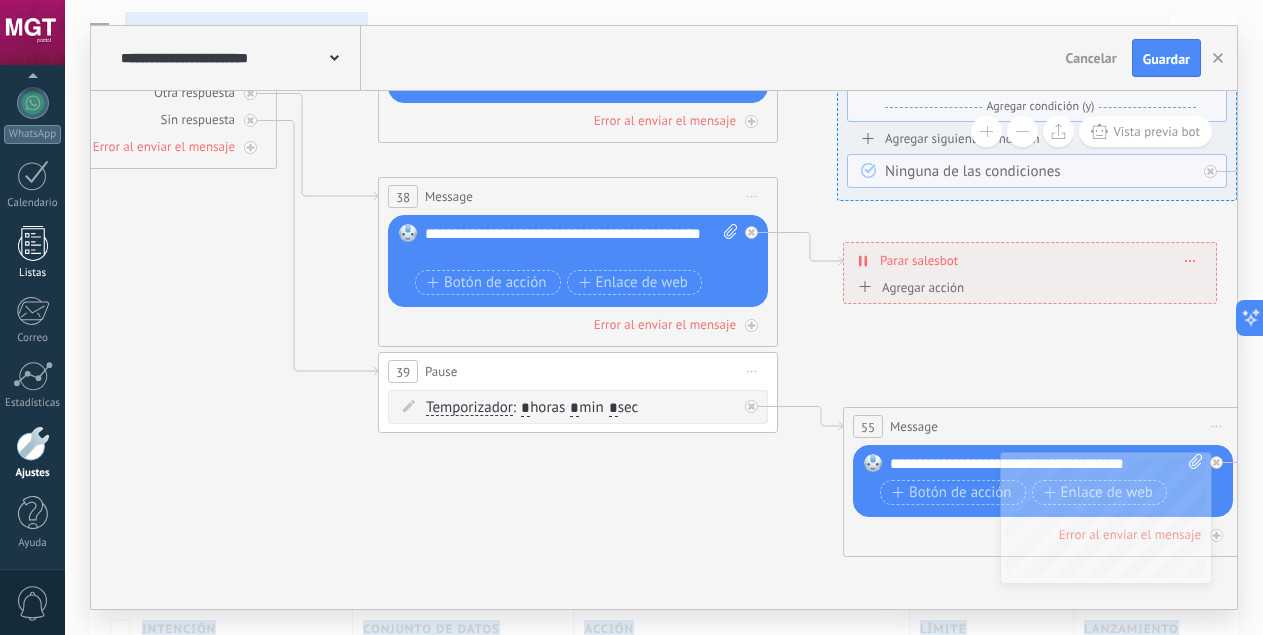 drag, startPoint x: 466, startPoint y: 565, endPoint x: 14, endPoint y: 227, distance: 564.4006 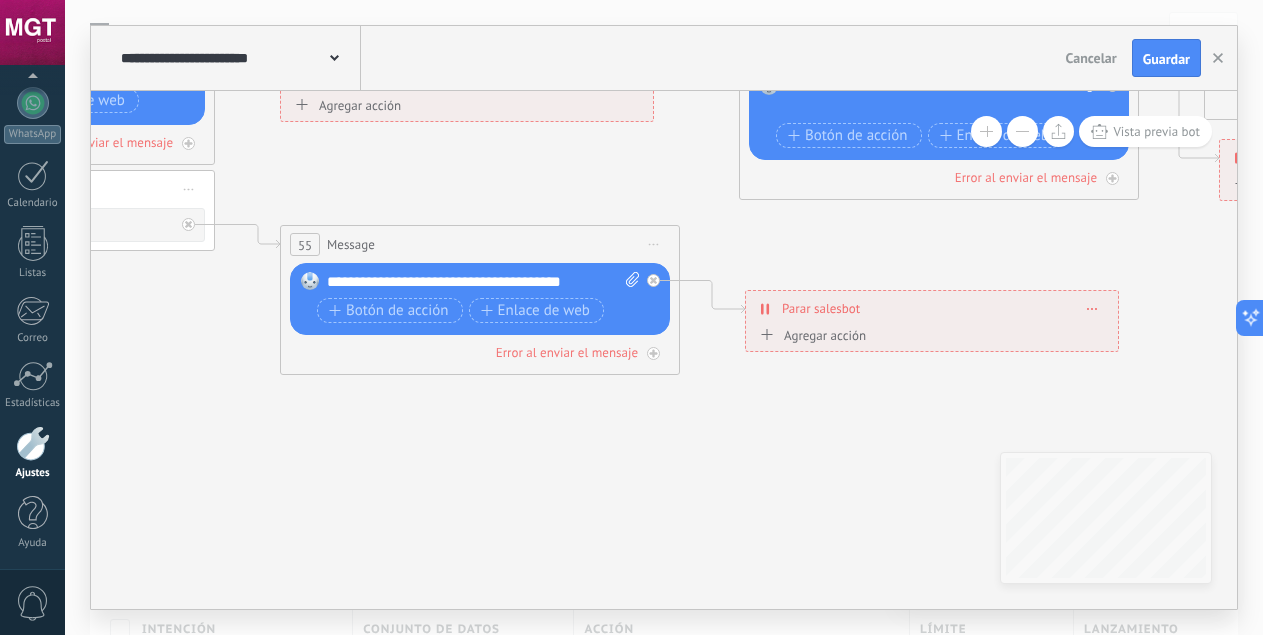 drag, startPoint x: 627, startPoint y: 484, endPoint x: 65, endPoint y: 302, distance: 590.7351 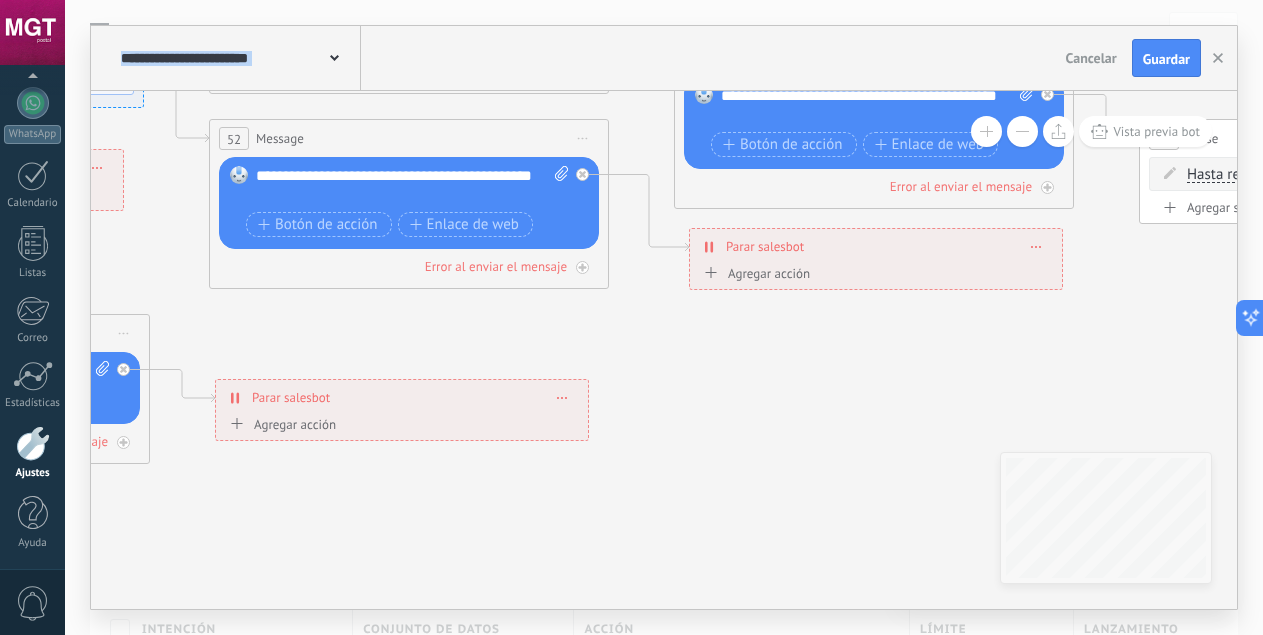 drag, startPoint x: 692, startPoint y: 423, endPoint x: 160, endPoint y: 514, distance: 539.7268 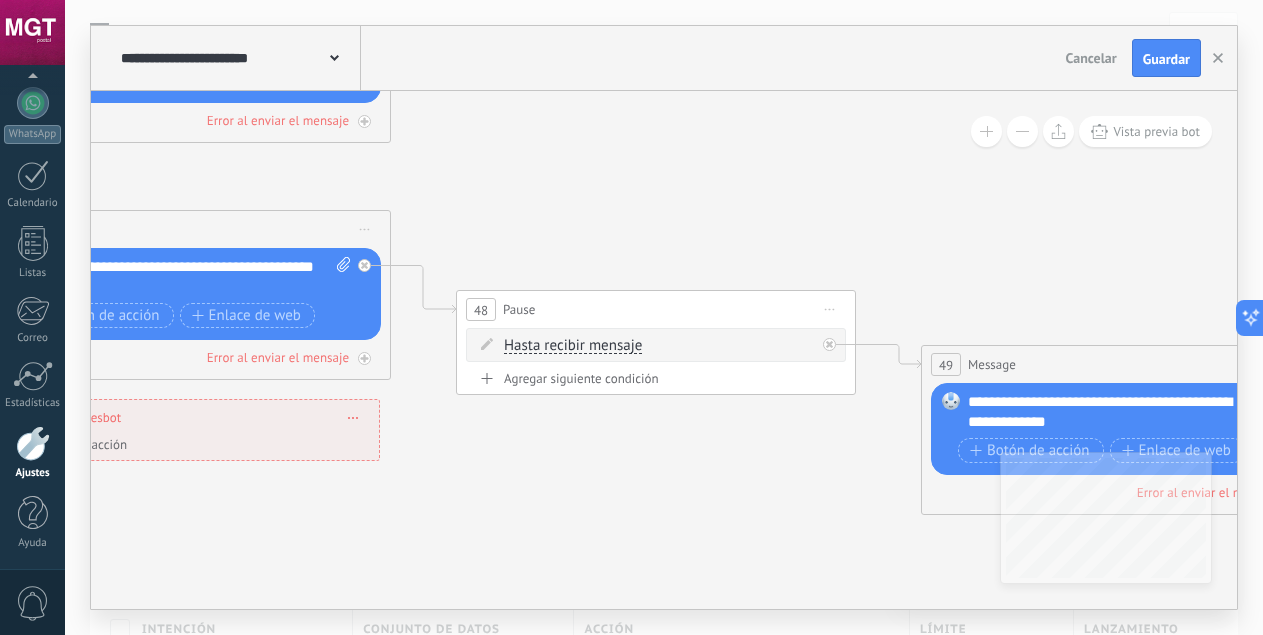 drag, startPoint x: 826, startPoint y: 409, endPoint x: 145, endPoint y: 578, distance: 701.6566 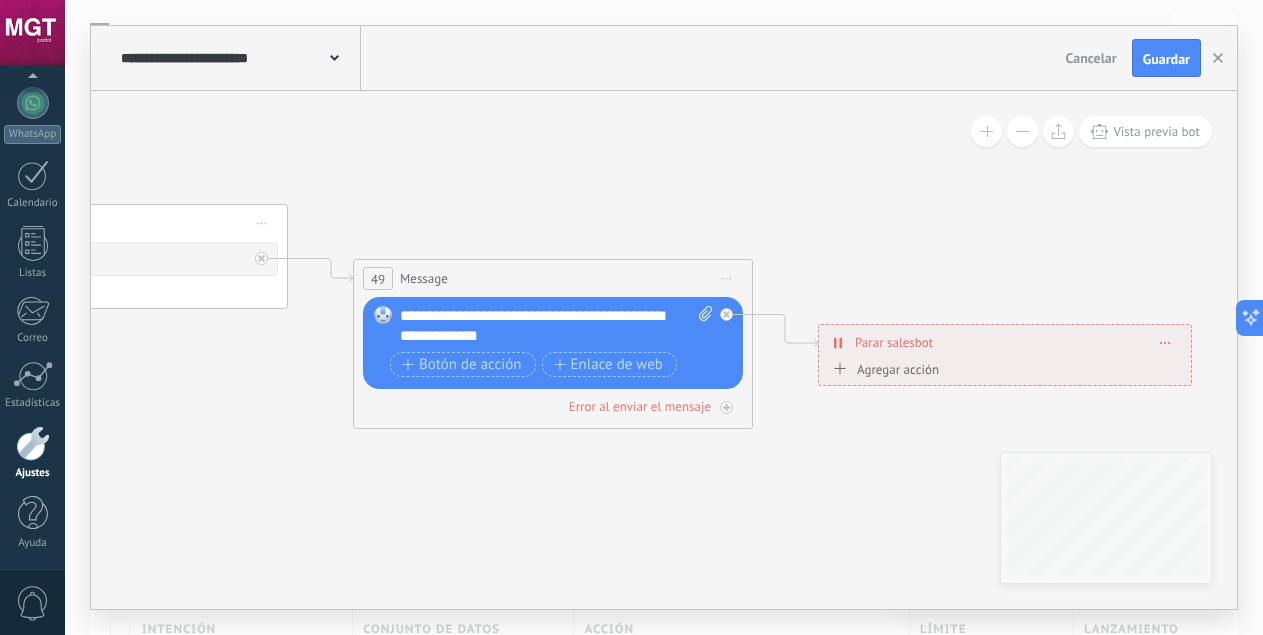drag, startPoint x: 697, startPoint y: 498, endPoint x: 131, endPoint y: 411, distance: 572.64734 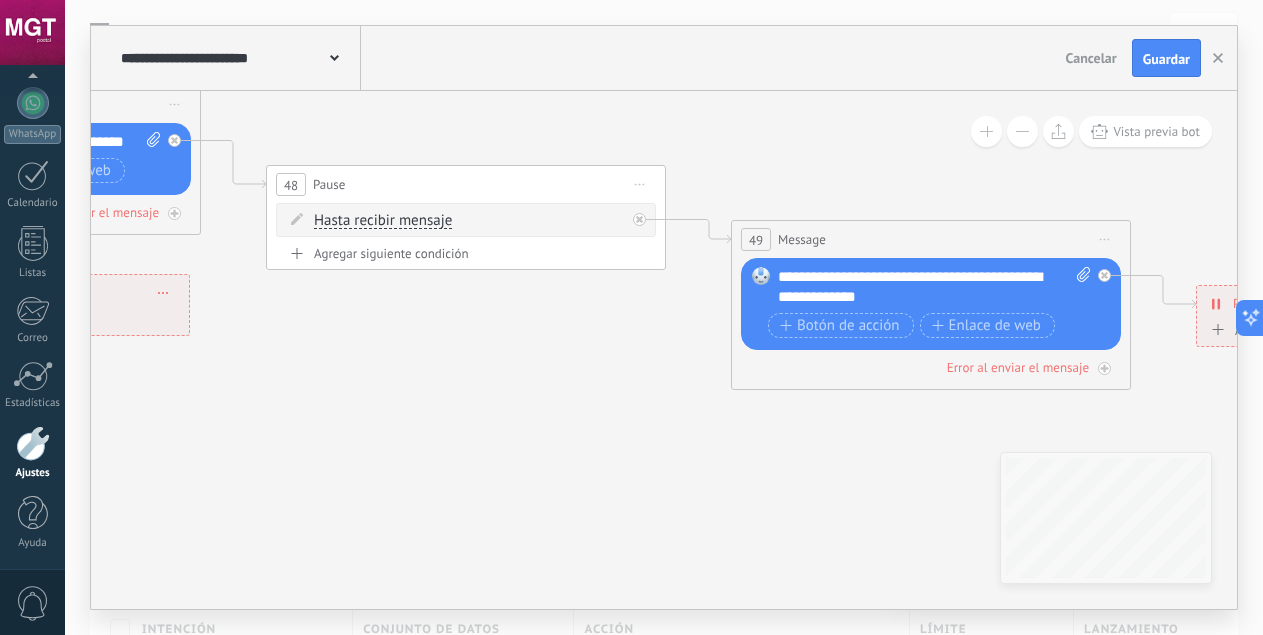 drag, startPoint x: 822, startPoint y: 450, endPoint x: 1202, endPoint y: 412, distance: 381.89526 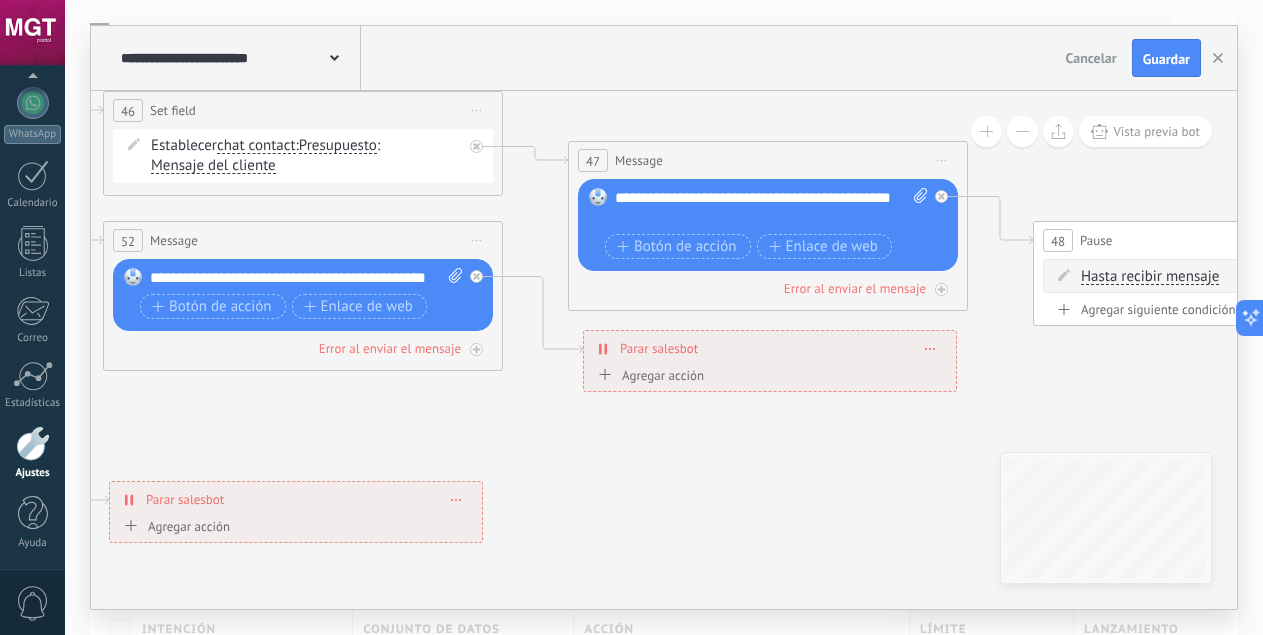 drag, startPoint x: 534, startPoint y: 395, endPoint x: 1301, endPoint y: 451, distance: 769.0416 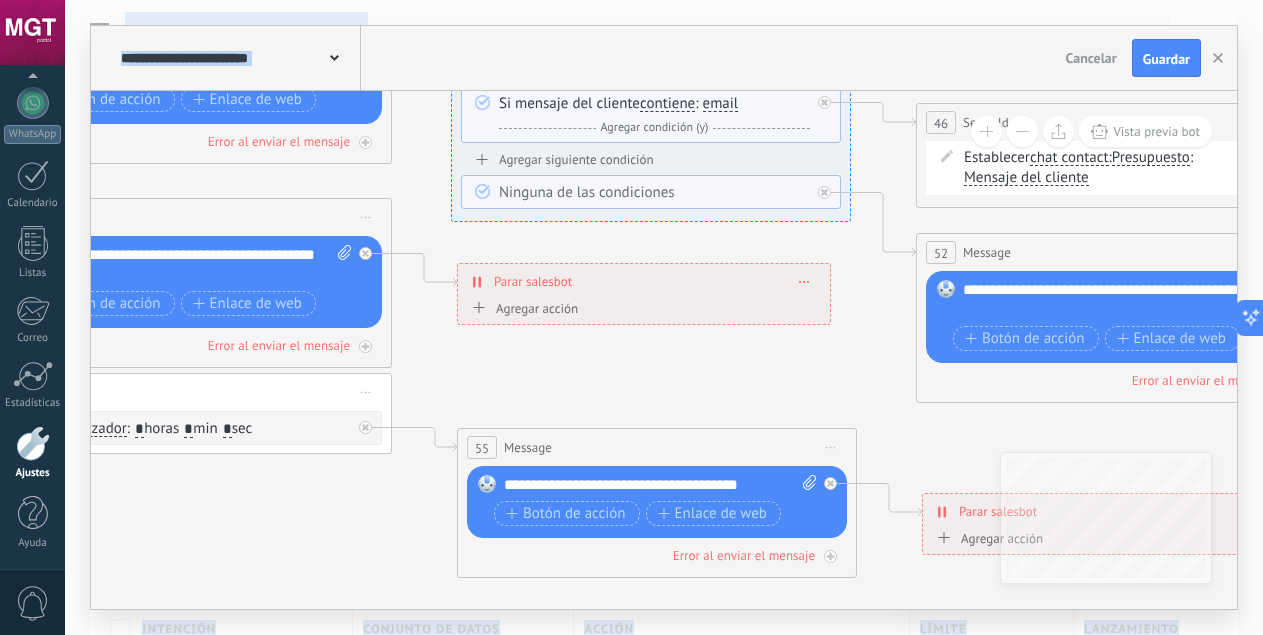 drag, startPoint x: 481, startPoint y: 428, endPoint x: 1297, endPoint y: 441, distance: 816.1036 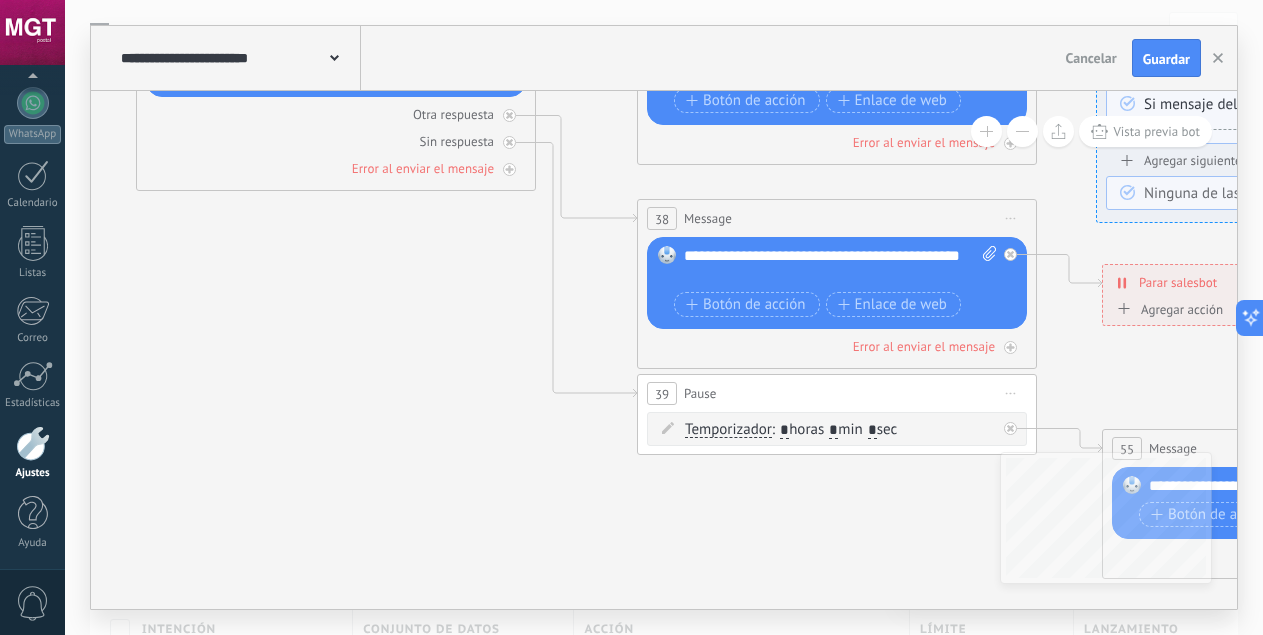drag, startPoint x: 397, startPoint y: 398, endPoint x: 1109, endPoint y: 402, distance: 712.0112 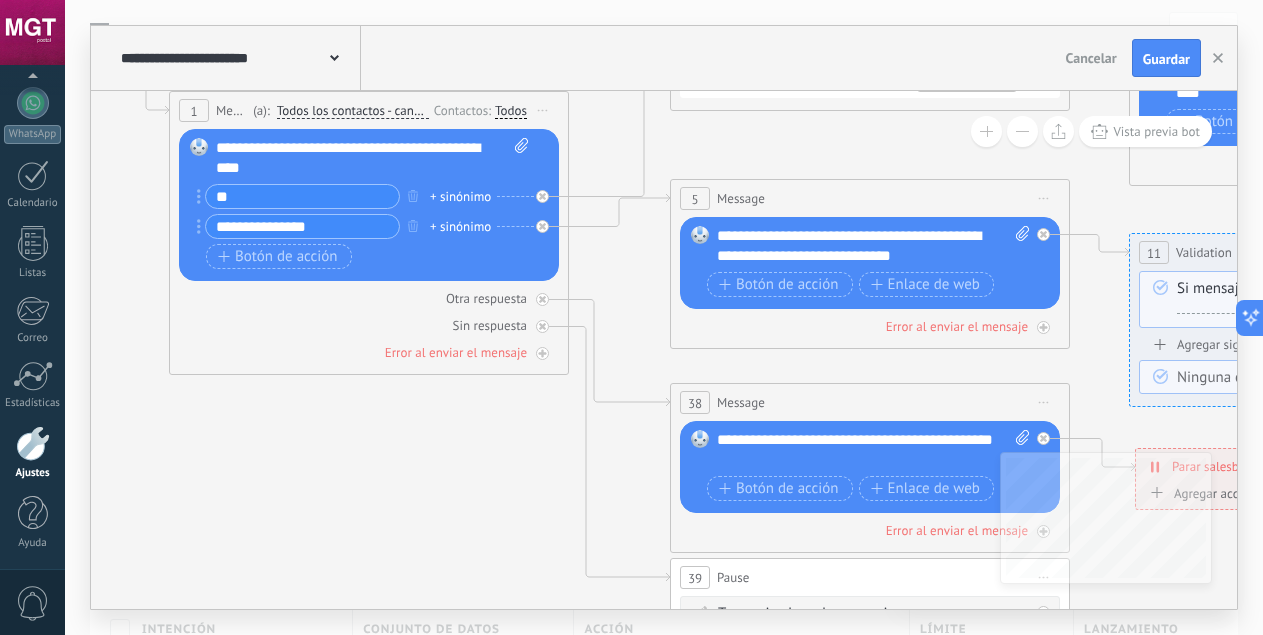 drag, startPoint x: 521, startPoint y: 387, endPoint x: 484, endPoint y: 567, distance: 183.76343 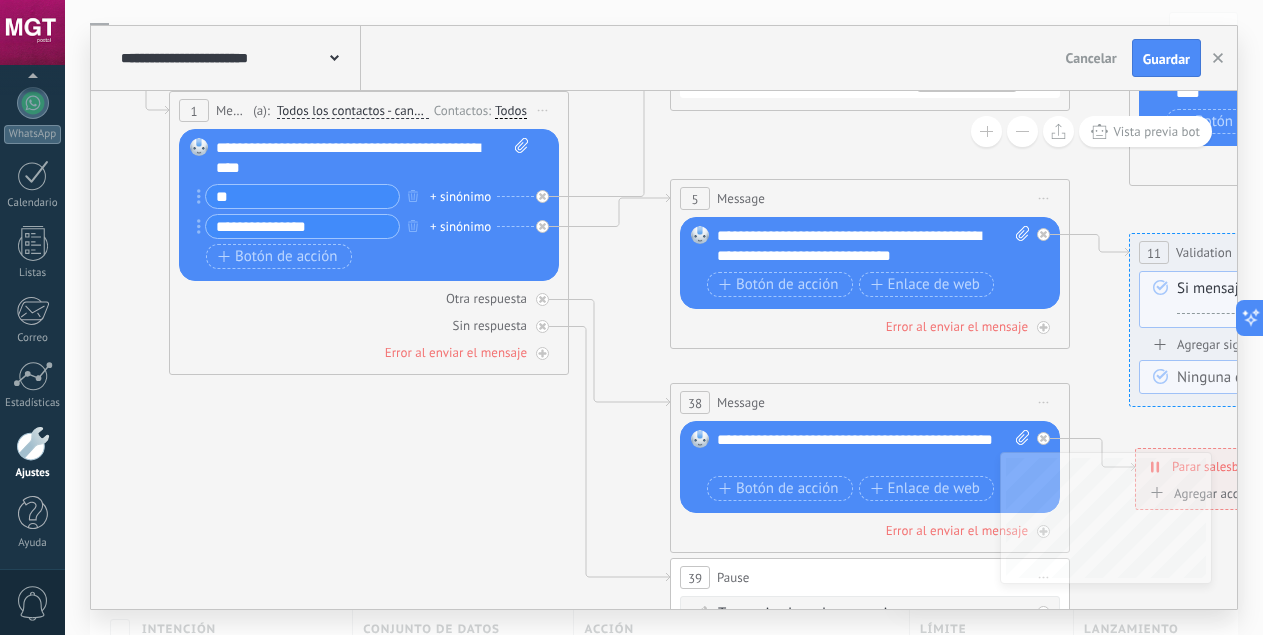 click 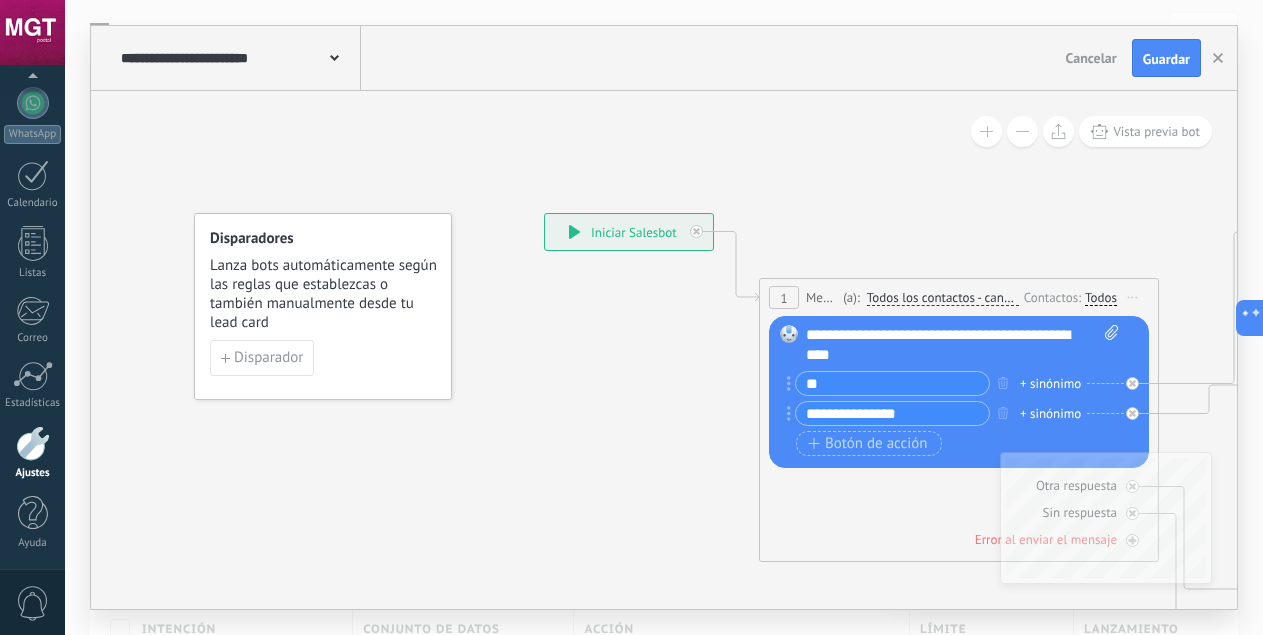 drag, startPoint x: 311, startPoint y: 420, endPoint x: 921, endPoint y: 616, distance: 640.7152 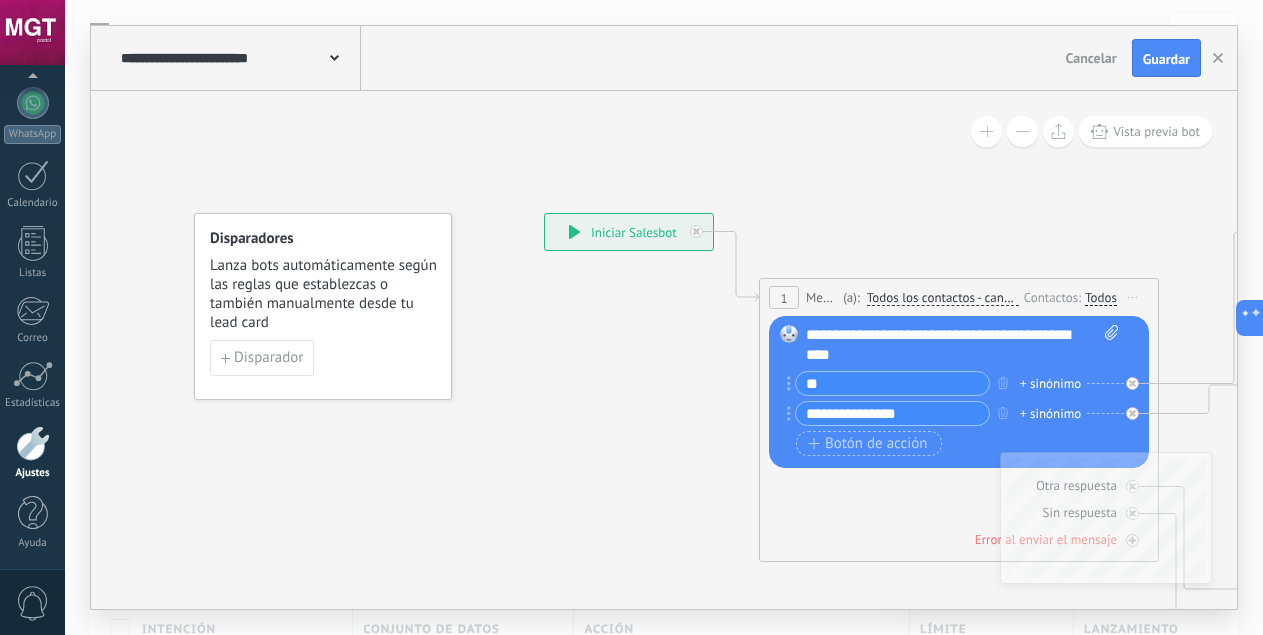 click on "**********" at bounding box center [664, 317] 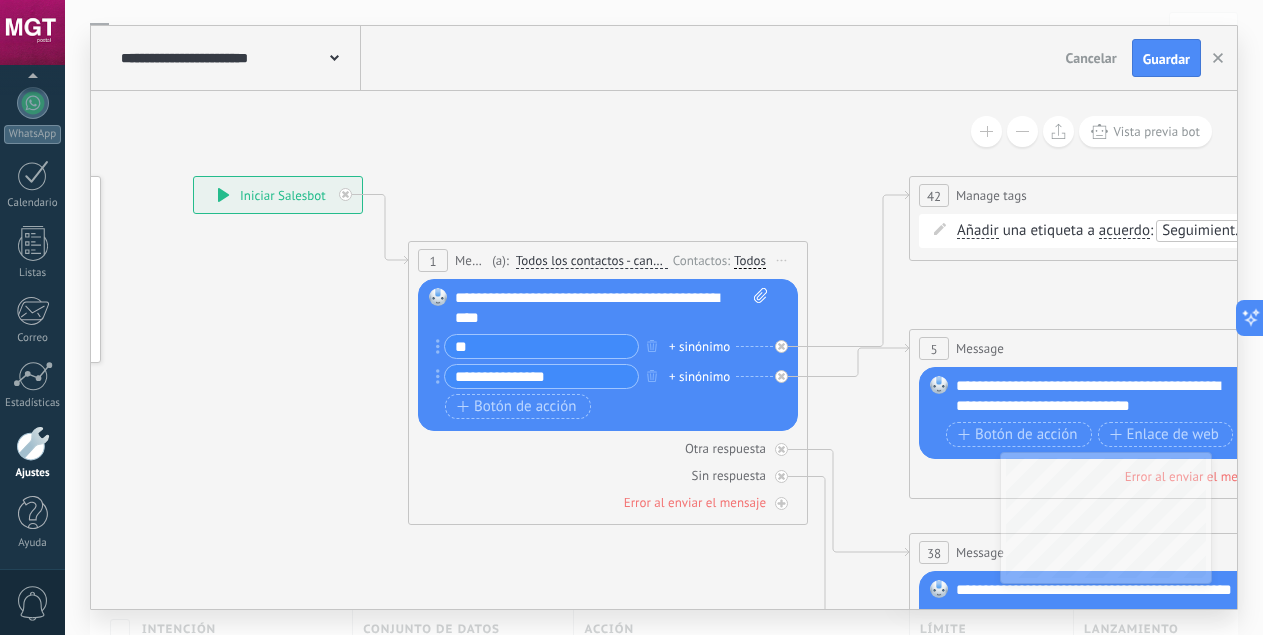 drag, startPoint x: 641, startPoint y: 451, endPoint x: 270, endPoint y: 405, distance: 373.84088 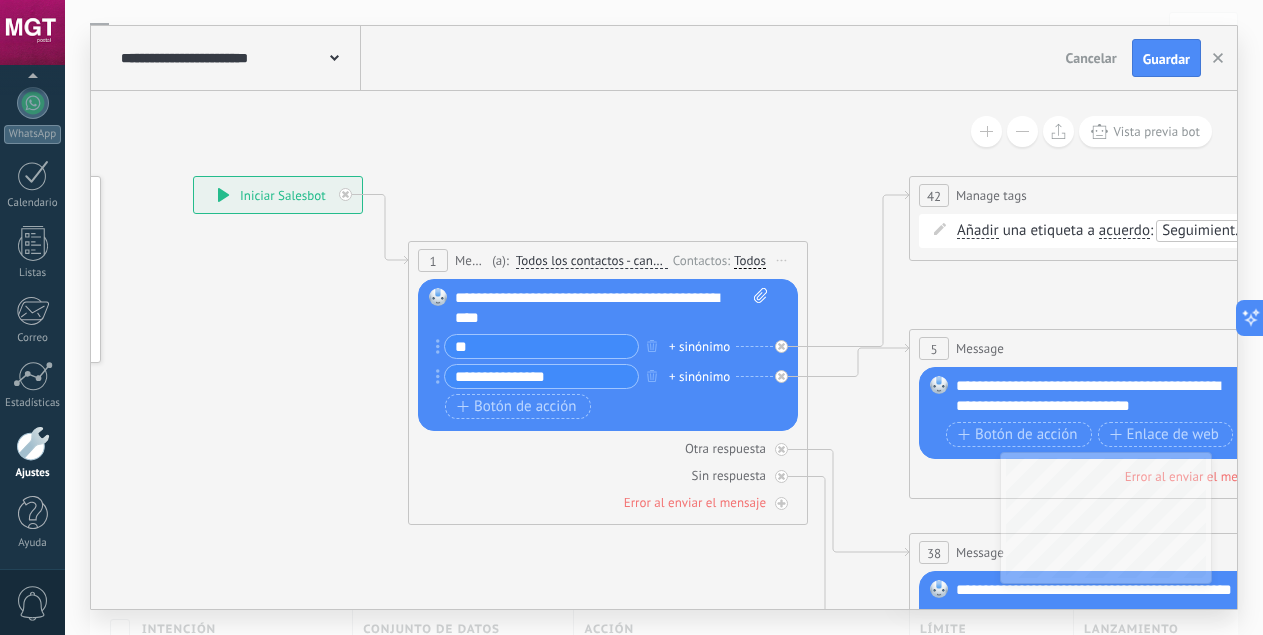 click 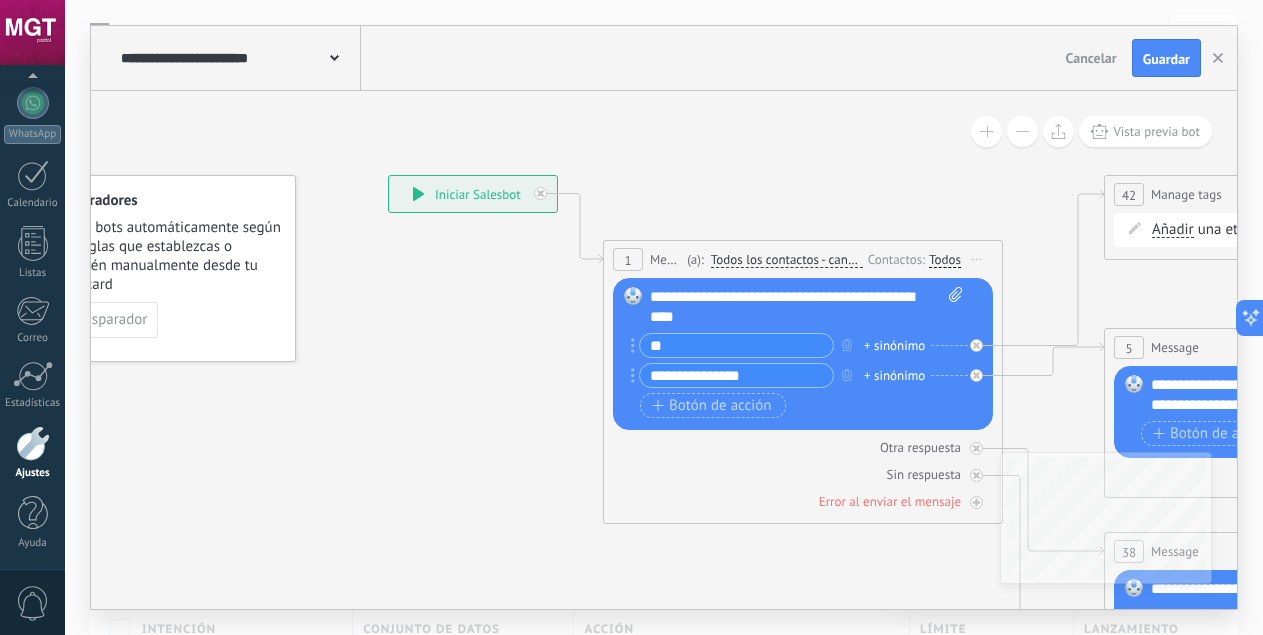 drag, startPoint x: 724, startPoint y: 555, endPoint x: 919, endPoint y: 554, distance: 195.00256 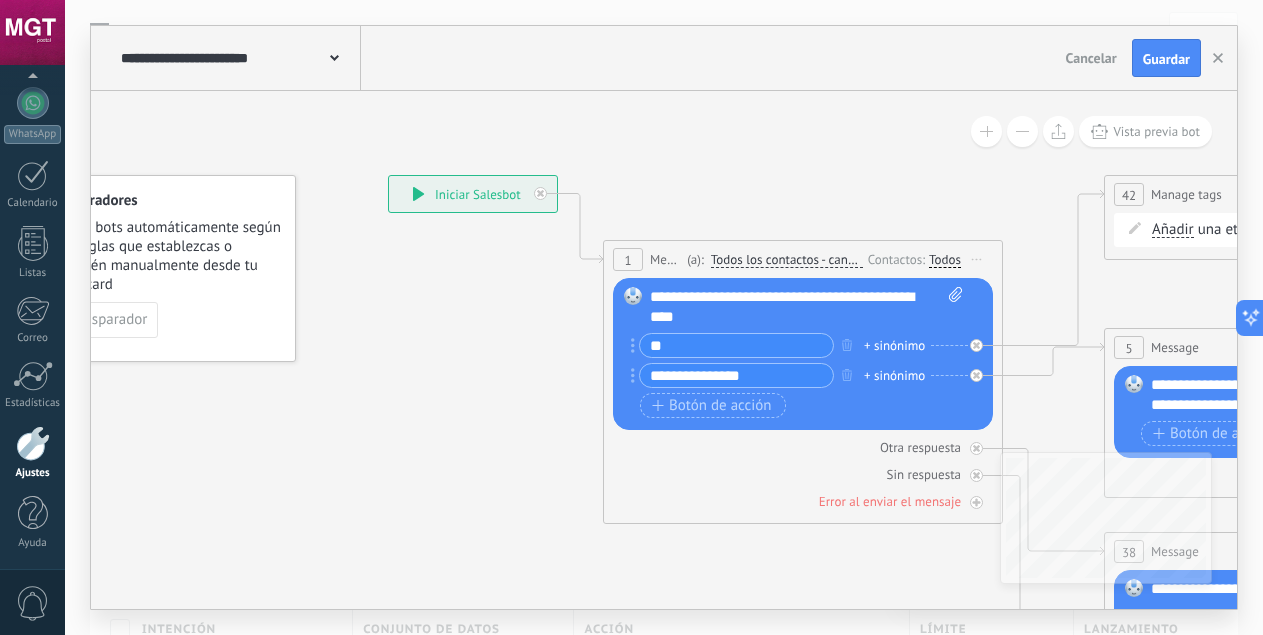 click 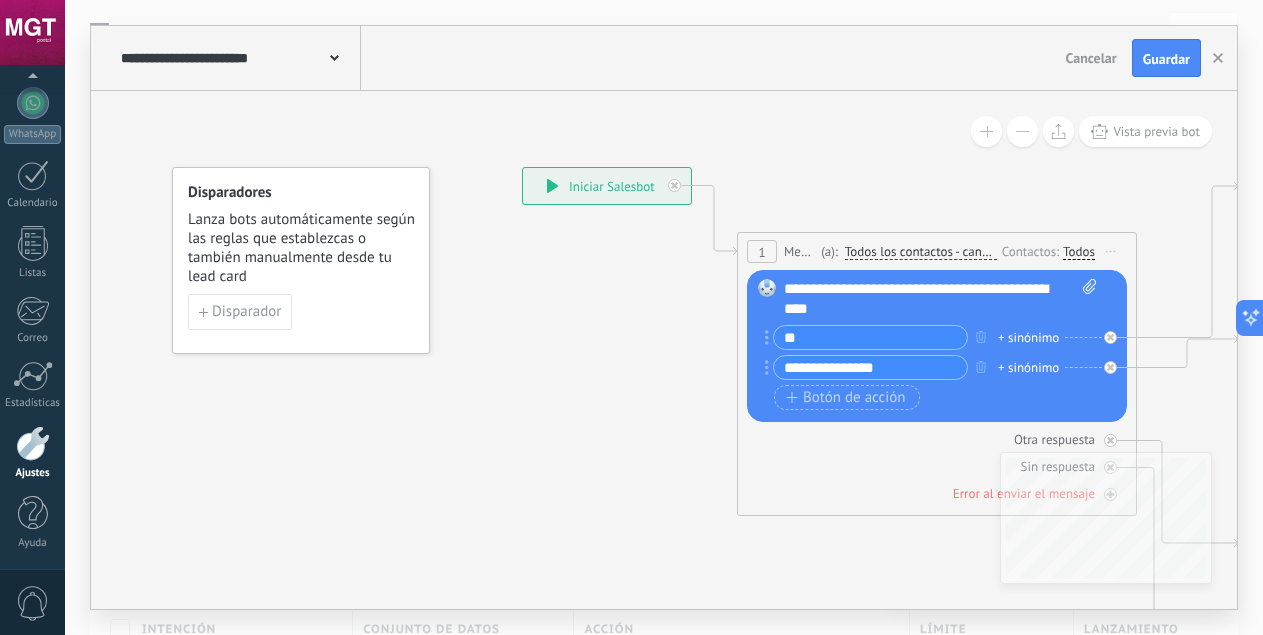 drag, startPoint x: 640, startPoint y: 525, endPoint x: 774, endPoint y: 517, distance: 134.23859 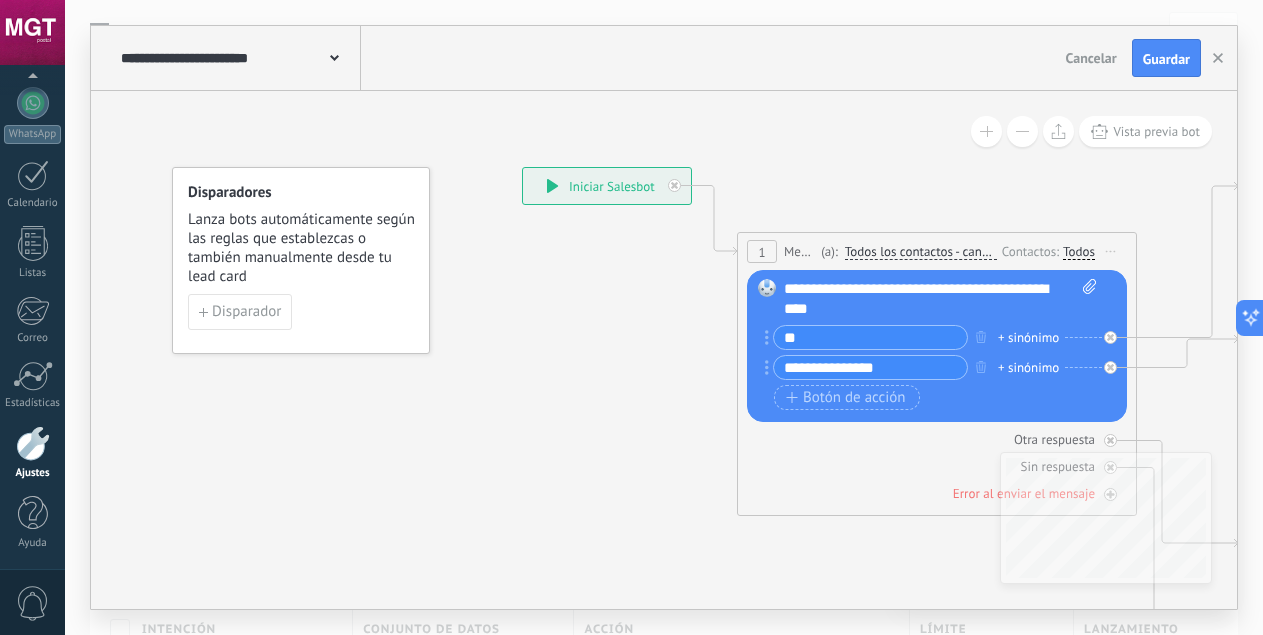 click 